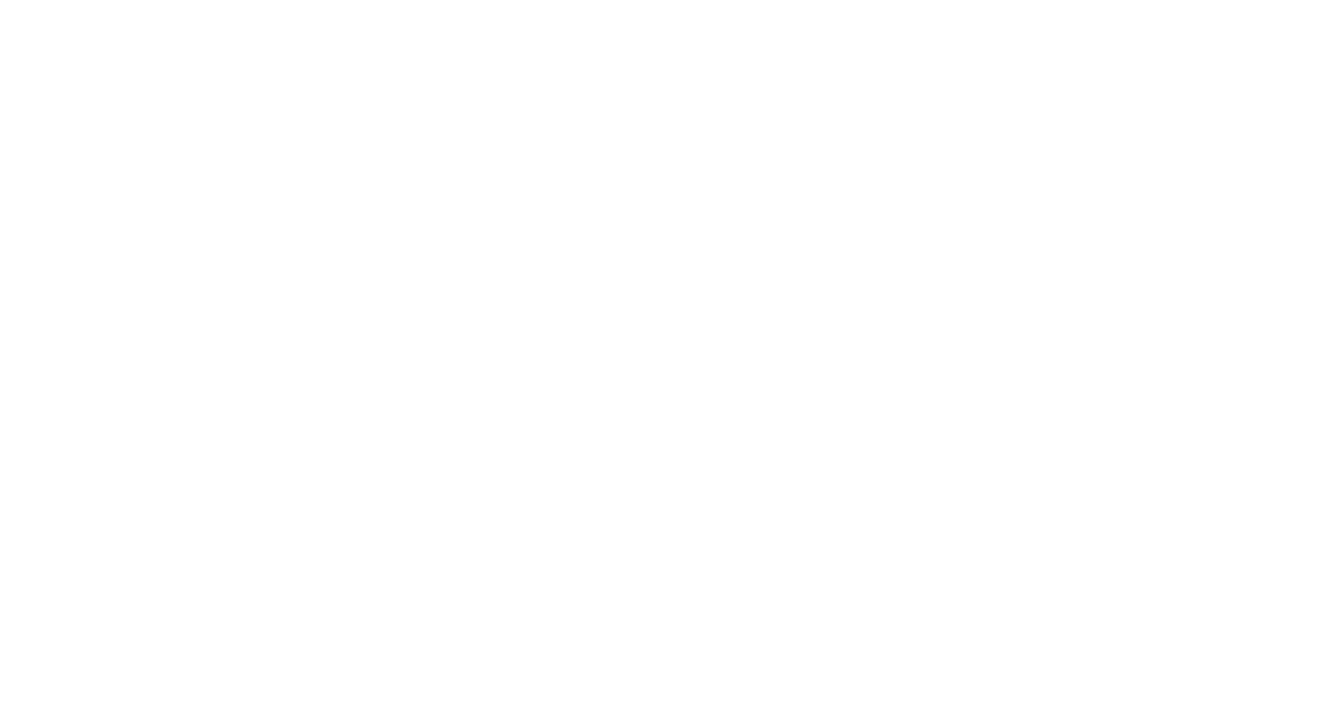 scroll, scrollTop: 0, scrollLeft: 0, axis: both 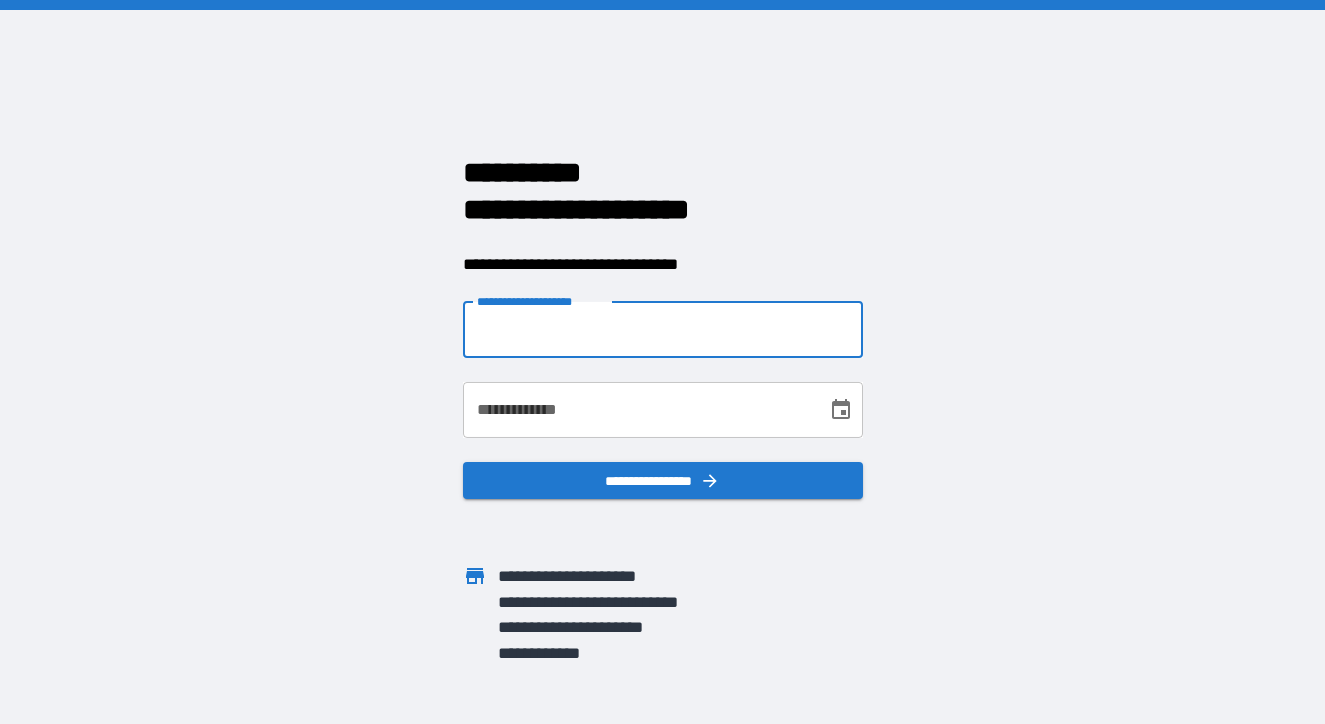 click on "**********" at bounding box center [663, 330] 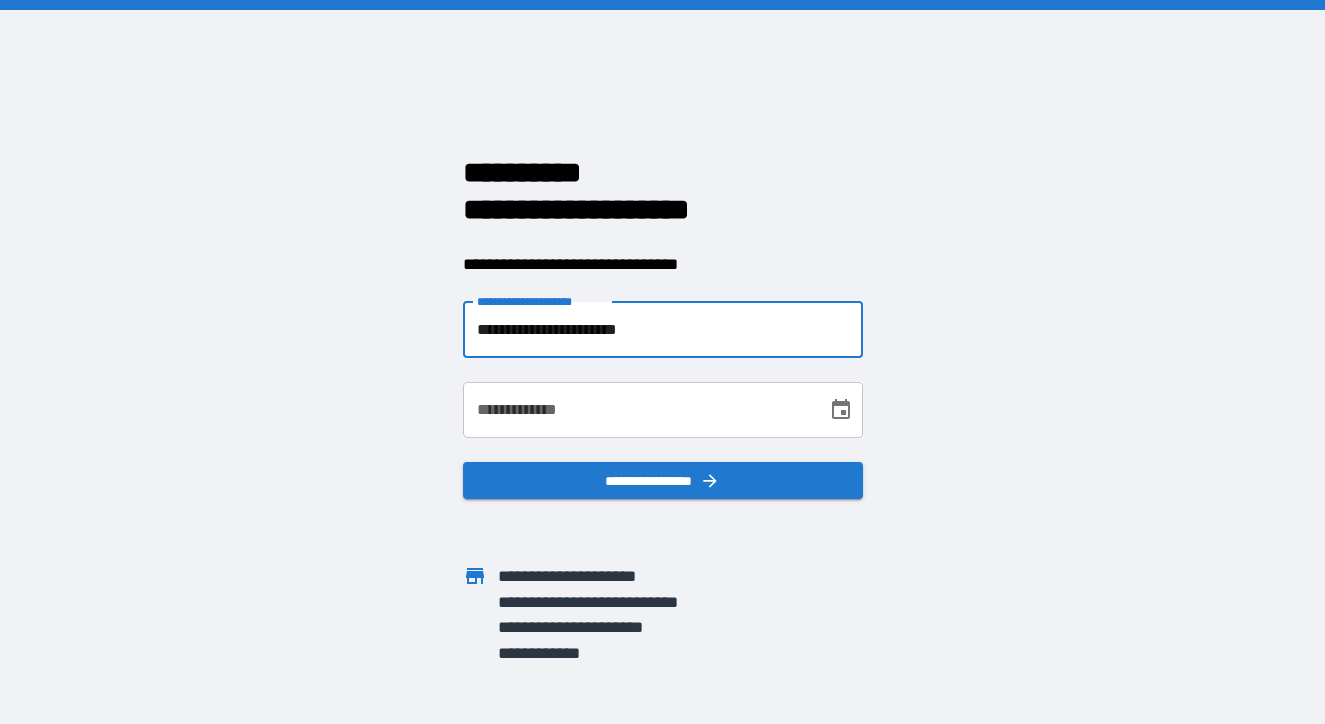 type on "**********" 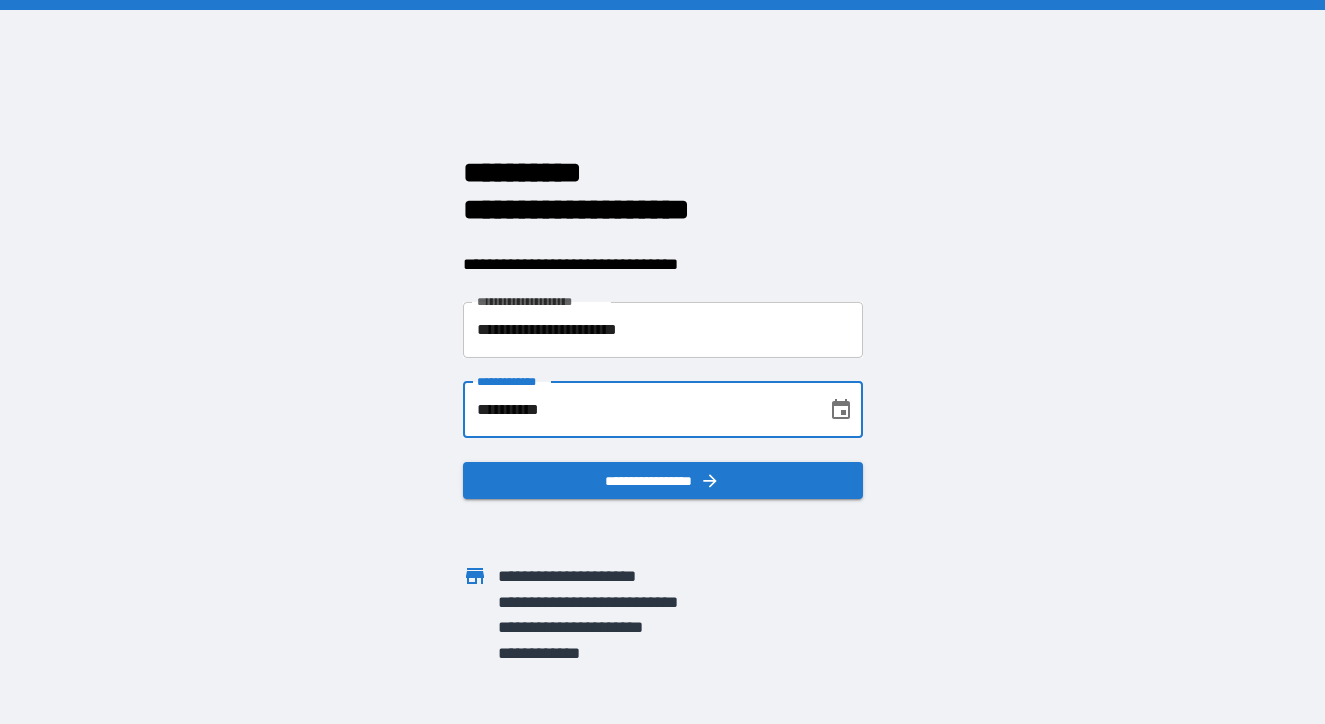 type on "**********" 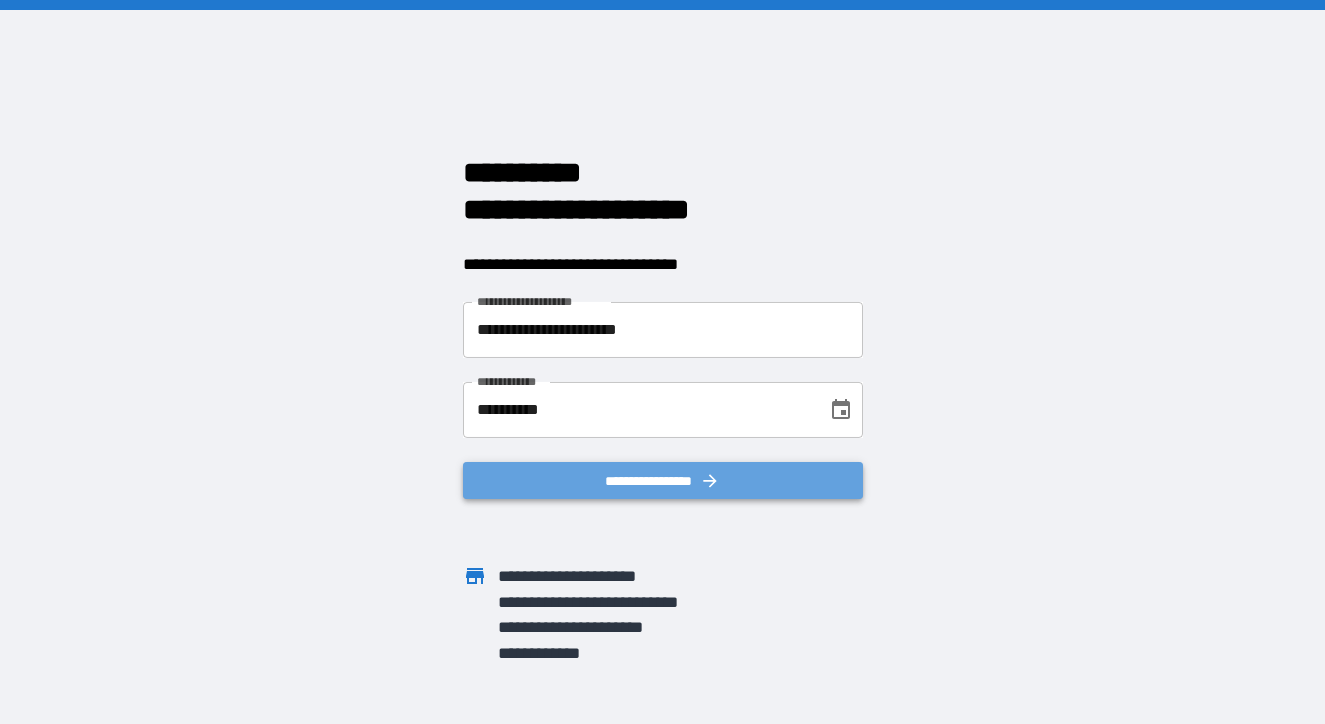 click on "**********" at bounding box center [663, 481] 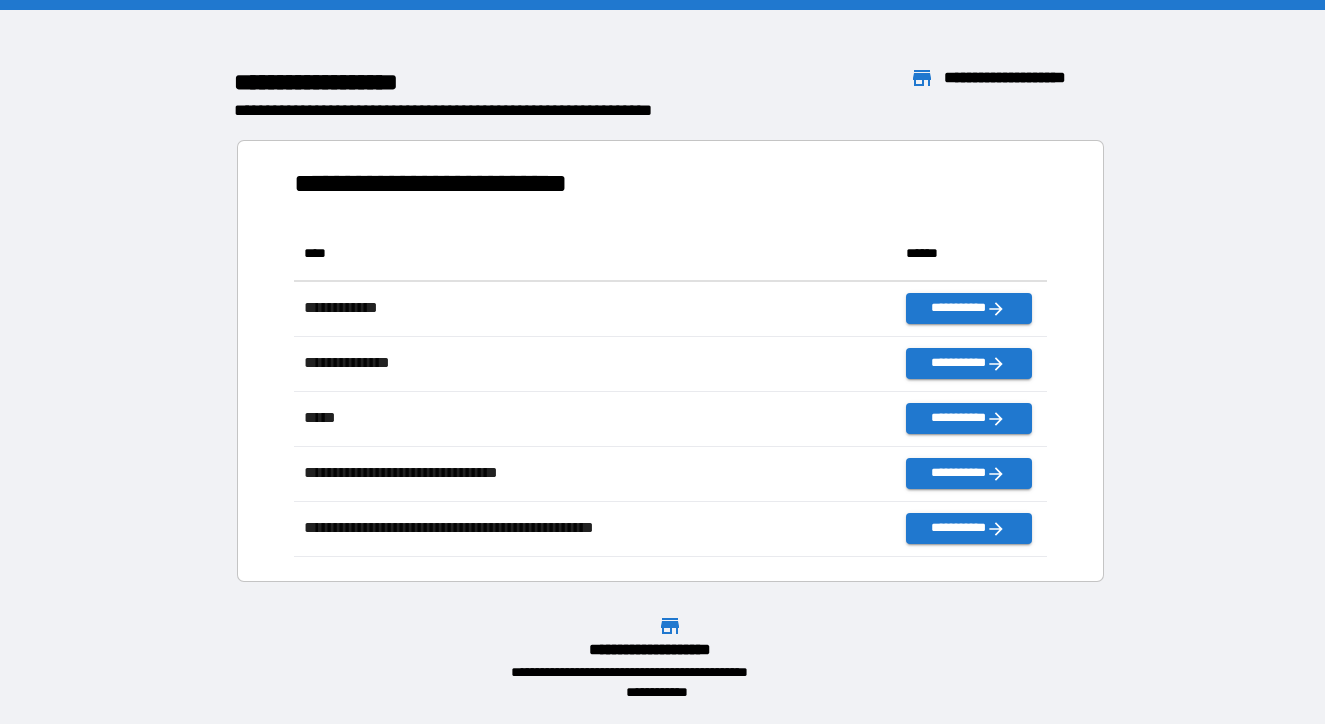 scroll, scrollTop: 1, scrollLeft: 0, axis: vertical 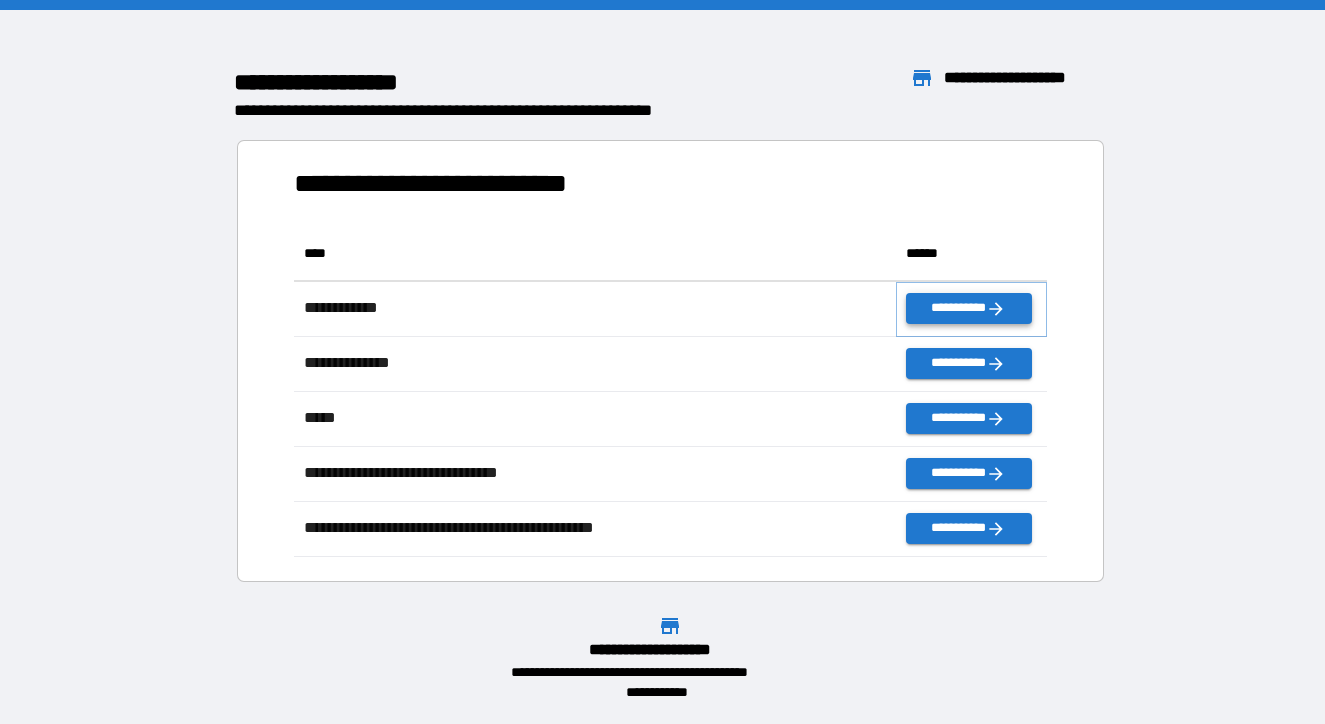 click on "**********" at bounding box center (968, 308) 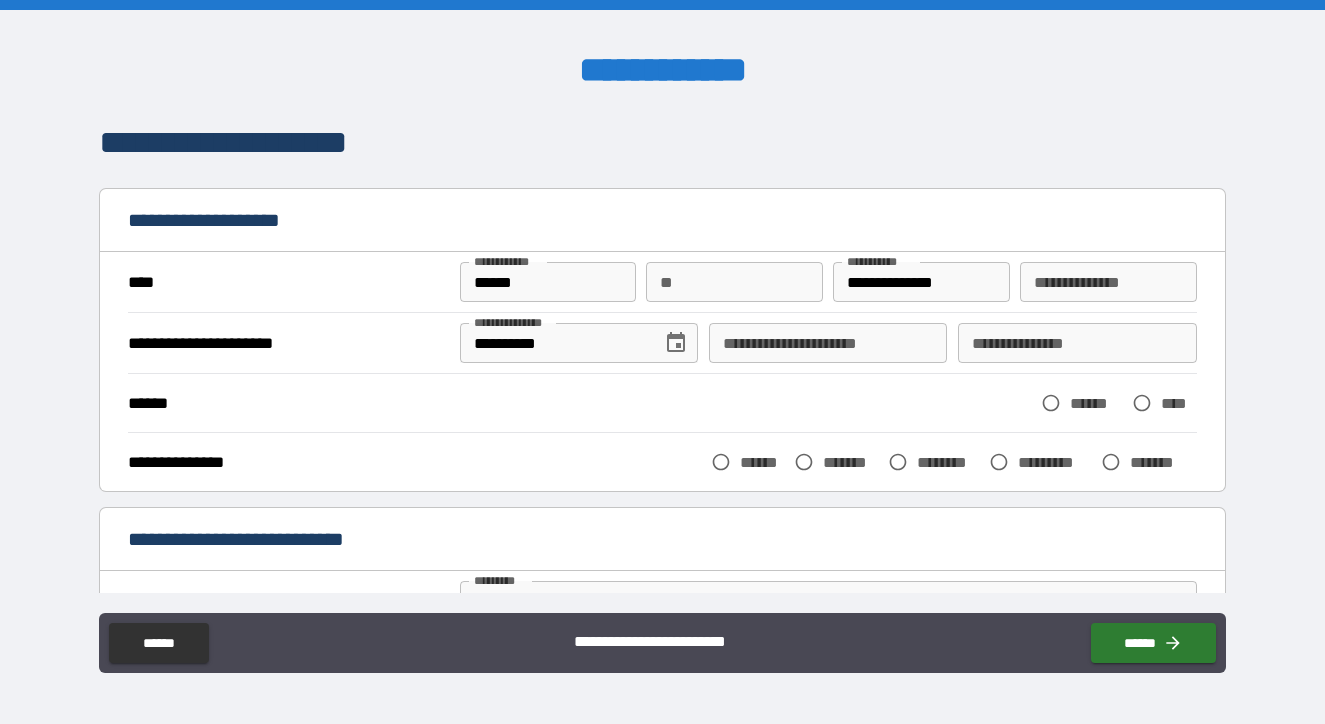 scroll, scrollTop: 59, scrollLeft: 0, axis: vertical 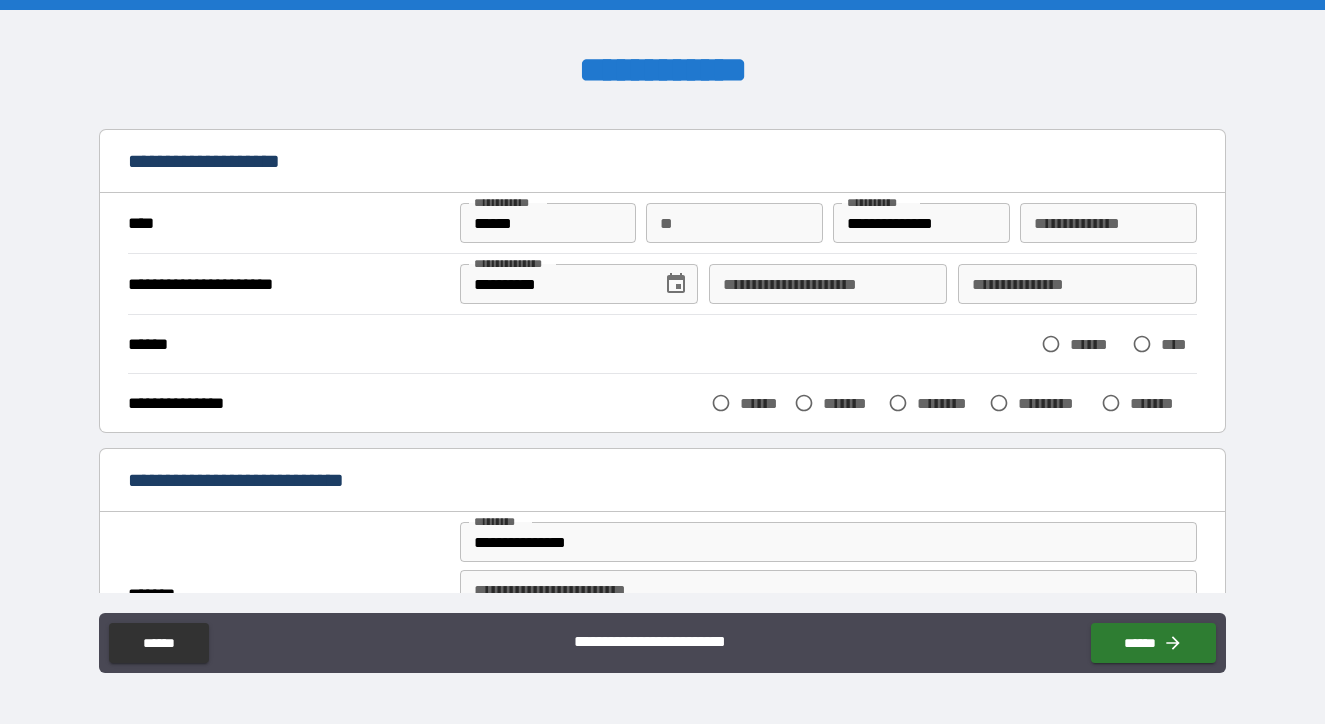 click on "**********" at bounding box center (828, 284) 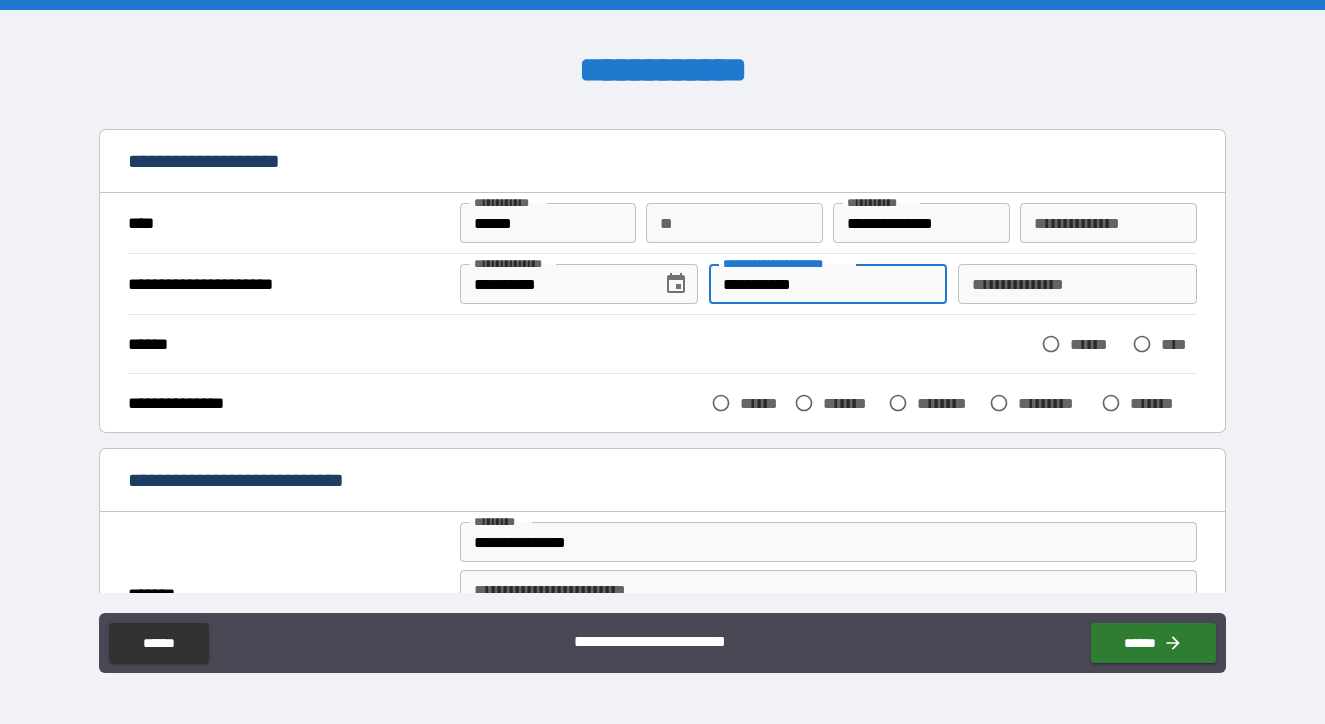 type on "**********" 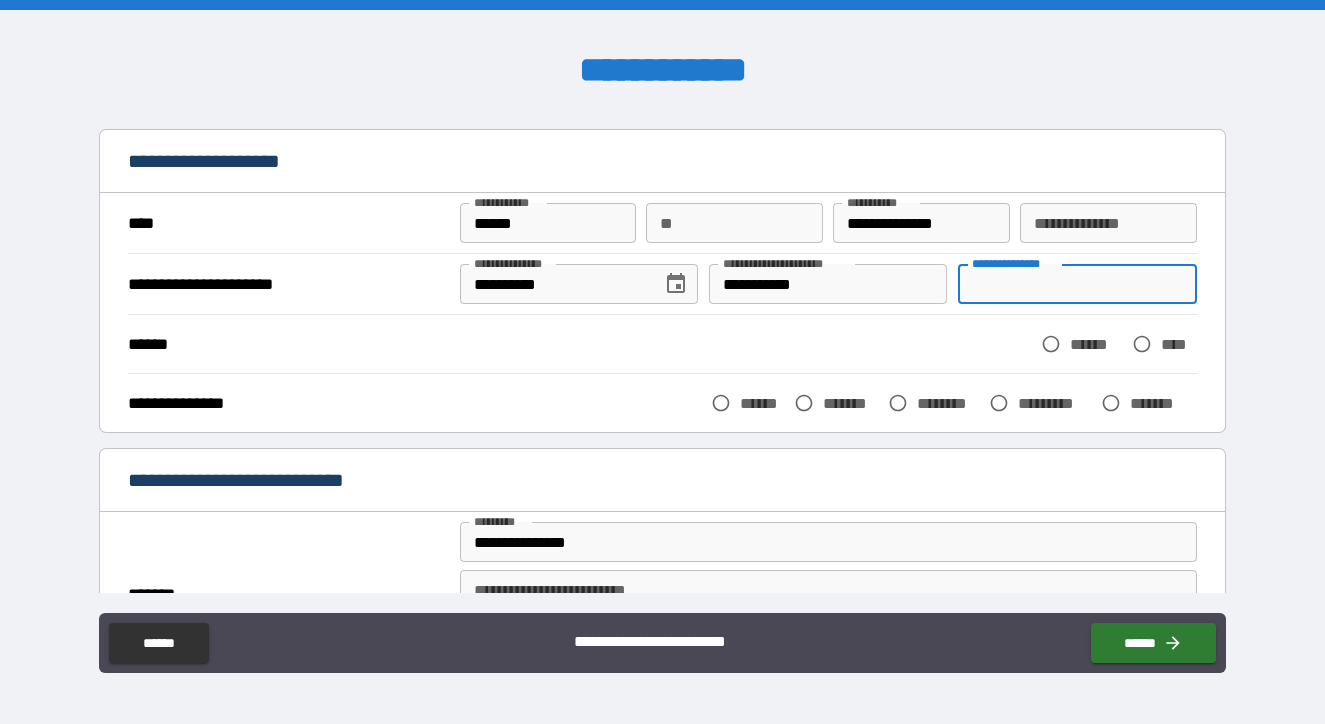 click on "**********" at bounding box center (1077, 284) 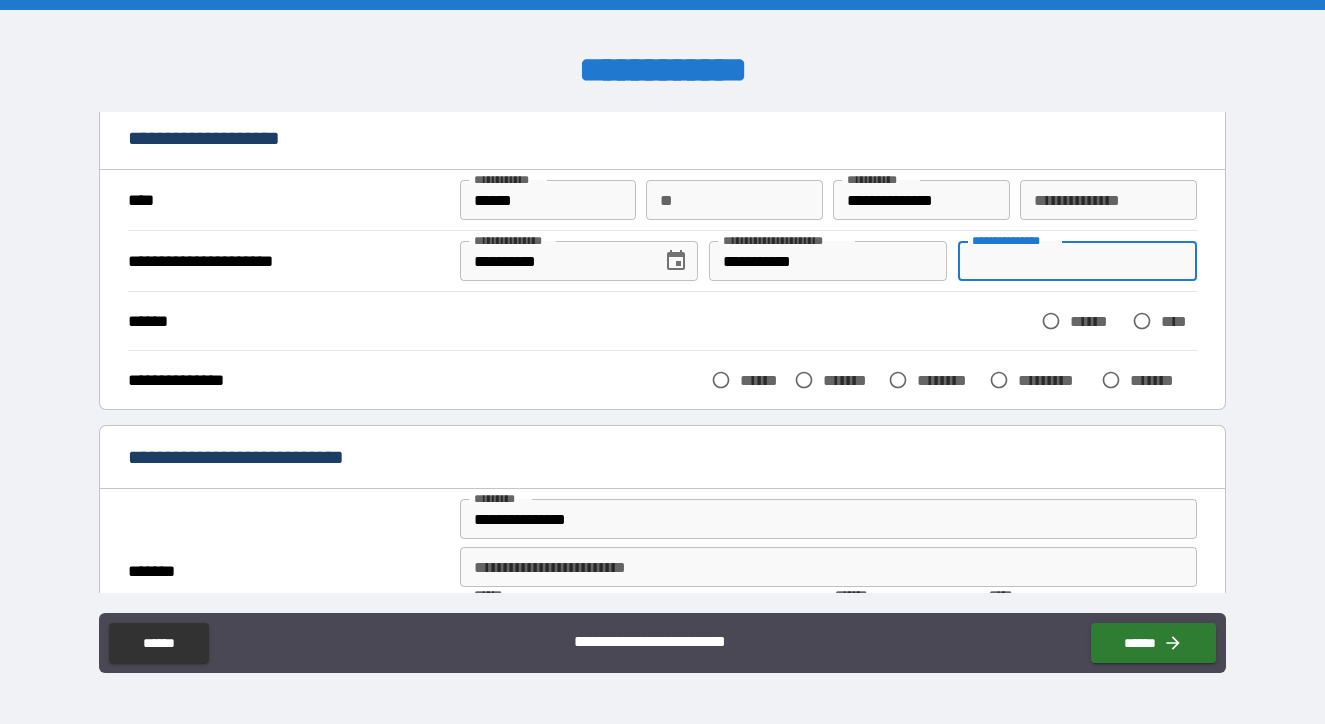 scroll, scrollTop: 83, scrollLeft: 0, axis: vertical 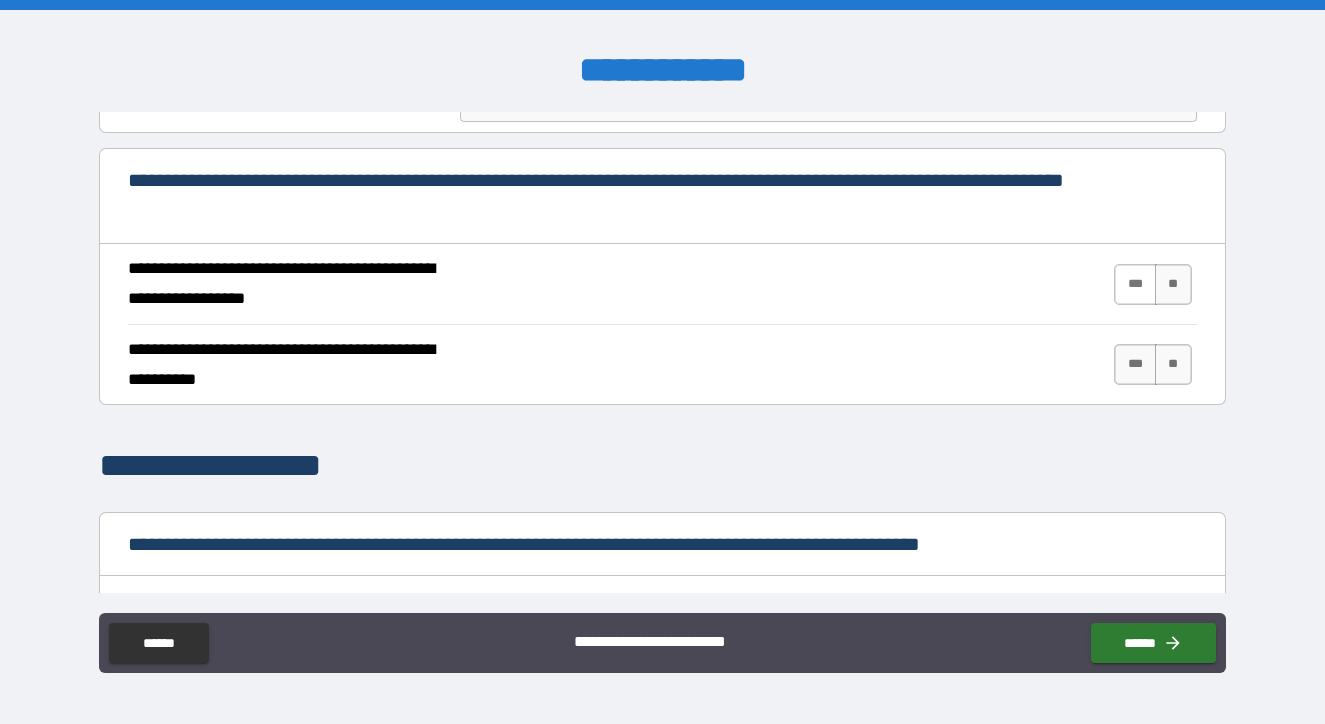 click on "***" at bounding box center [1135, 284] 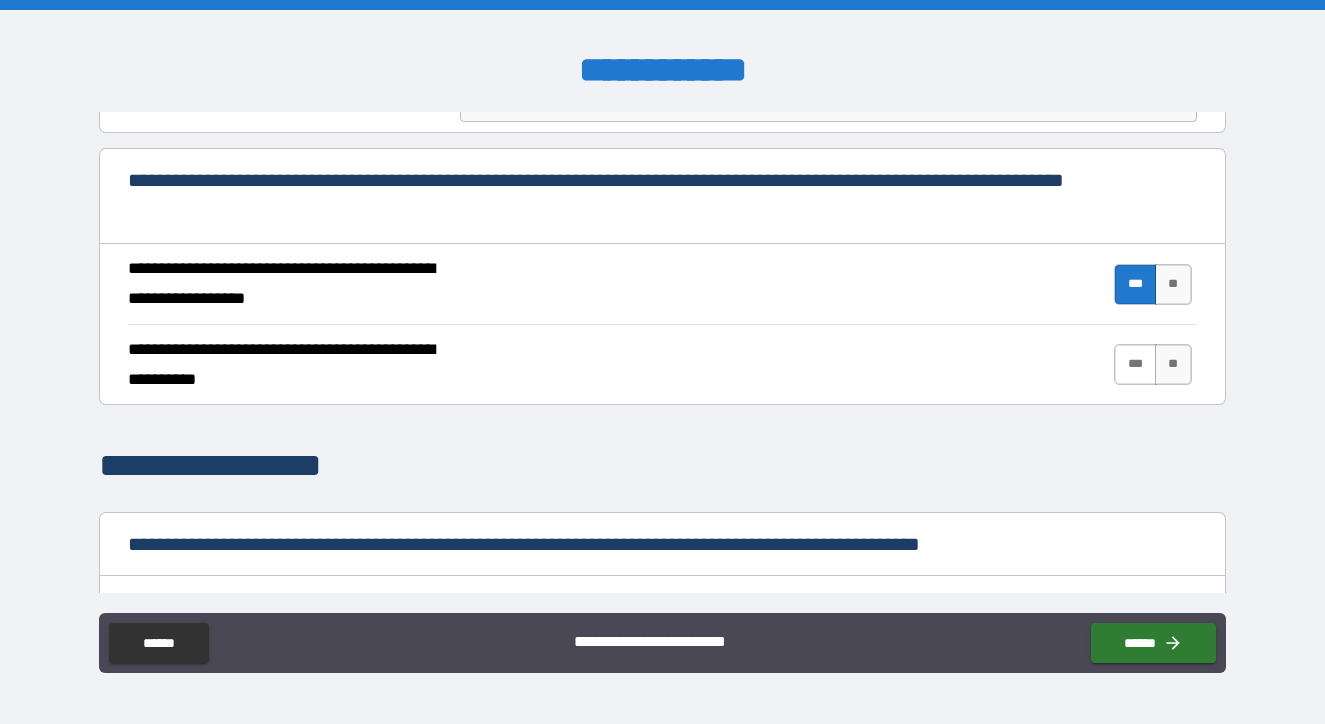 click on "***" at bounding box center (1135, 364) 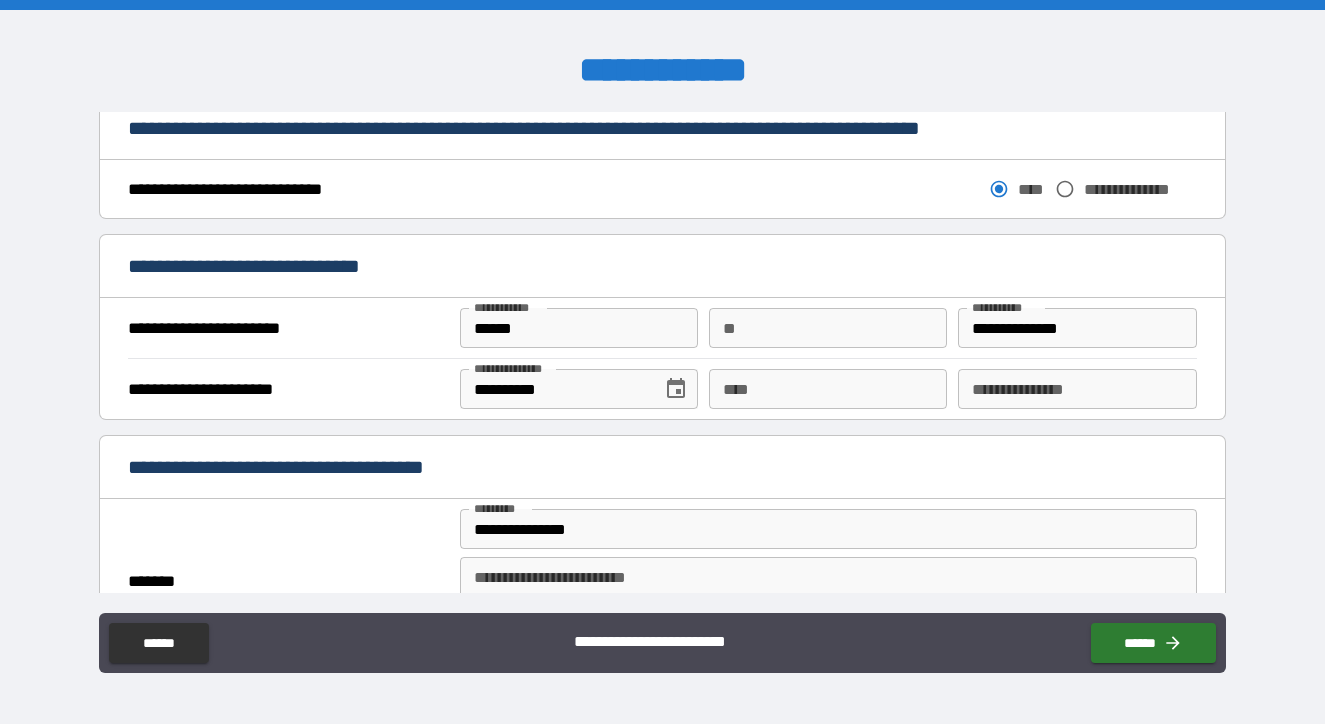 scroll, scrollTop: 1178, scrollLeft: 0, axis: vertical 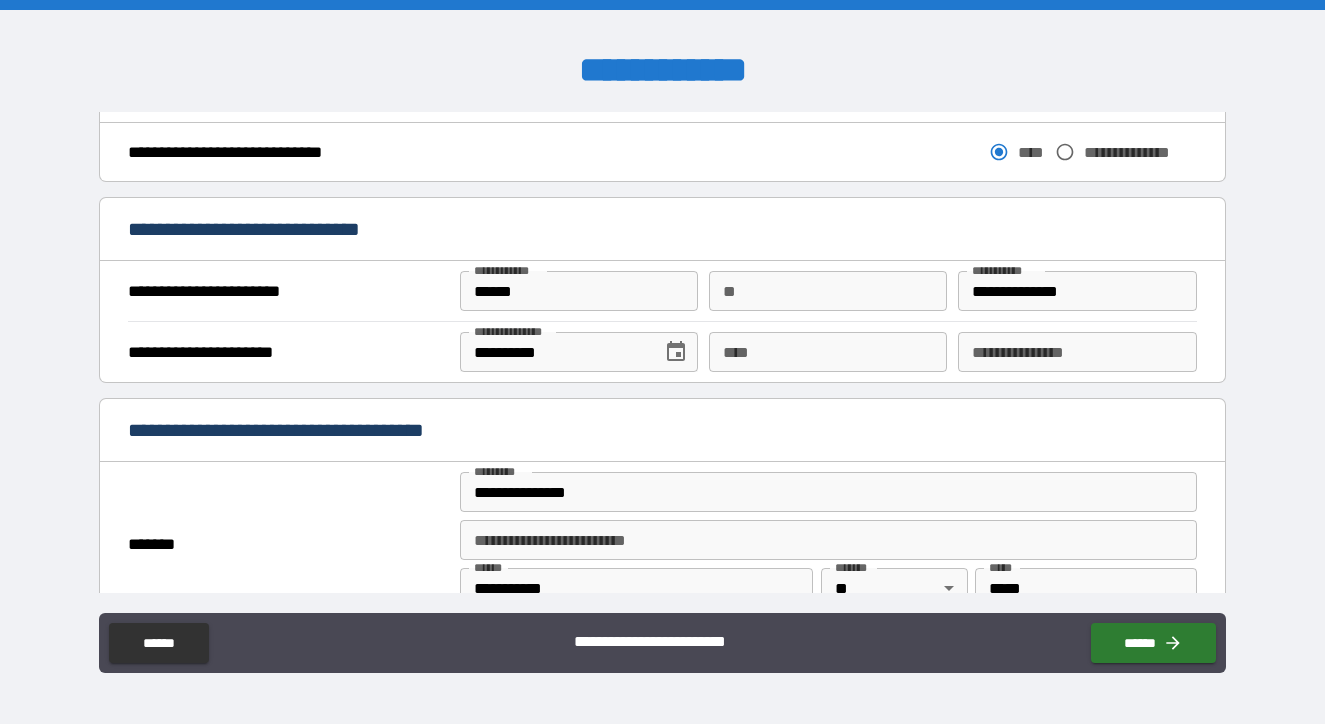 click on "**" at bounding box center (828, 291) 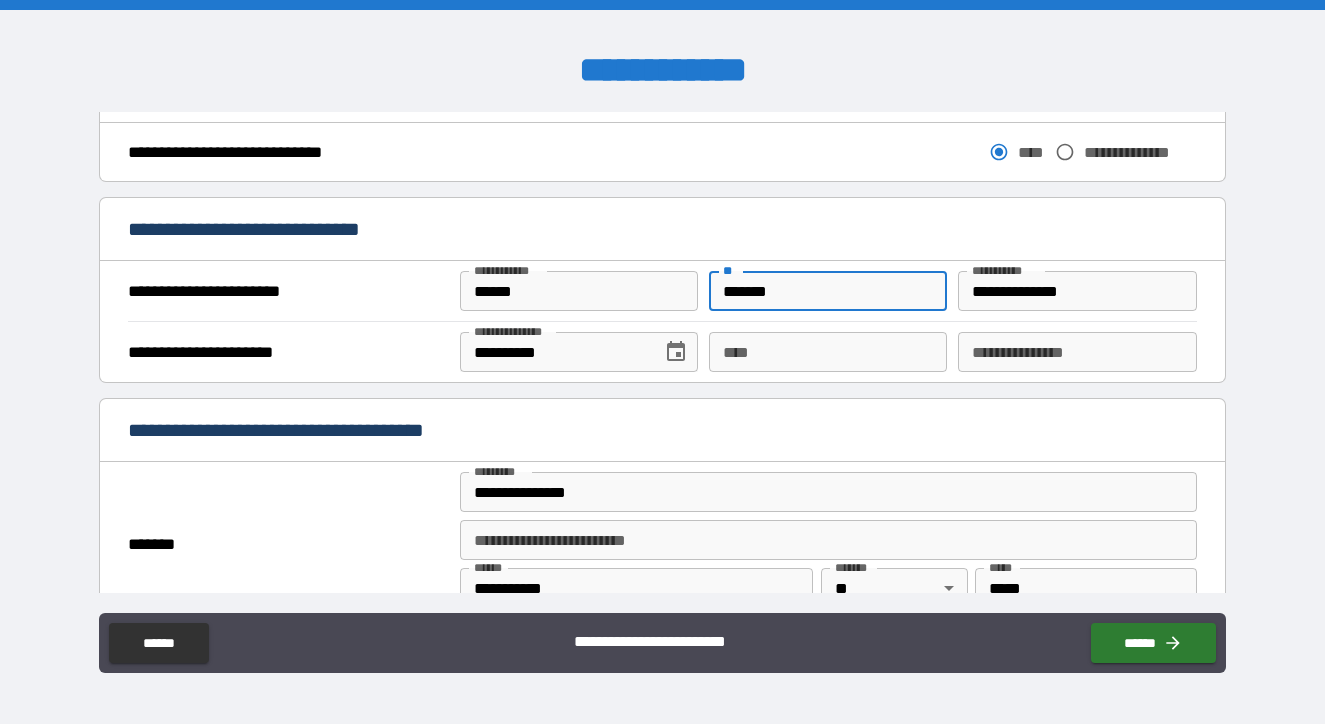 type on "*******" 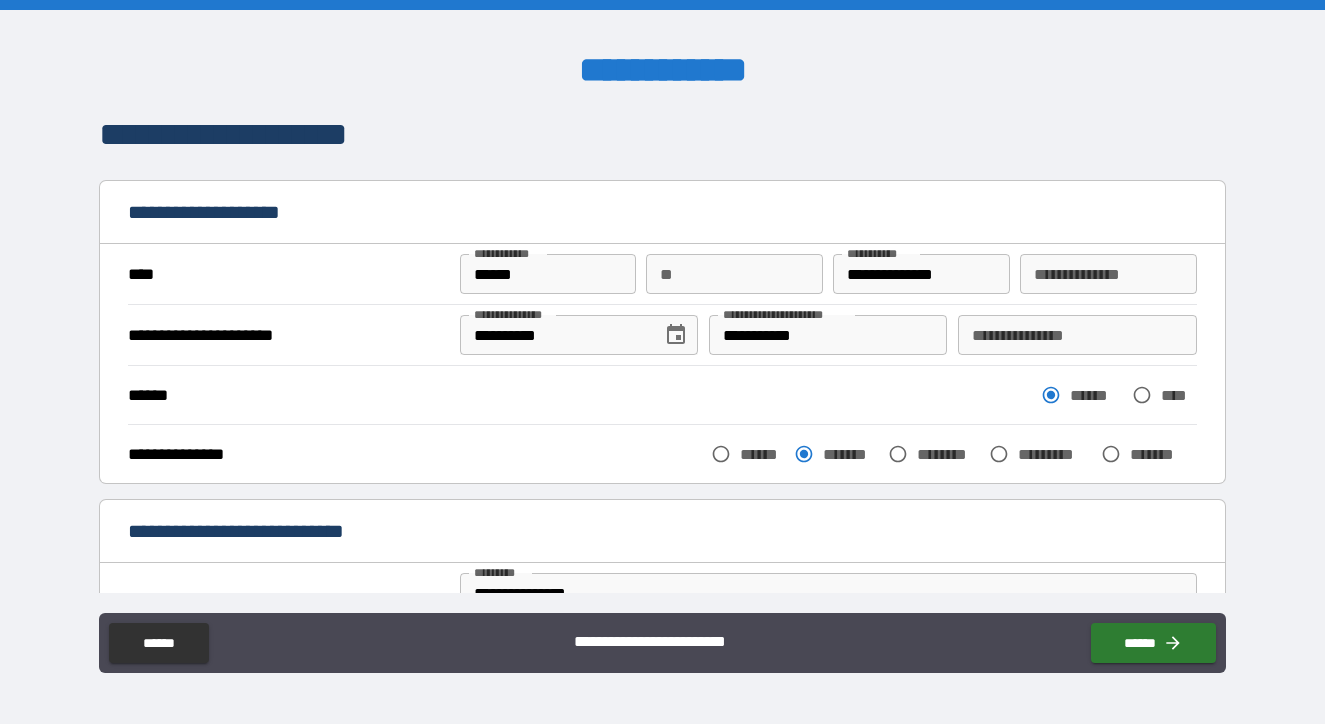 scroll, scrollTop: 0, scrollLeft: 0, axis: both 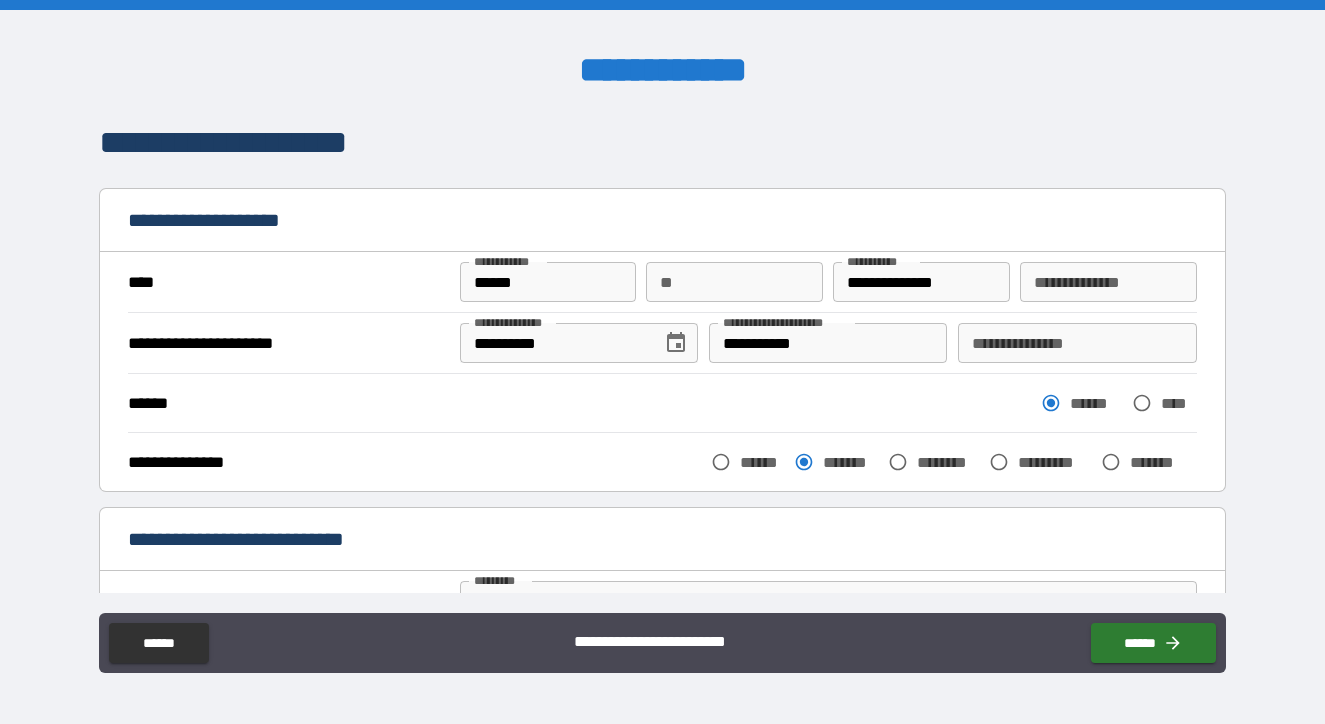 click on "**********" at bounding box center (828, 343) 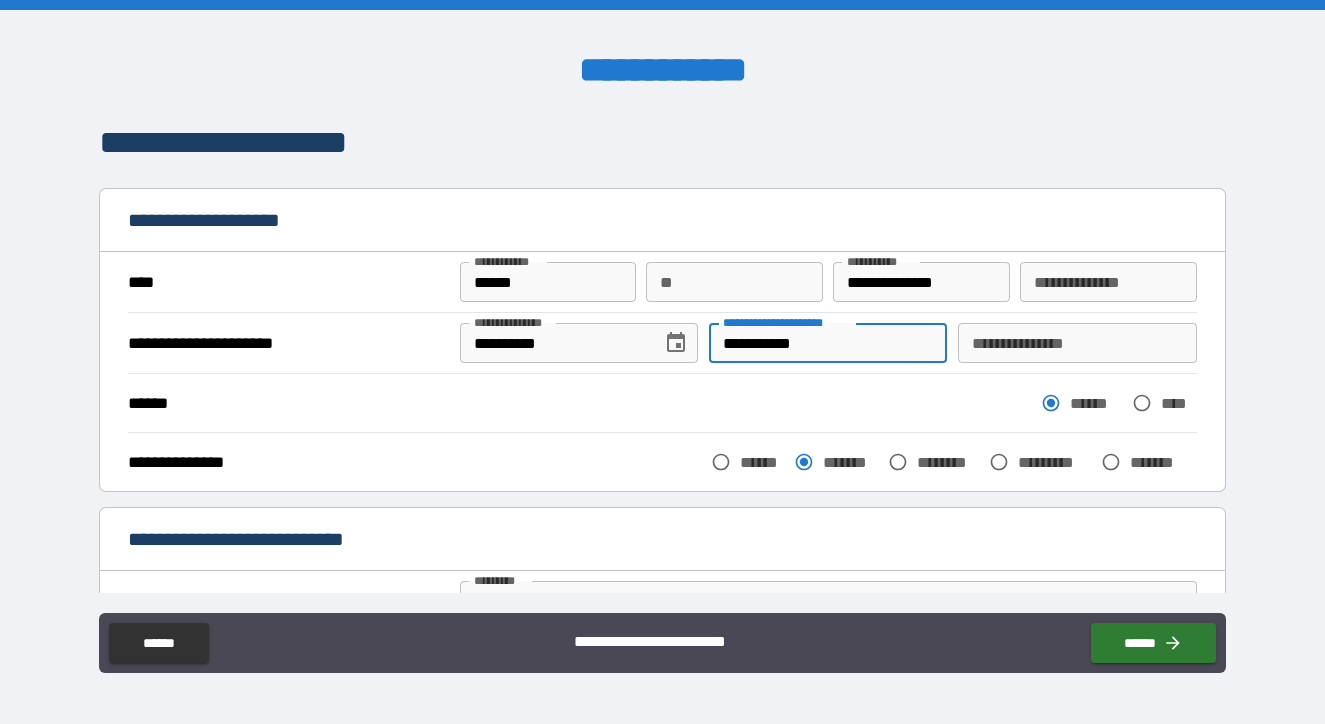 click on "**********" at bounding box center [828, 343] 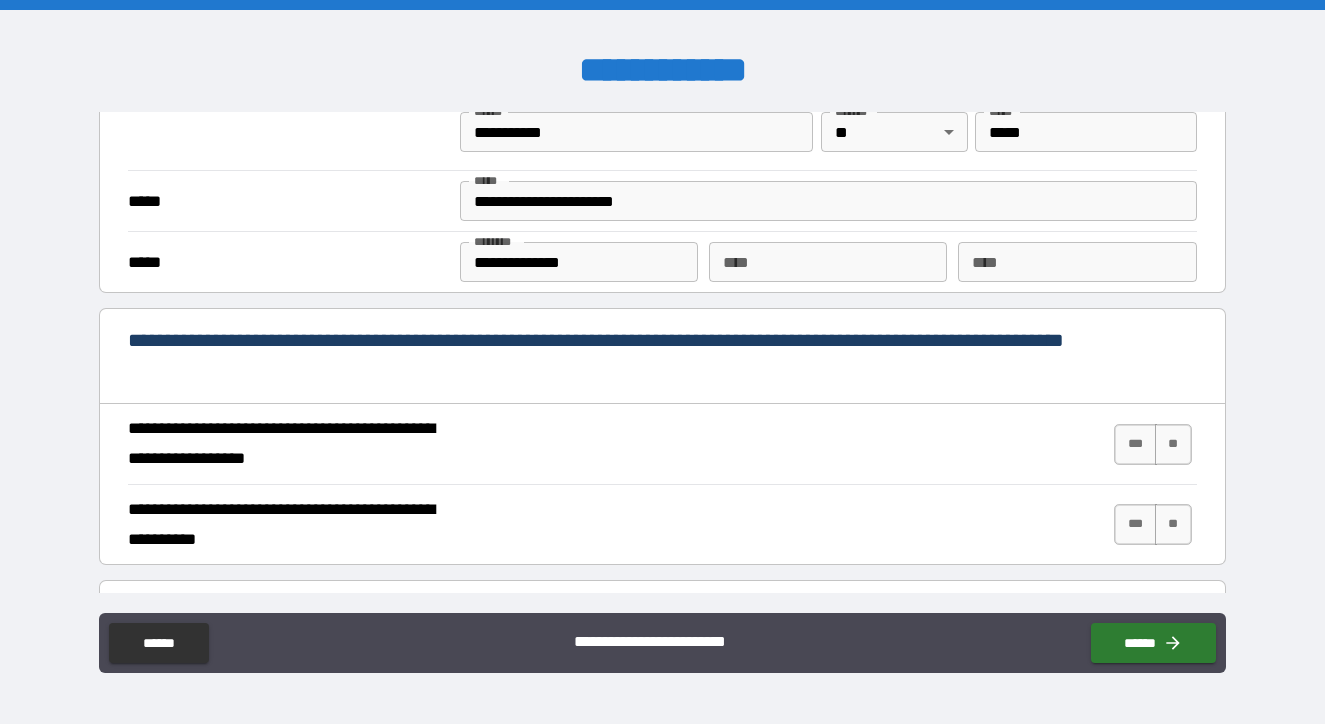 scroll, scrollTop: 1737, scrollLeft: 0, axis: vertical 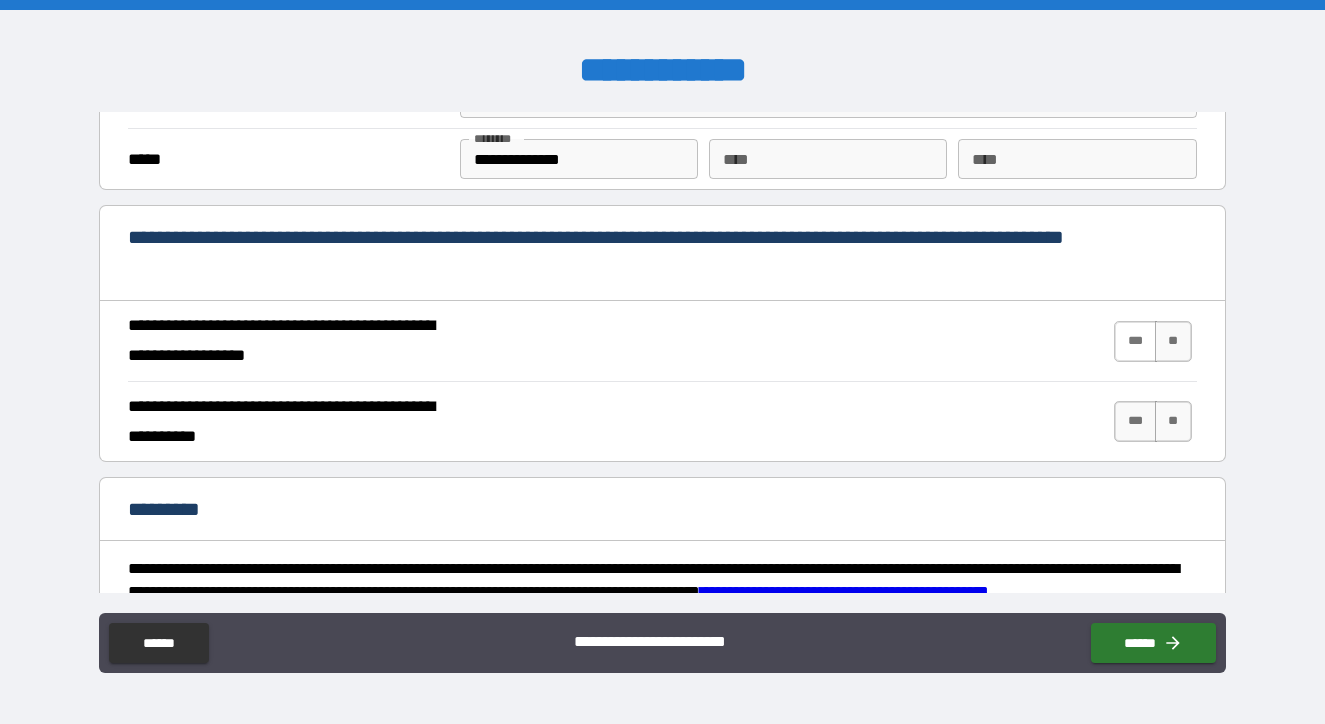type 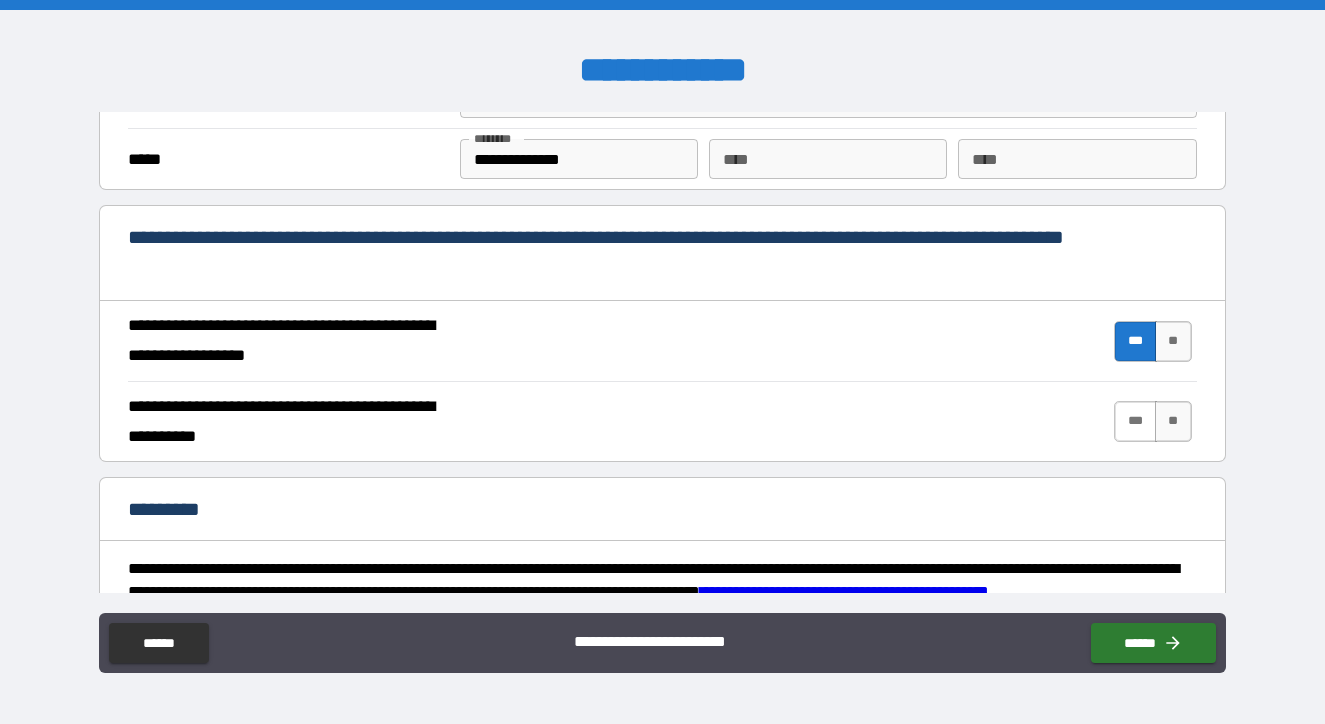 click on "***" at bounding box center [1135, 421] 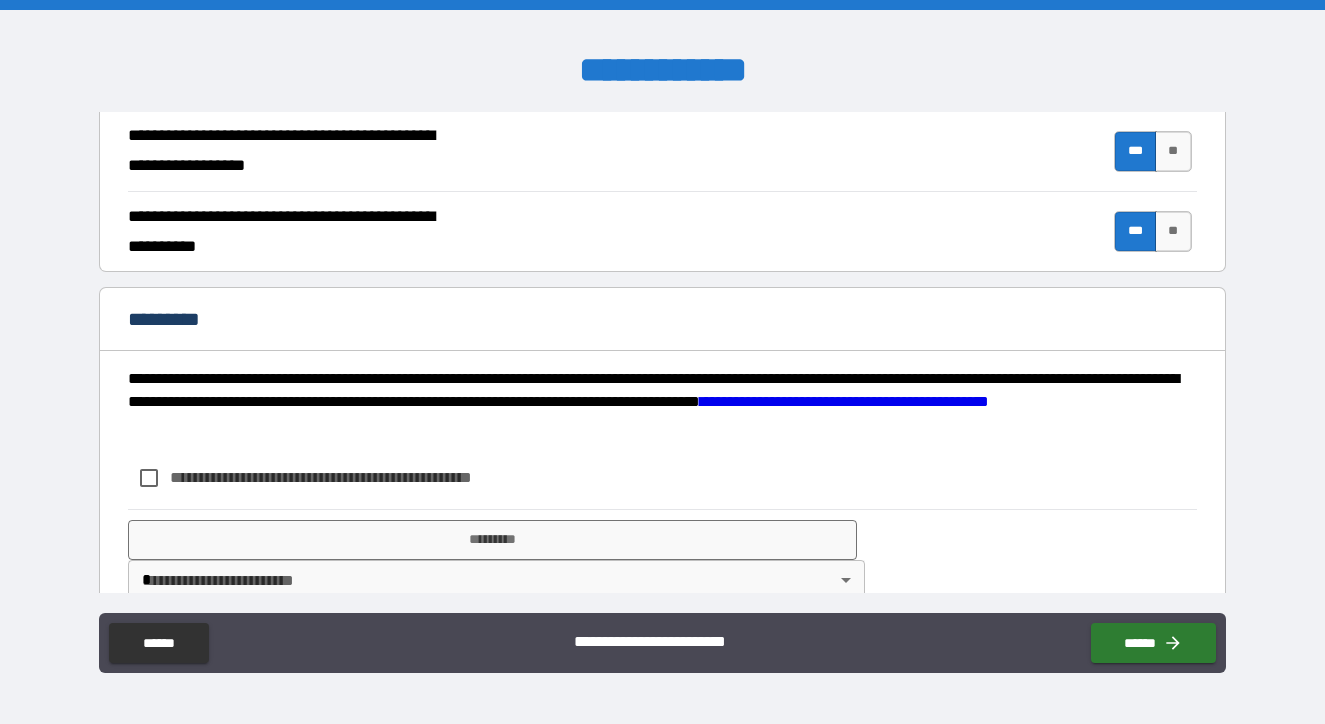 scroll, scrollTop: 1928, scrollLeft: 0, axis: vertical 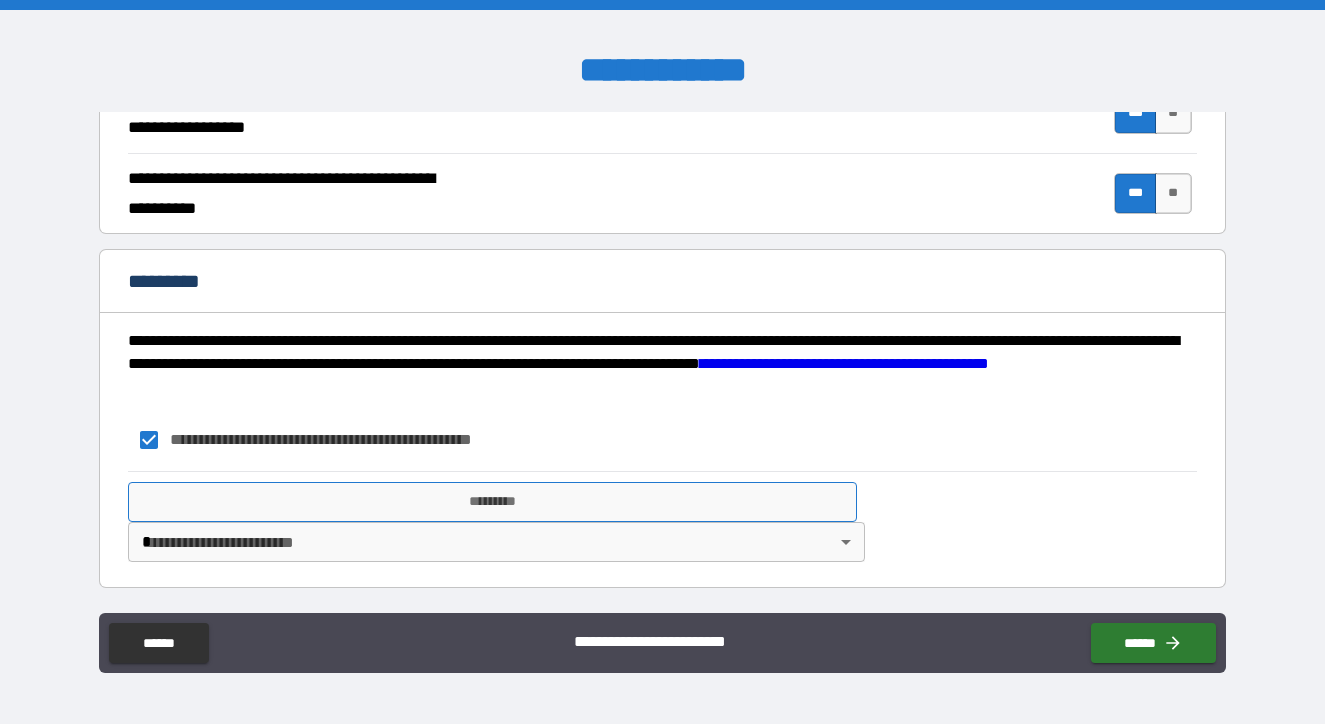 click on "*********" at bounding box center (492, 502) 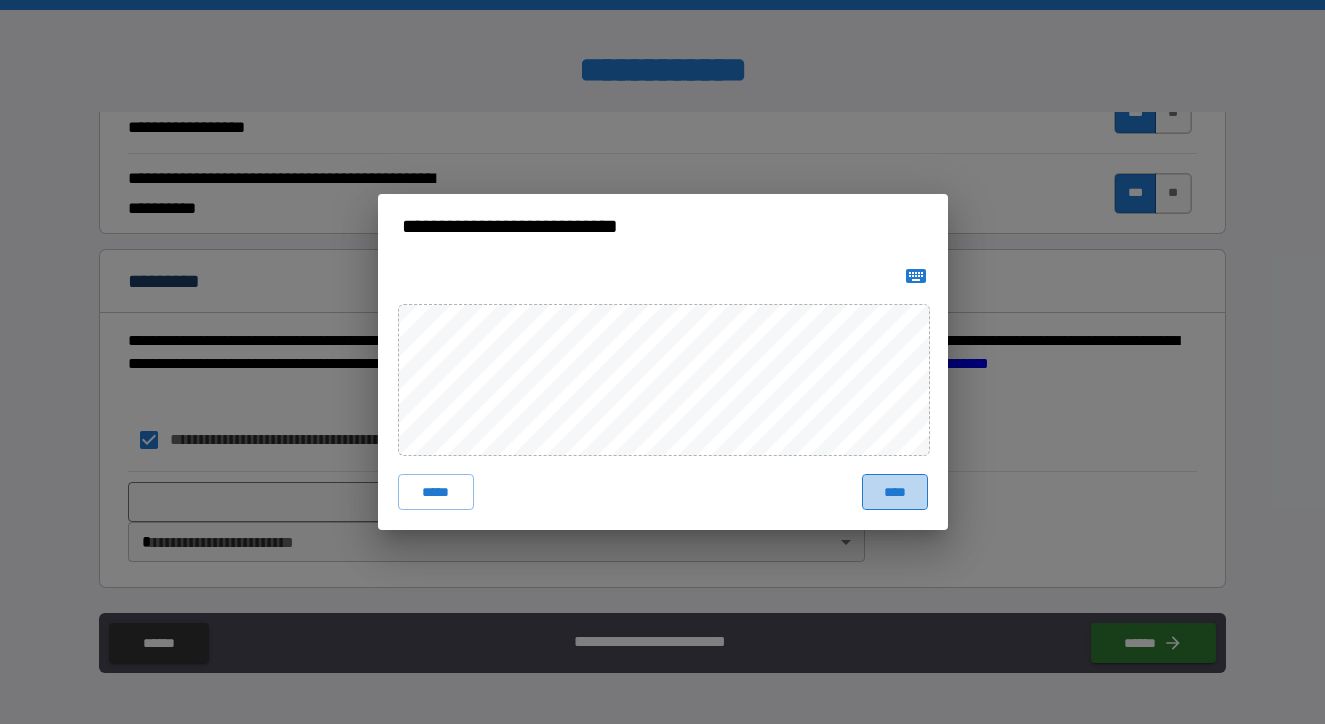 click on "****" at bounding box center (895, 492) 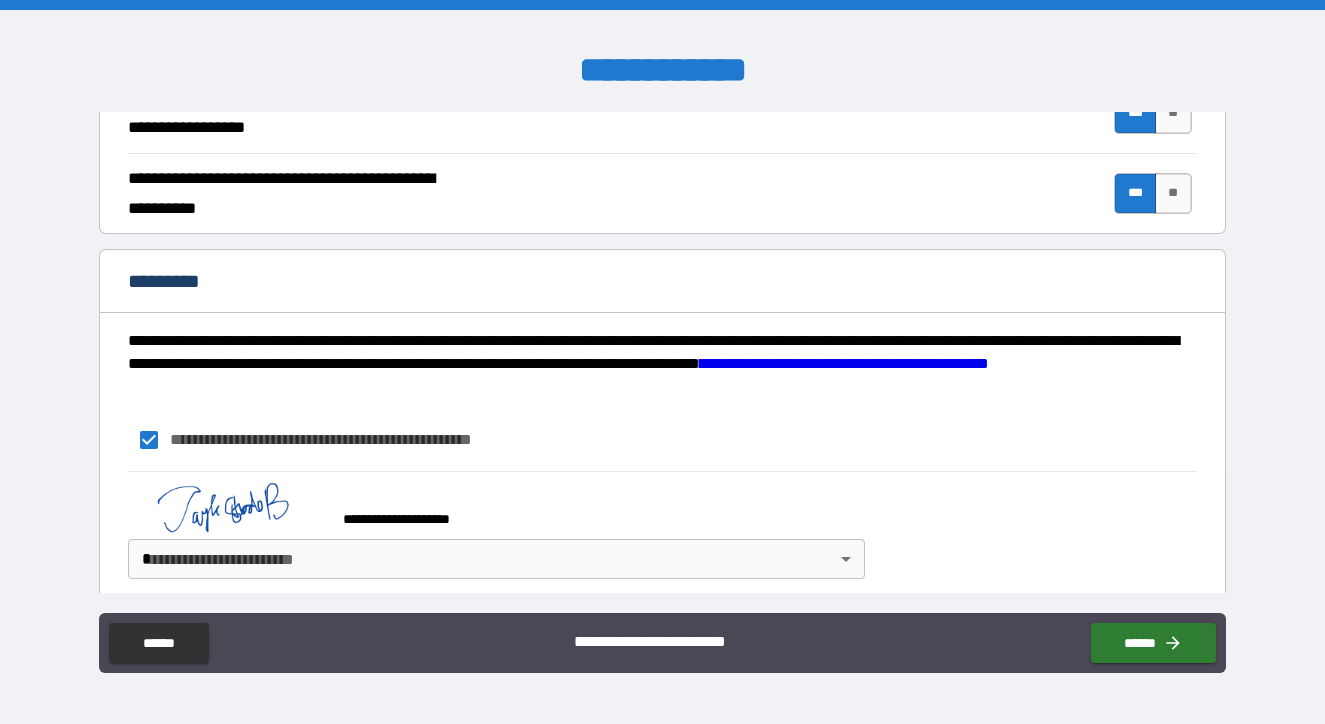 click on "**********" at bounding box center (662, 362) 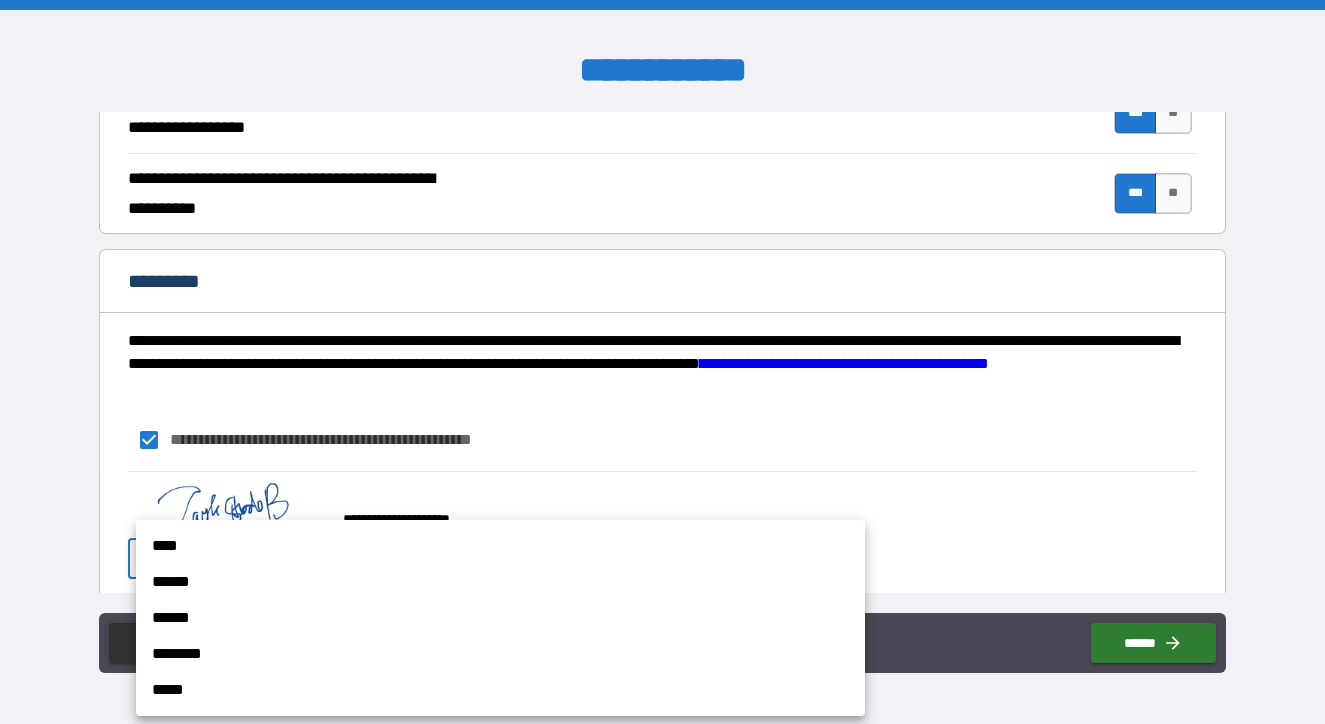click on "****" at bounding box center (500, 546) 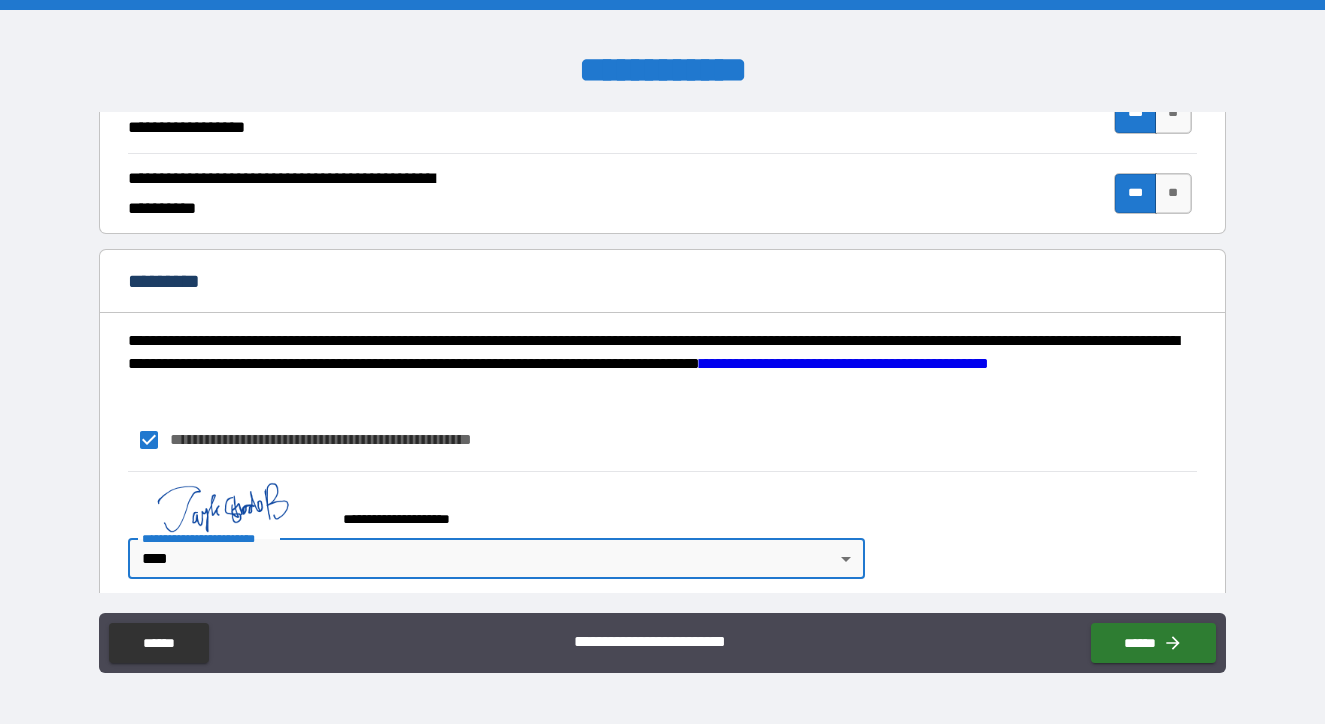 scroll, scrollTop: 1982, scrollLeft: 0, axis: vertical 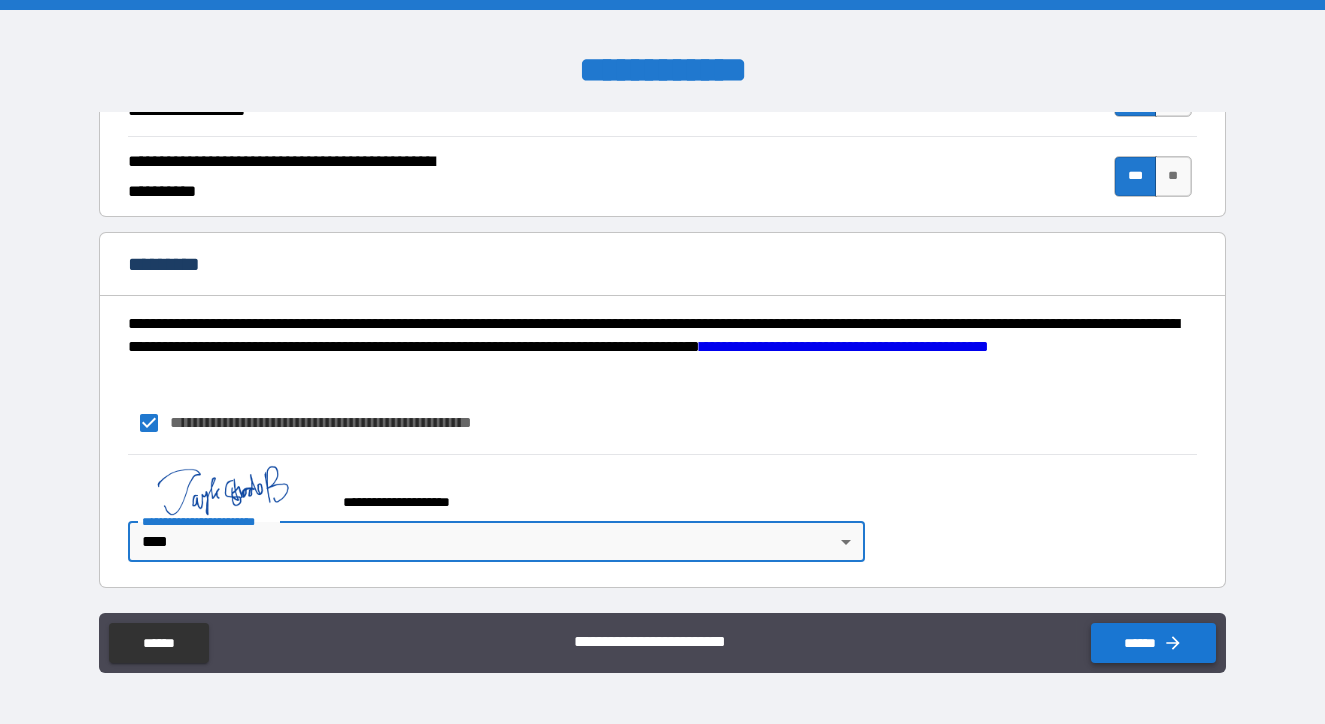 click on "******" at bounding box center (1153, 643) 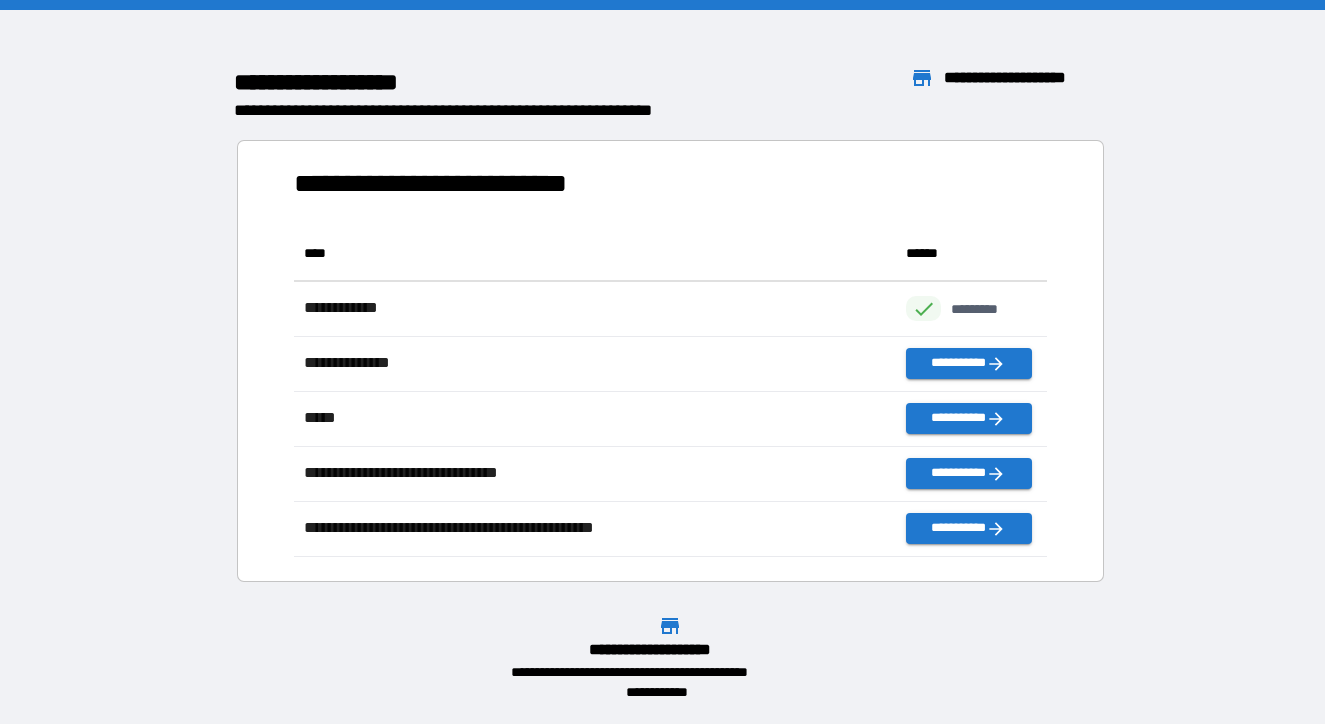 scroll, scrollTop: 1, scrollLeft: 0, axis: vertical 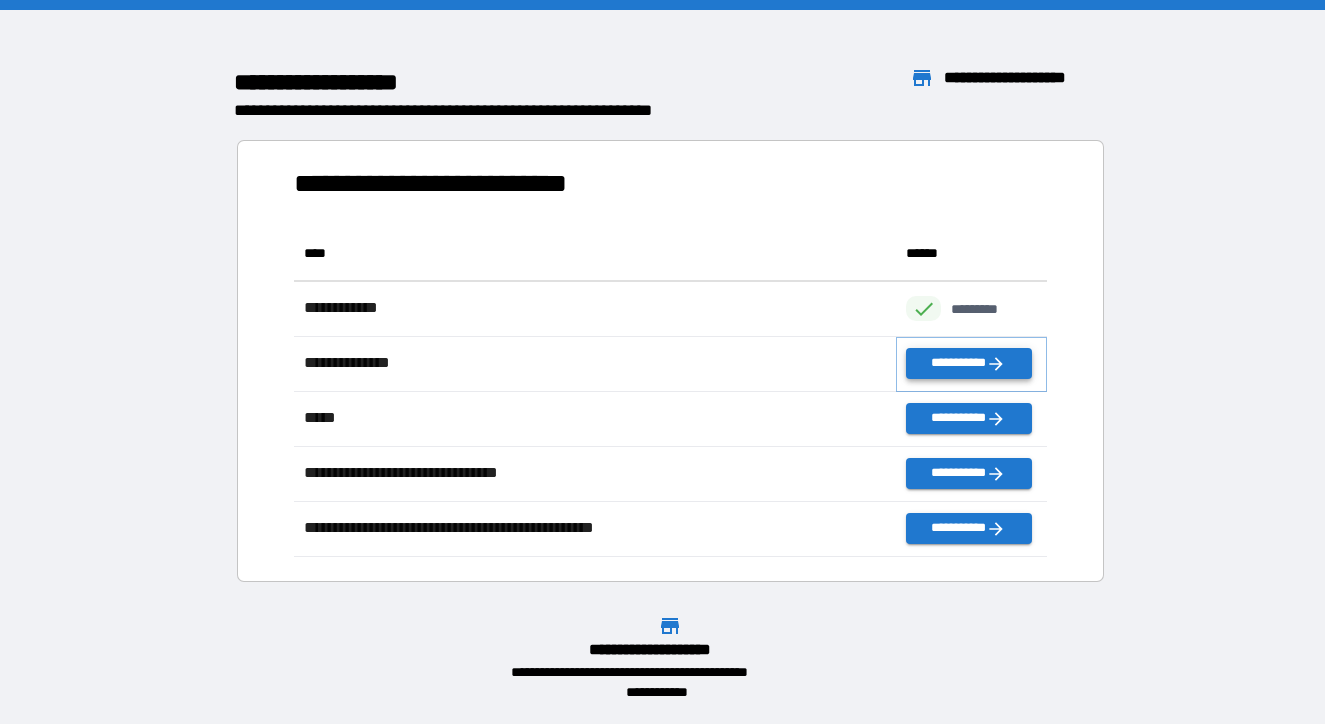click on "**********" at bounding box center [968, 363] 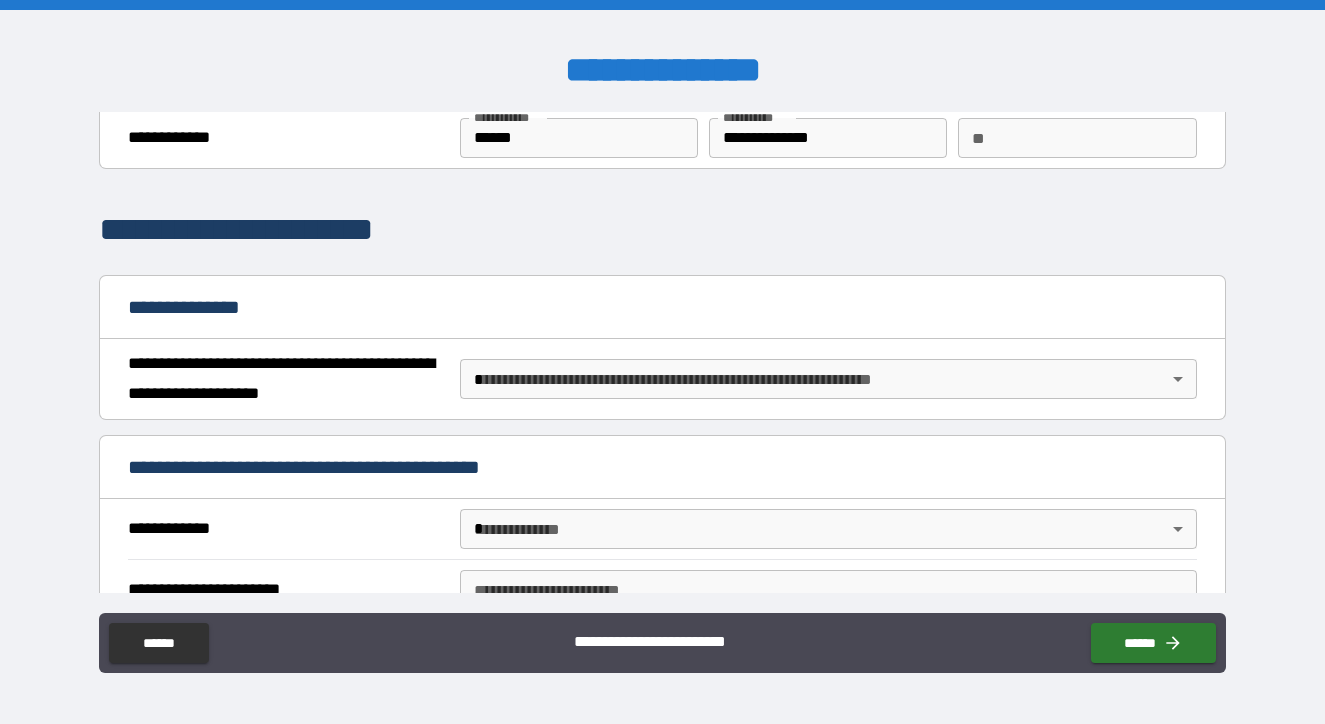 scroll, scrollTop: 84, scrollLeft: 0, axis: vertical 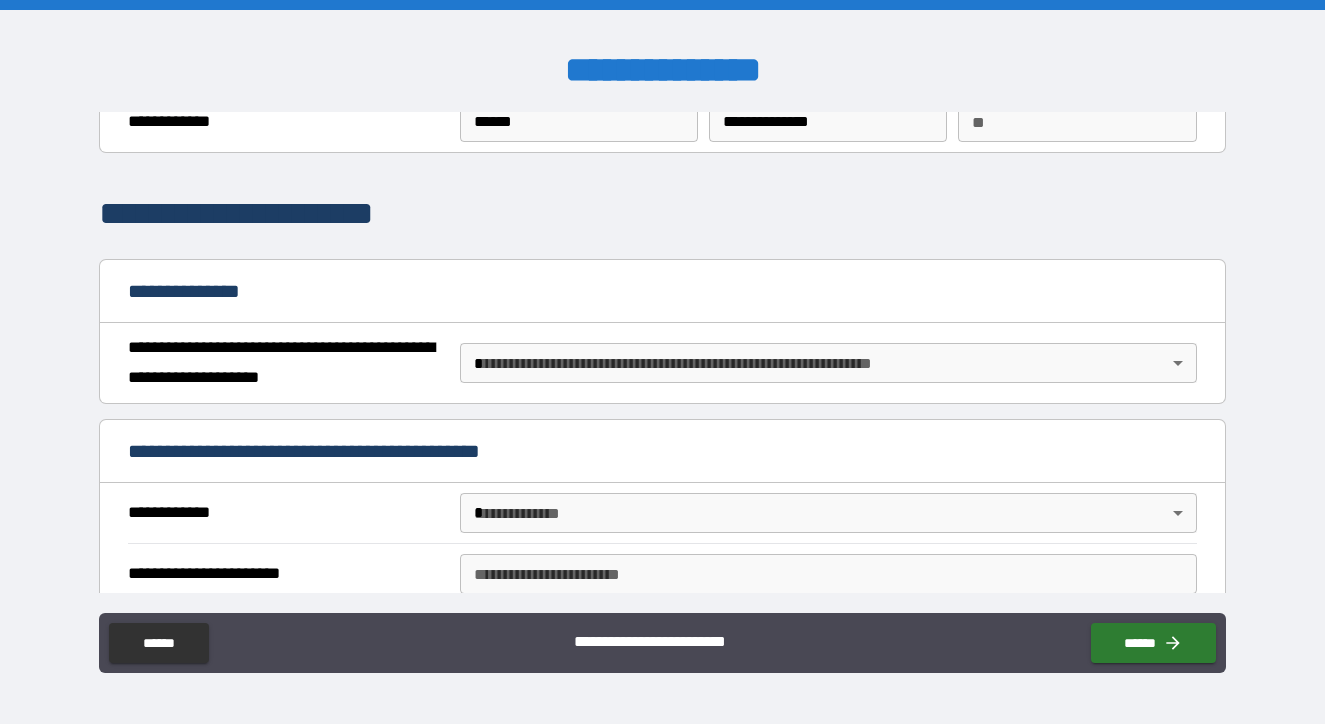 click on "**********" at bounding box center [662, 362] 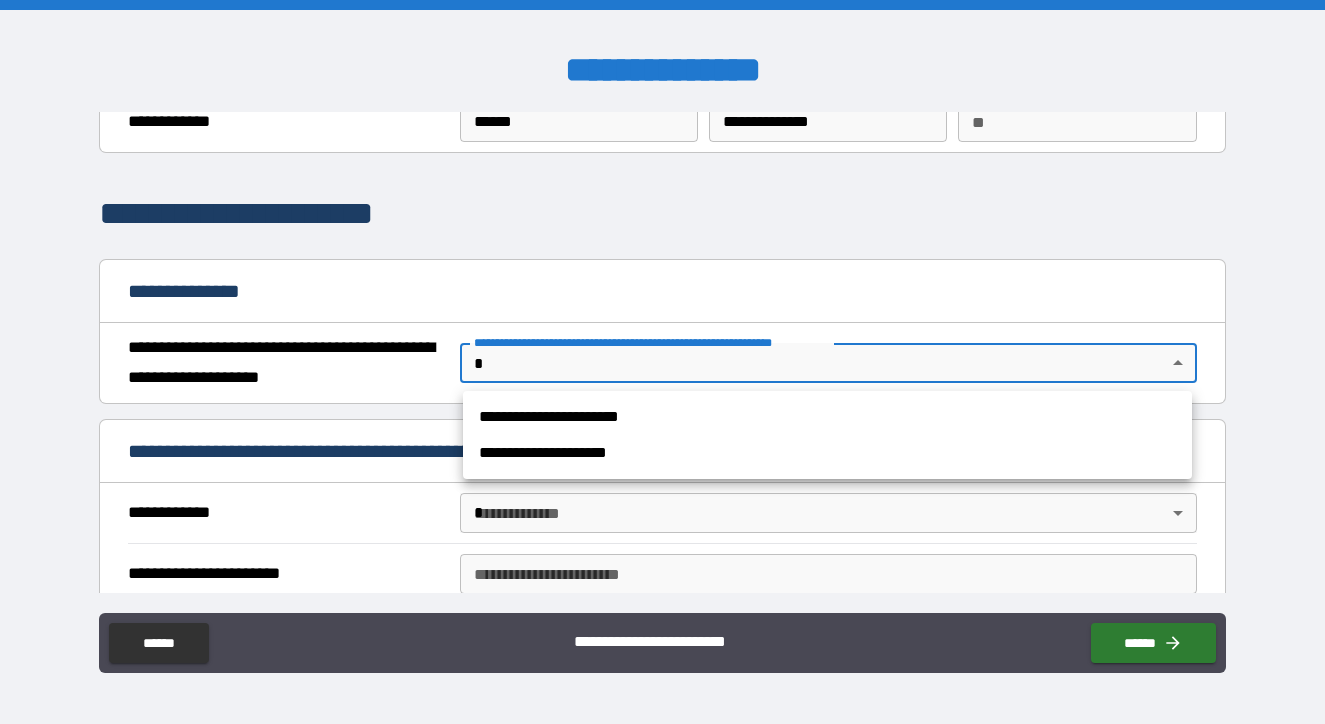 click on "**********" at bounding box center [827, 417] 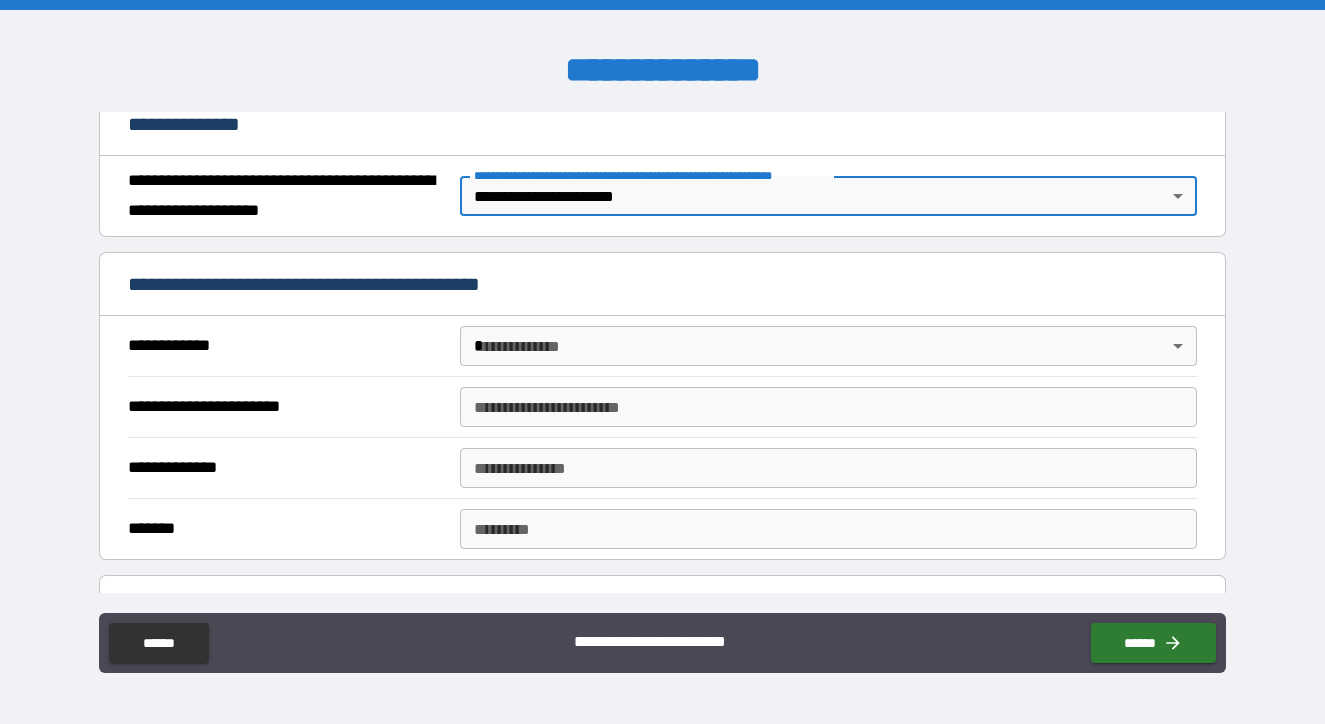 scroll, scrollTop: 256, scrollLeft: 0, axis: vertical 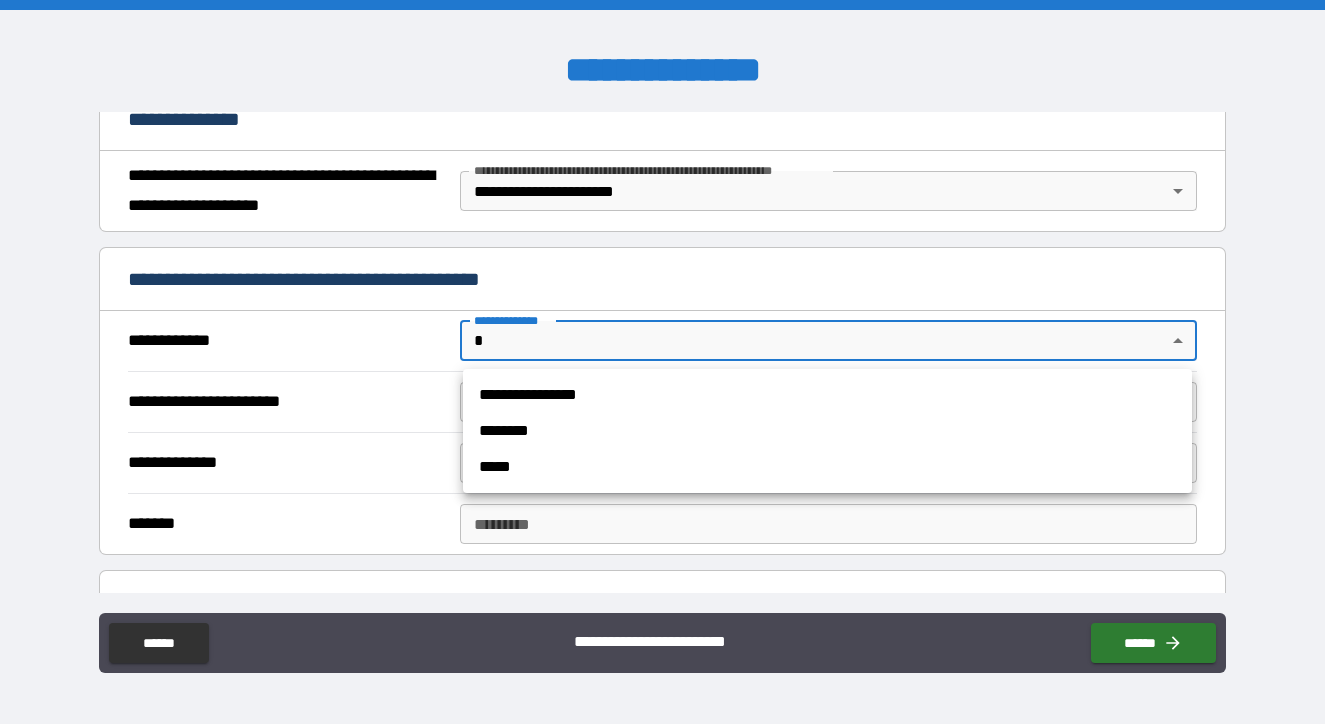 click on "**********" at bounding box center (662, 362) 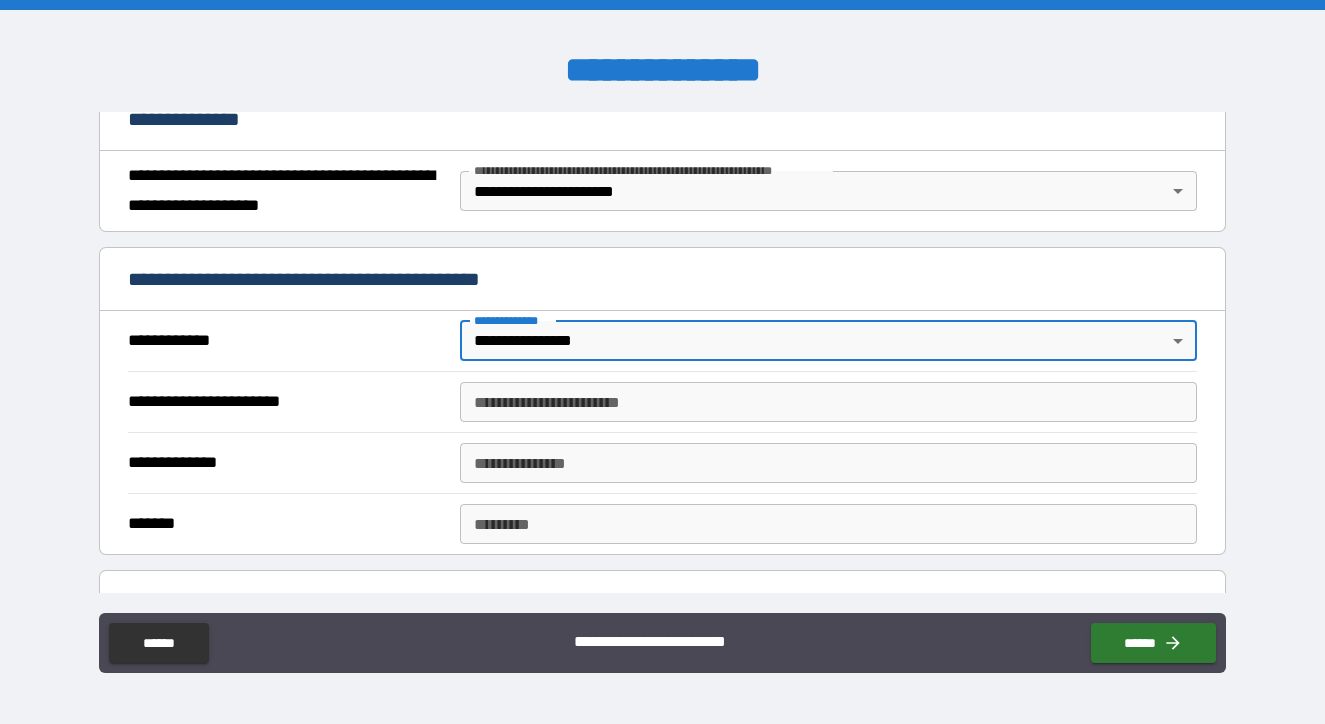 click on "**********" at bounding box center [828, 402] 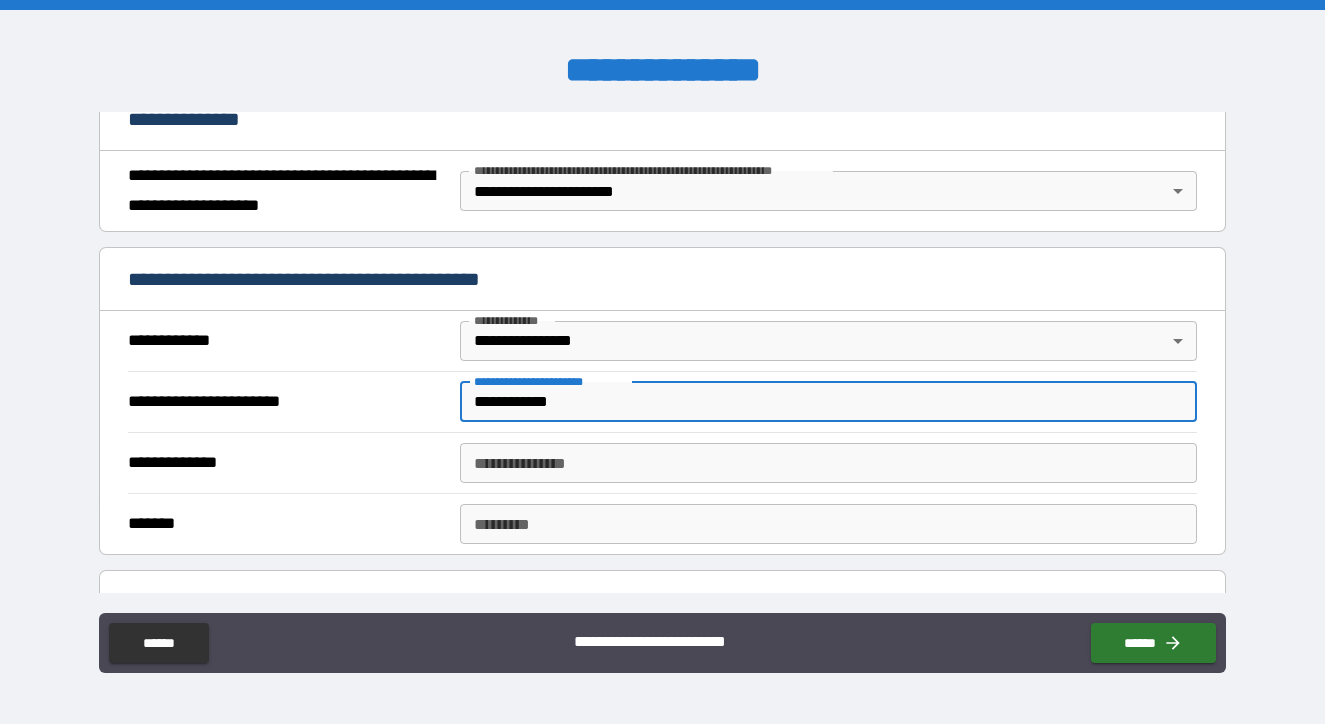 type on "**********" 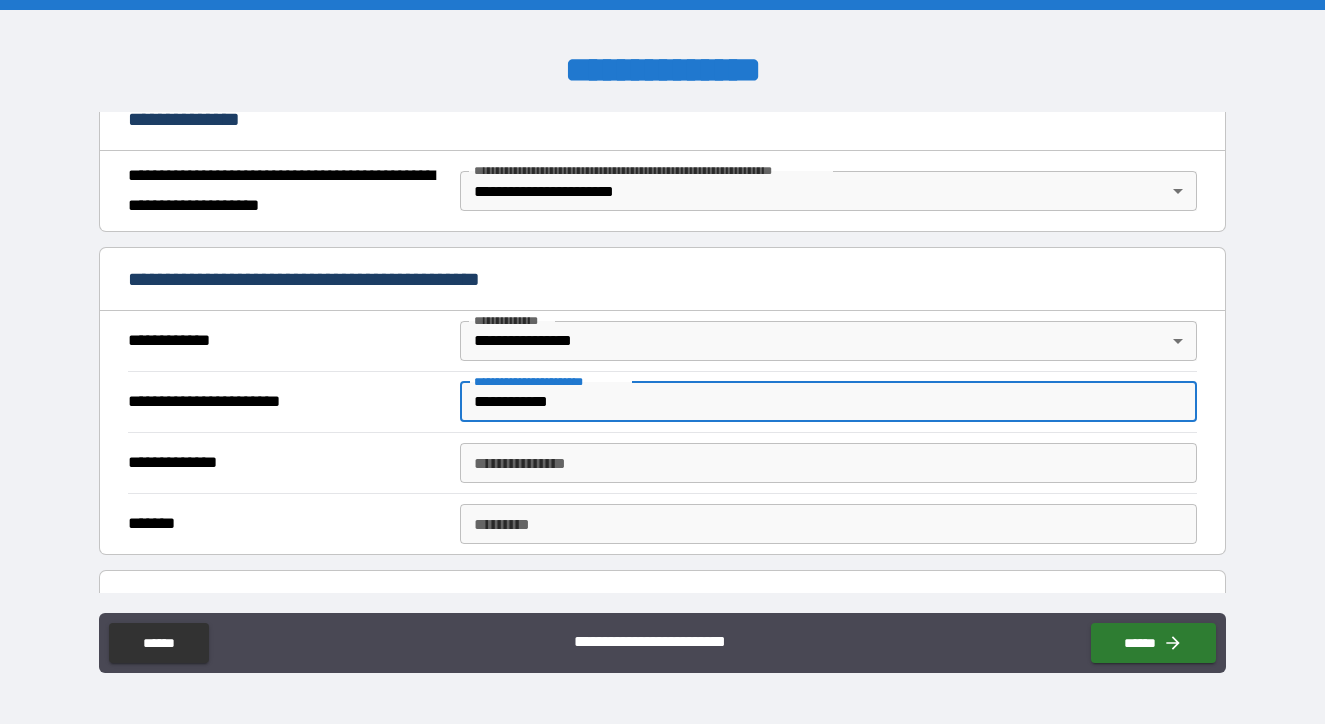 click on "**********" at bounding box center (828, 463) 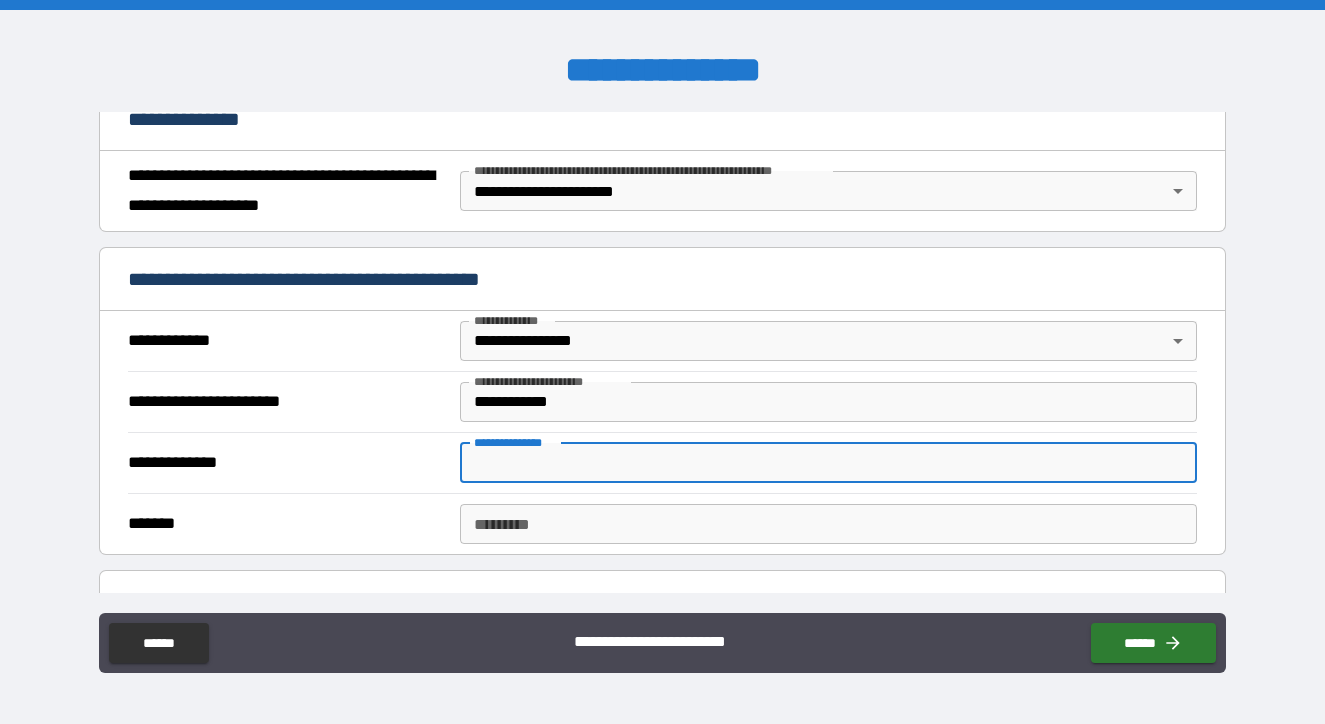 paste on "**********" 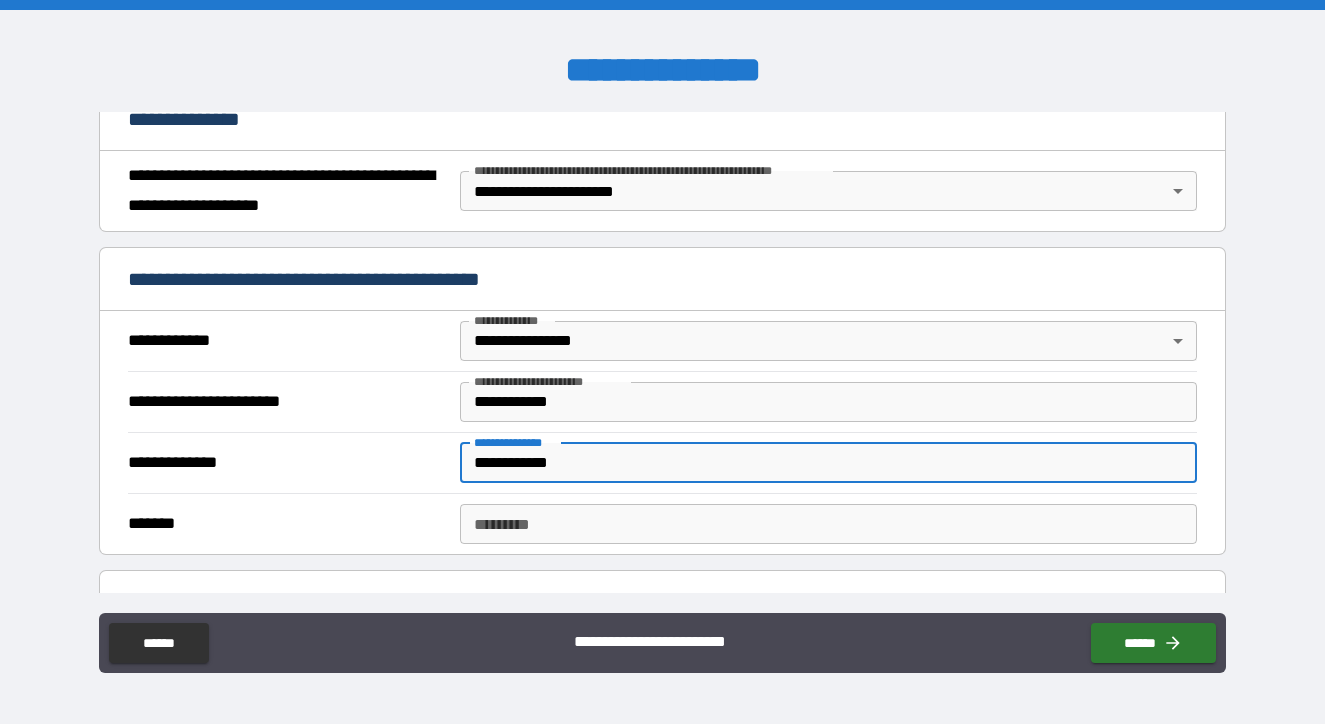 type on "**********" 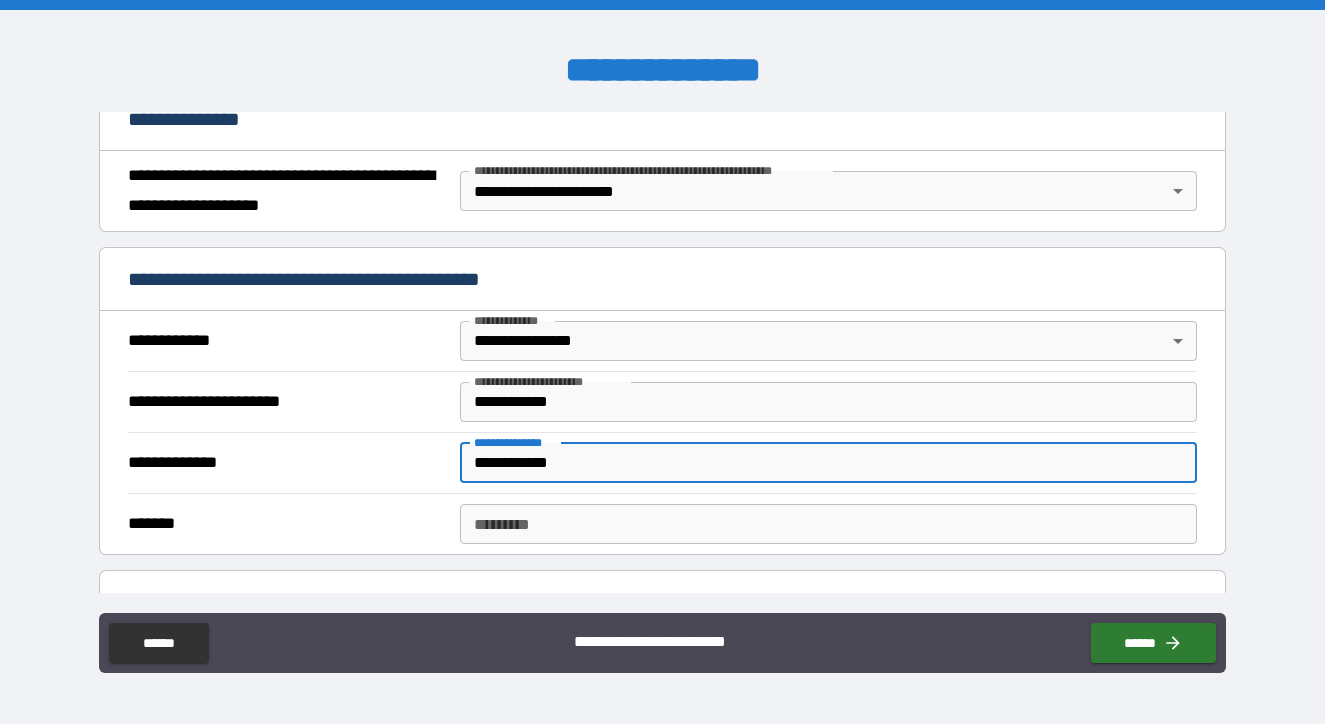 click on "*******   *" at bounding box center [828, 524] 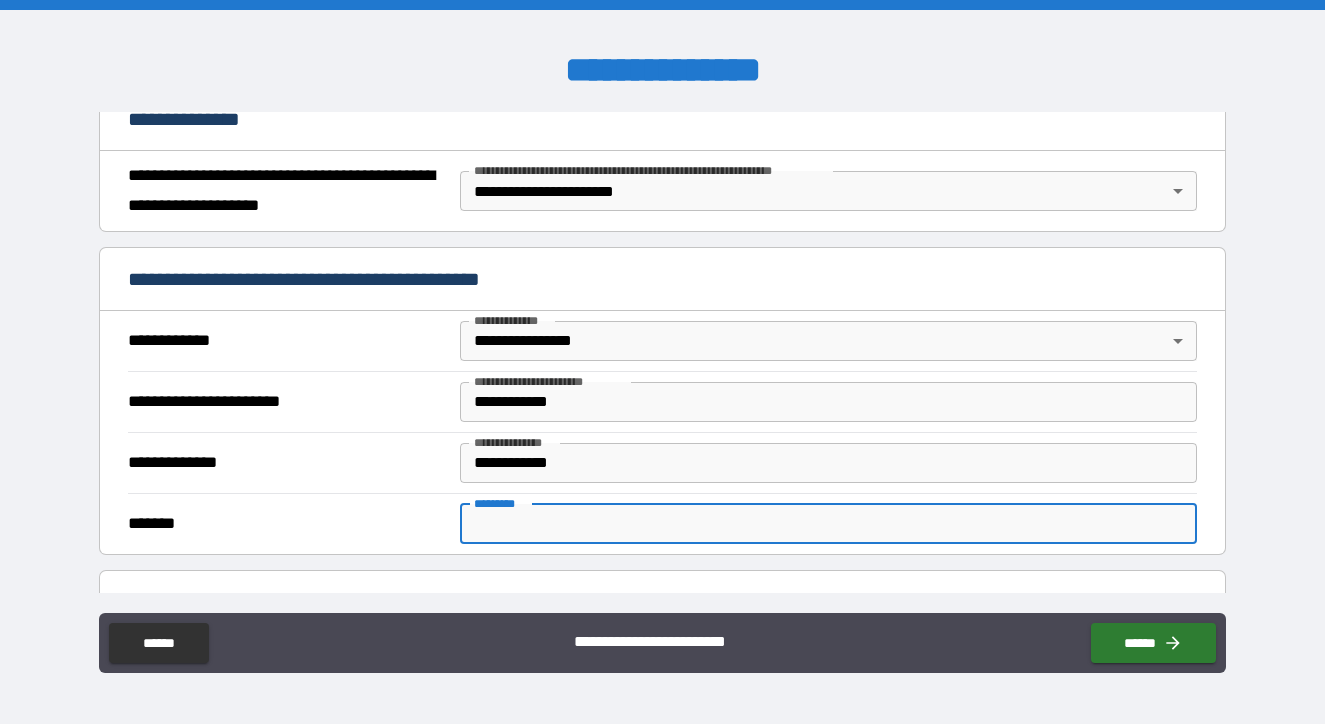 paste on "**********" 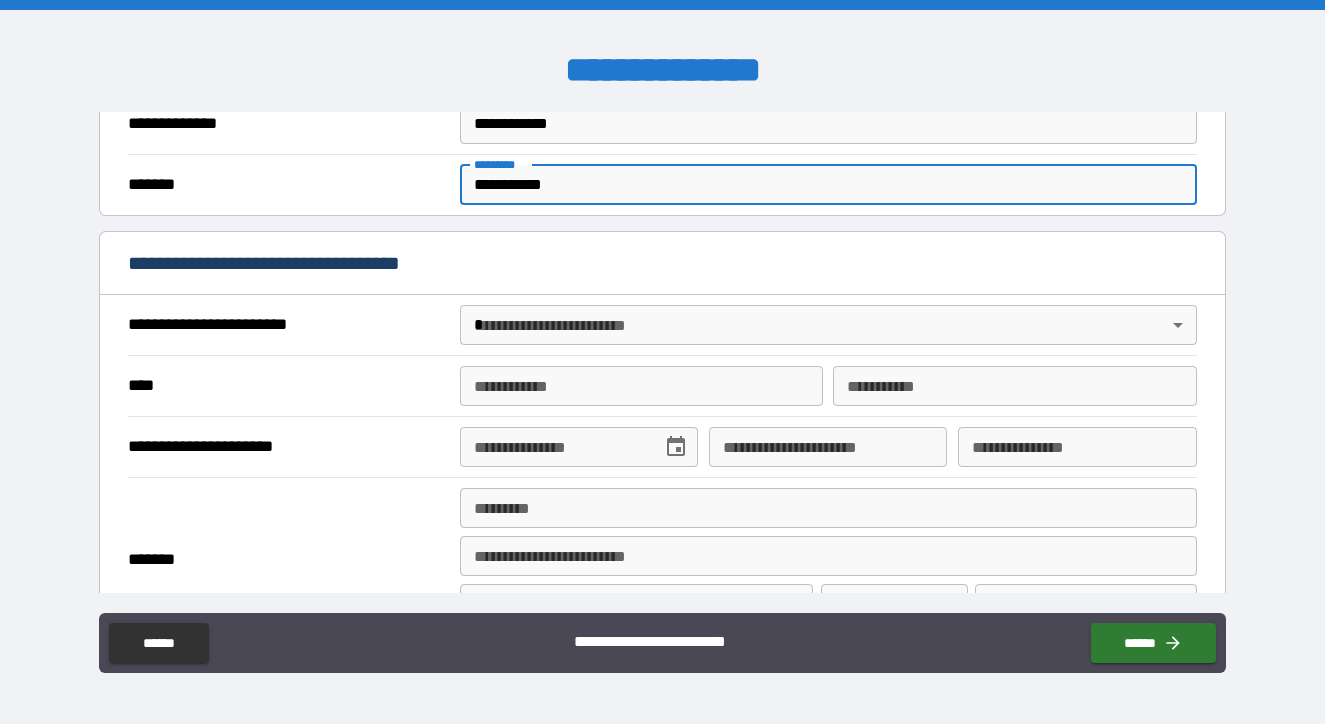 scroll, scrollTop: 607, scrollLeft: 0, axis: vertical 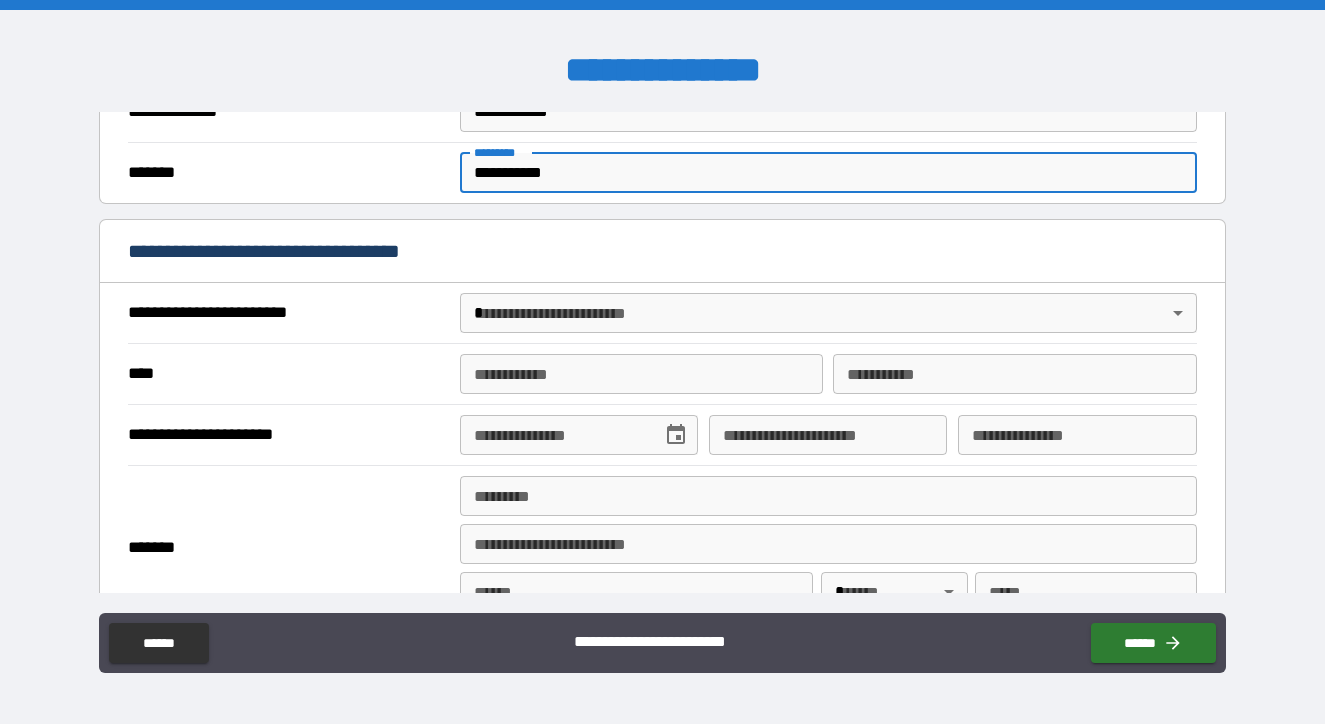 type on "**********" 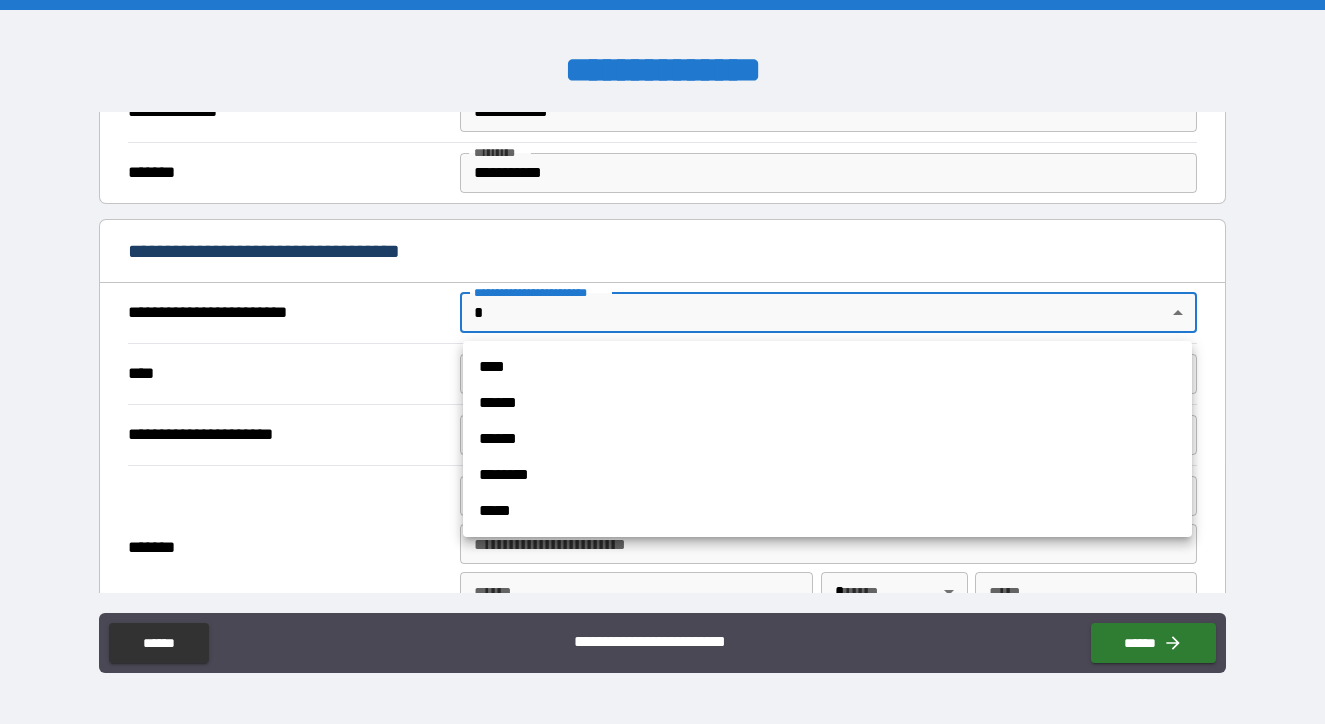 click on "**********" at bounding box center [662, 362] 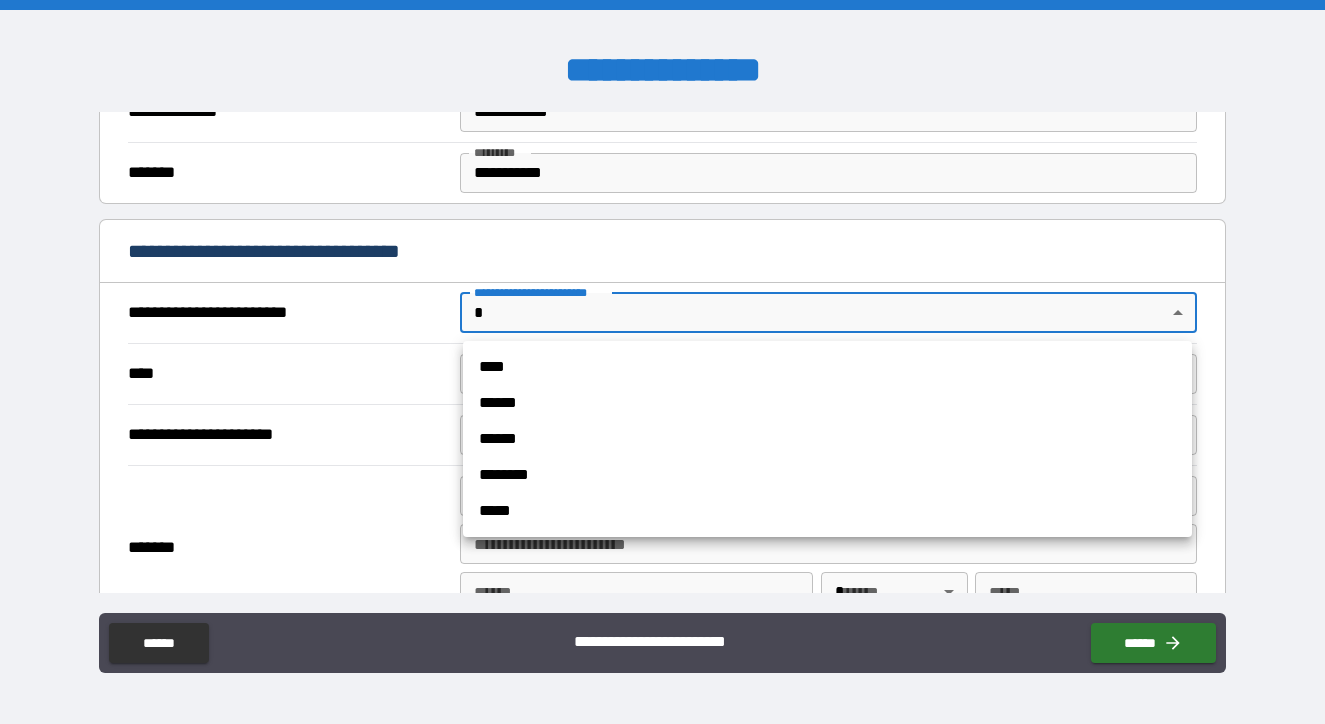 click on "****" at bounding box center (827, 367) 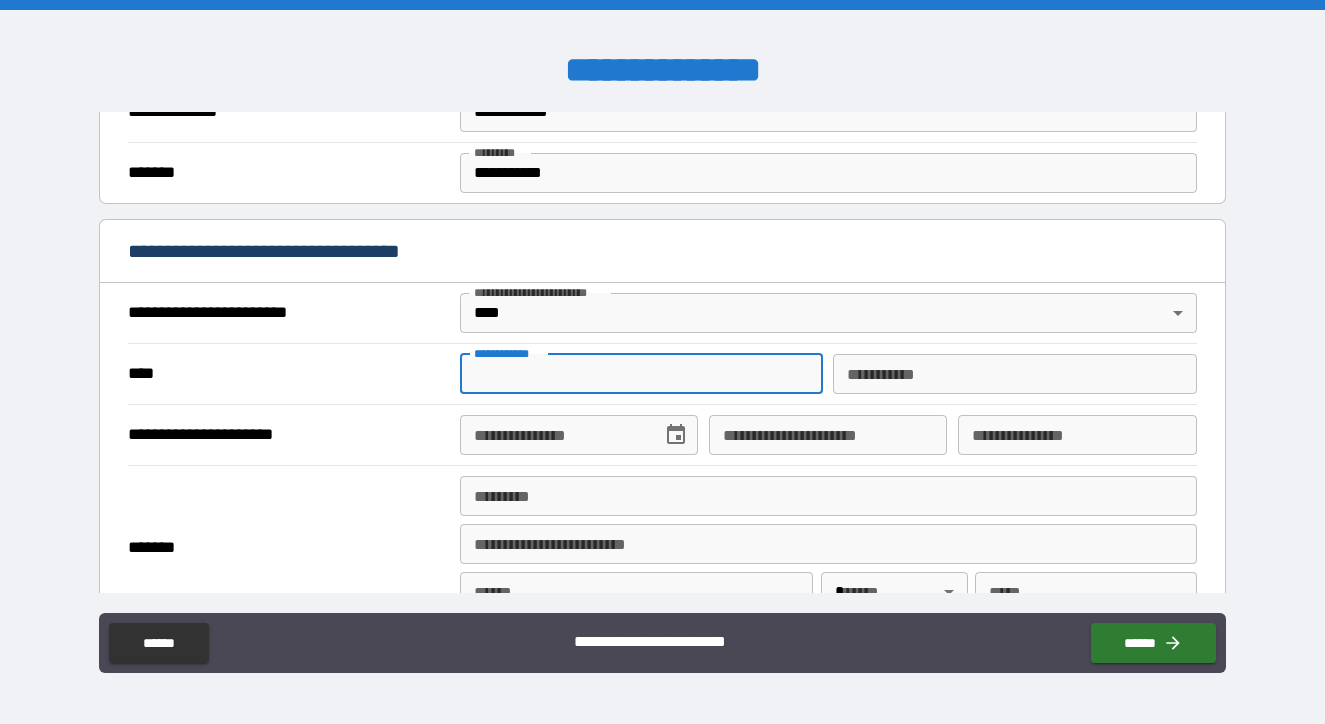 click on "**********" at bounding box center [641, 374] 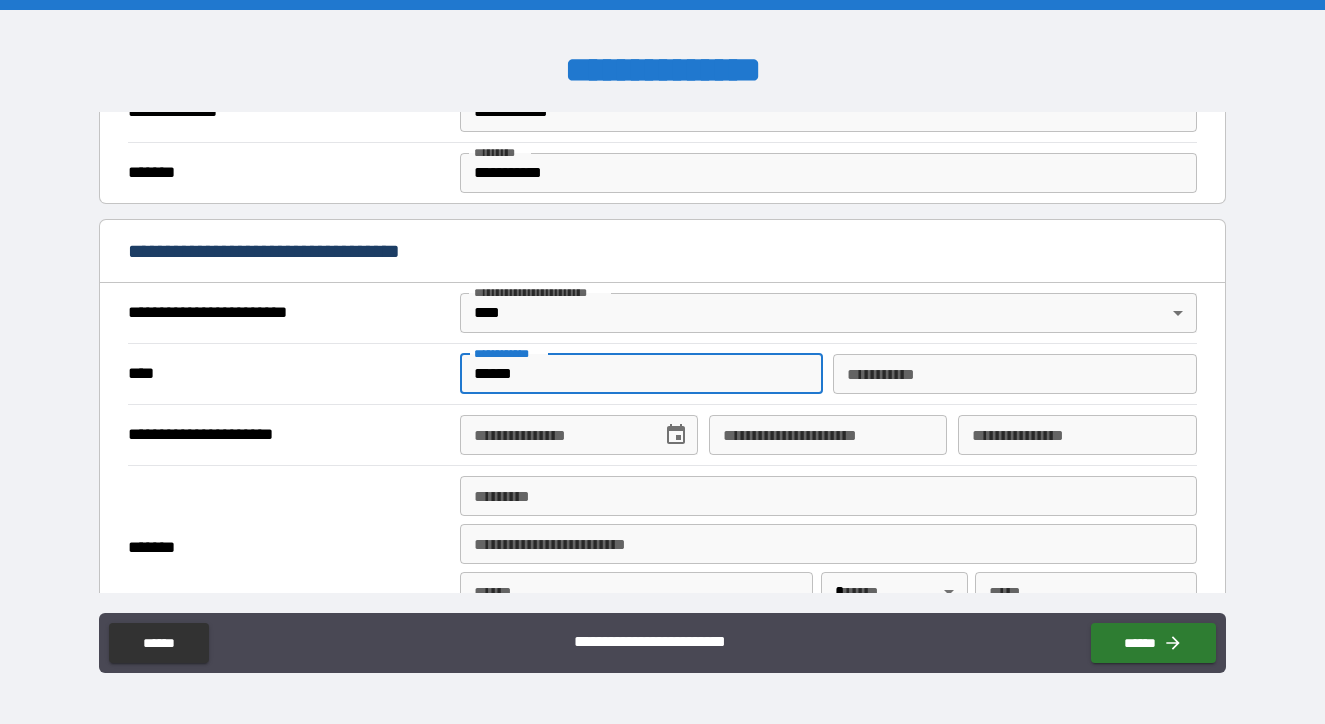 type on "******" 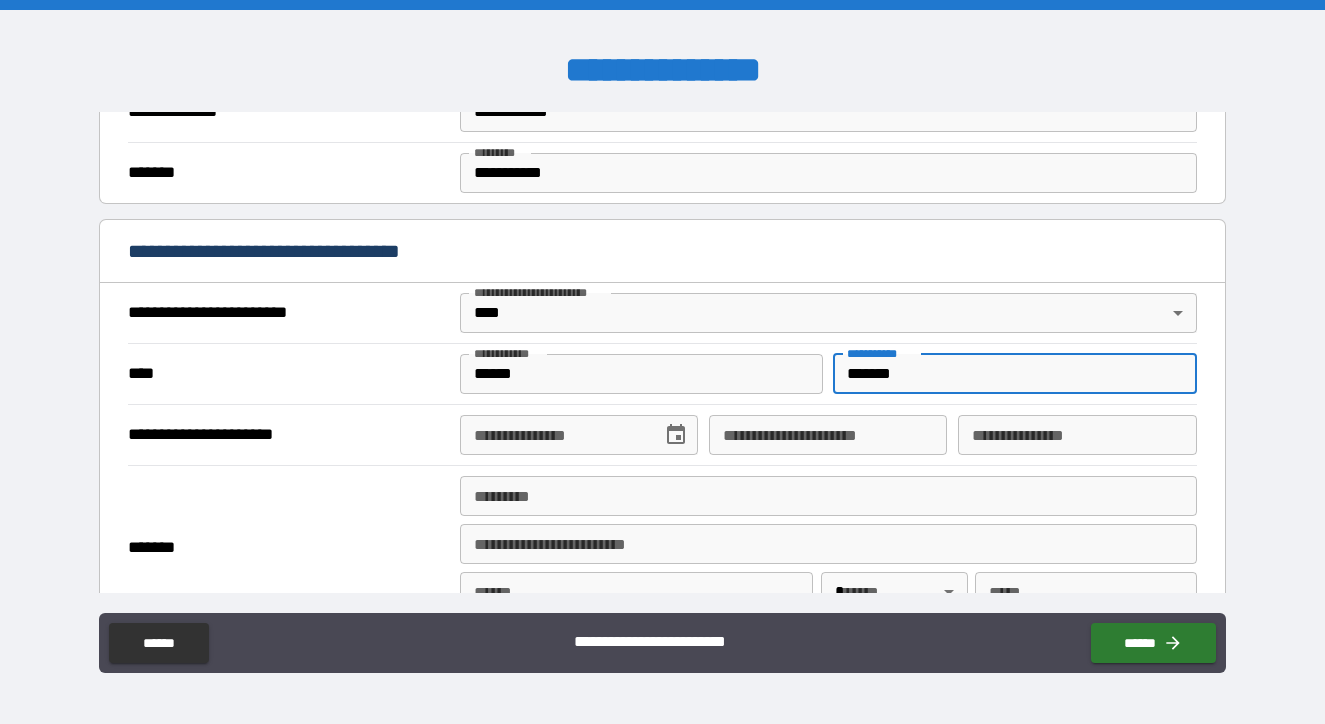 type on "*******" 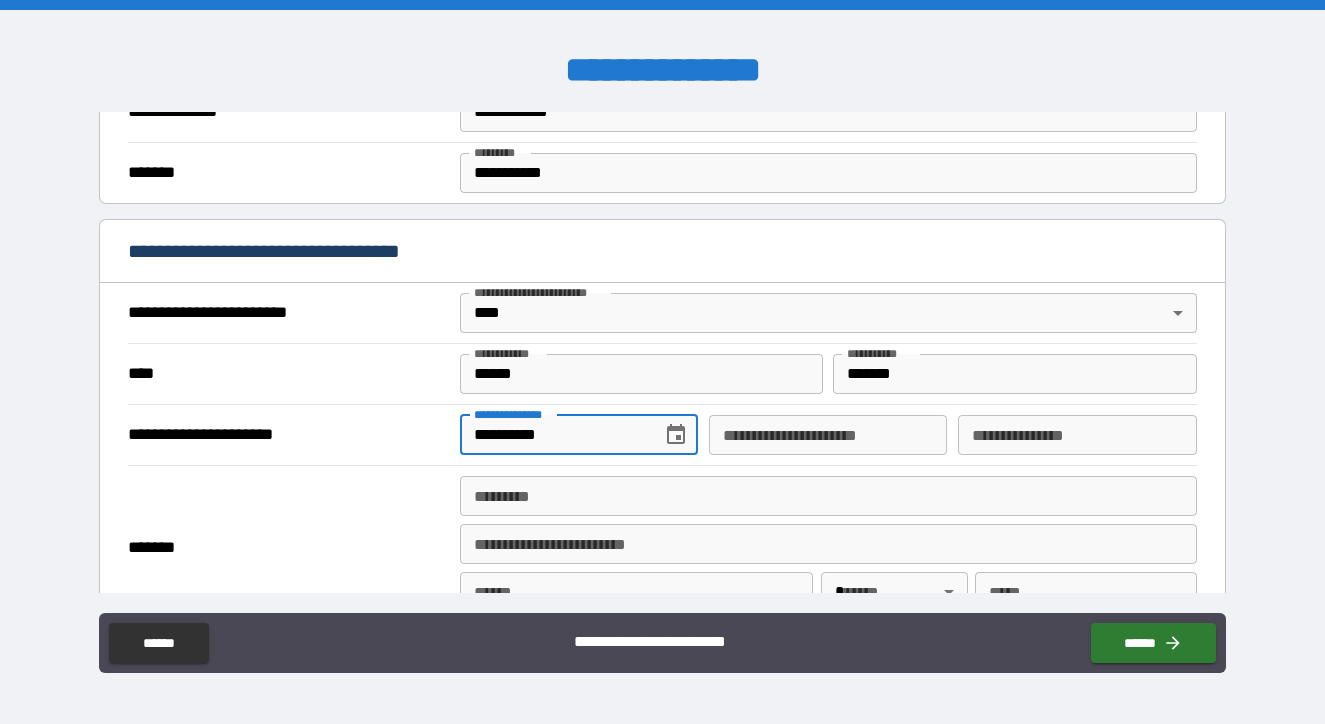 scroll, scrollTop: 683, scrollLeft: 0, axis: vertical 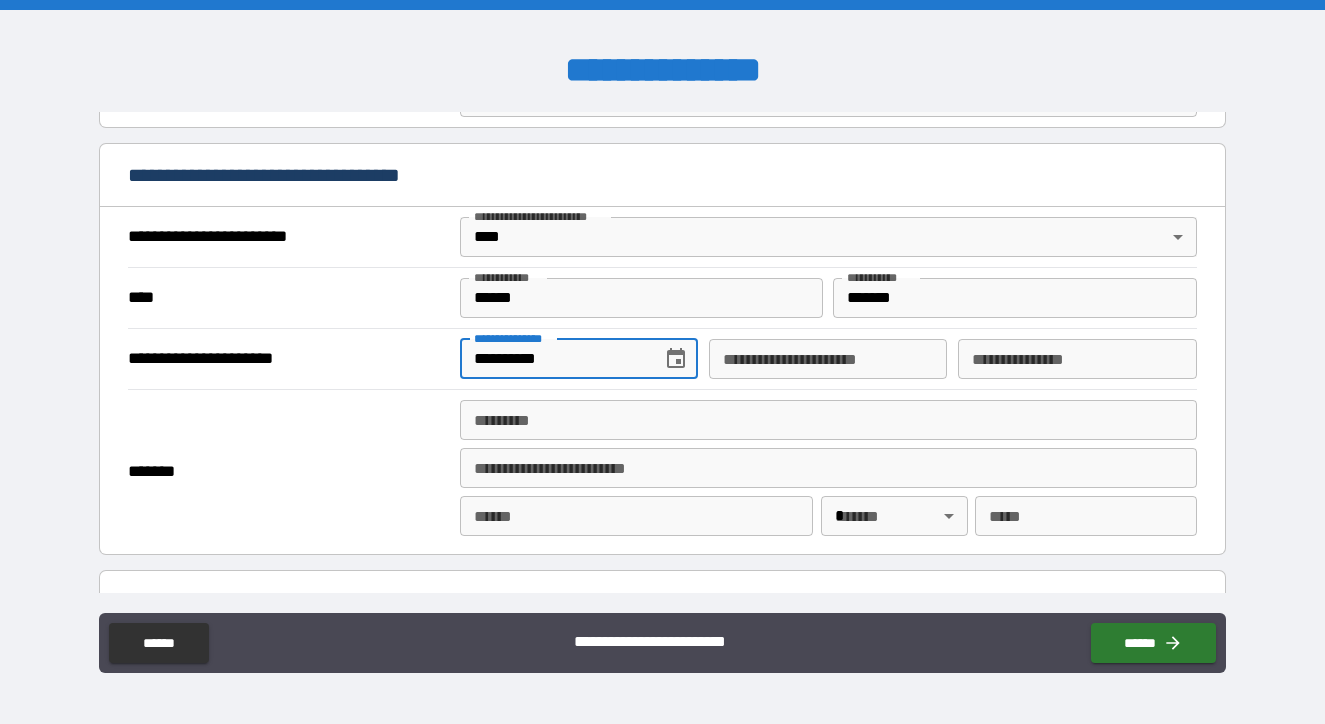 type on "**********" 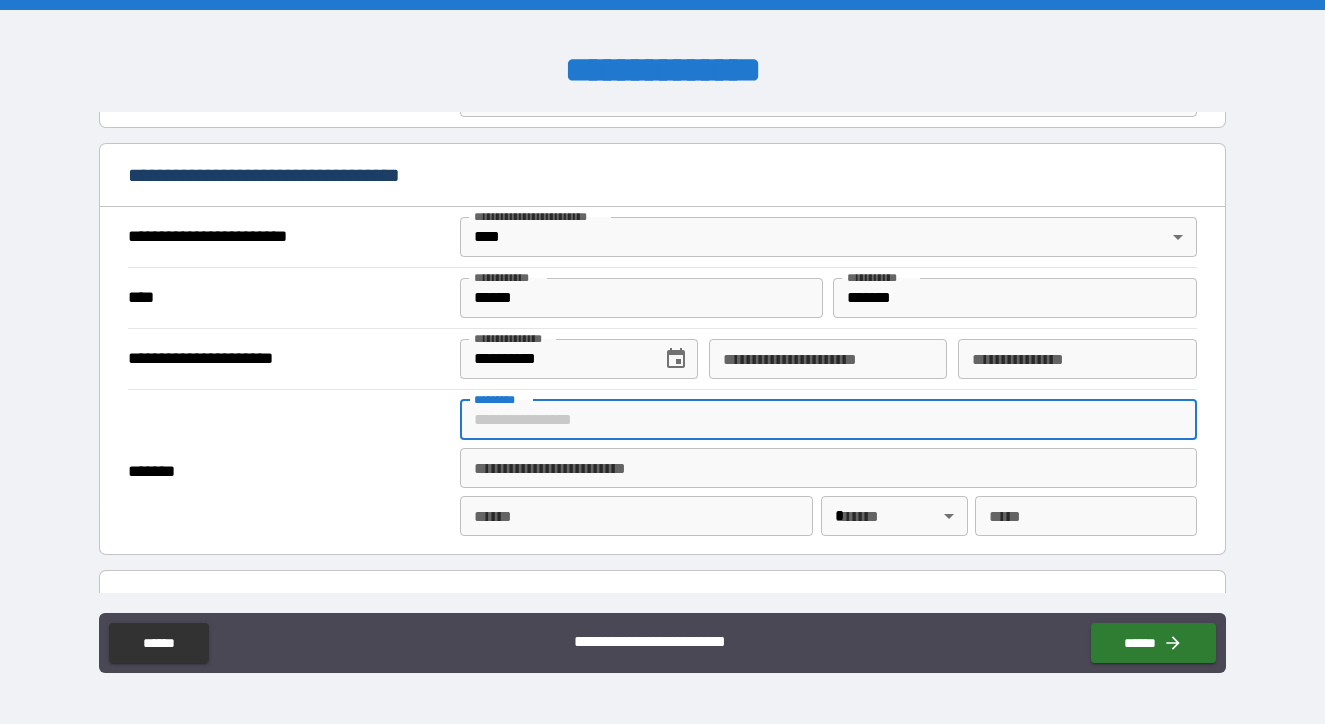 click on "*******   *" at bounding box center [828, 420] 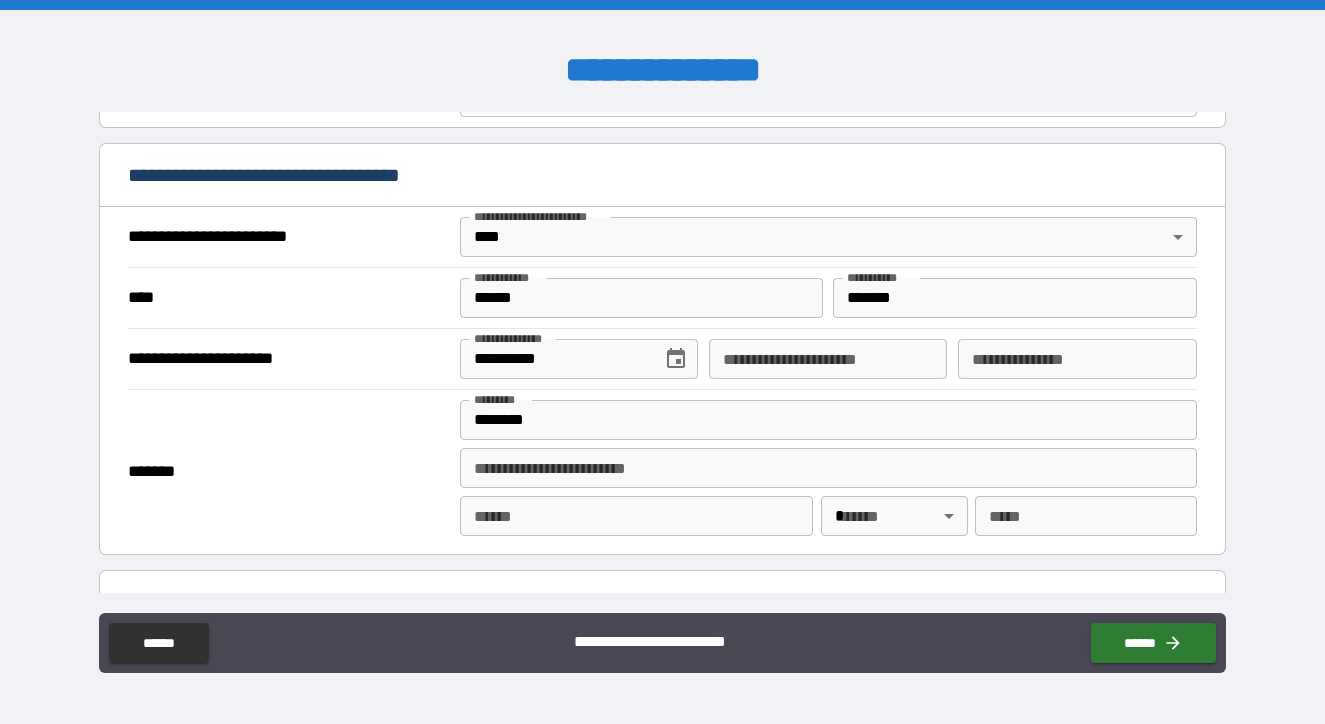 type on "**********" 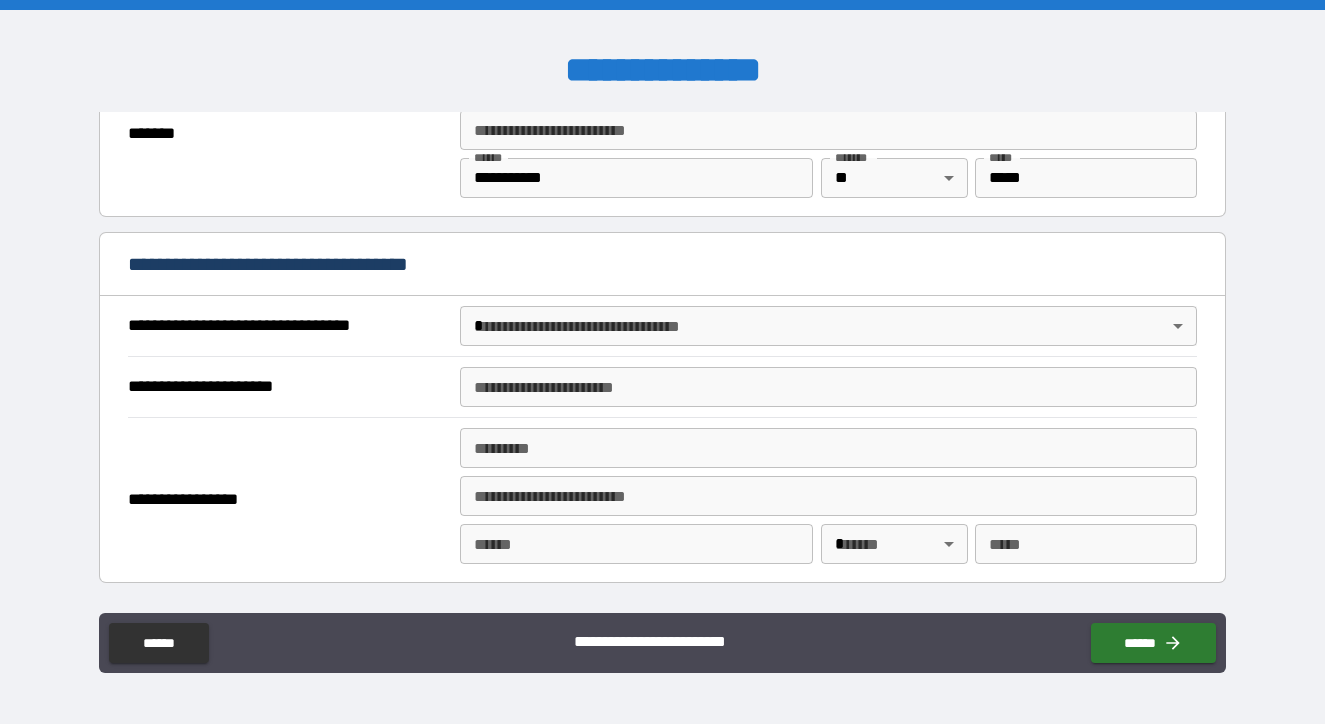 scroll, scrollTop: 796, scrollLeft: 0, axis: vertical 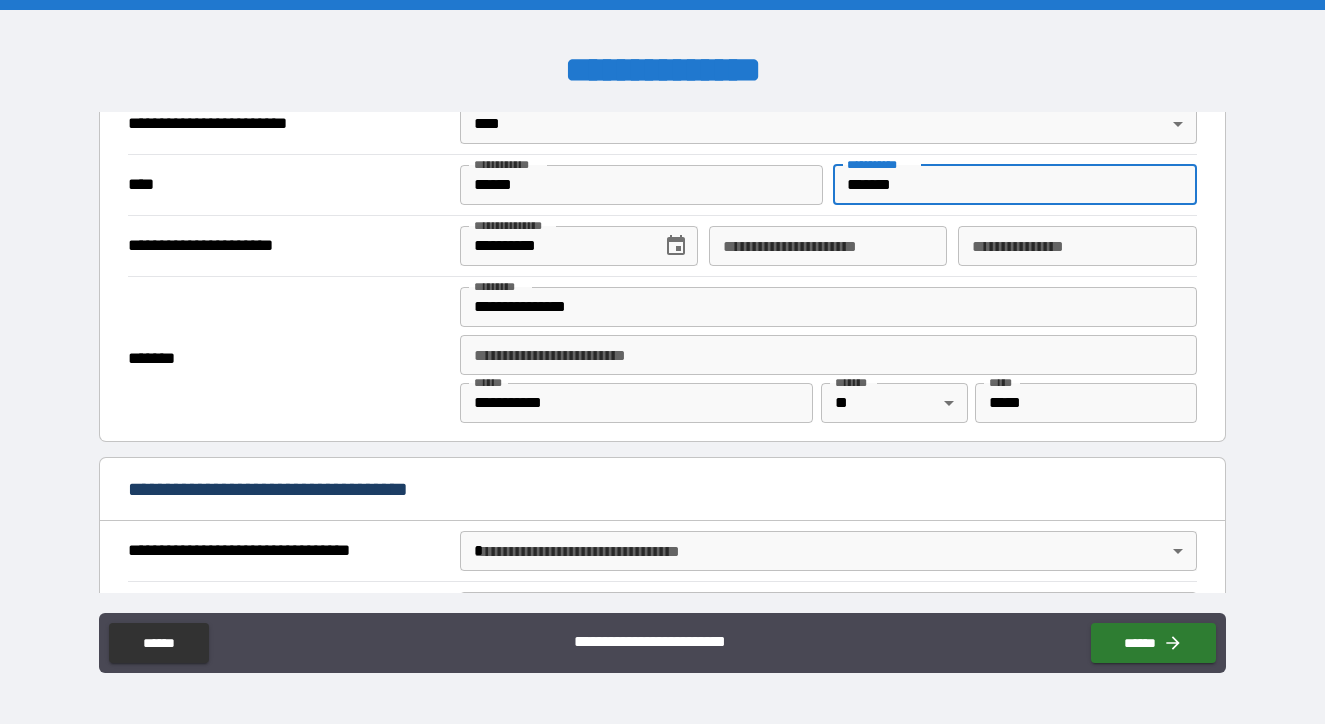 click on "*******" at bounding box center [1014, 185] 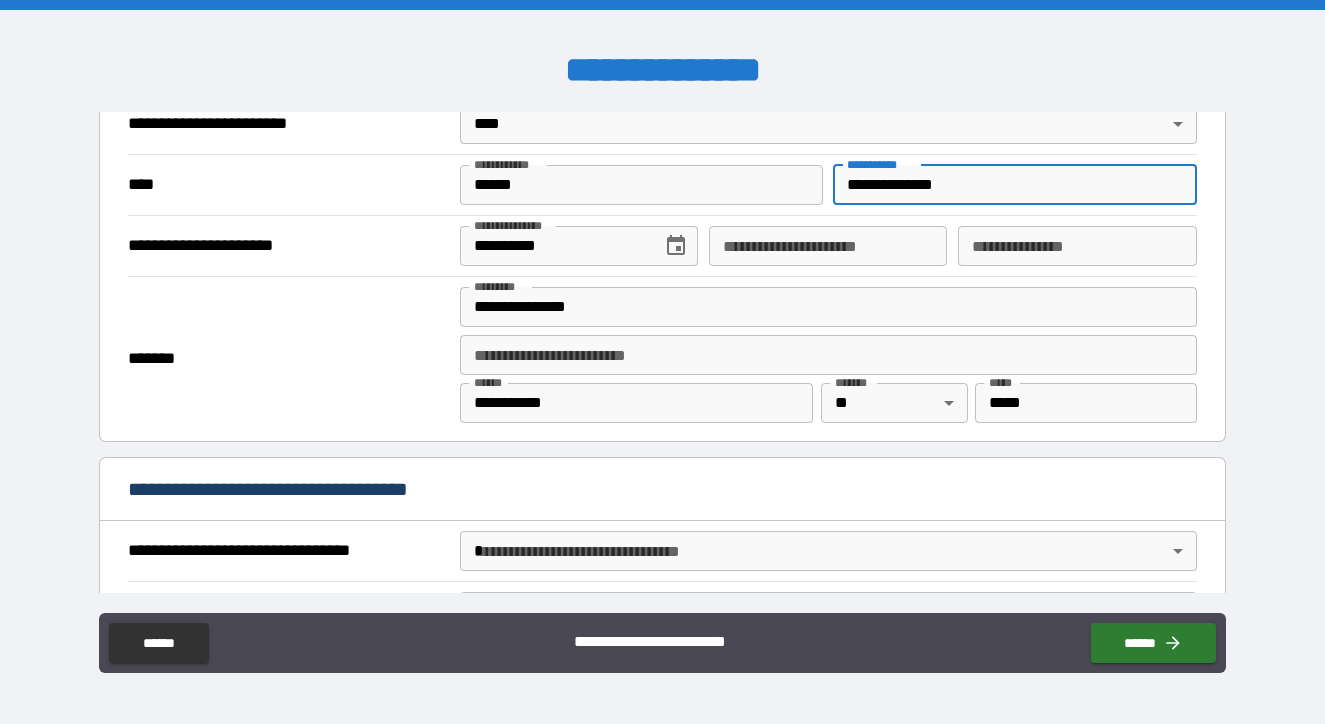 scroll, scrollTop: 998, scrollLeft: 0, axis: vertical 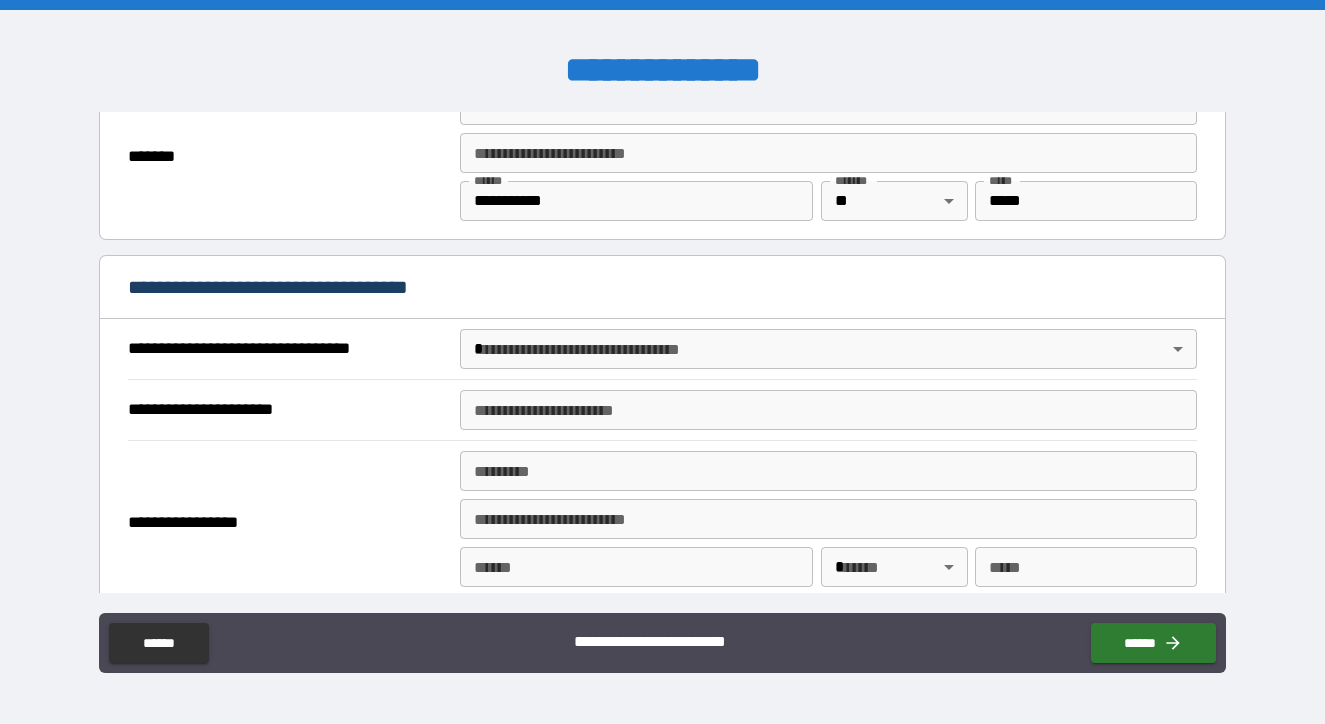 type on "**********" 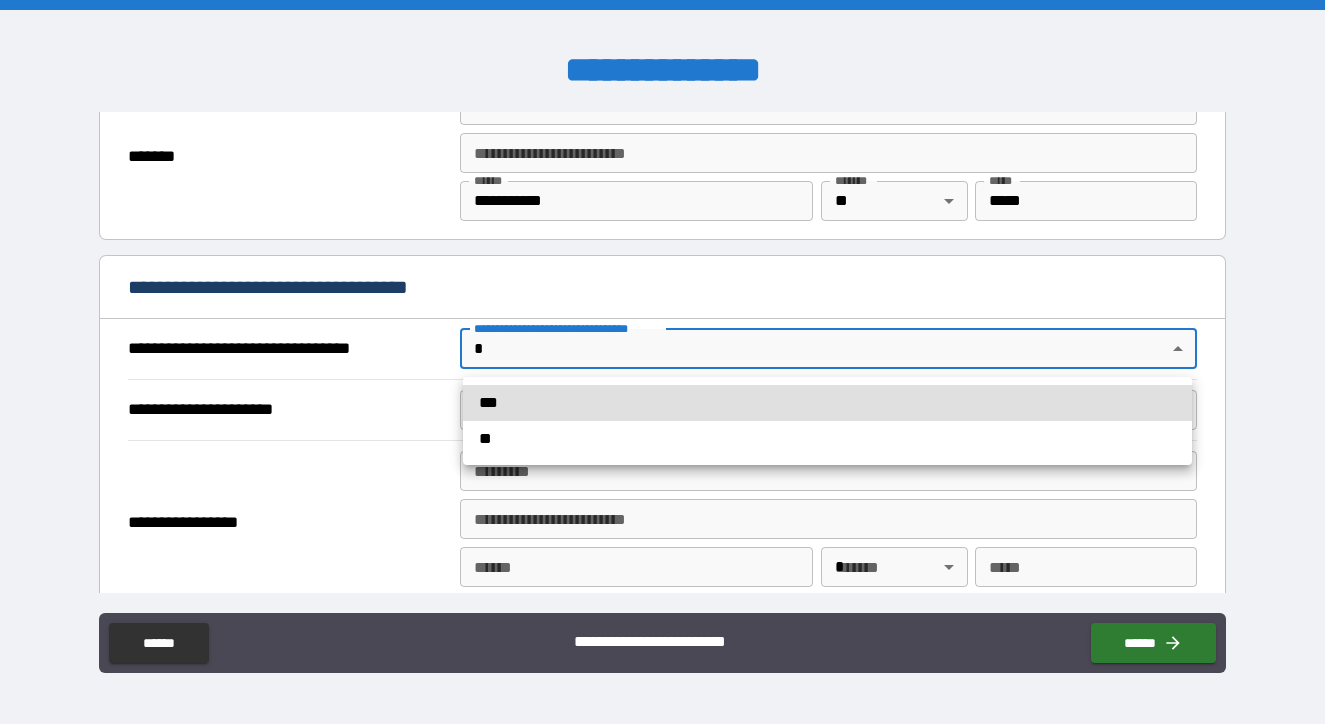click on "***" at bounding box center [827, 403] 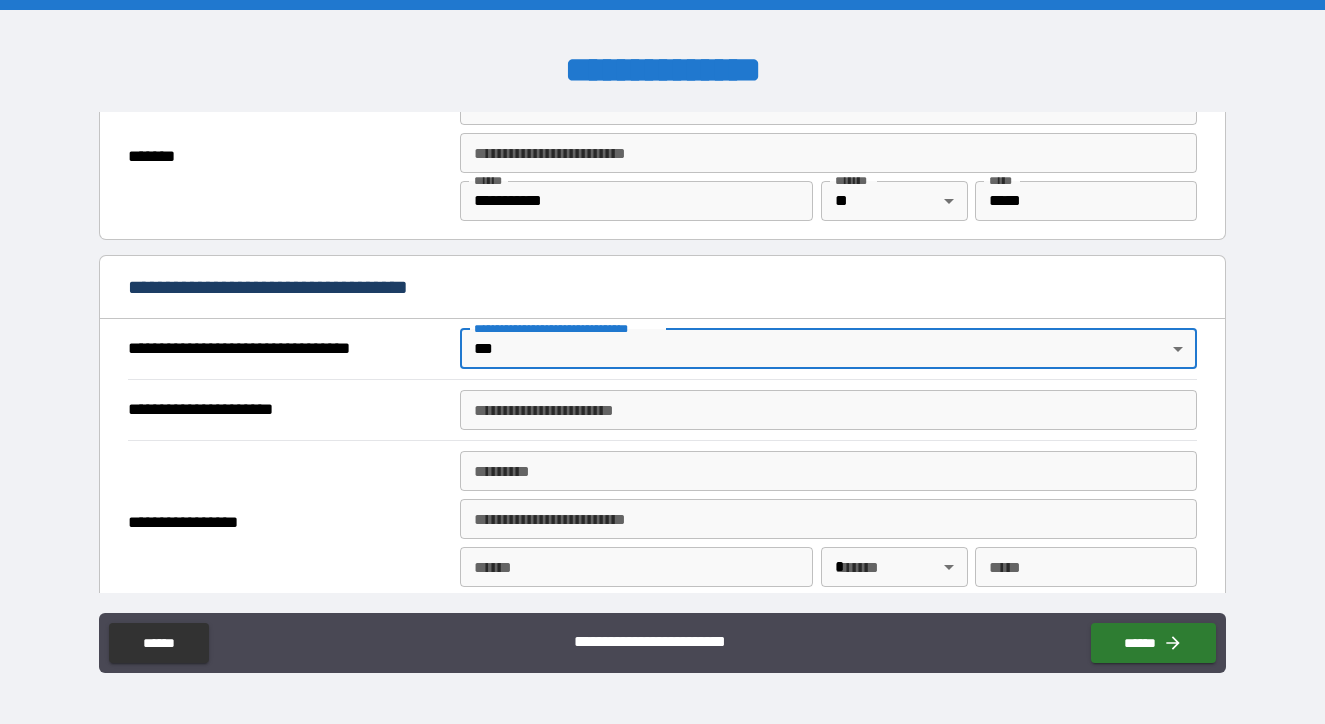 click on "**********" at bounding box center (828, 410) 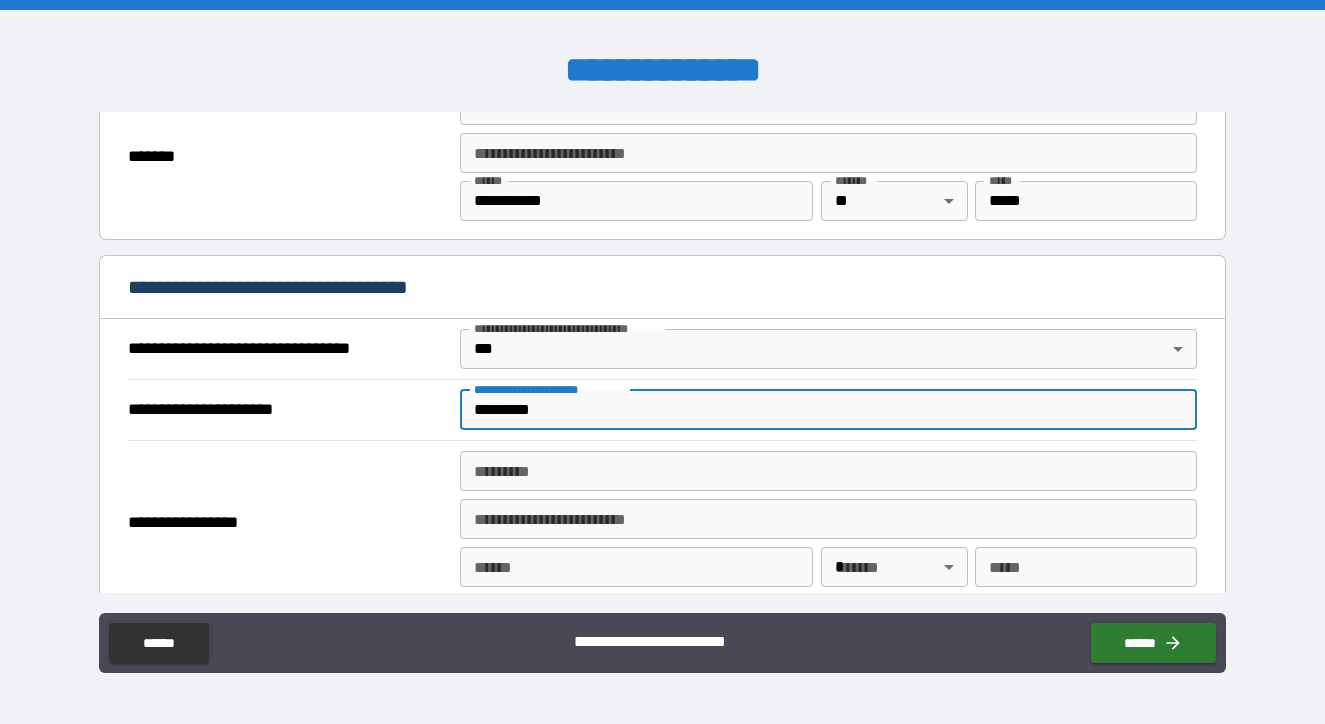 drag, startPoint x: 507, startPoint y: 411, endPoint x: 640, endPoint y: 411, distance: 133 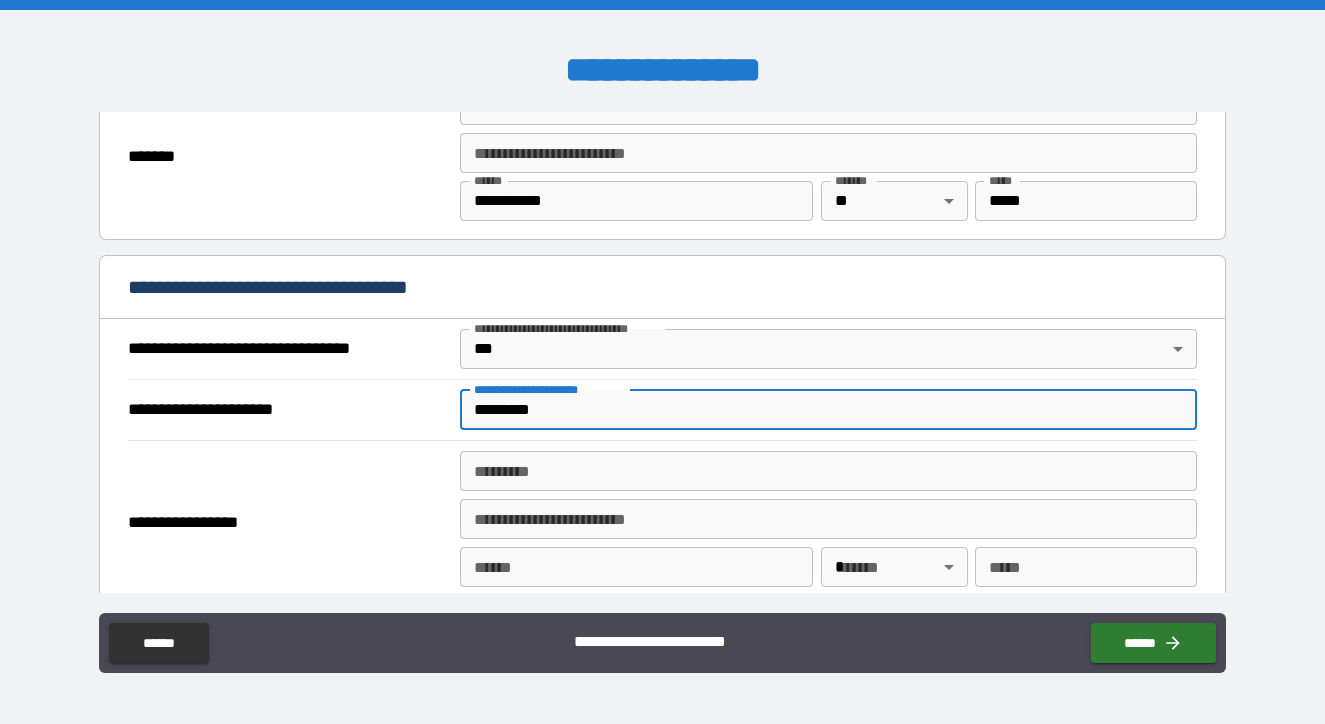 scroll, scrollTop: 1049, scrollLeft: 0, axis: vertical 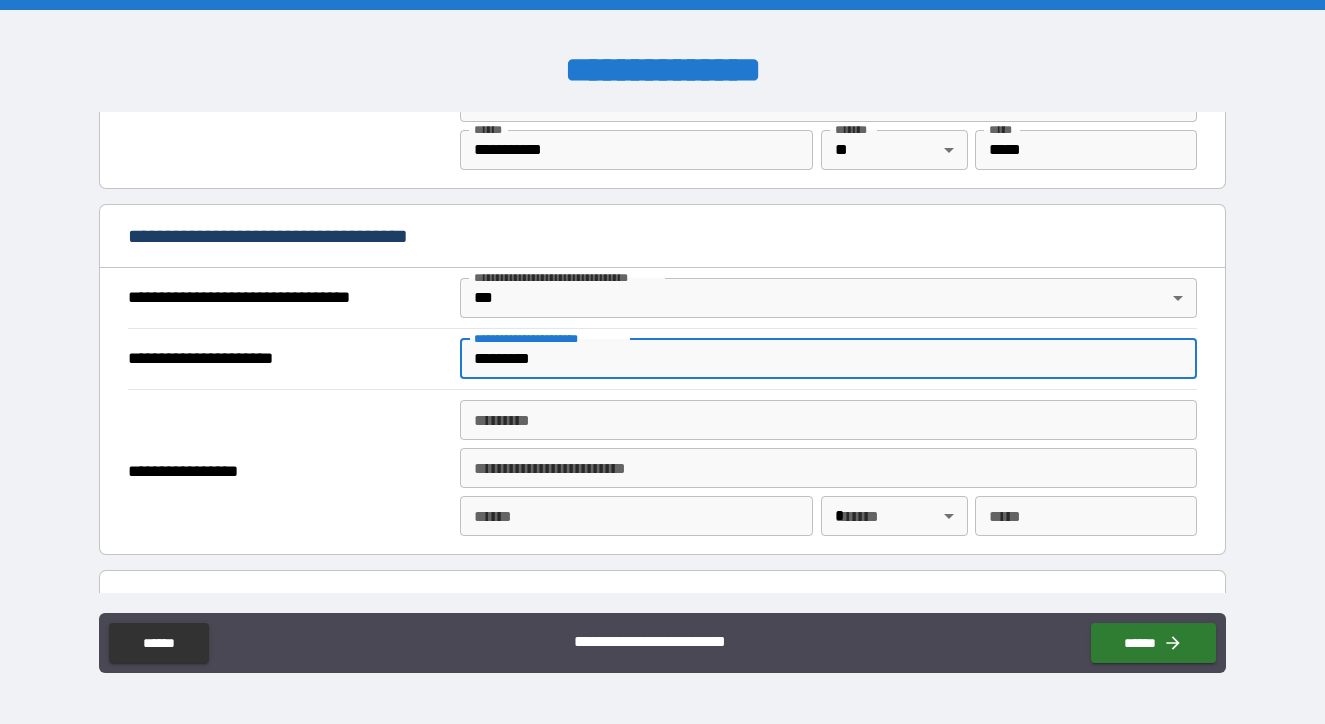 type on "*********" 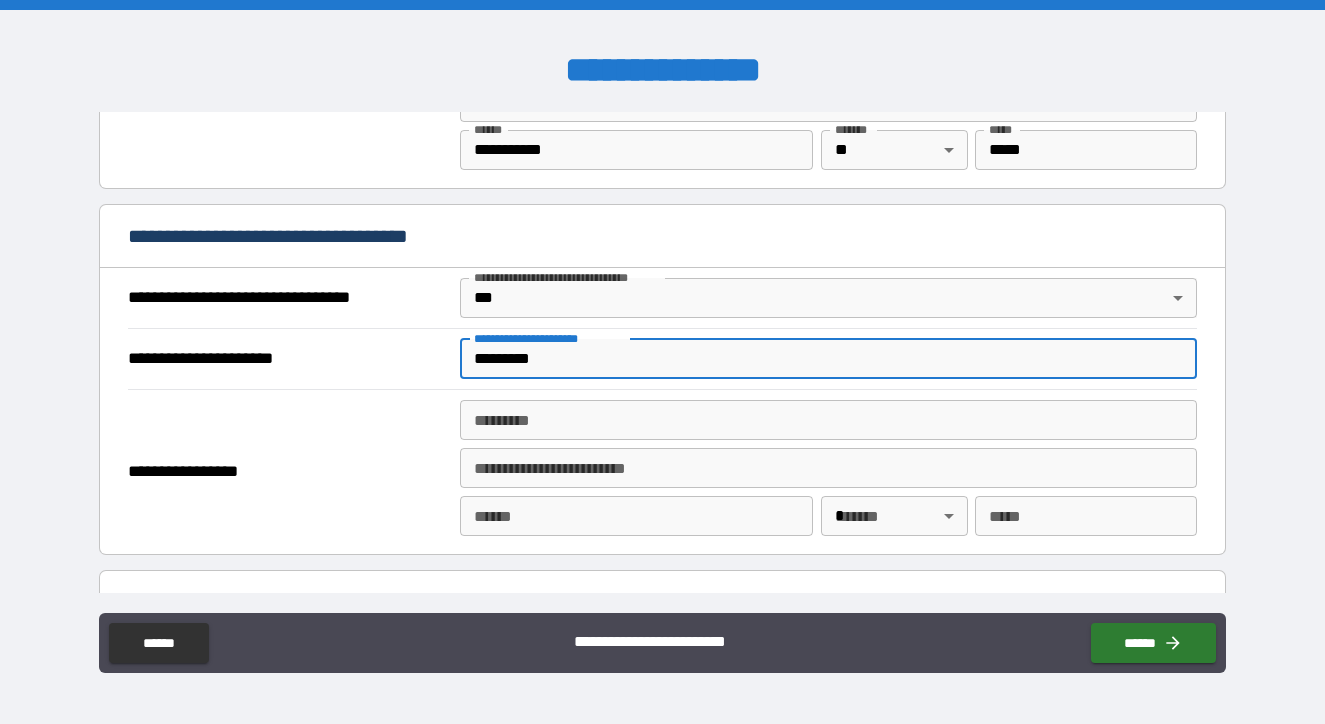 click on "*******   *" at bounding box center [828, 420] 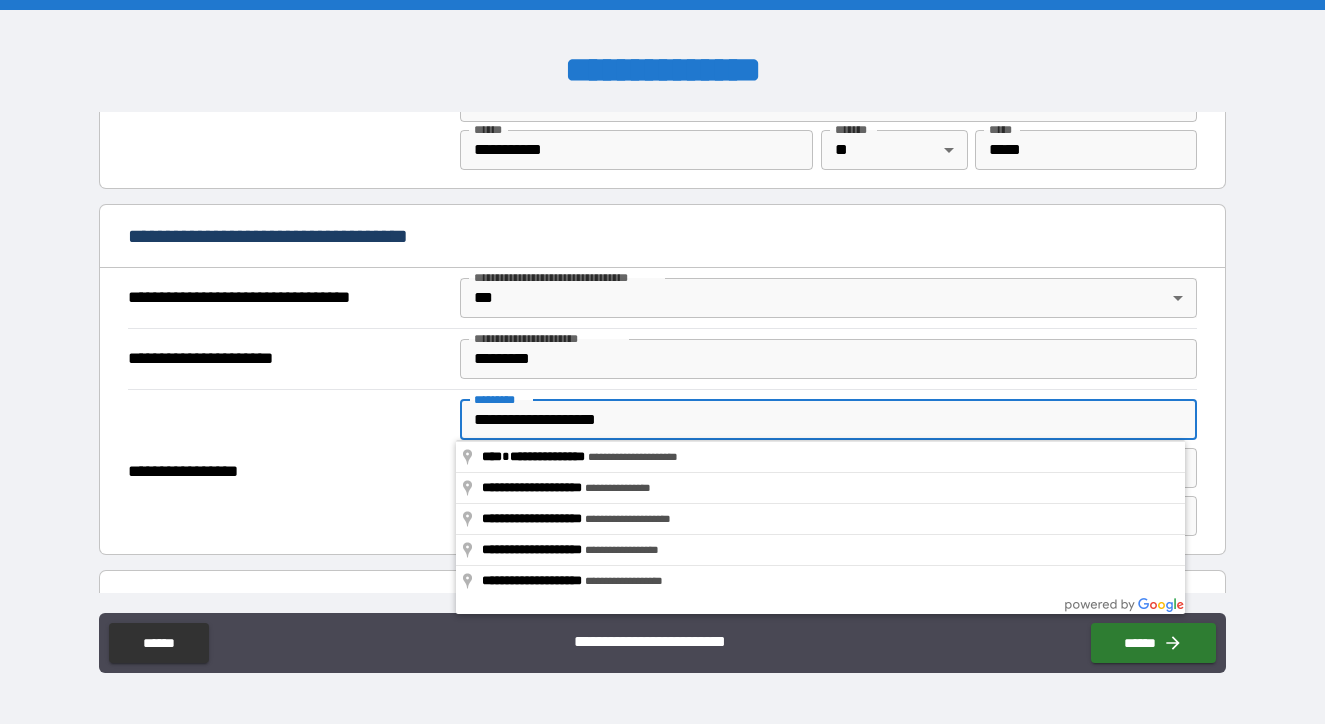 type on "**********" 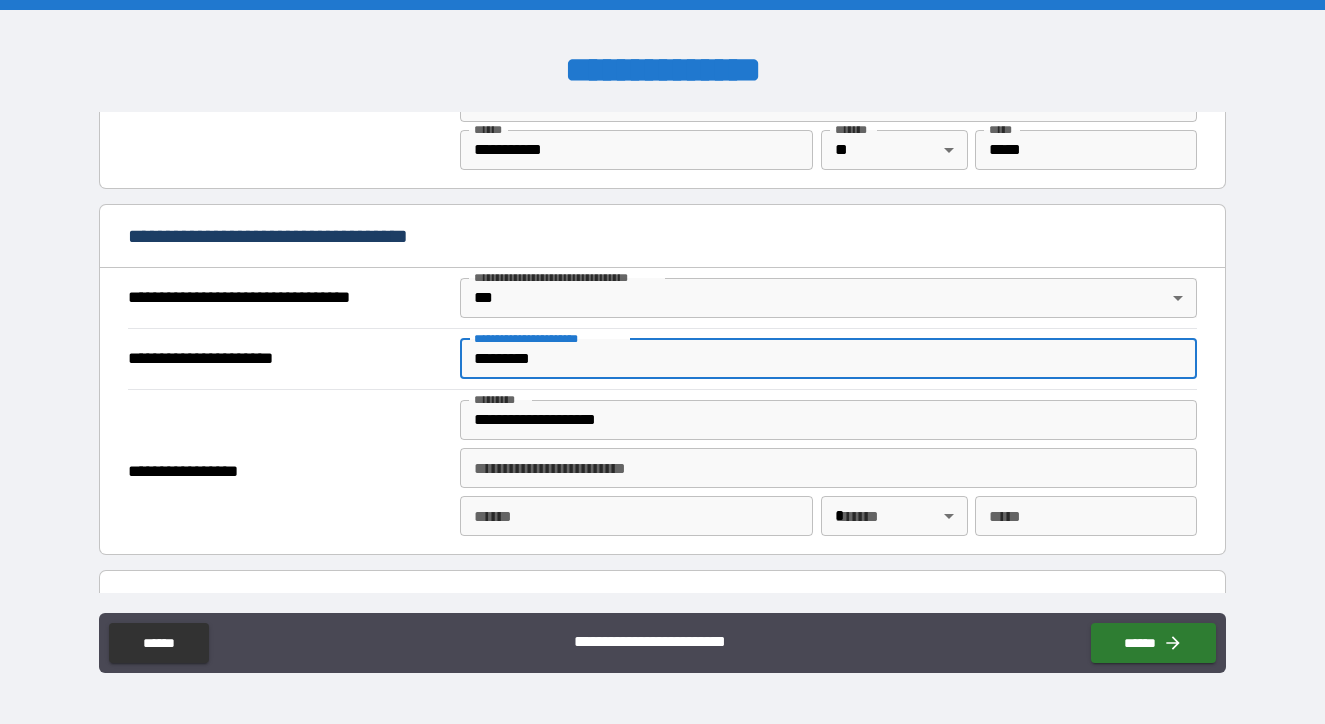 click on "*********" at bounding box center [828, 359] 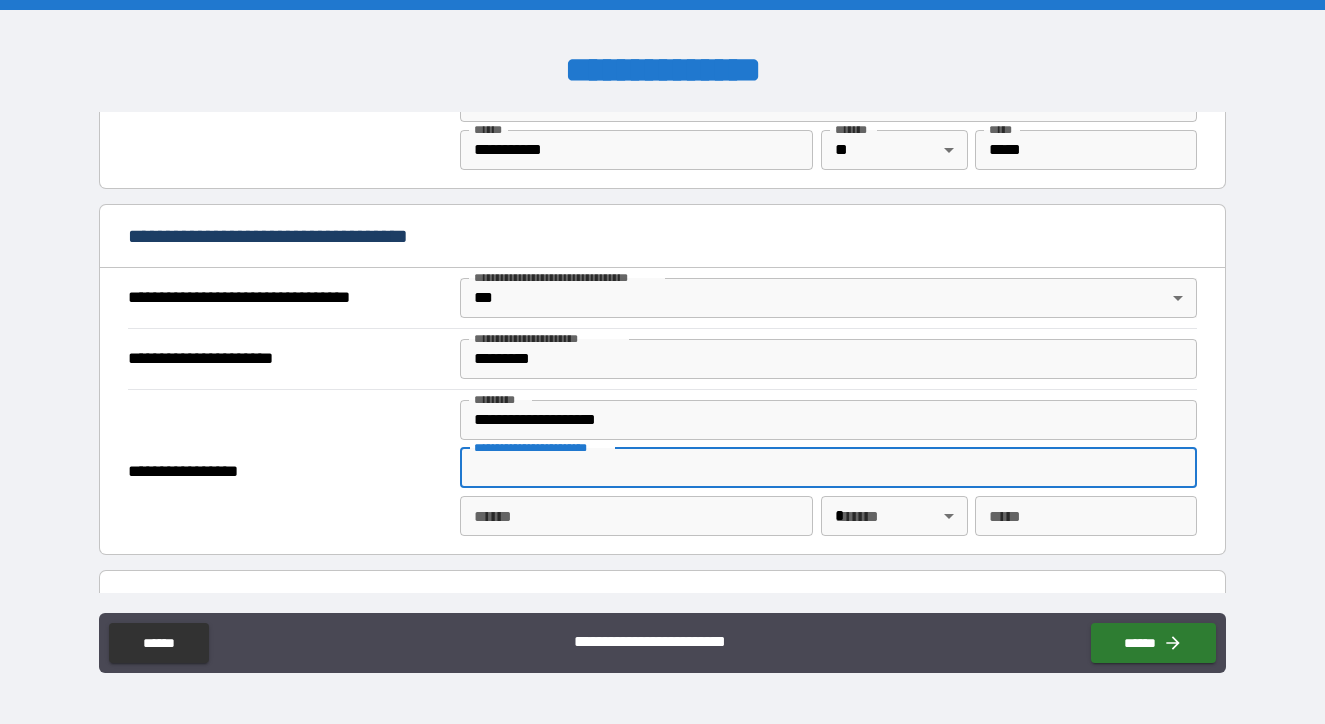 paste on "****" 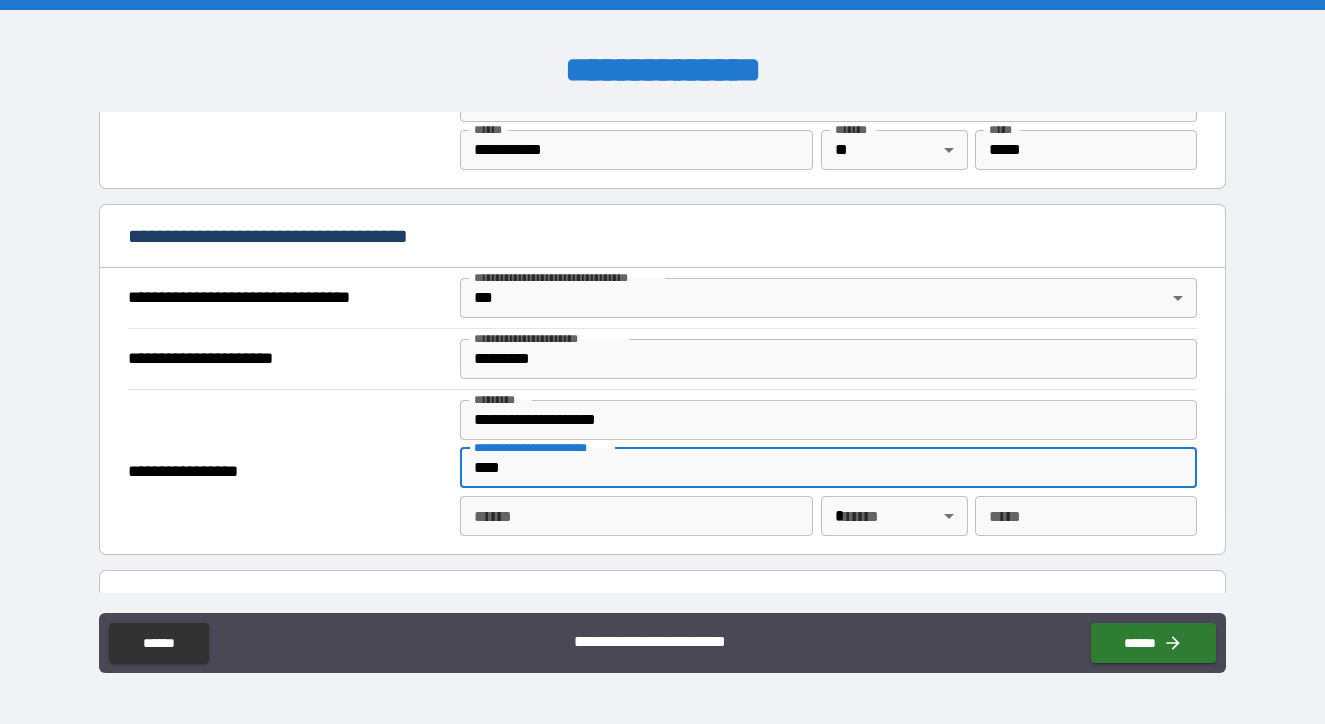 type on "****" 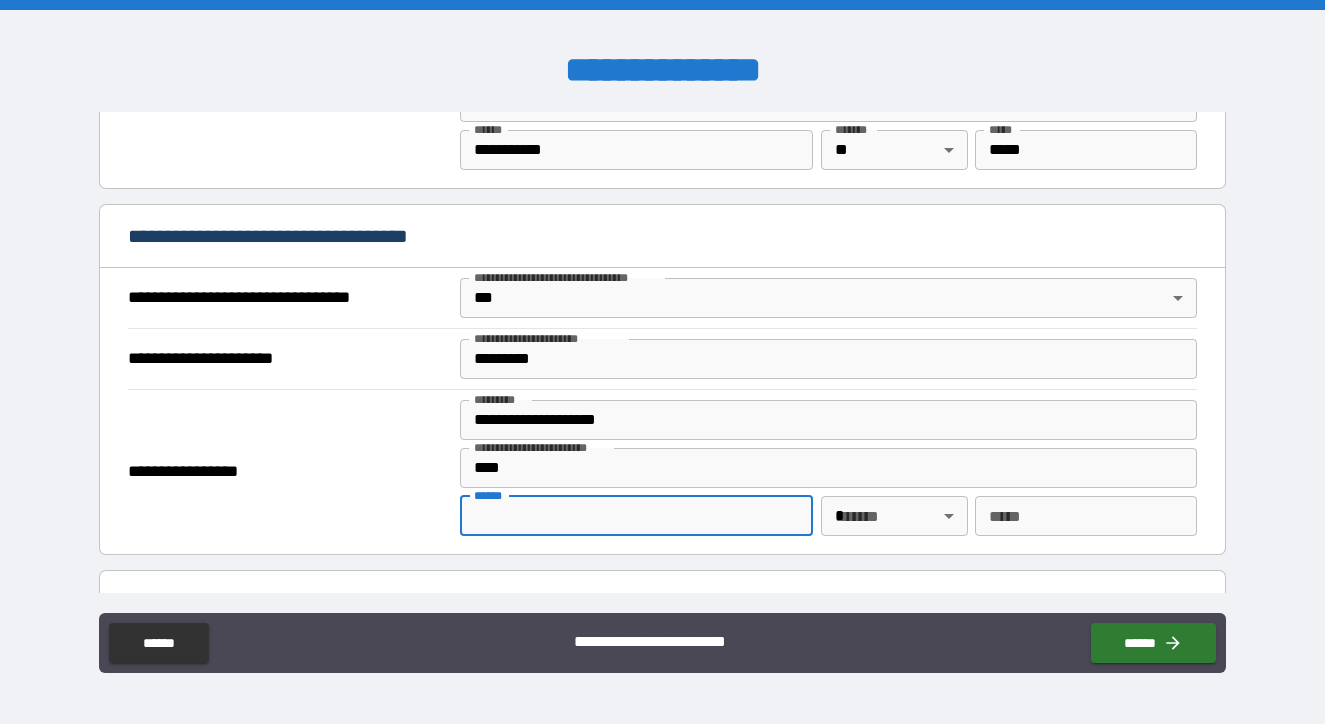 click on "****   *" at bounding box center [637, 516] 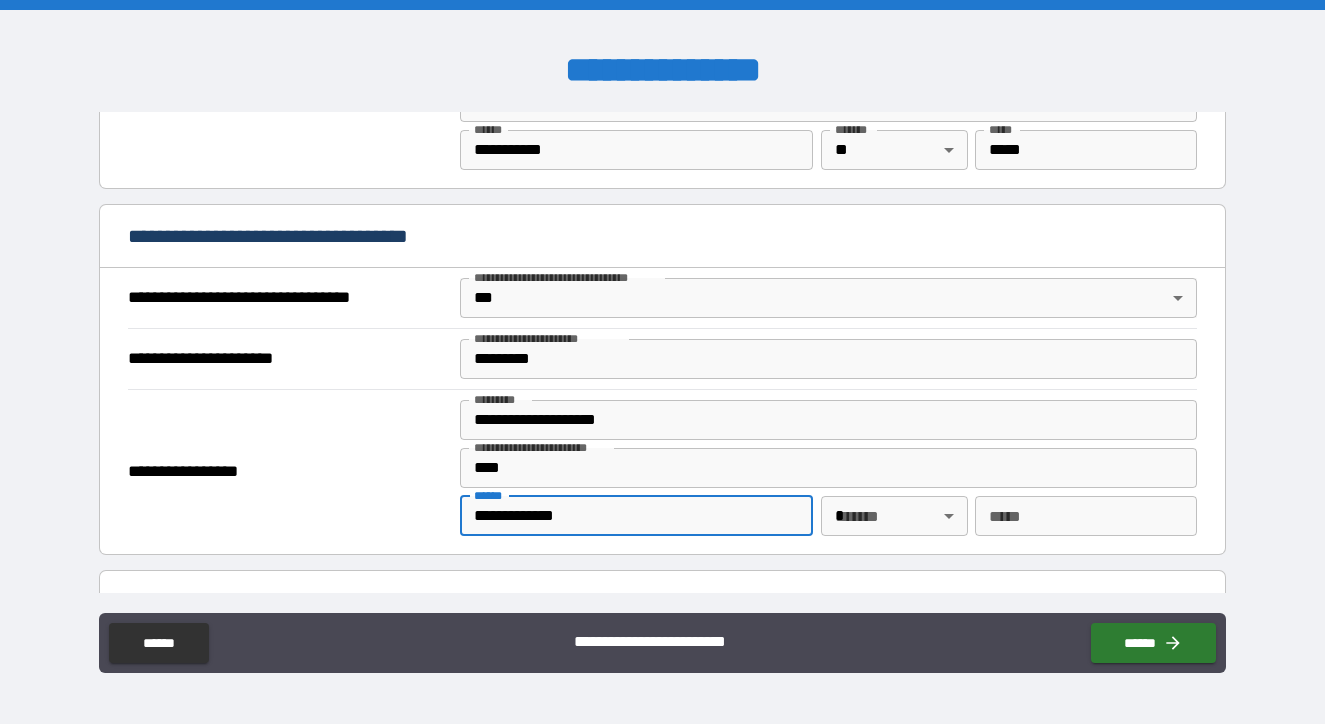 type on "**********" 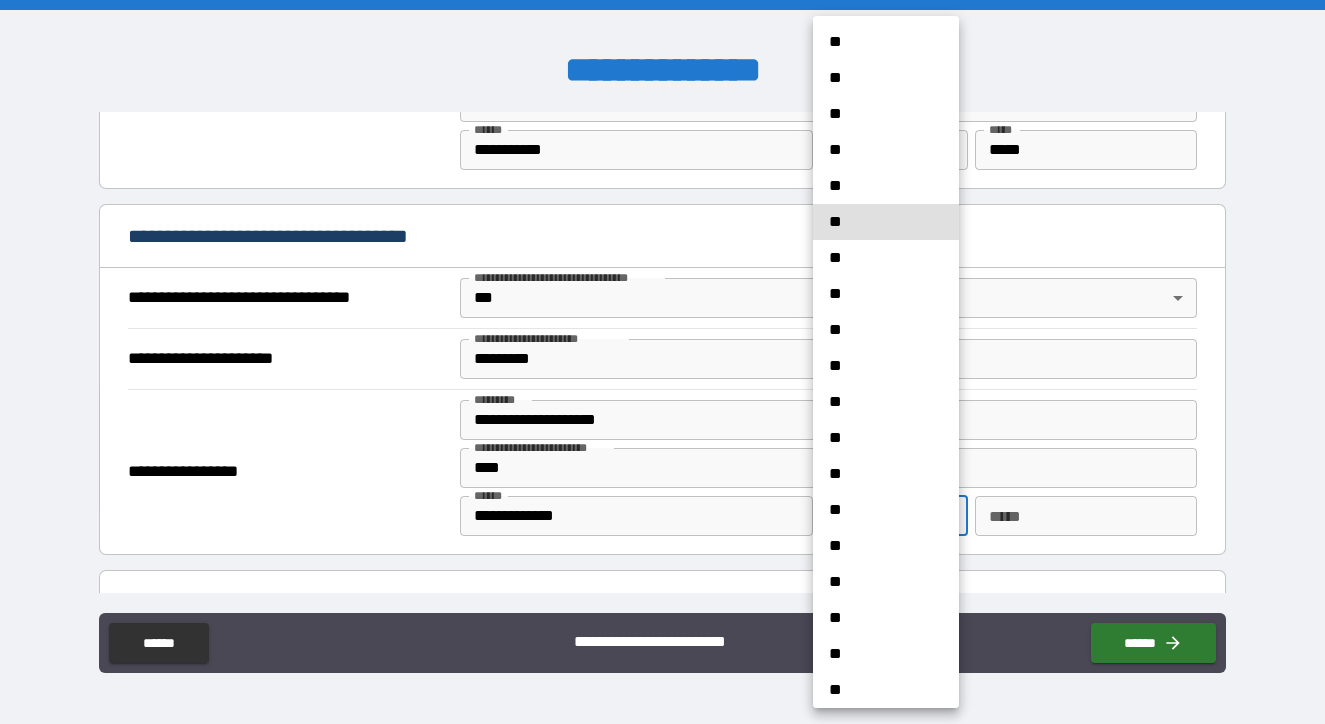 type 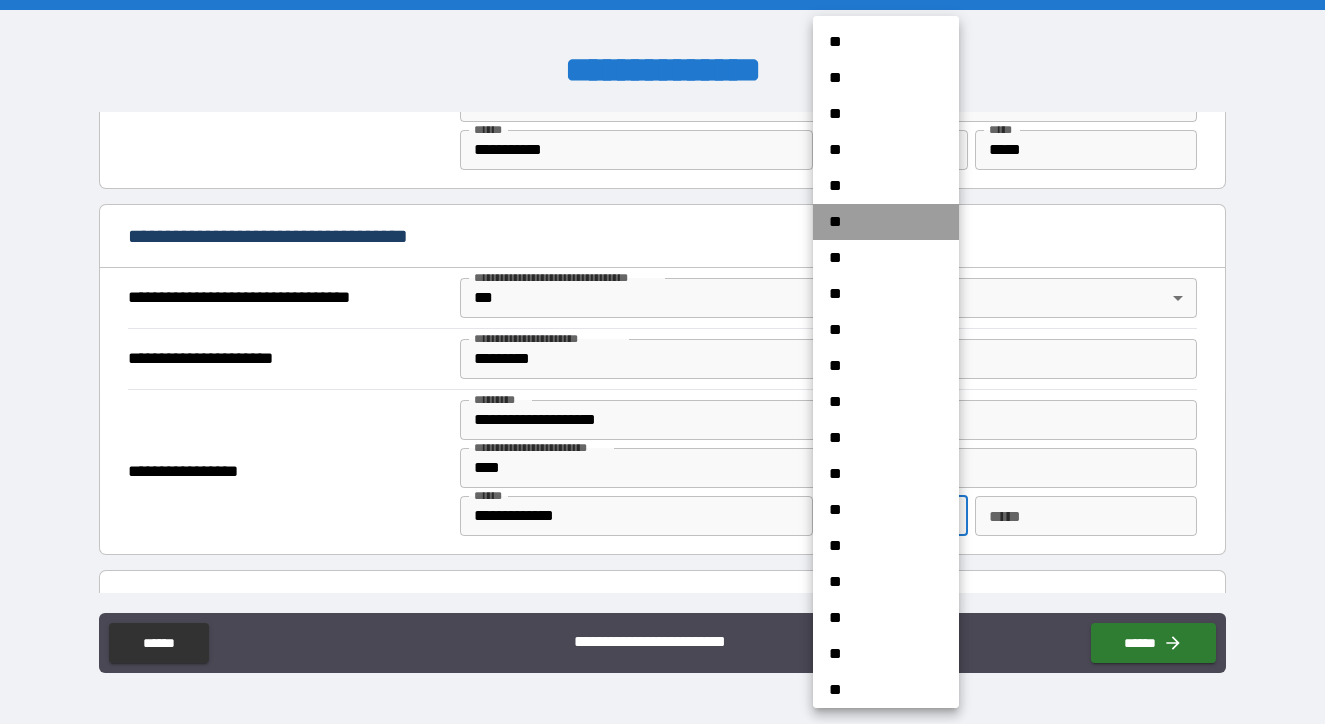 click on "**" at bounding box center [886, 222] 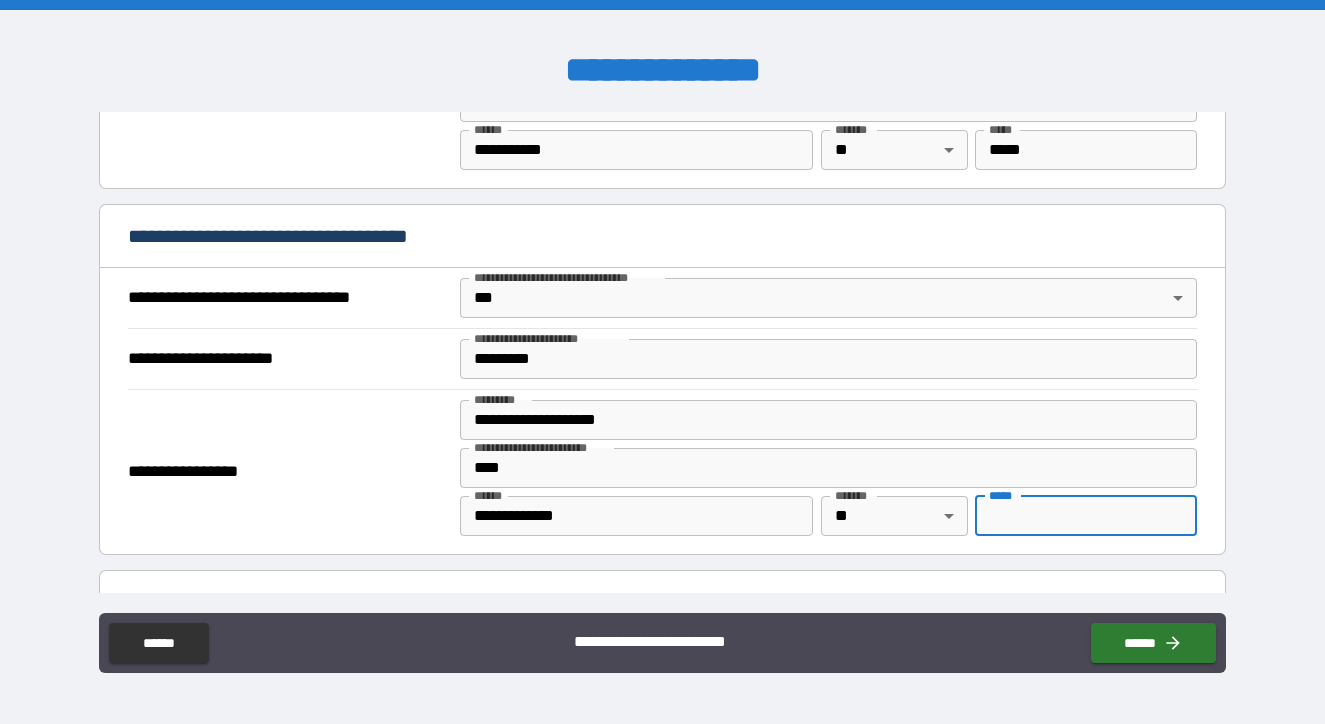 click on "***   *" at bounding box center [1085, 516] 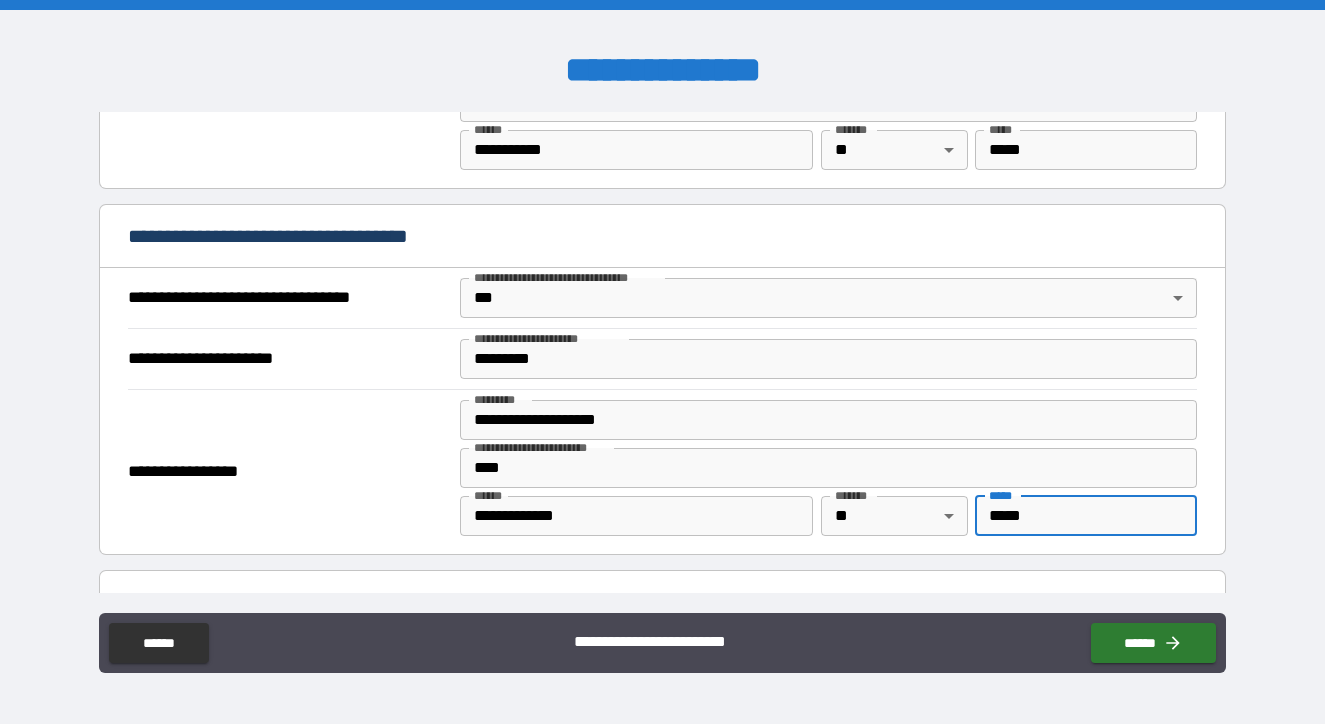 type on "*****" 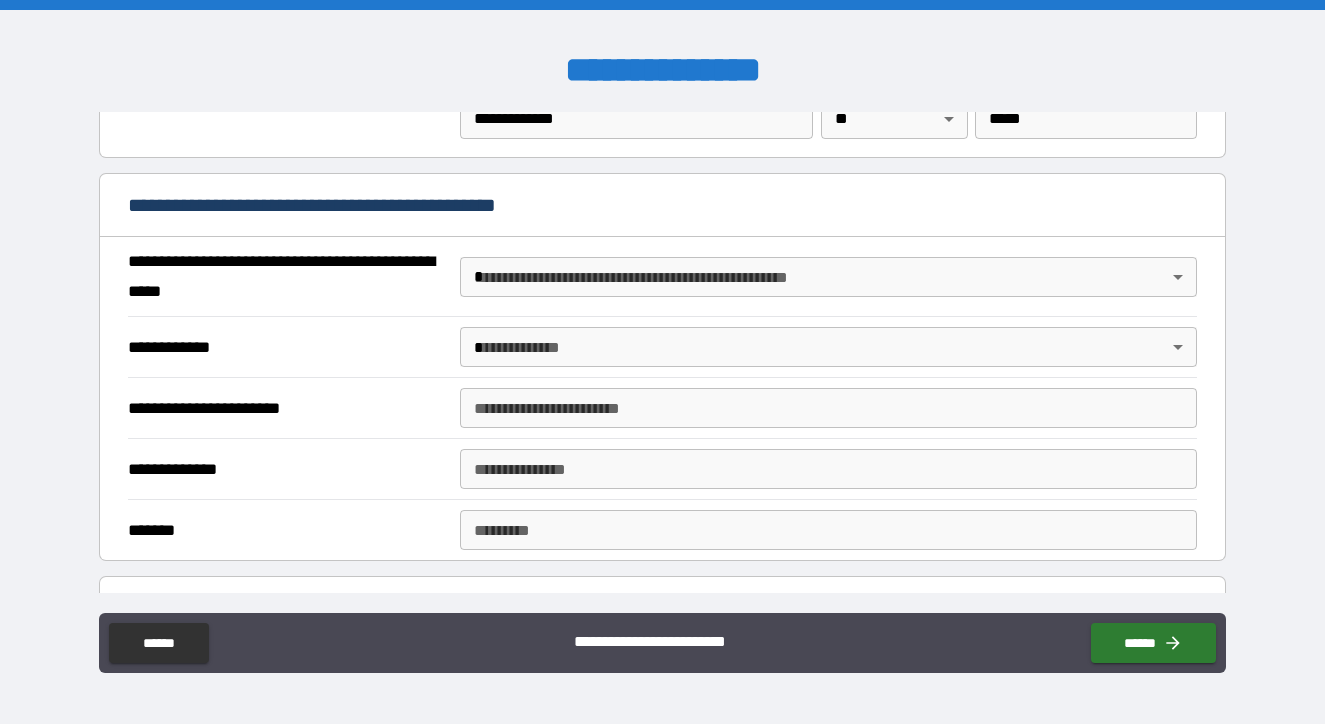 scroll, scrollTop: 1480, scrollLeft: 0, axis: vertical 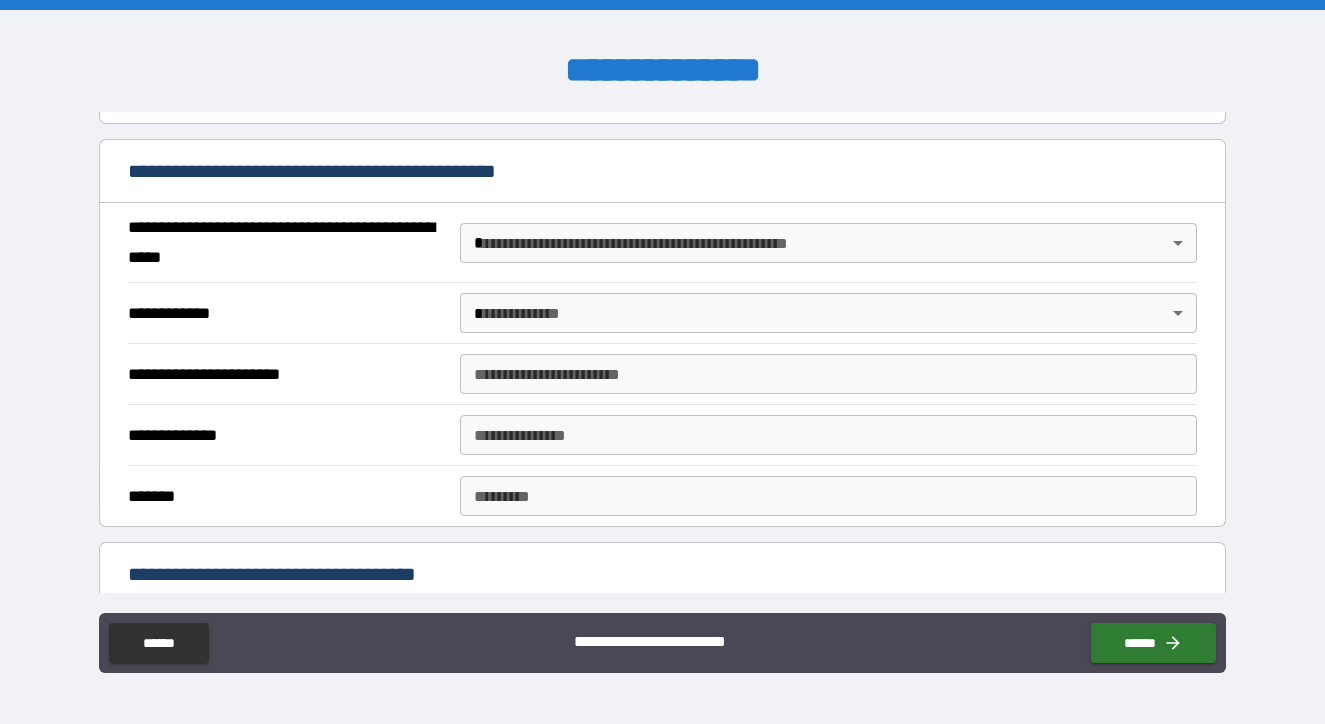 click on "**********" at bounding box center (662, 362) 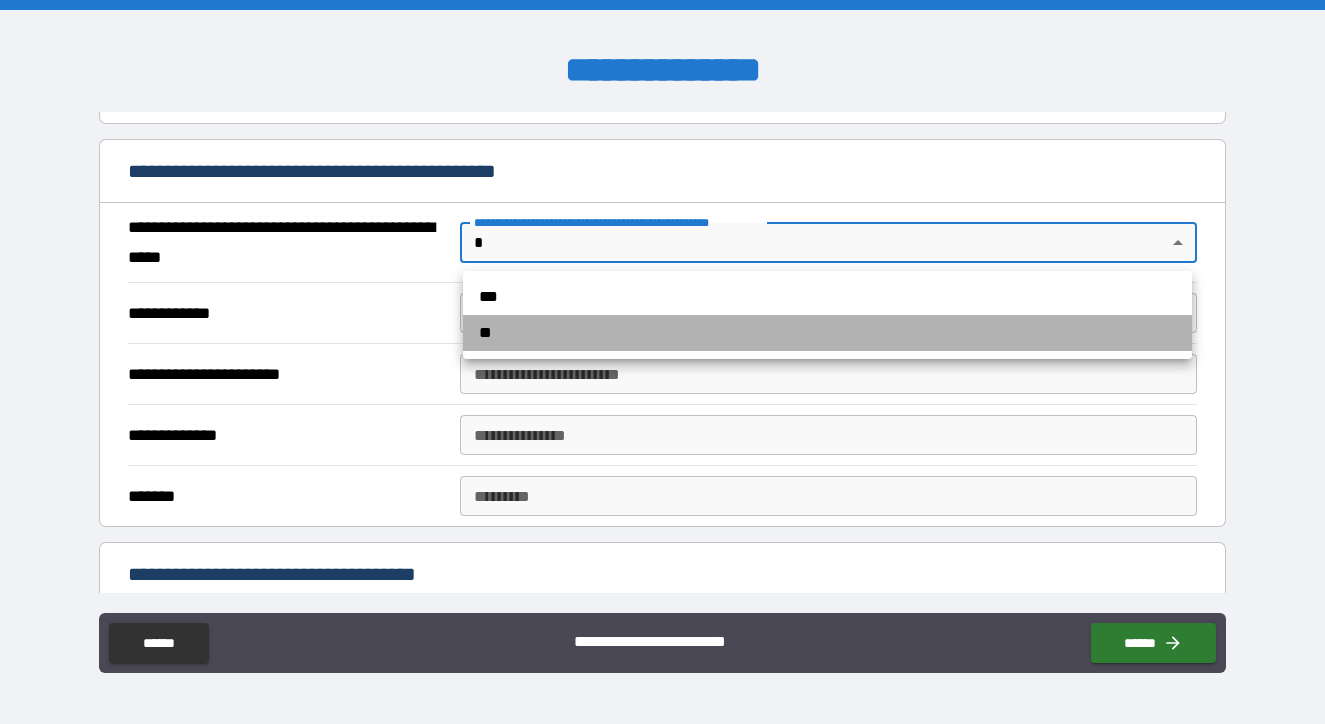 click on "**" at bounding box center (827, 333) 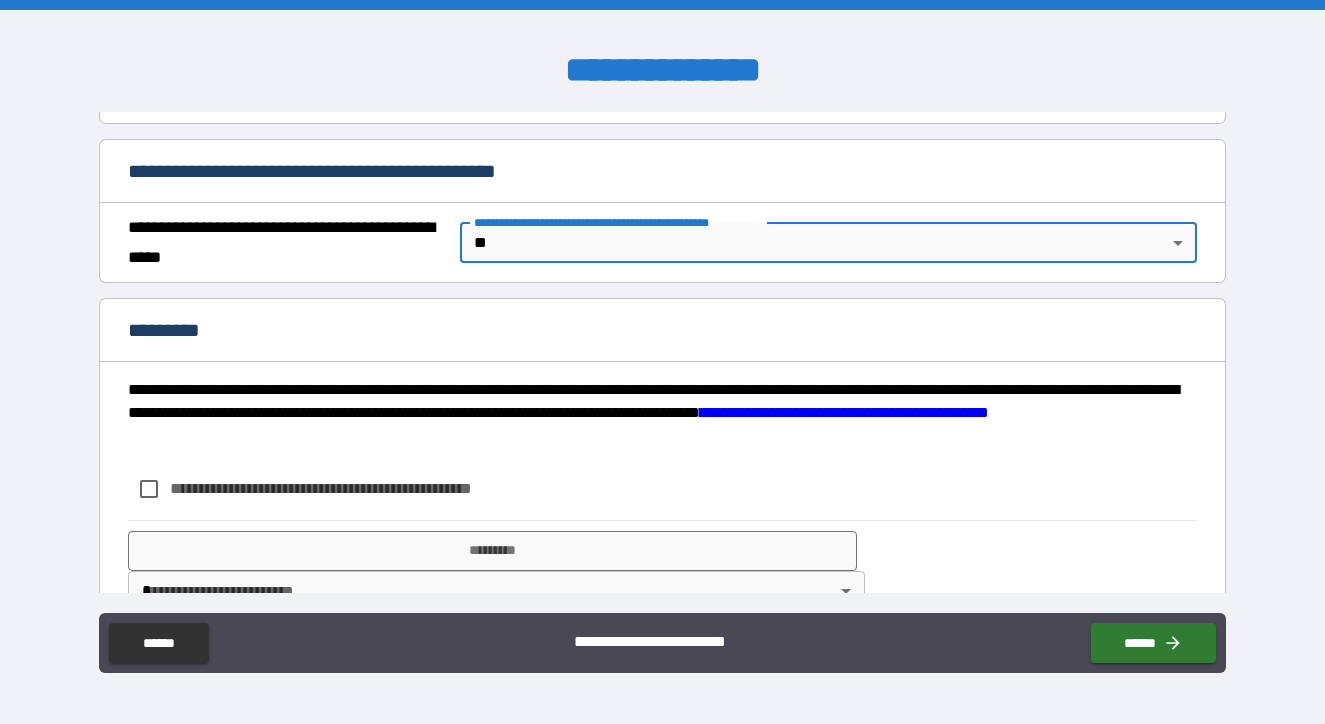 scroll, scrollTop: 1529, scrollLeft: 0, axis: vertical 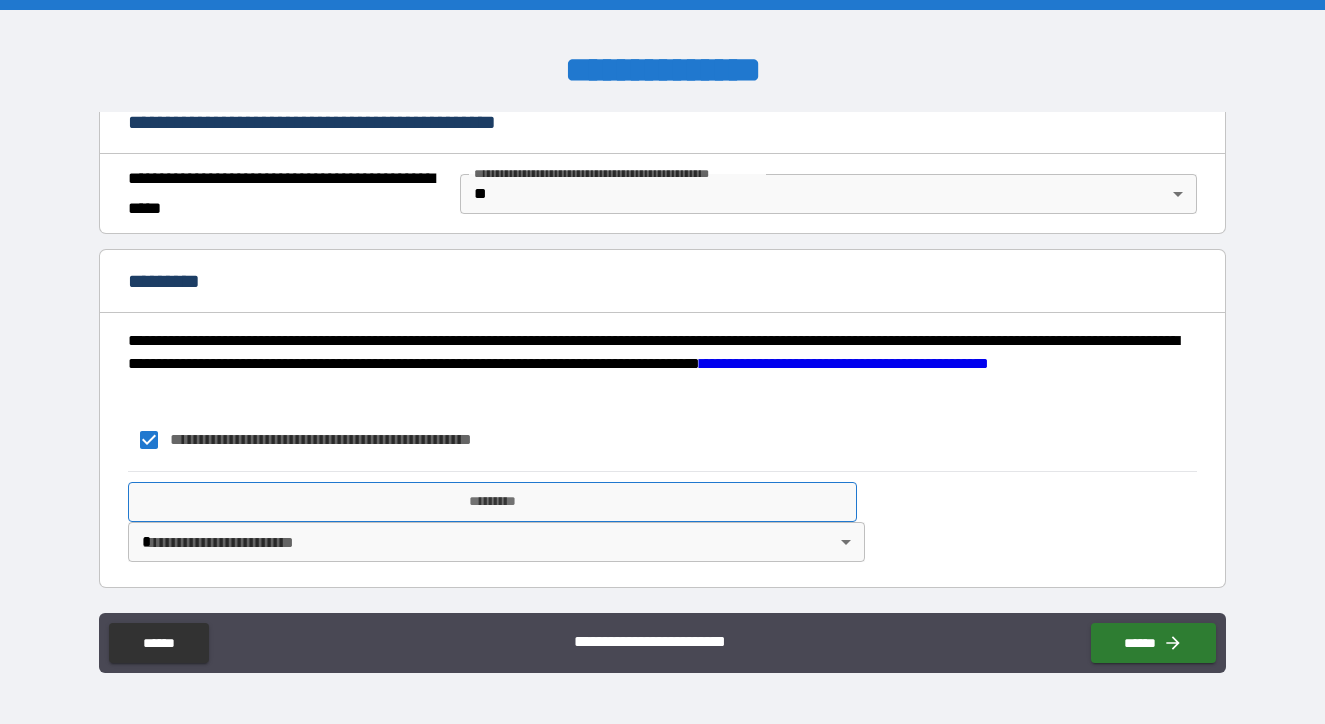 click on "*********" at bounding box center [492, 502] 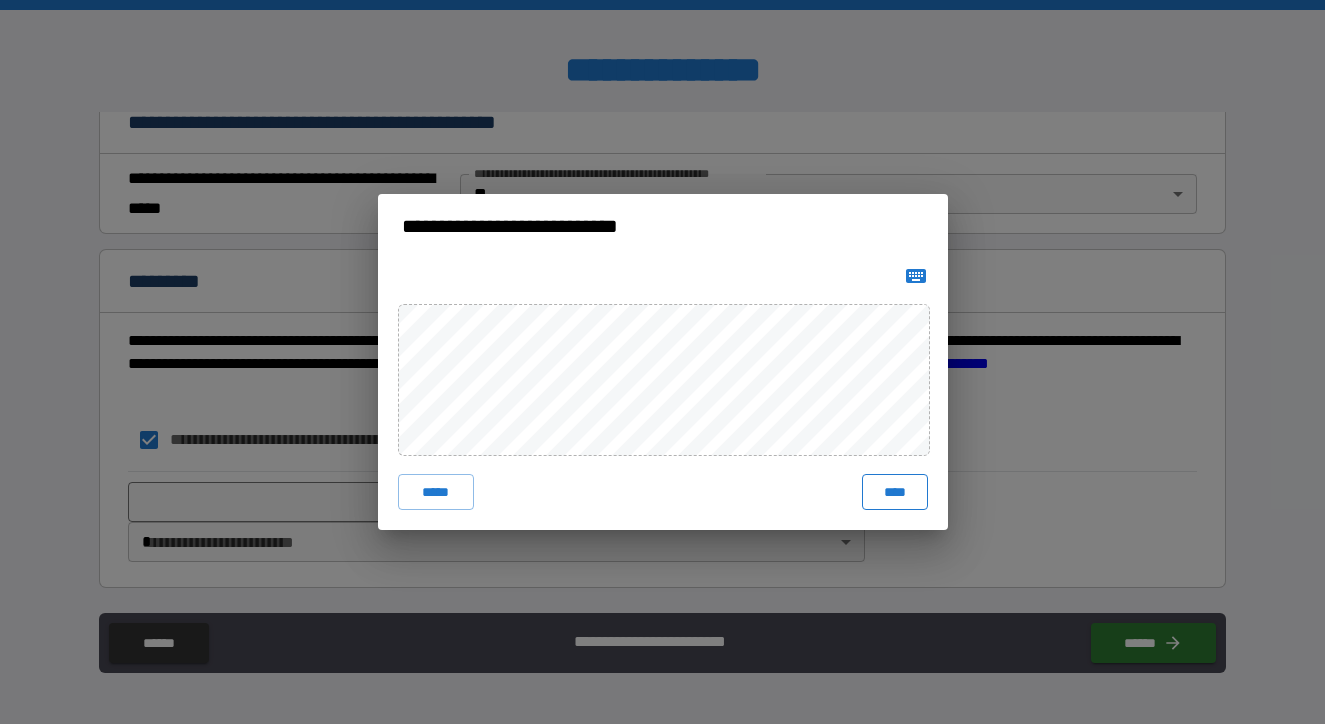 click on "****" at bounding box center [895, 492] 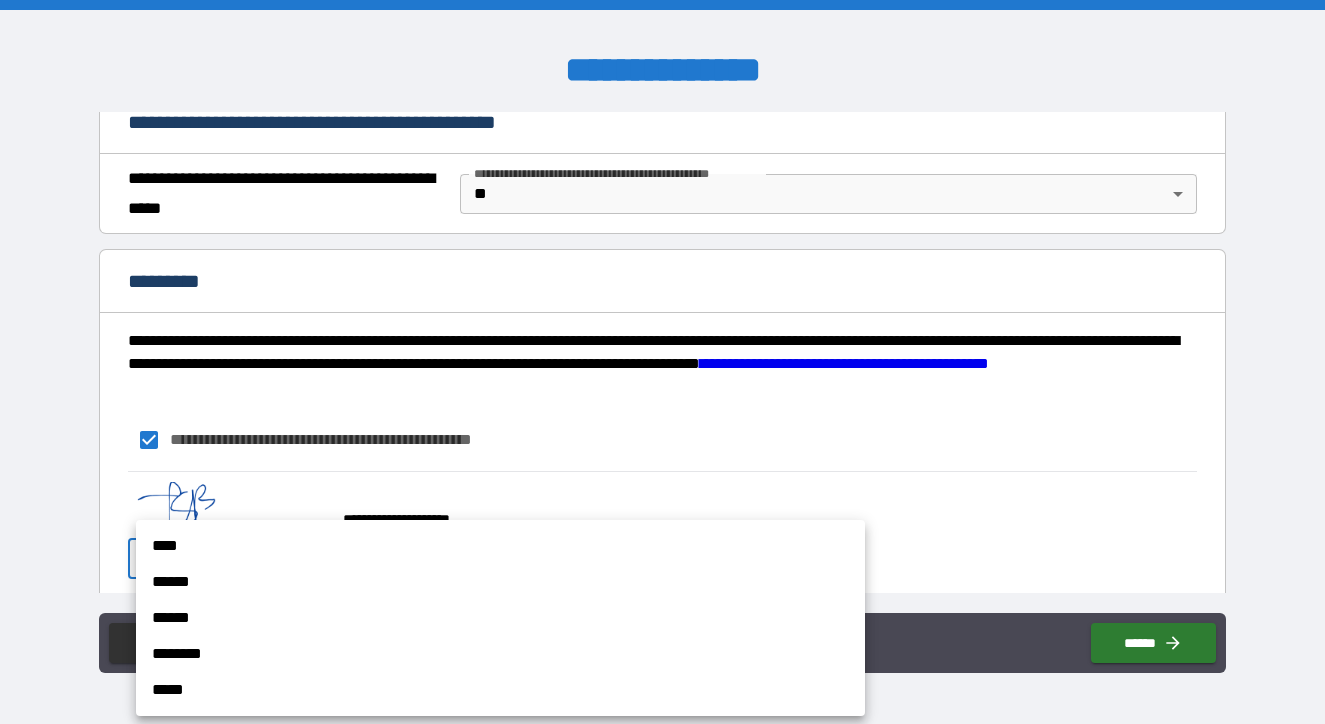 click on "**********" at bounding box center [662, 362] 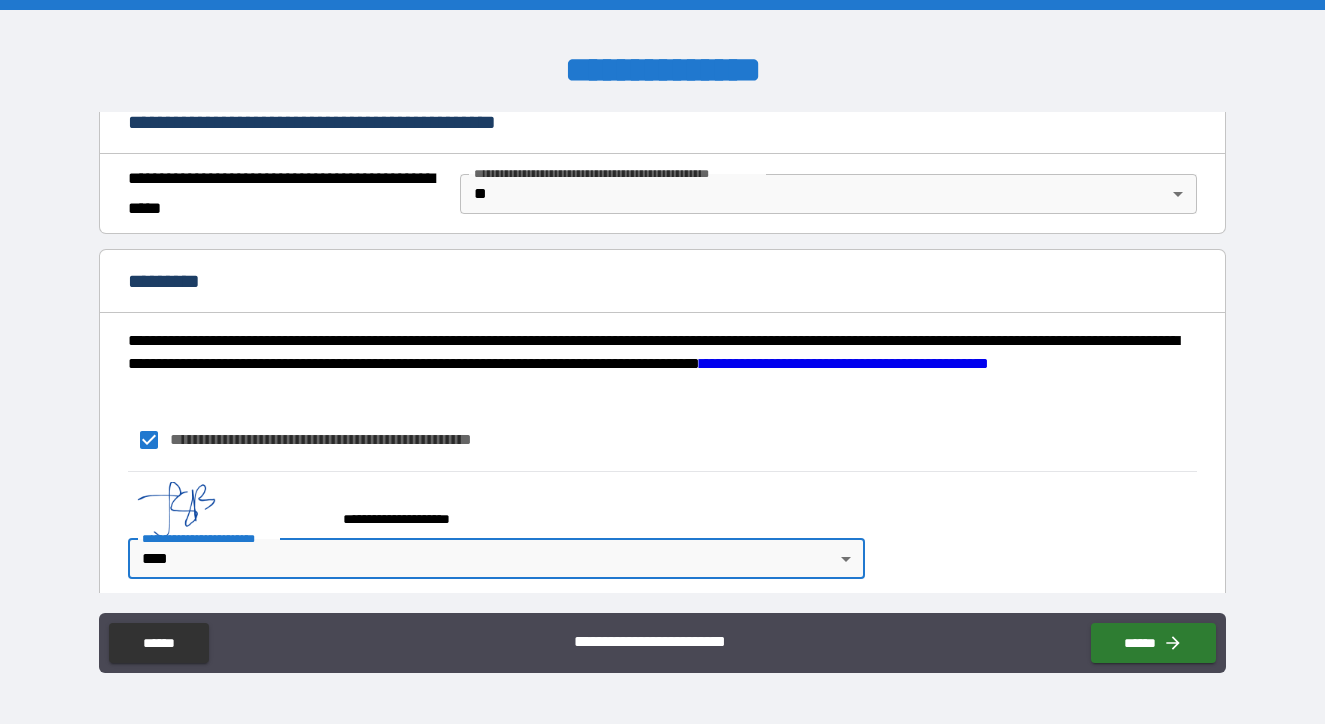 type on "*" 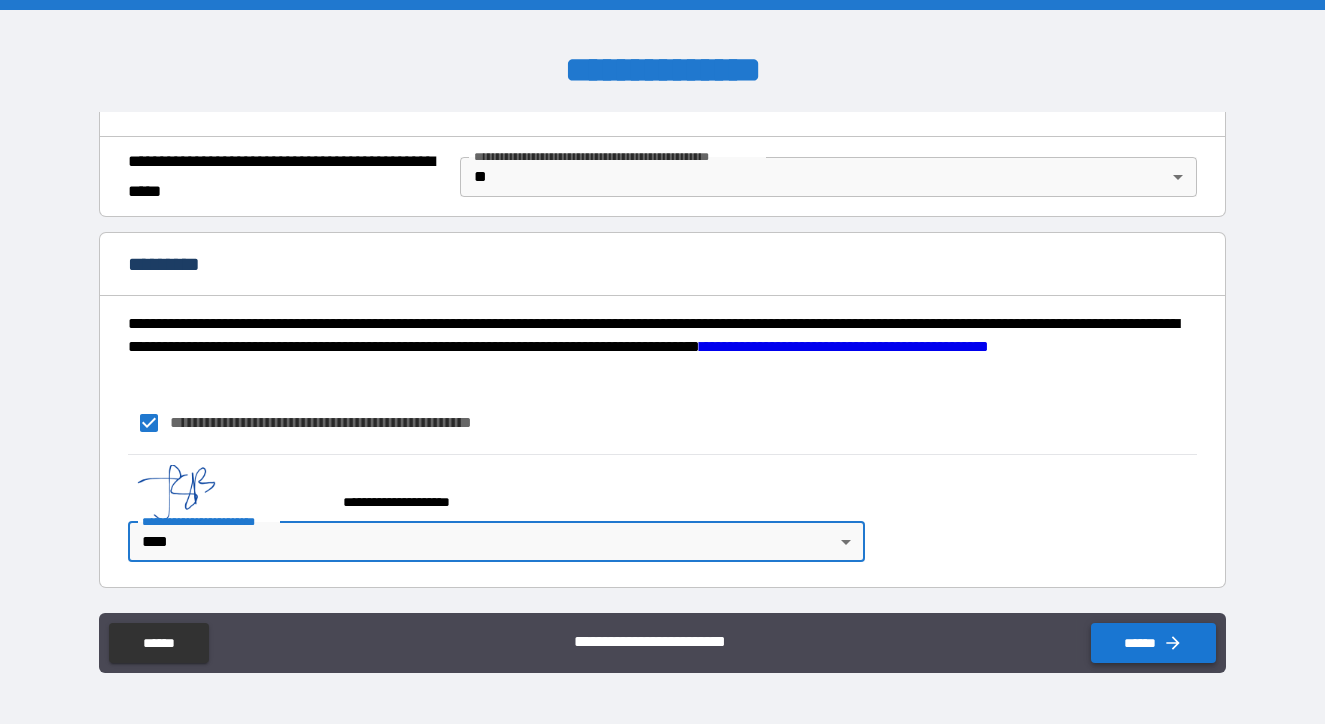 click on "******" at bounding box center (1153, 643) 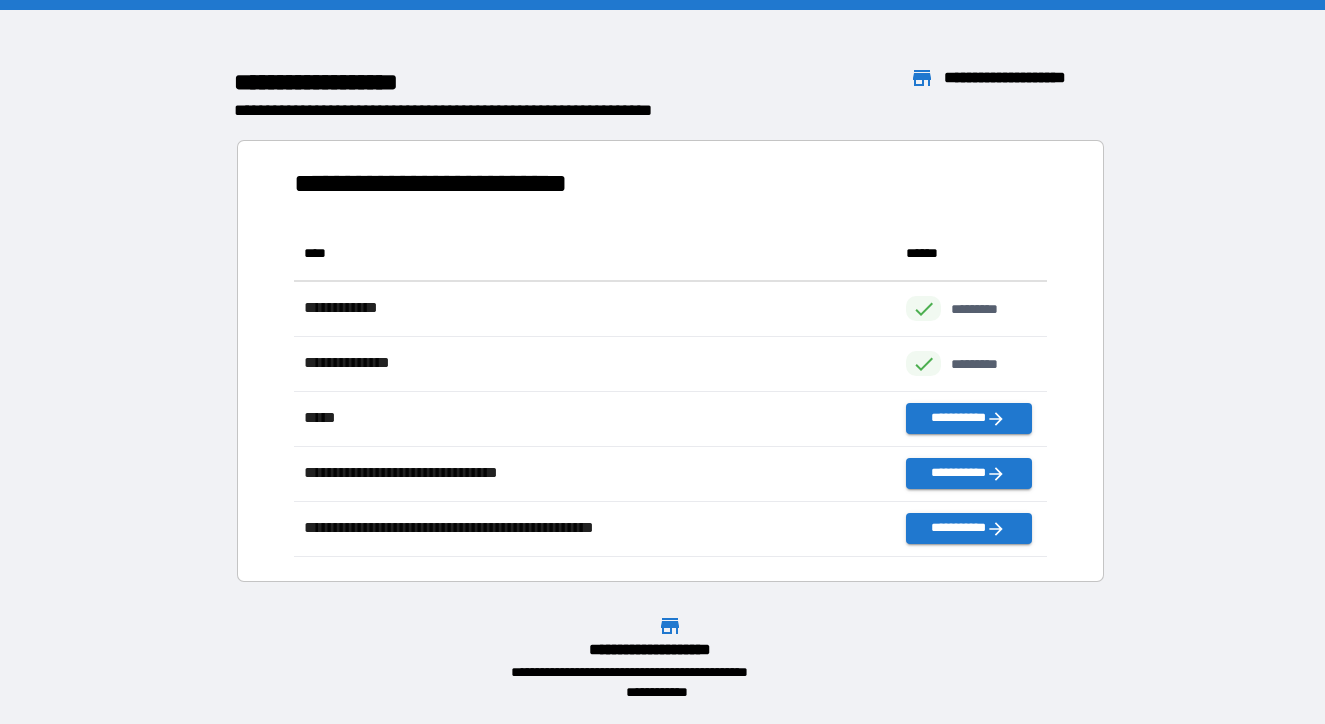 scroll, scrollTop: 1, scrollLeft: 0, axis: vertical 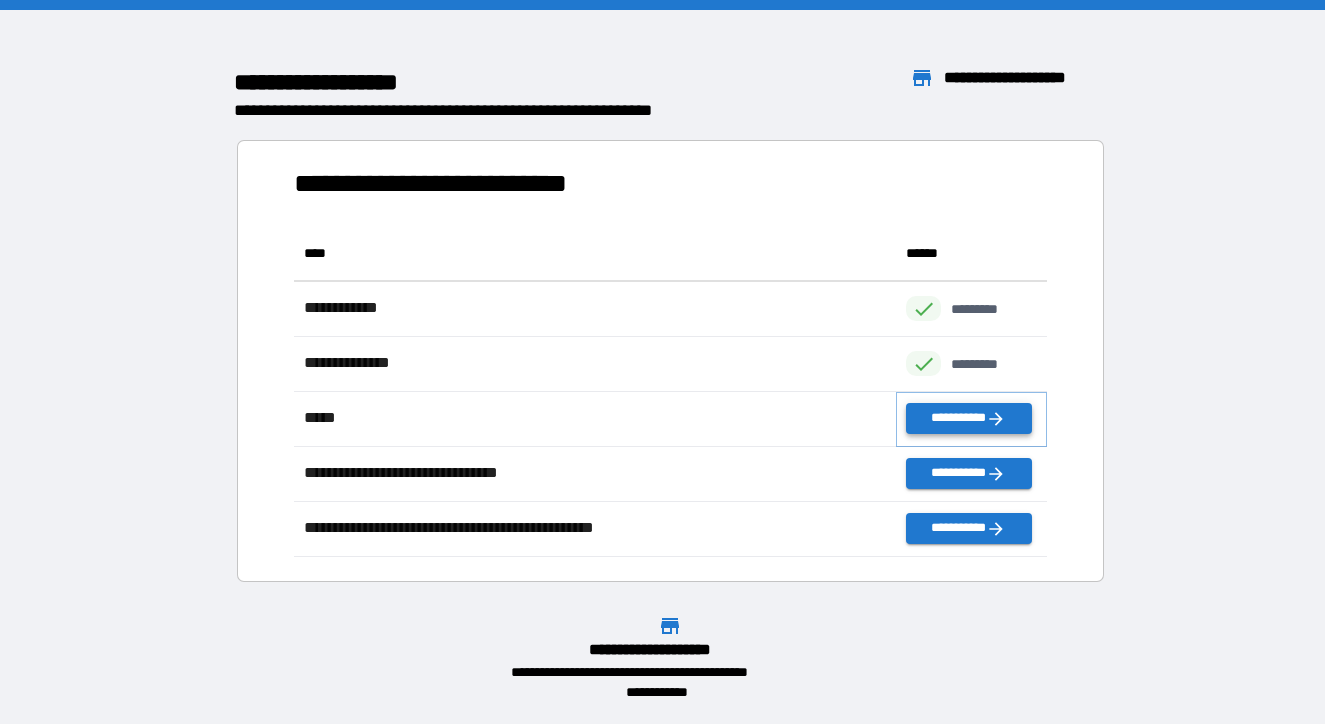 click on "**********" at bounding box center [968, 418] 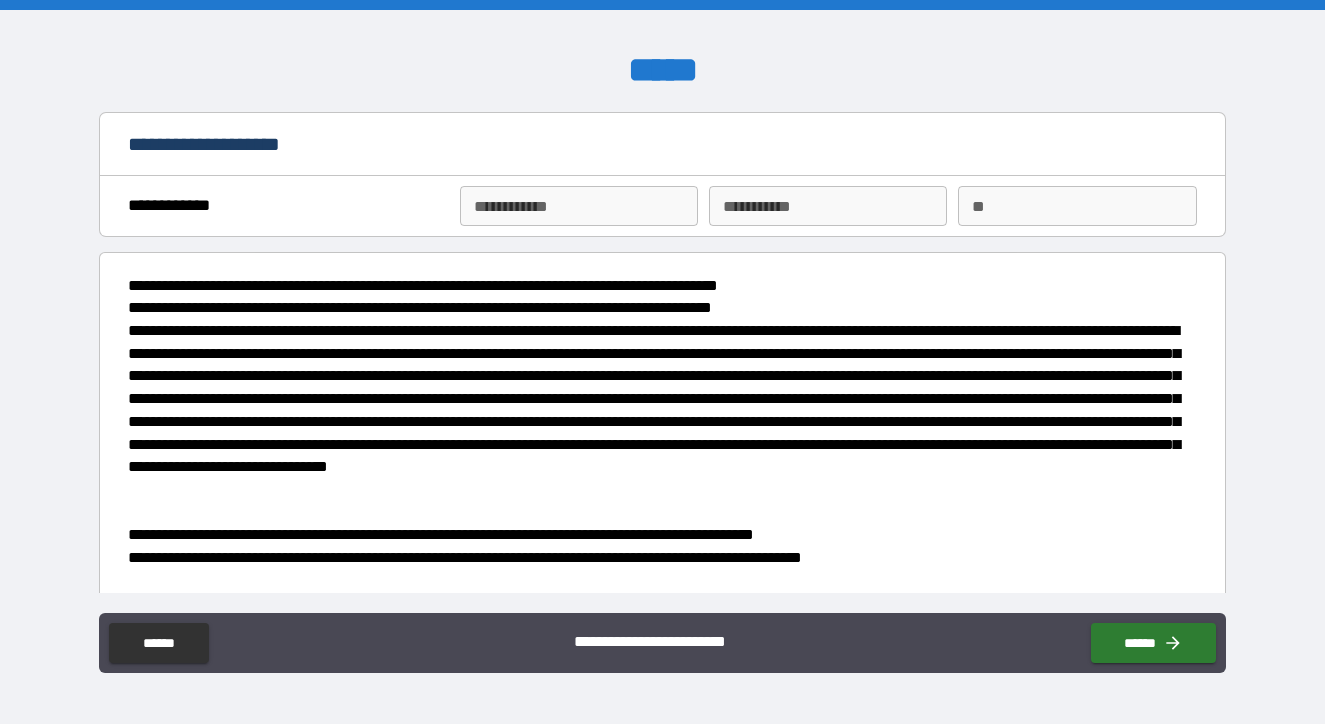 click on "**********" at bounding box center [579, 206] 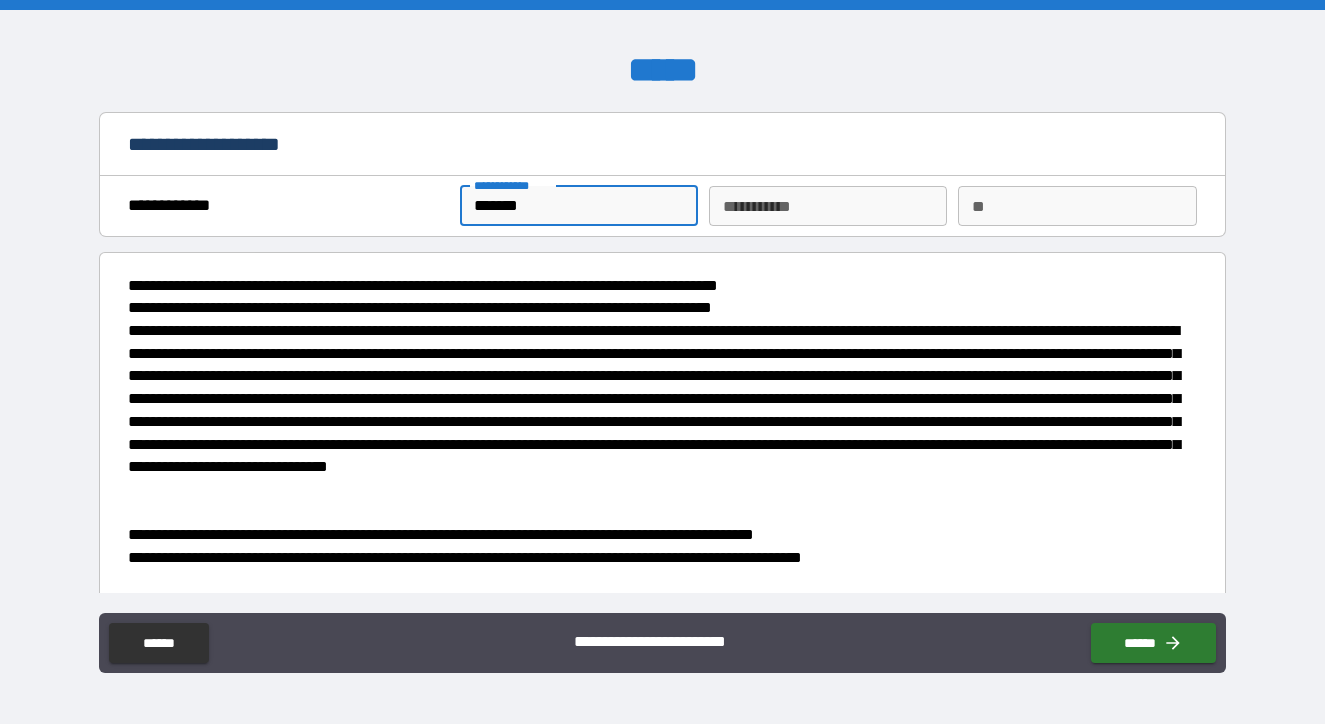 type on "******" 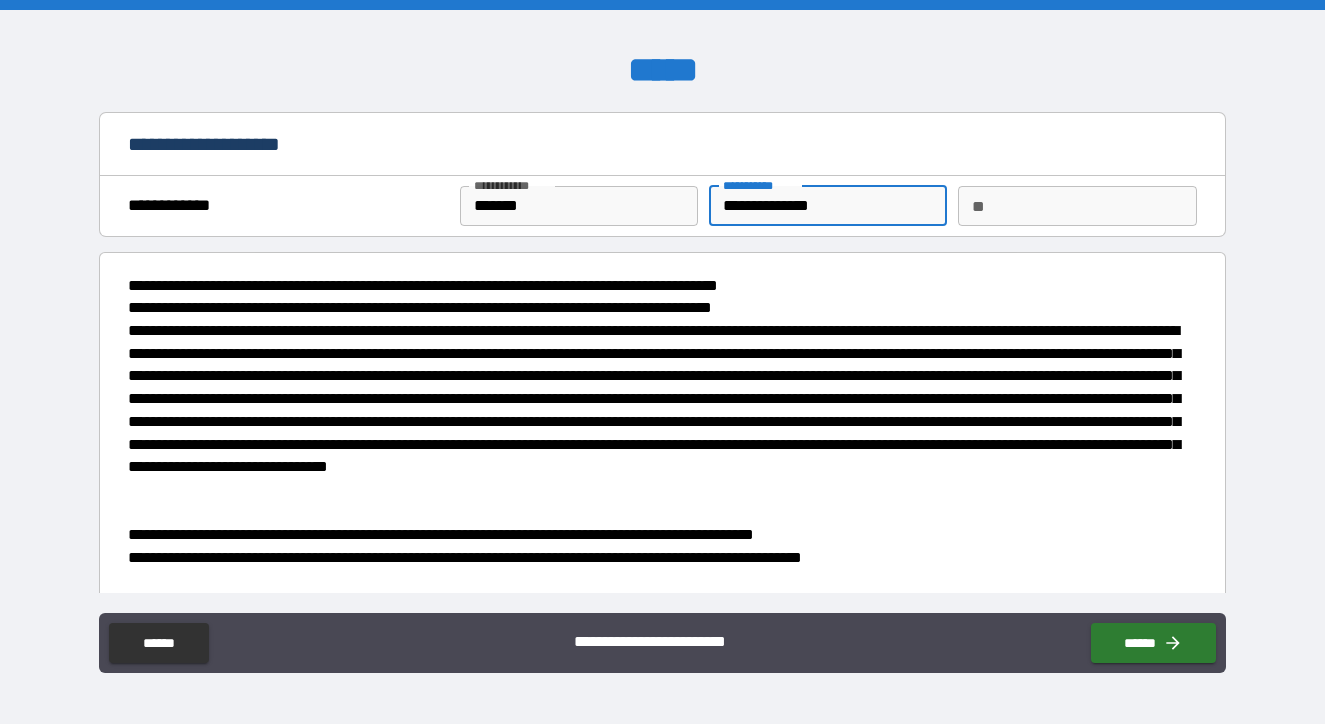 type on "**********" 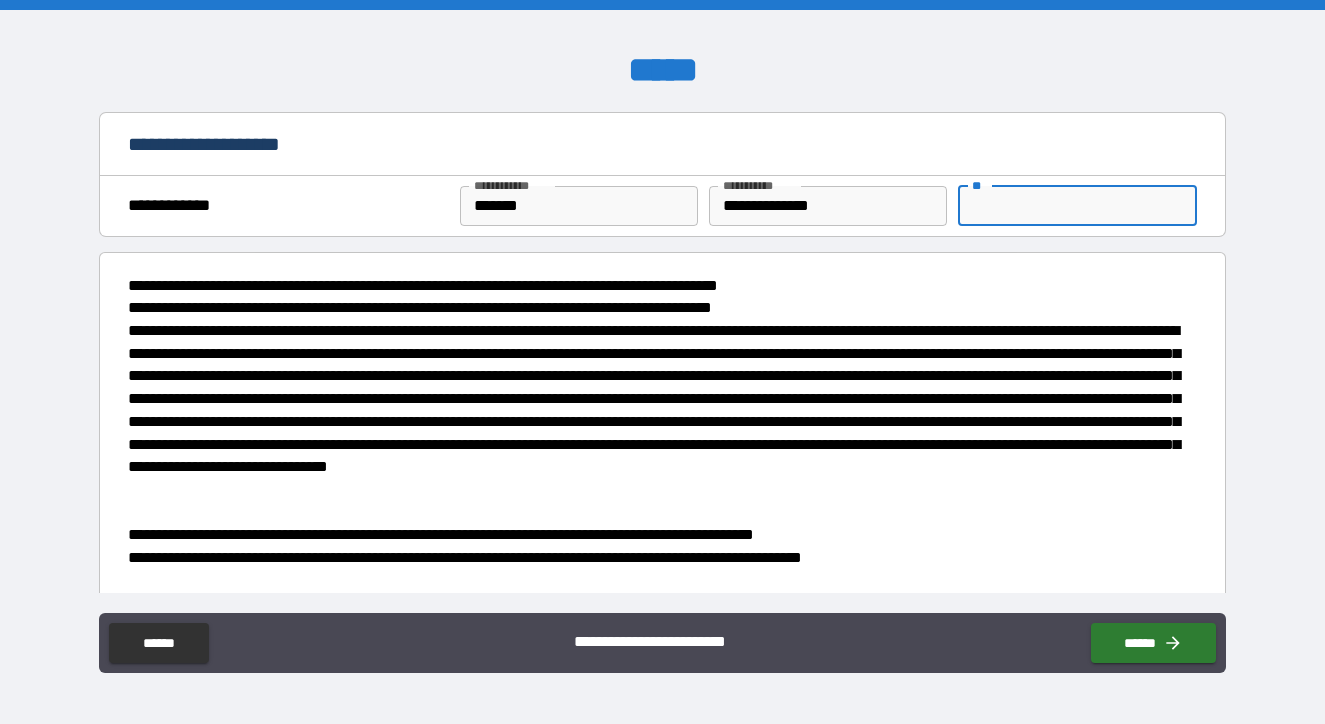 click on "**" at bounding box center (1077, 206) 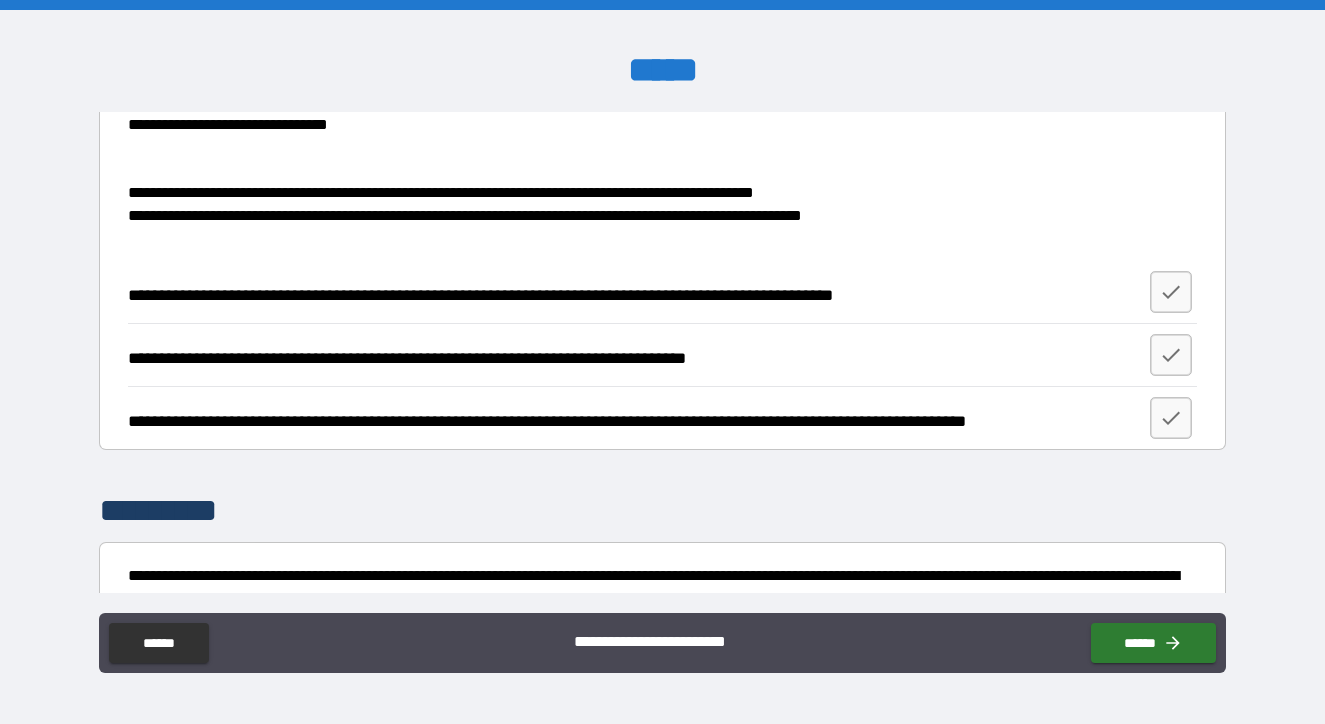 scroll, scrollTop: 307, scrollLeft: 0, axis: vertical 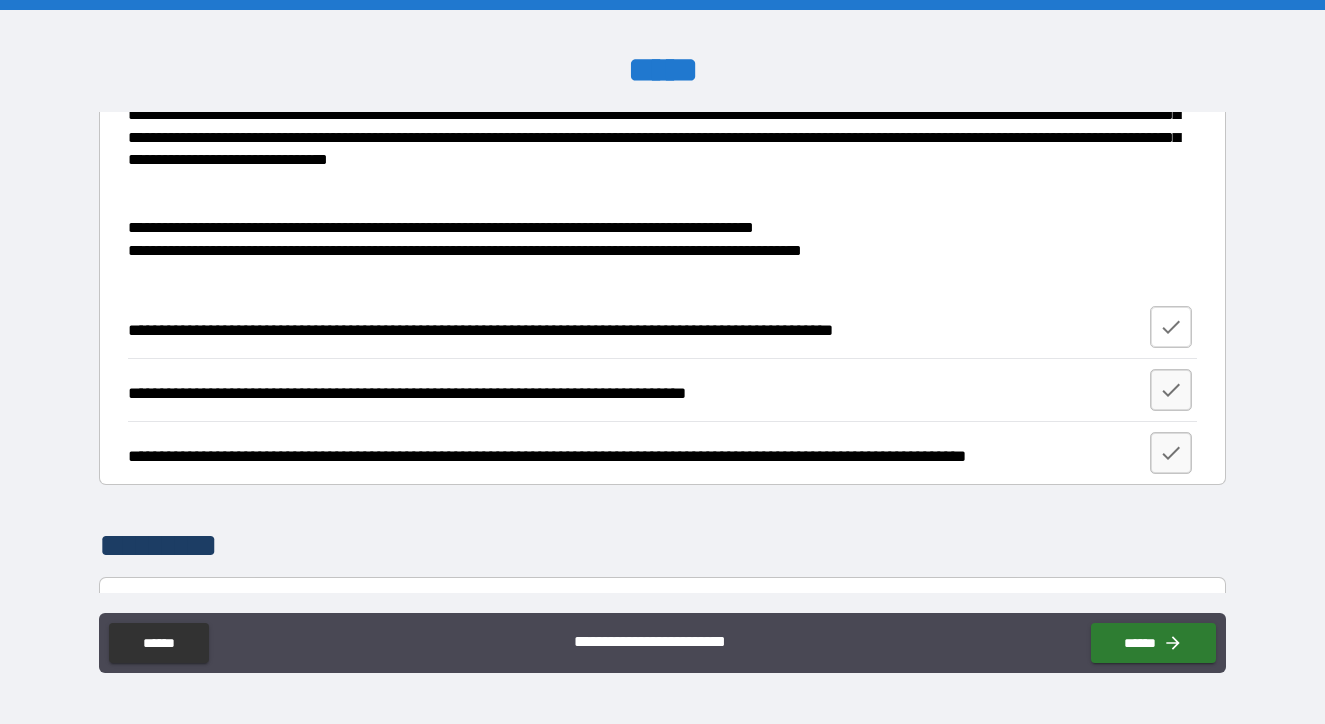 type on "*" 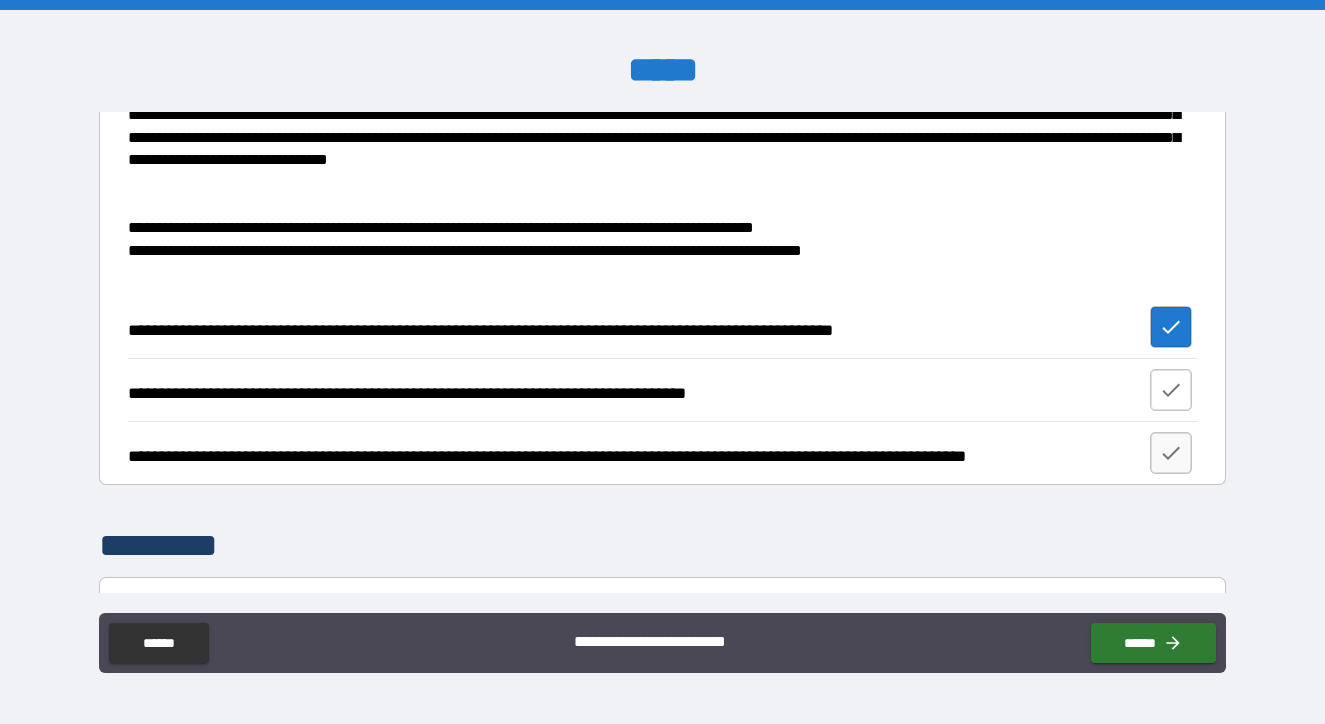click 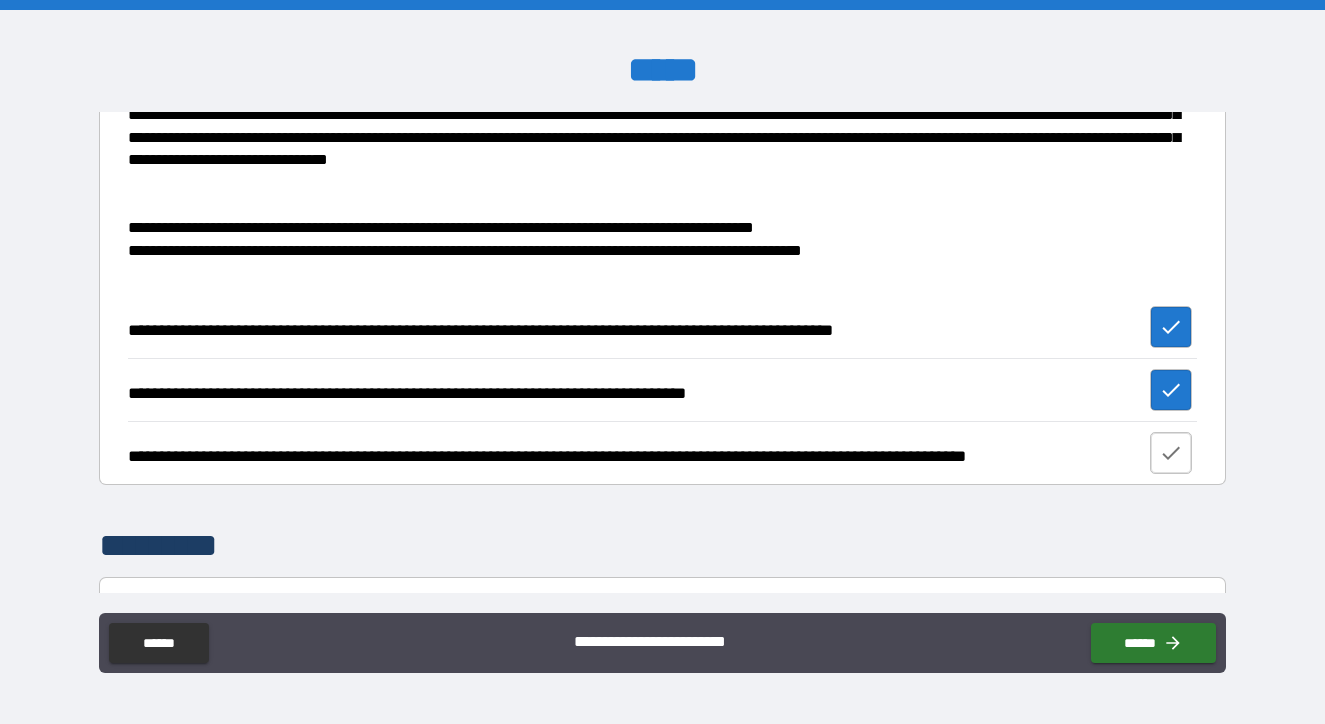 click at bounding box center [1171, 453] 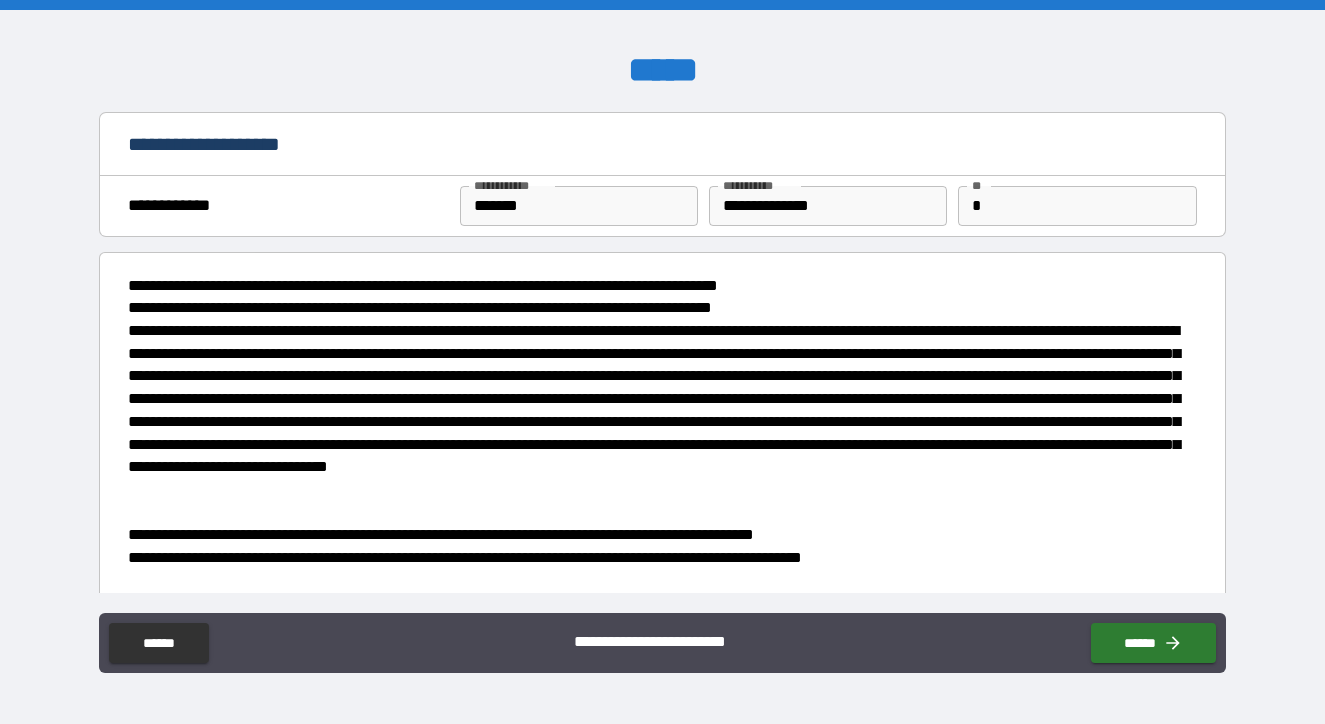 scroll, scrollTop: 553, scrollLeft: 0, axis: vertical 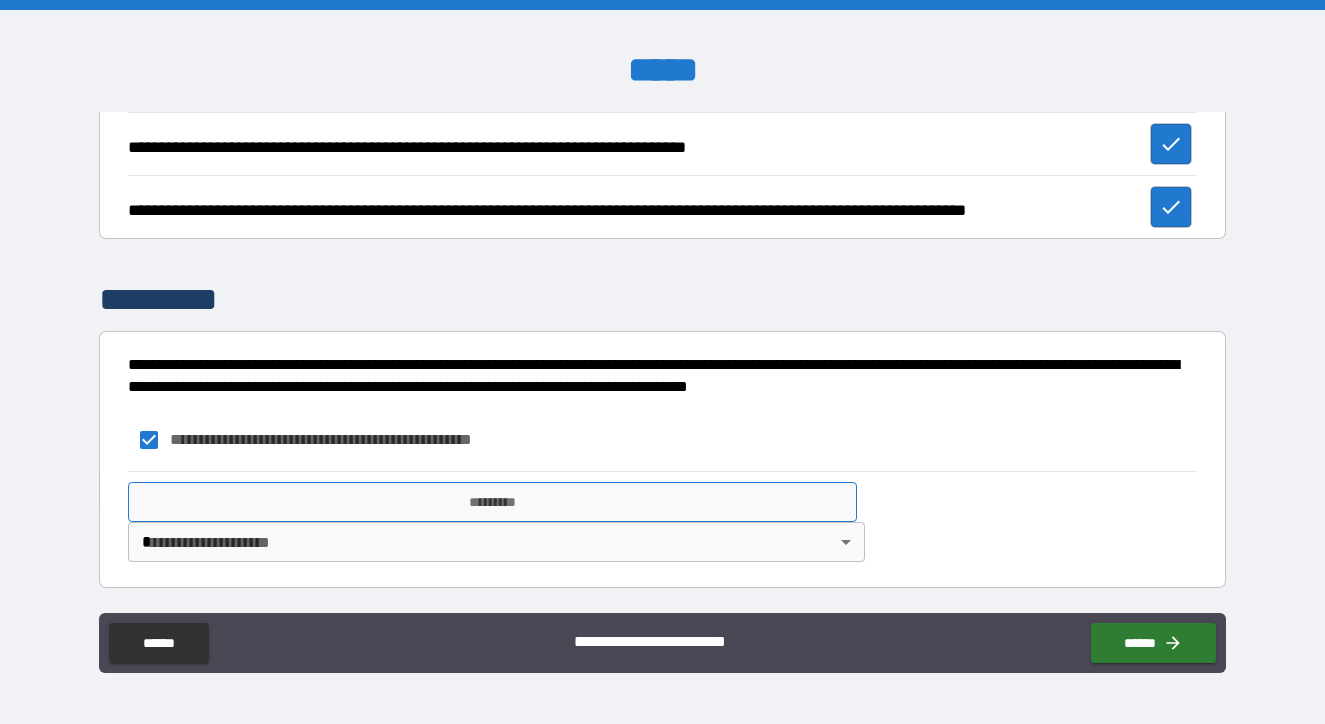 click on "*********" at bounding box center (492, 502) 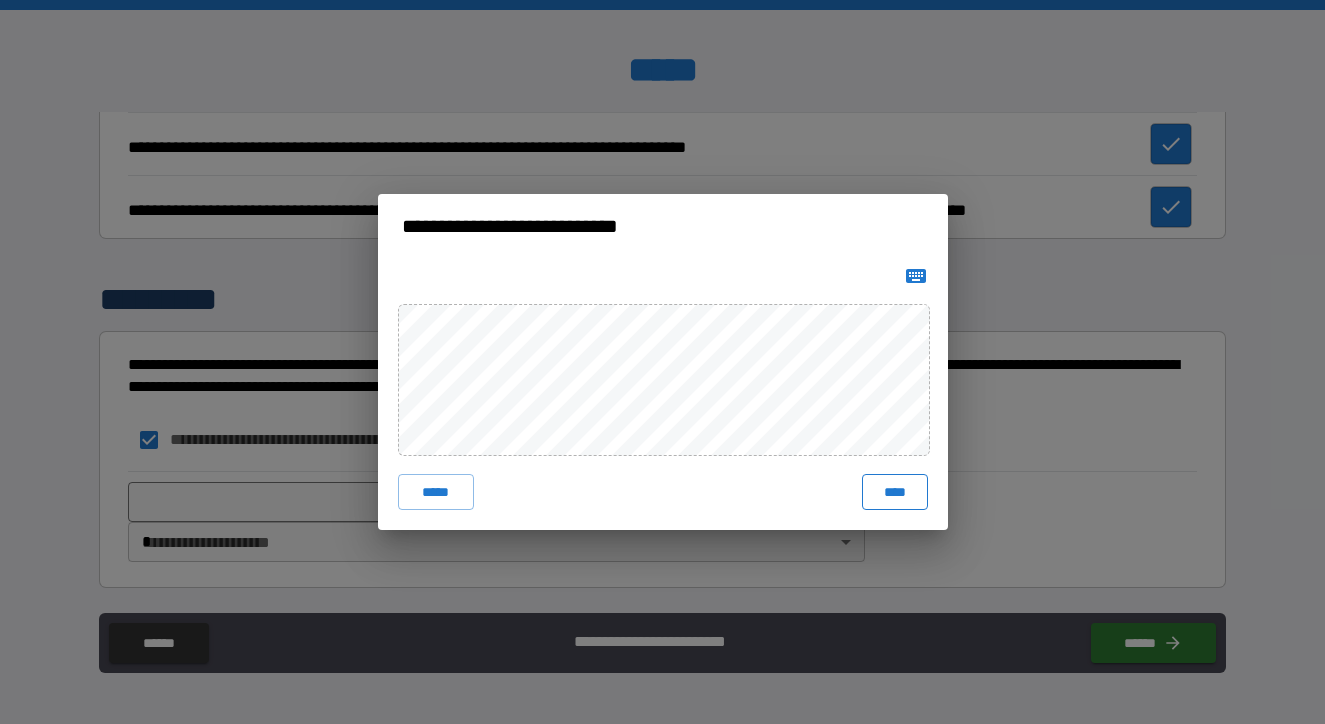 click on "****" at bounding box center [895, 492] 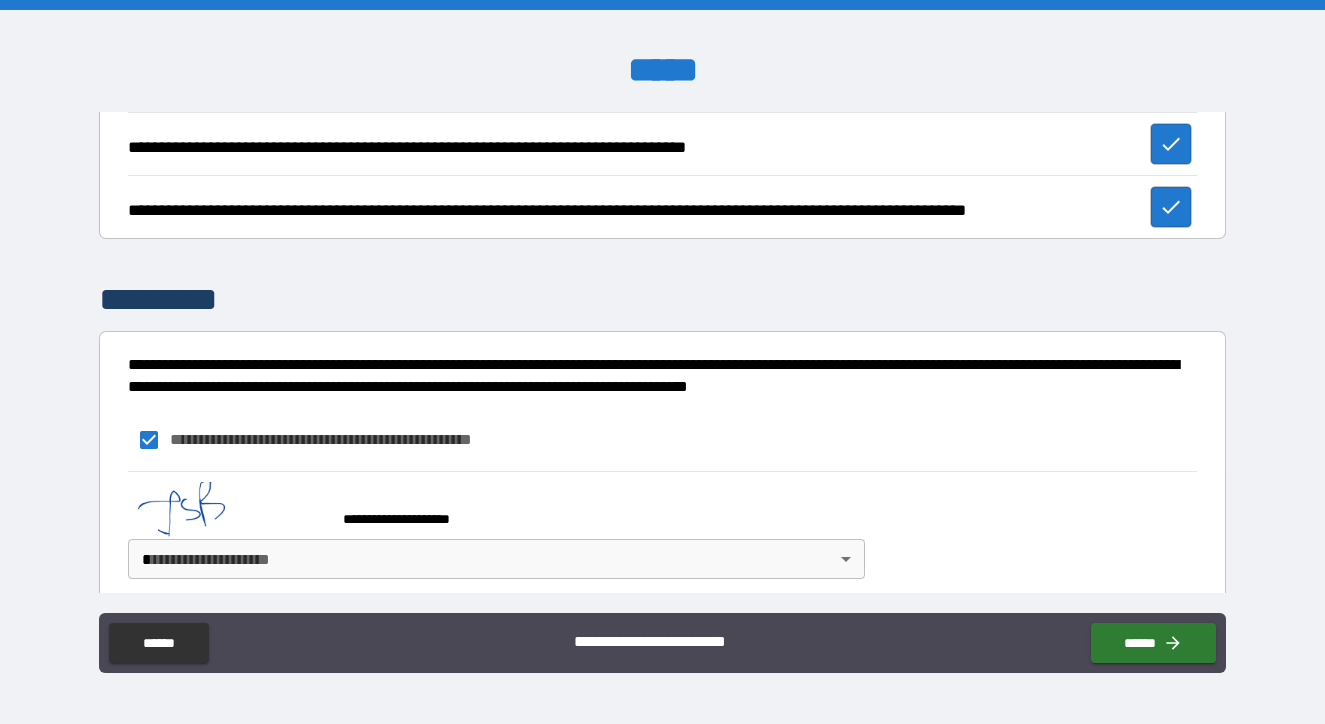 scroll, scrollTop: 570, scrollLeft: 0, axis: vertical 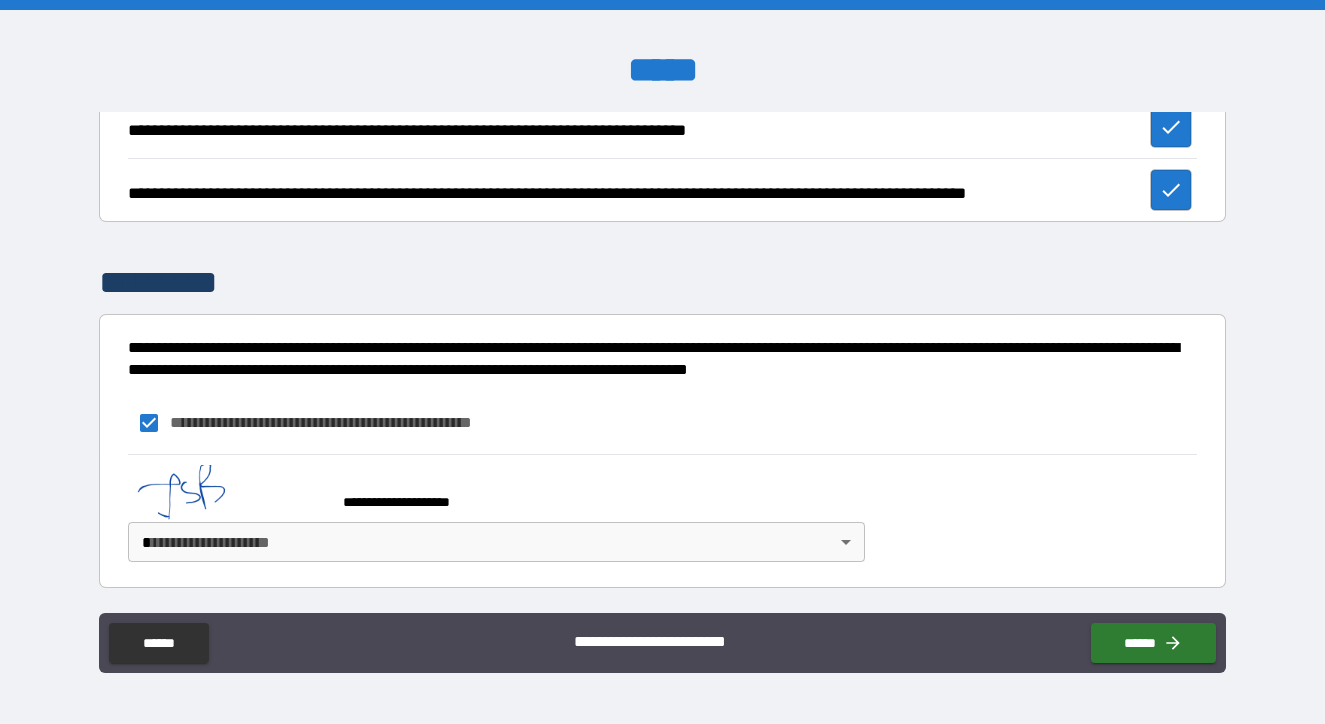 click on "**********" at bounding box center [662, 362] 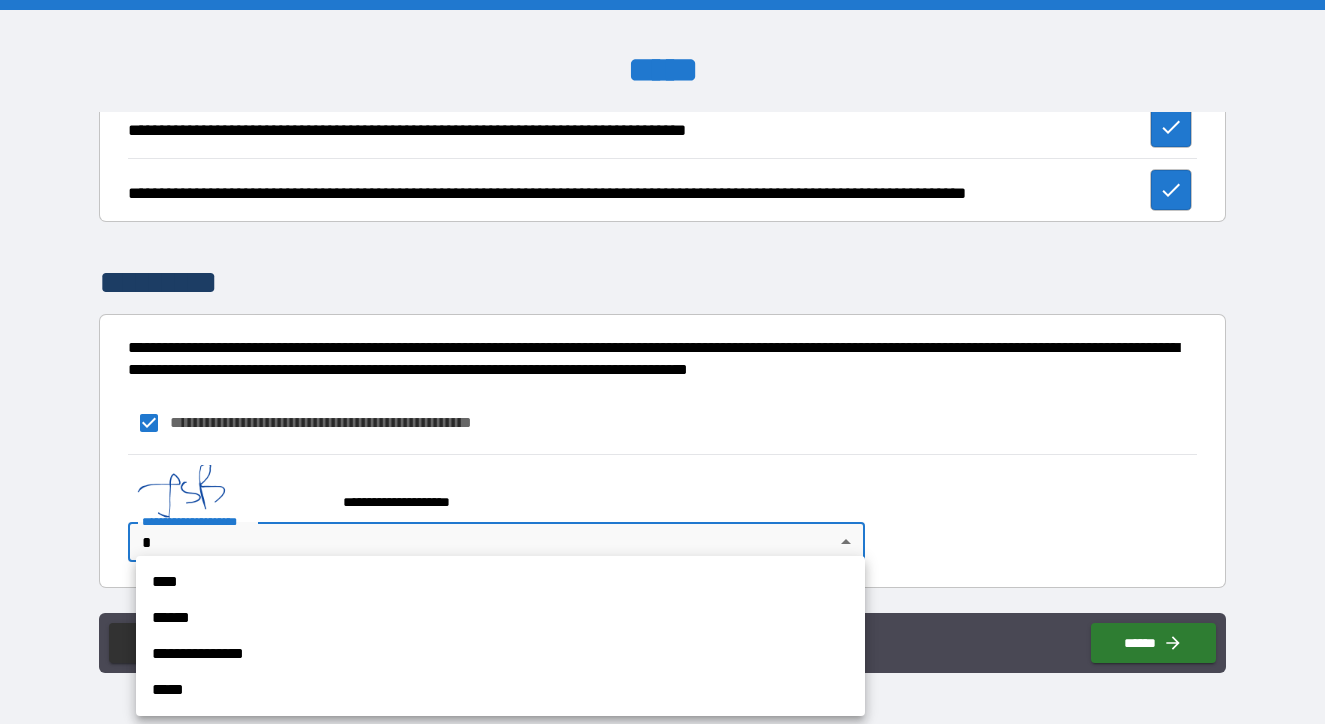 click on "**********" at bounding box center (500, 636) 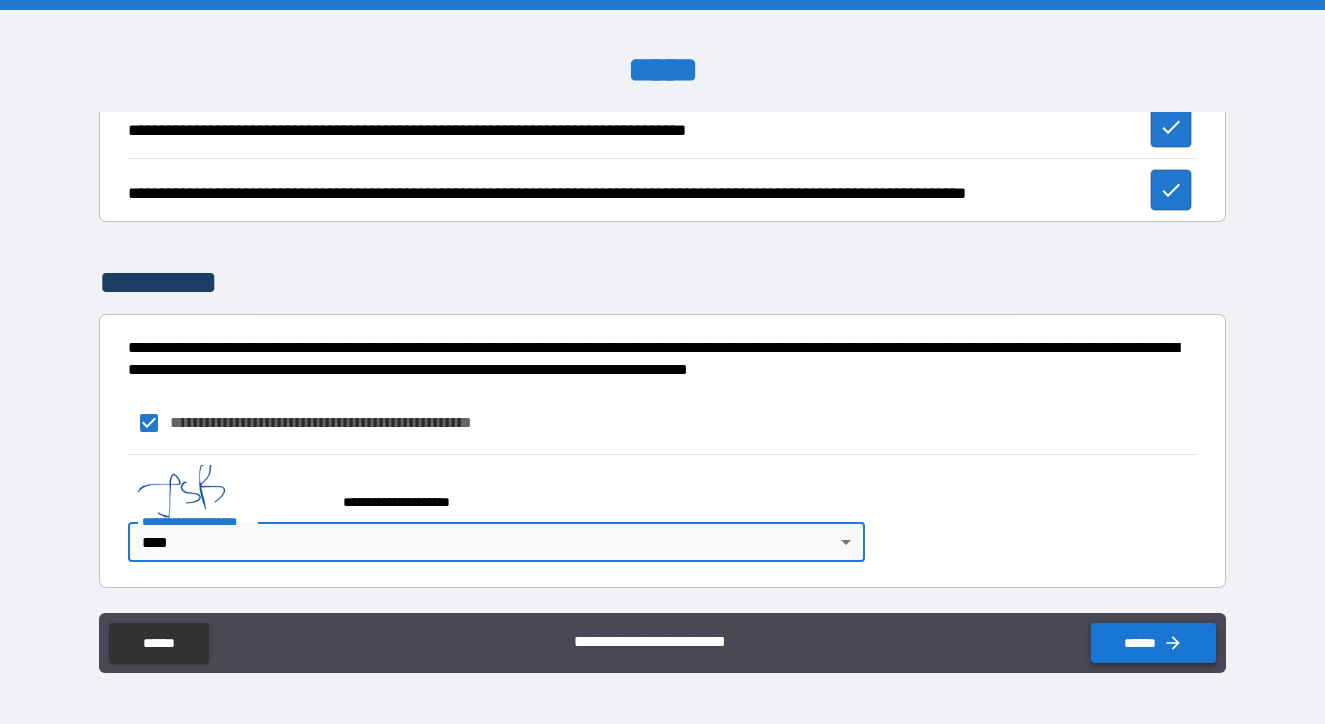 click on "******" at bounding box center [1153, 643] 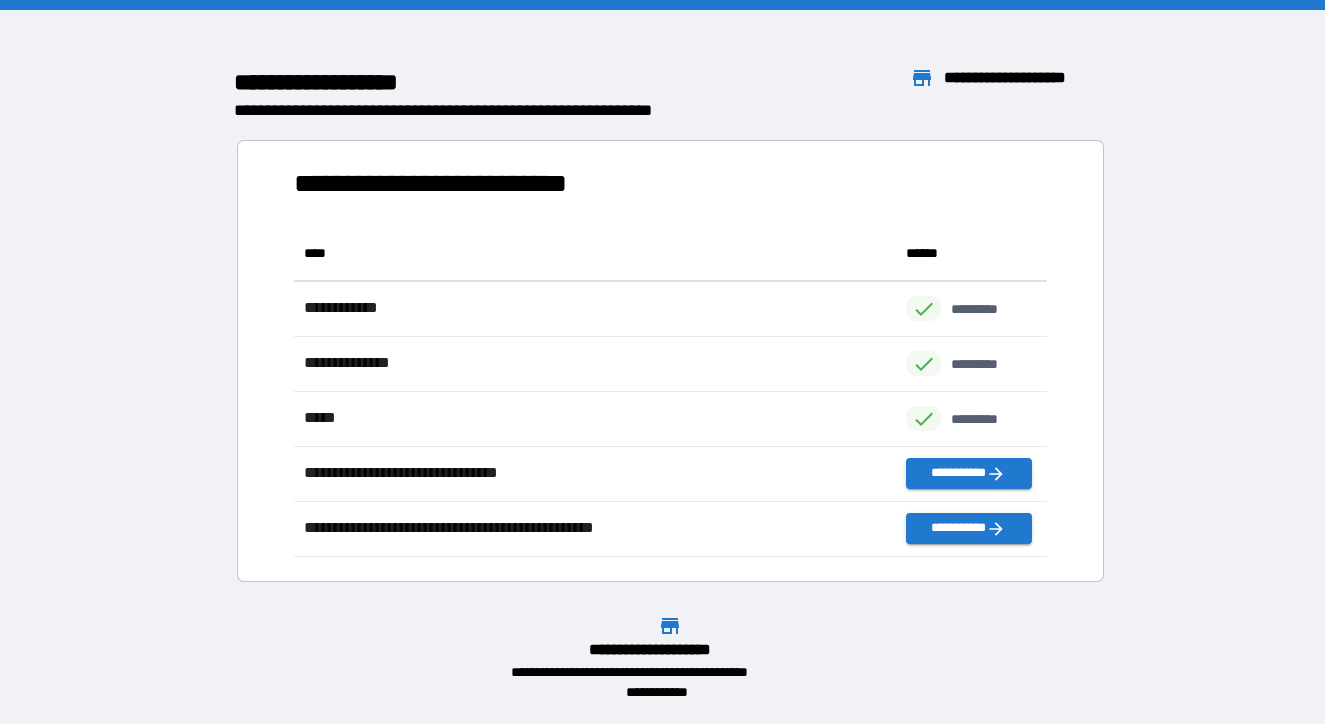 scroll, scrollTop: 1, scrollLeft: 0, axis: vertical 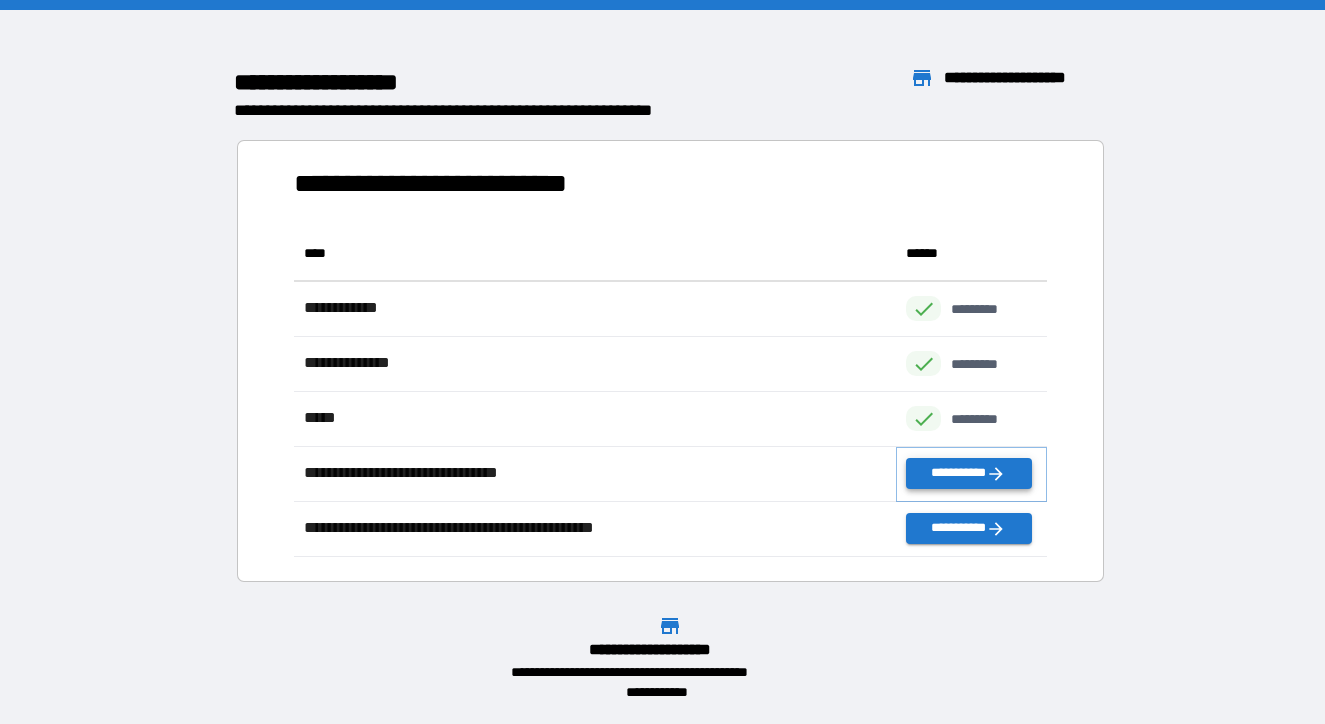click on "**********" at bounding box center [968, 473] 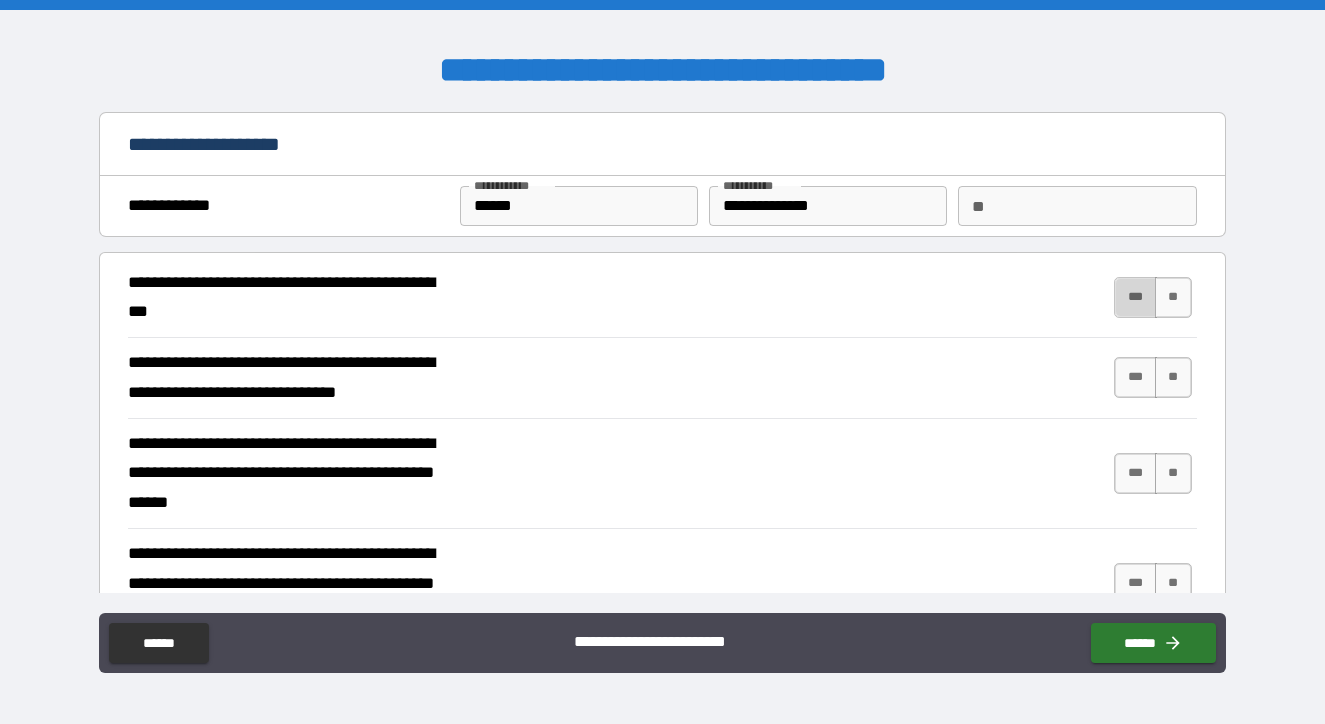 click on "***" at bounding box center (1135, 297) 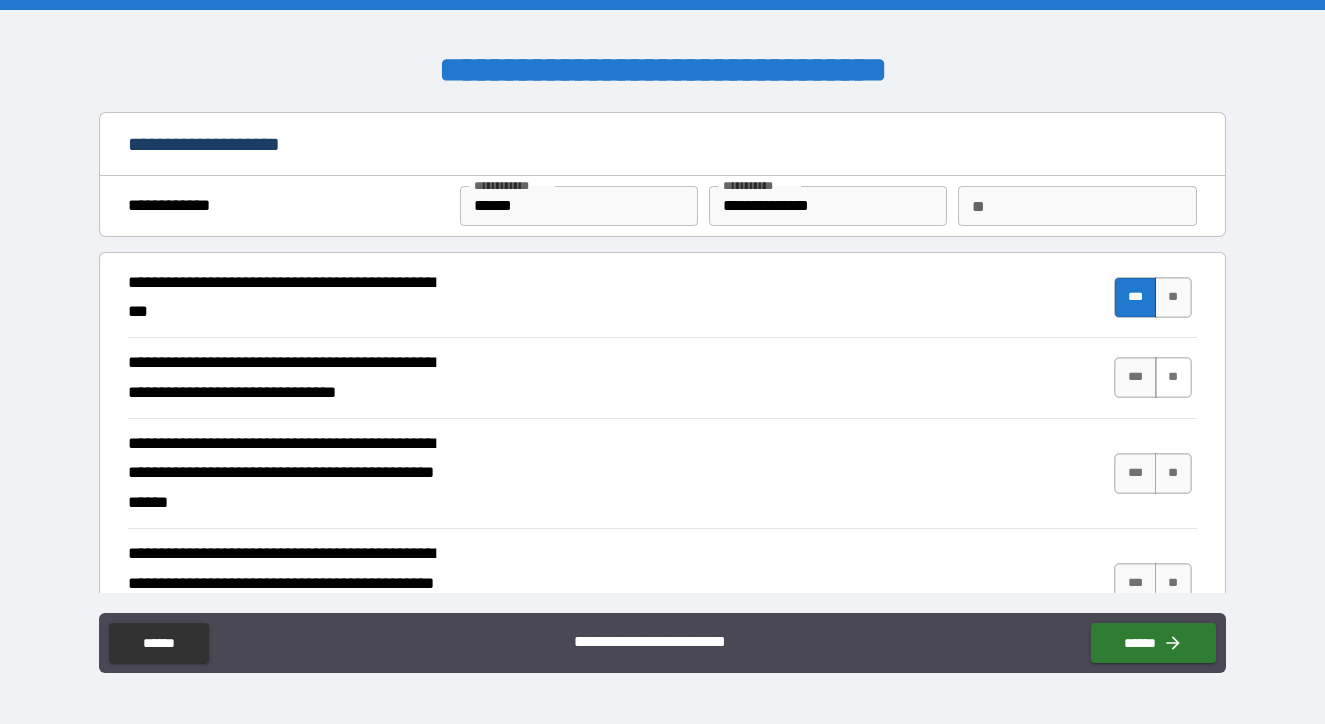 click on "**" at bounding box center (1173, 377) 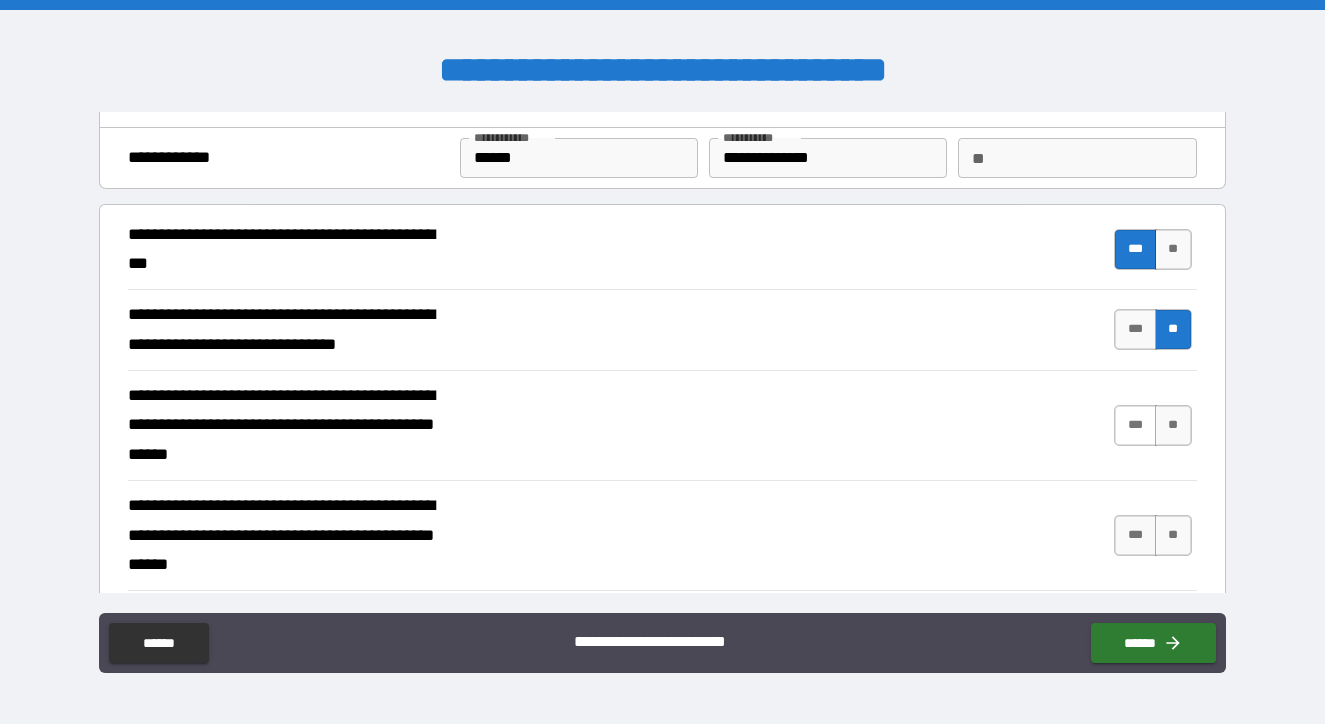 scroll, scrollTop: 55, scrollLeft: 0, axis: vertical 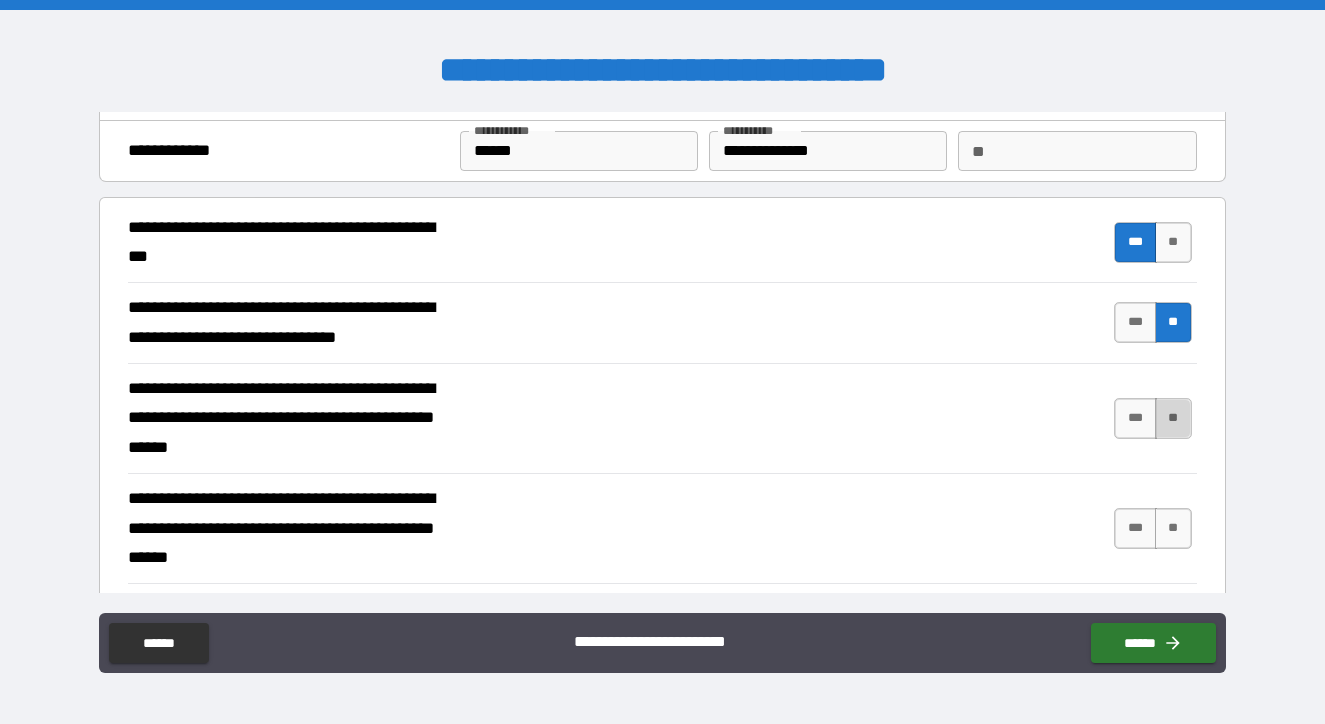 click on "**" at bounding box center [1173, 418] 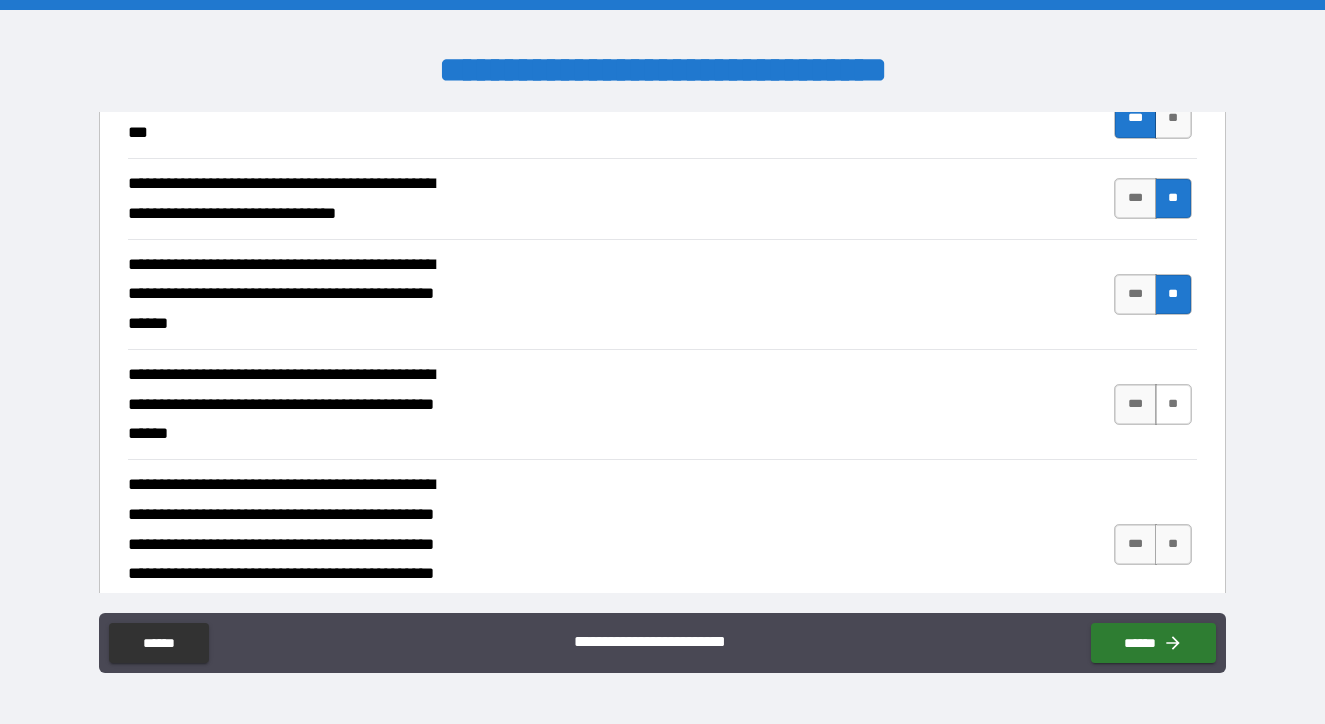 click on "**" at bounding box center [1173, 404] 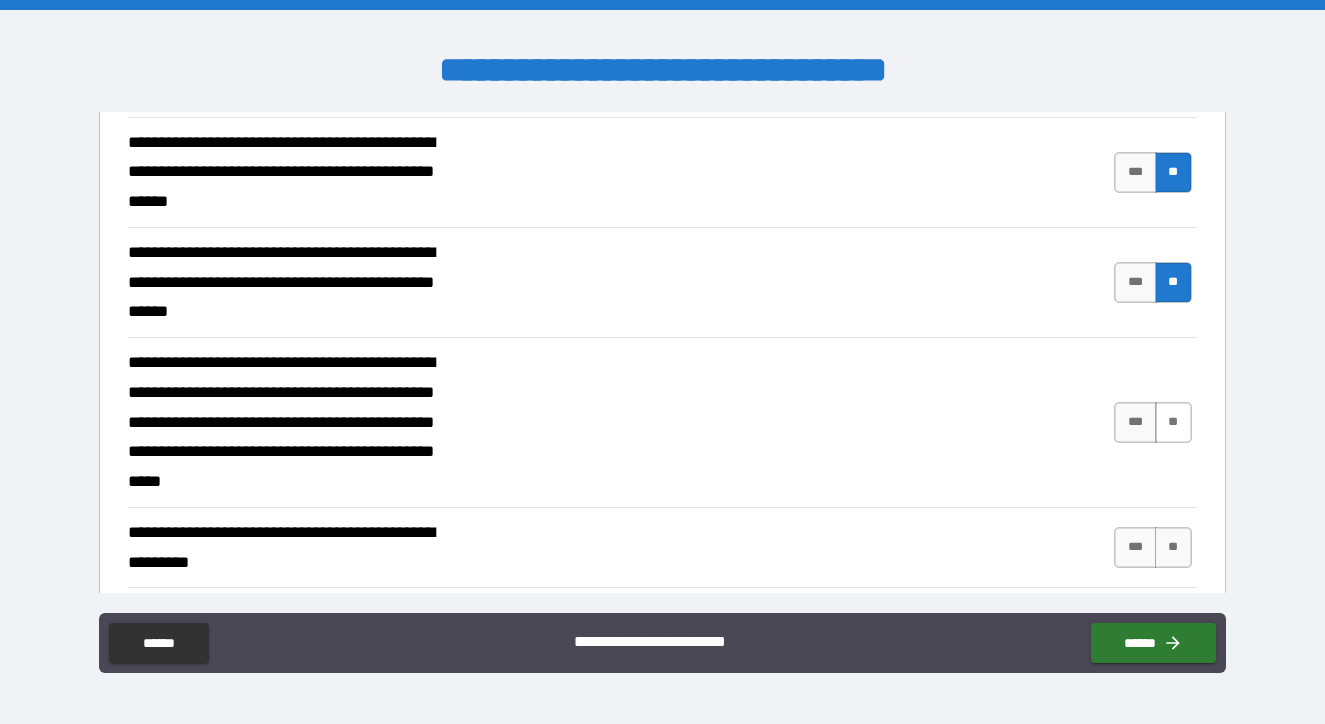 click on "**" at bounding box center [1173, 422] 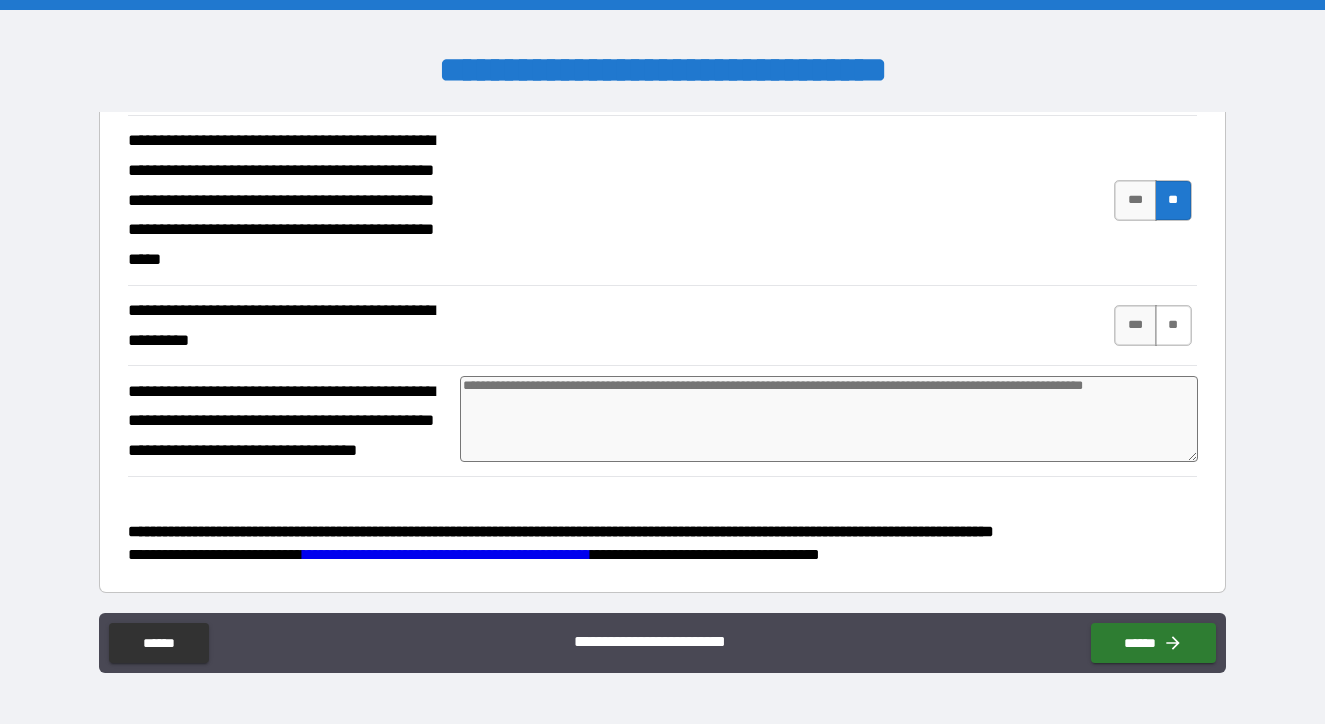 click on "**" at bounding box center (1173, 325) 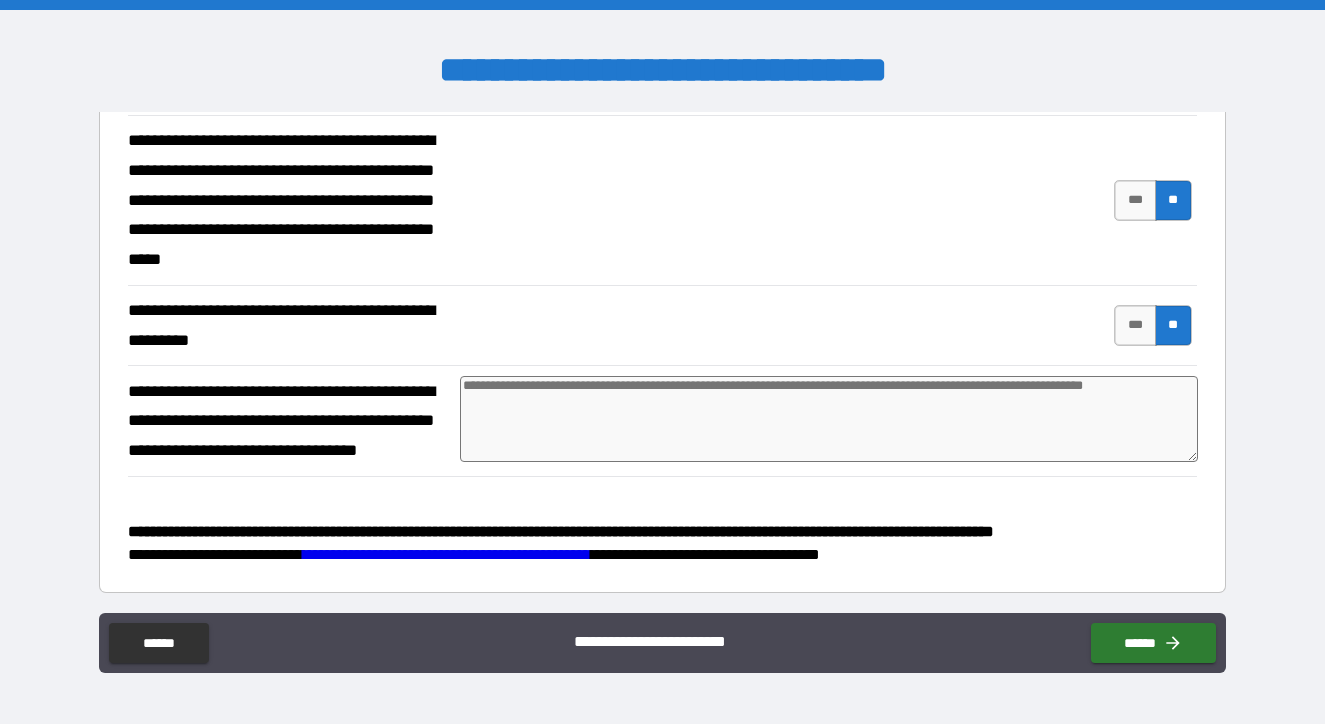 type on "*" 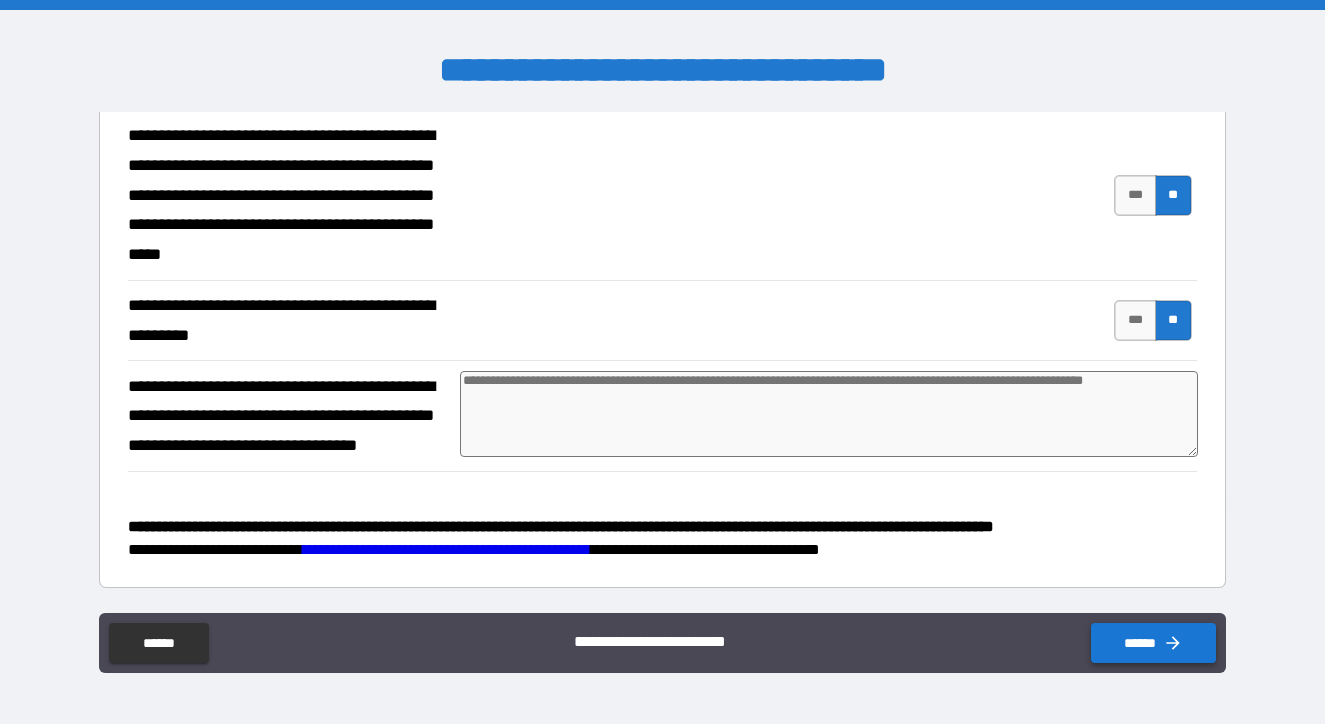 click on "******" at bounding box center [1153, 643] 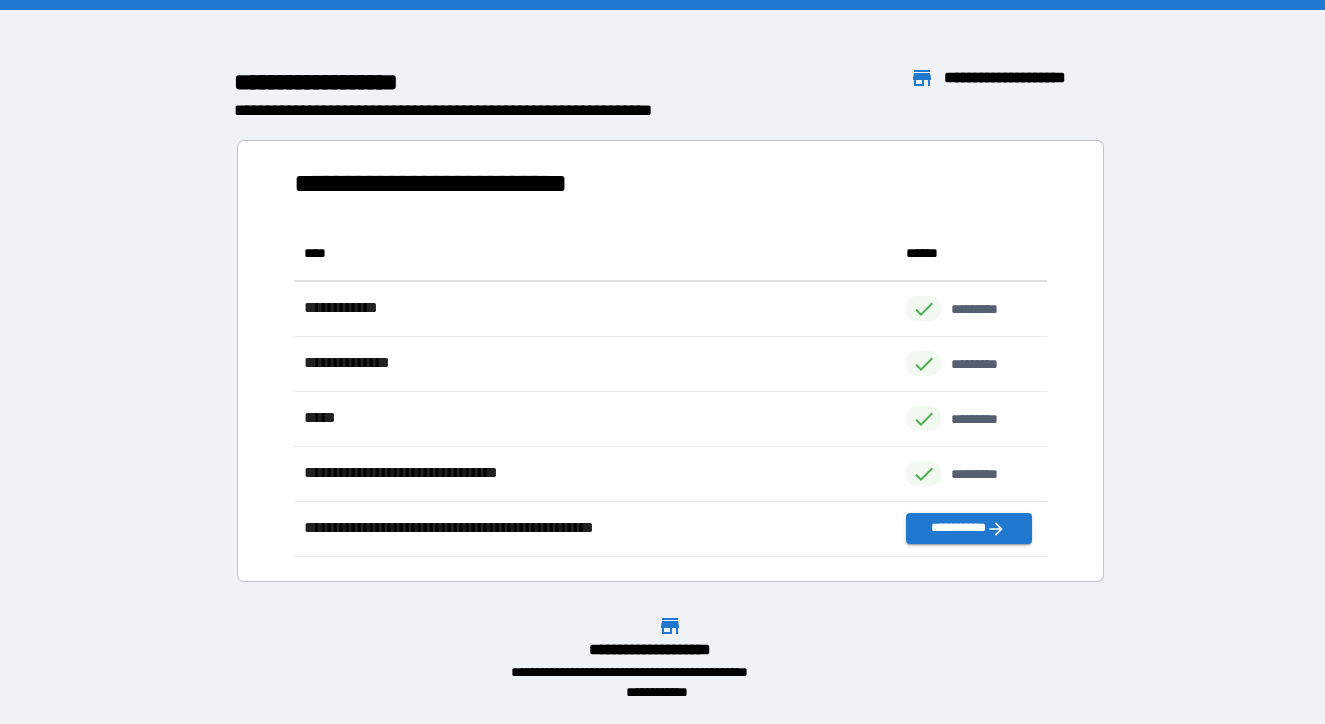 scroll, scrollTop: 1, scrollLeft: 0, axis: vertical 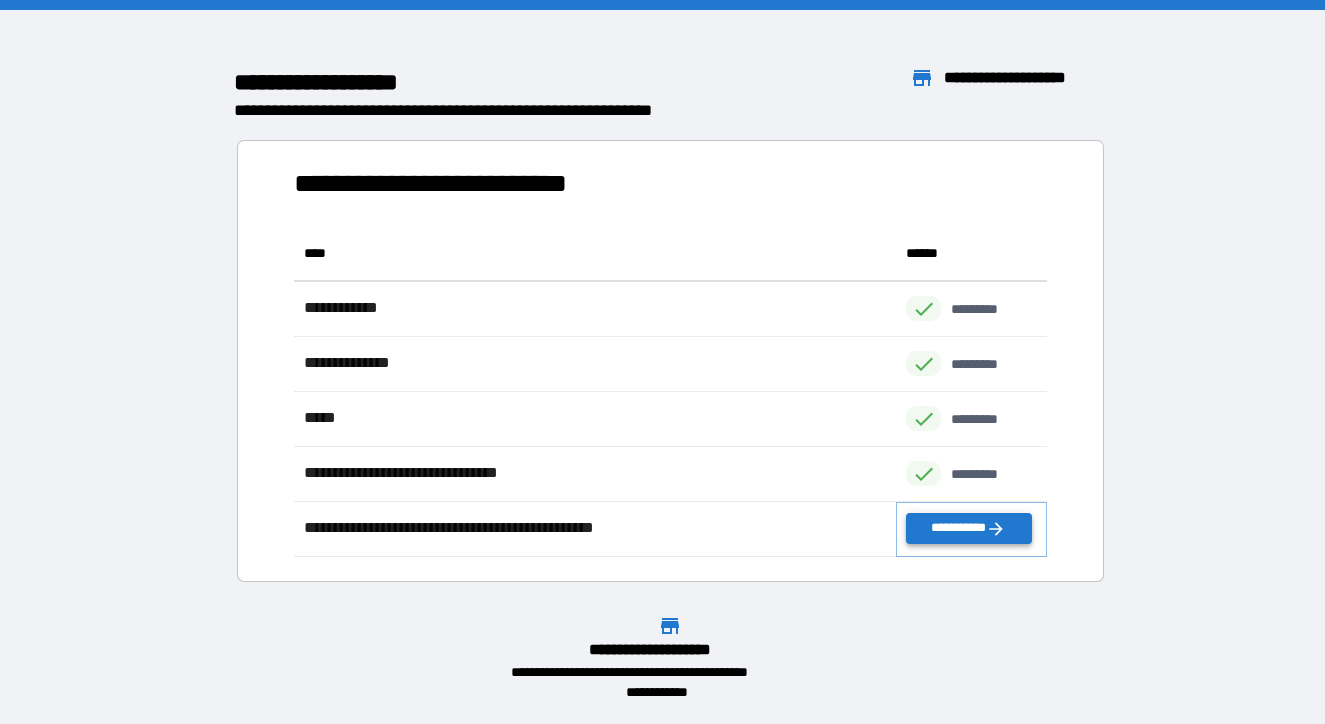 click on "**********" at bounding box center [968, 528] 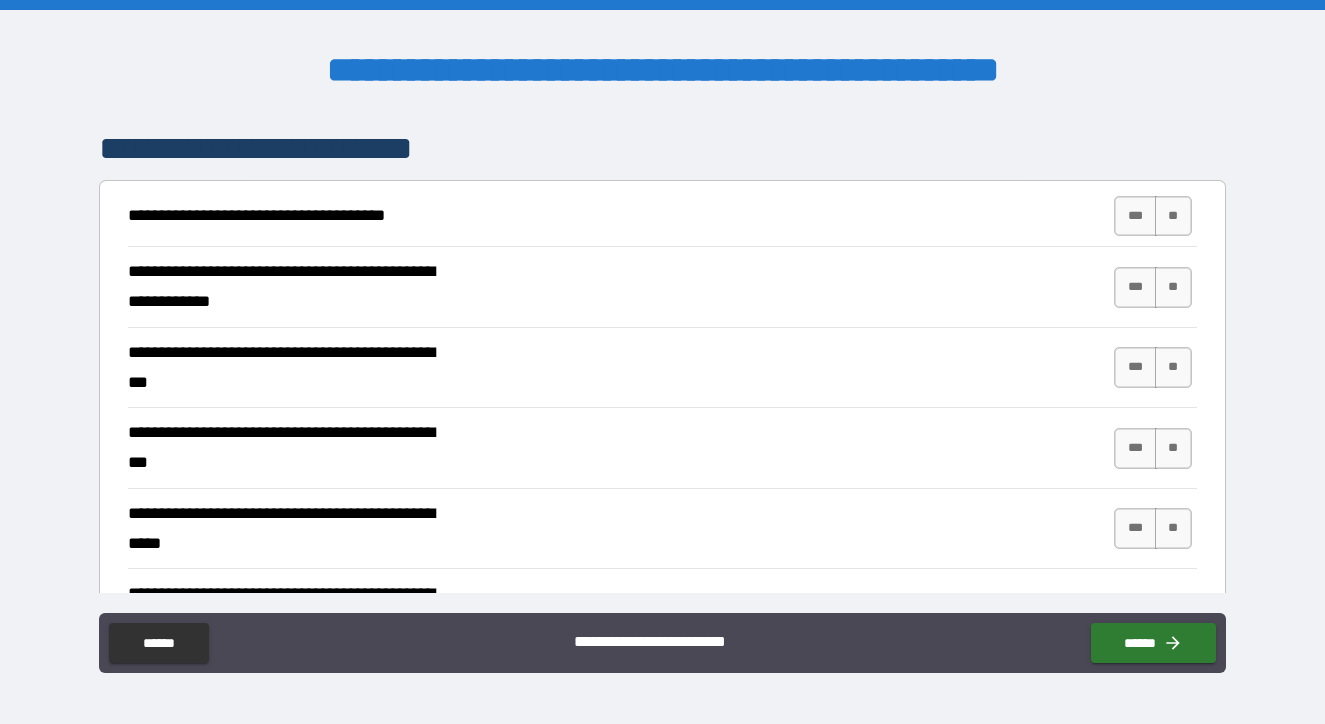 scroll, scrollTop: 353, scrollLeft: 0, axis: vertical 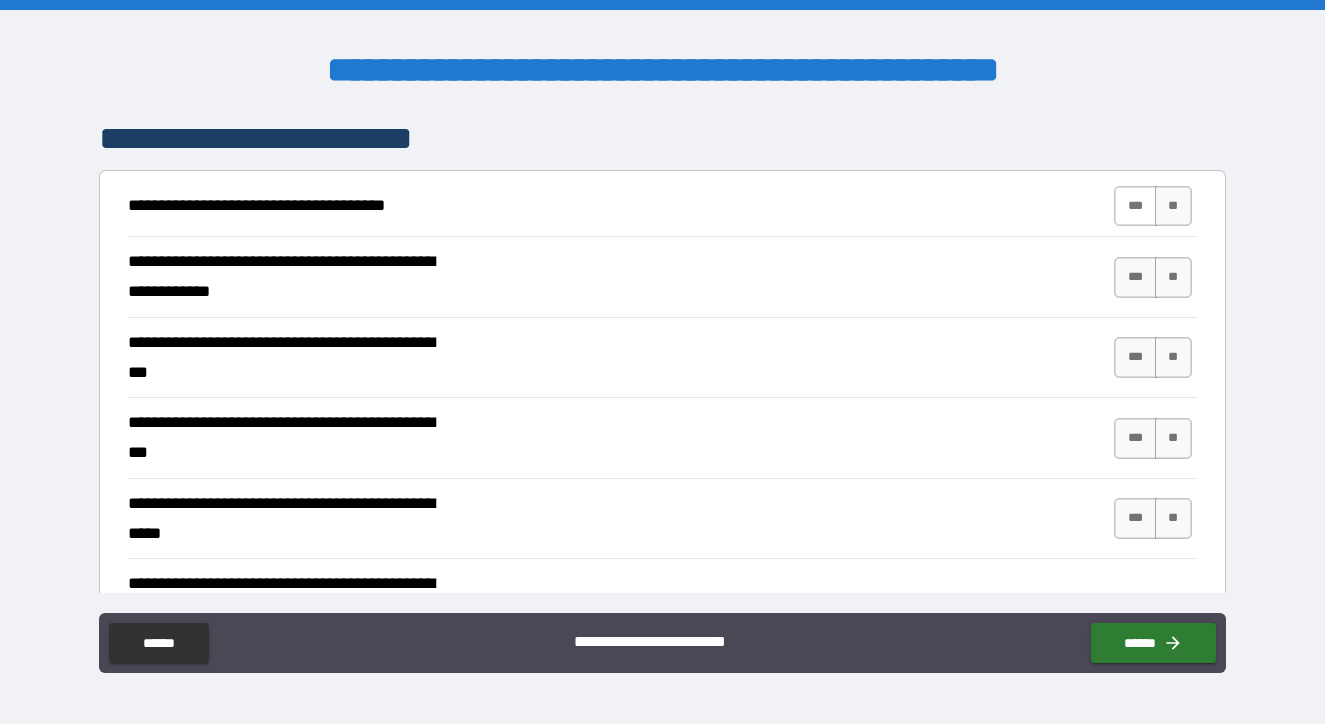 click on "***" at bounding box center [1135, 206] 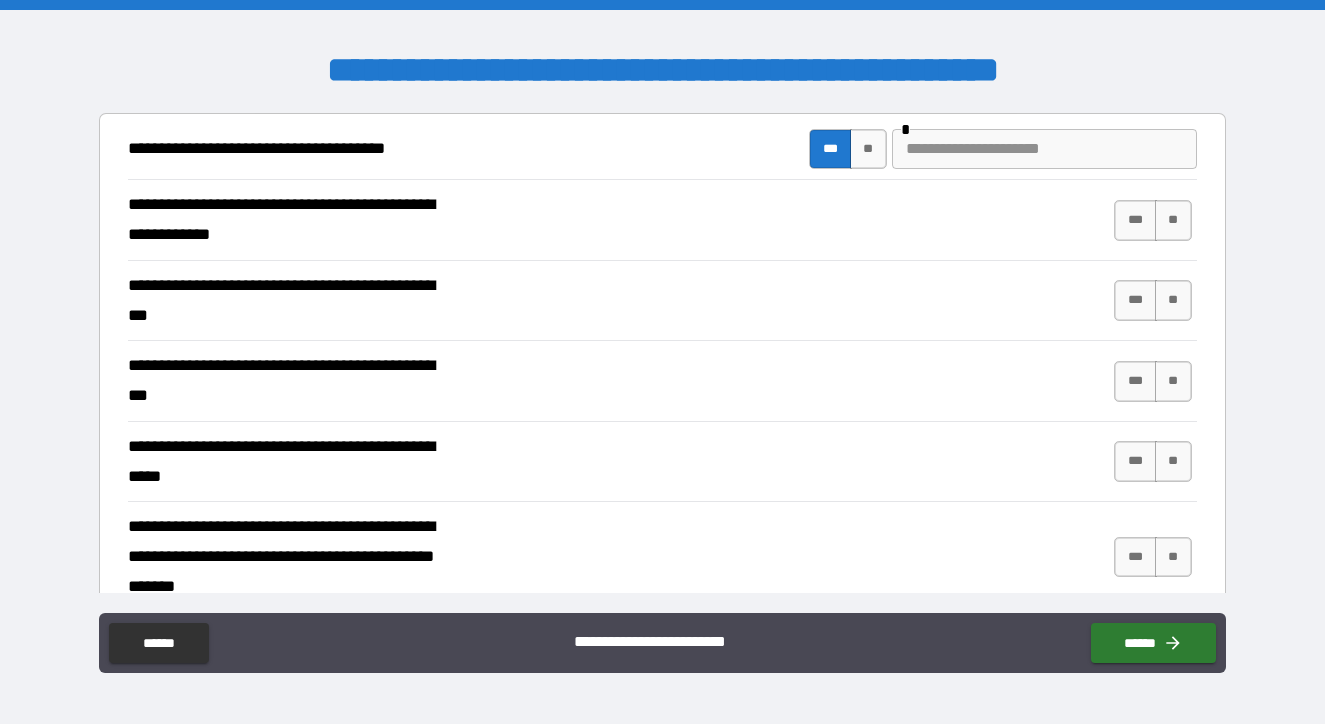 scroll, scrollTop: 404, scrollLeft: 0, axis: vertical 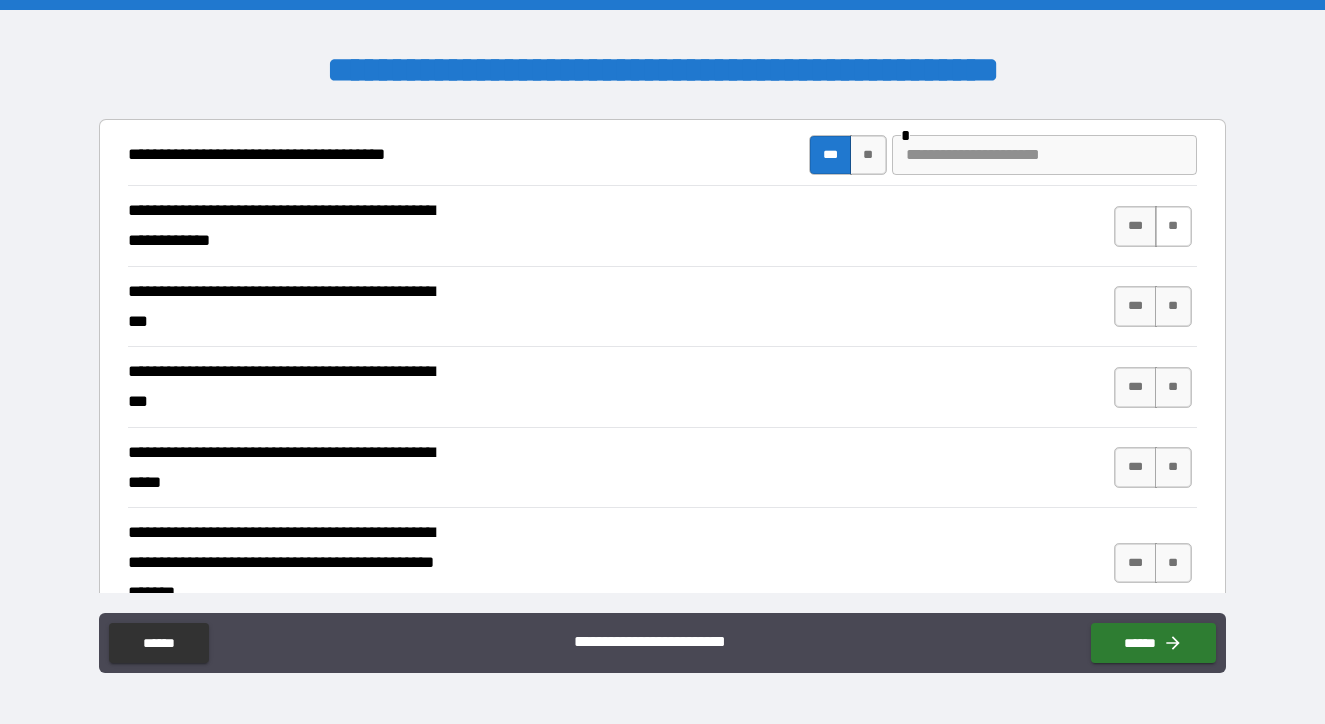 click on "**" at bounding box center (1173, 226) 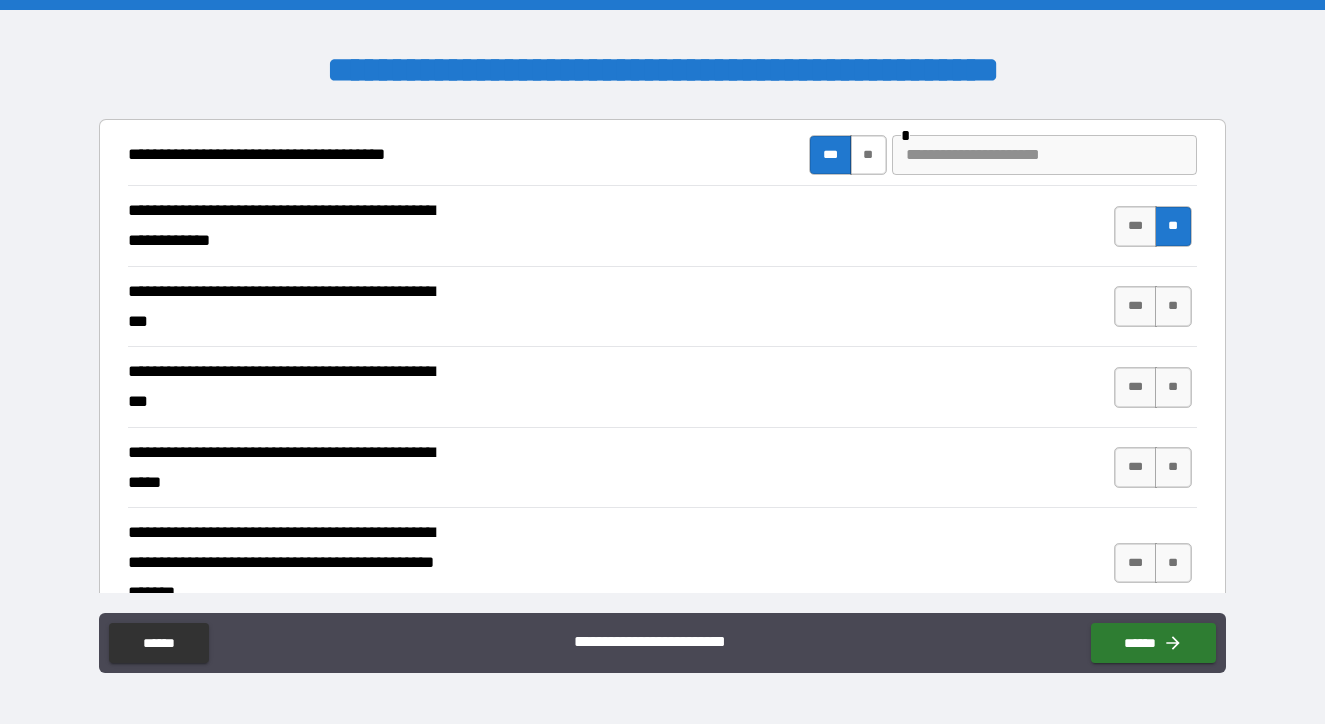 click on "**" at bounding box center (868, 155) 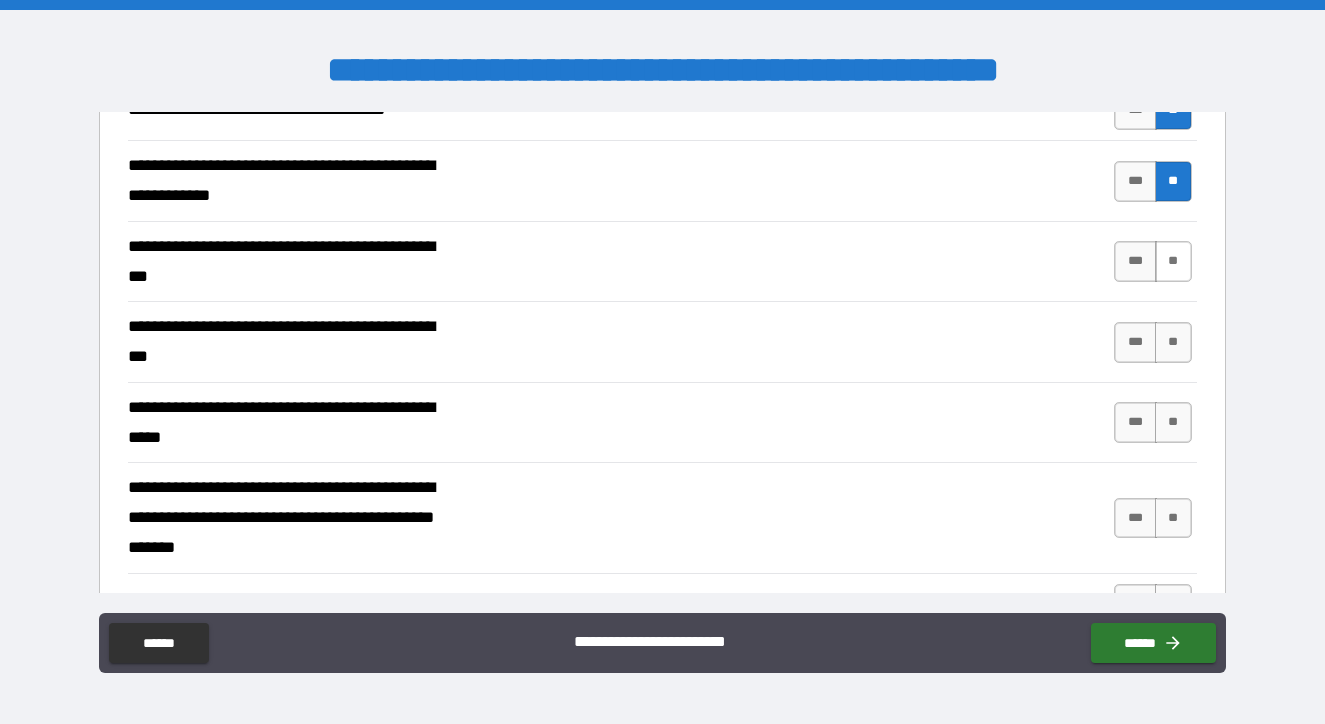 scroll, scrollTop: 461, scrollLeft: 0, axis: vertical 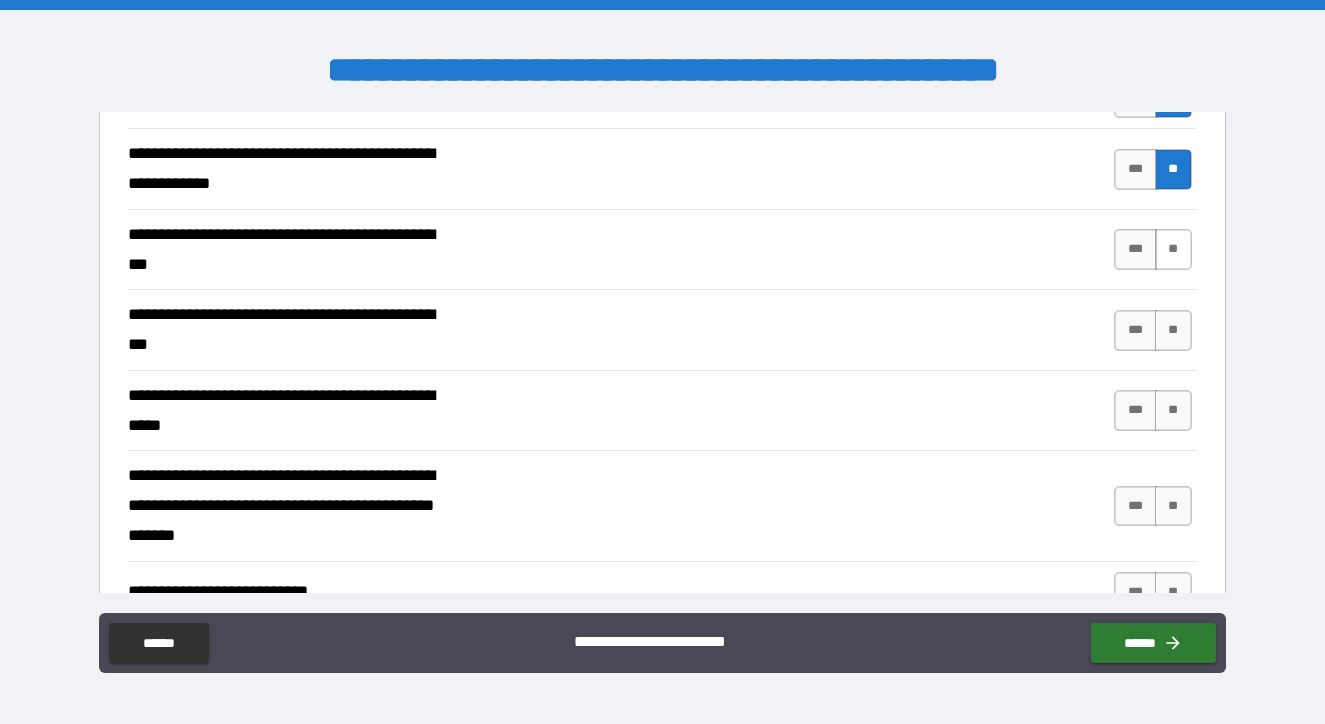 click on "**" at bounding box center (1173, 249) 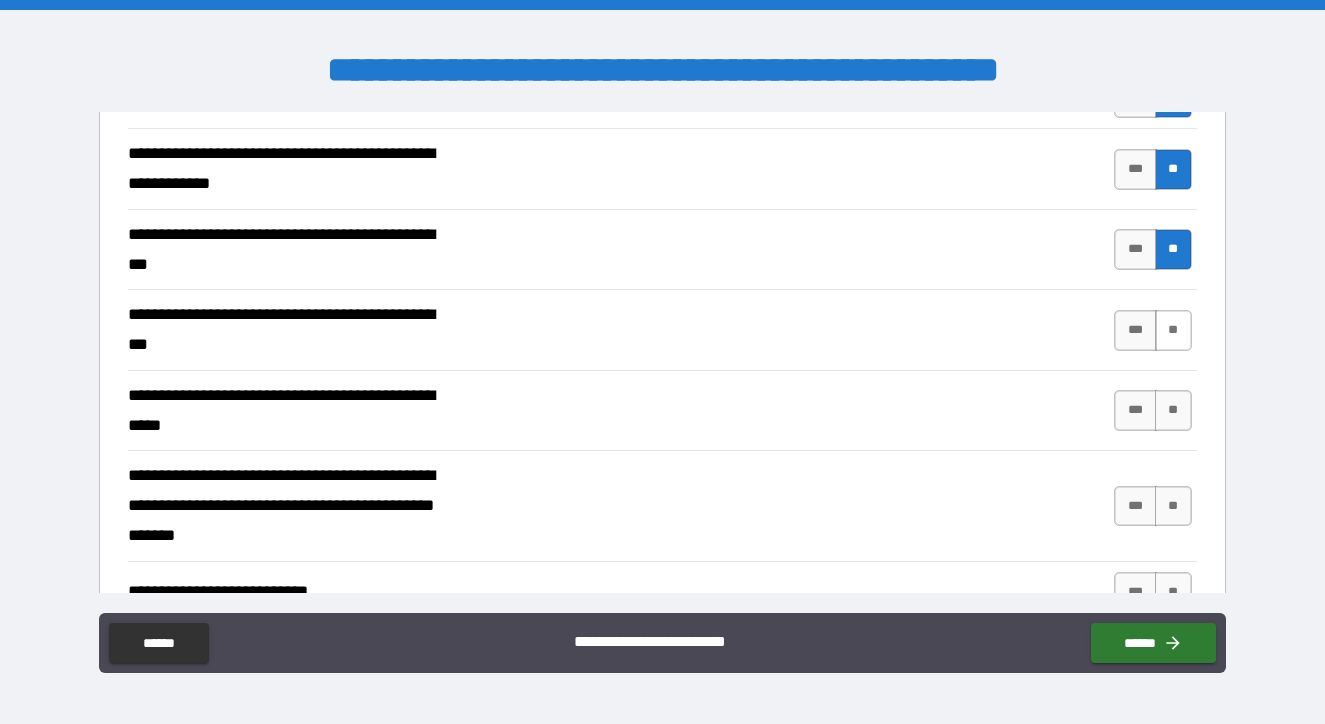 click on "**" at bounding box center [1173, 330] 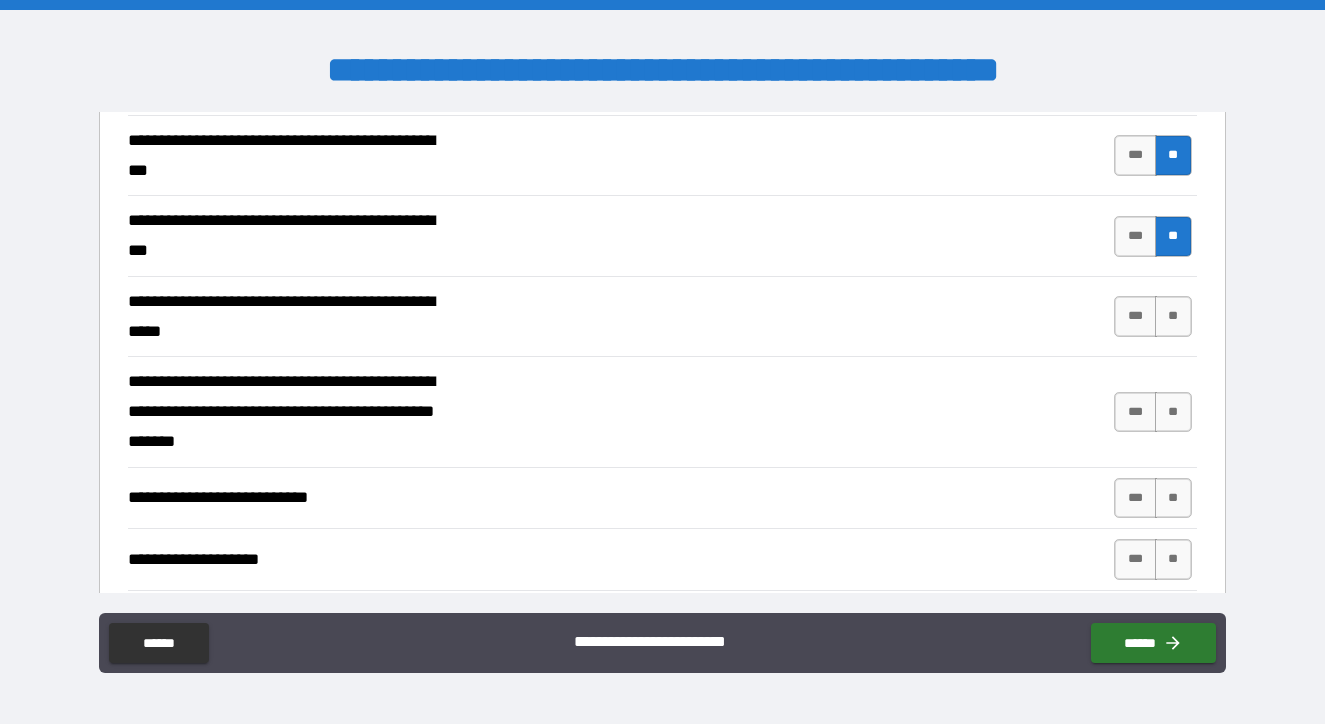 scroll, scrollTop: 556, scrollLeft: 0, axis: vertical 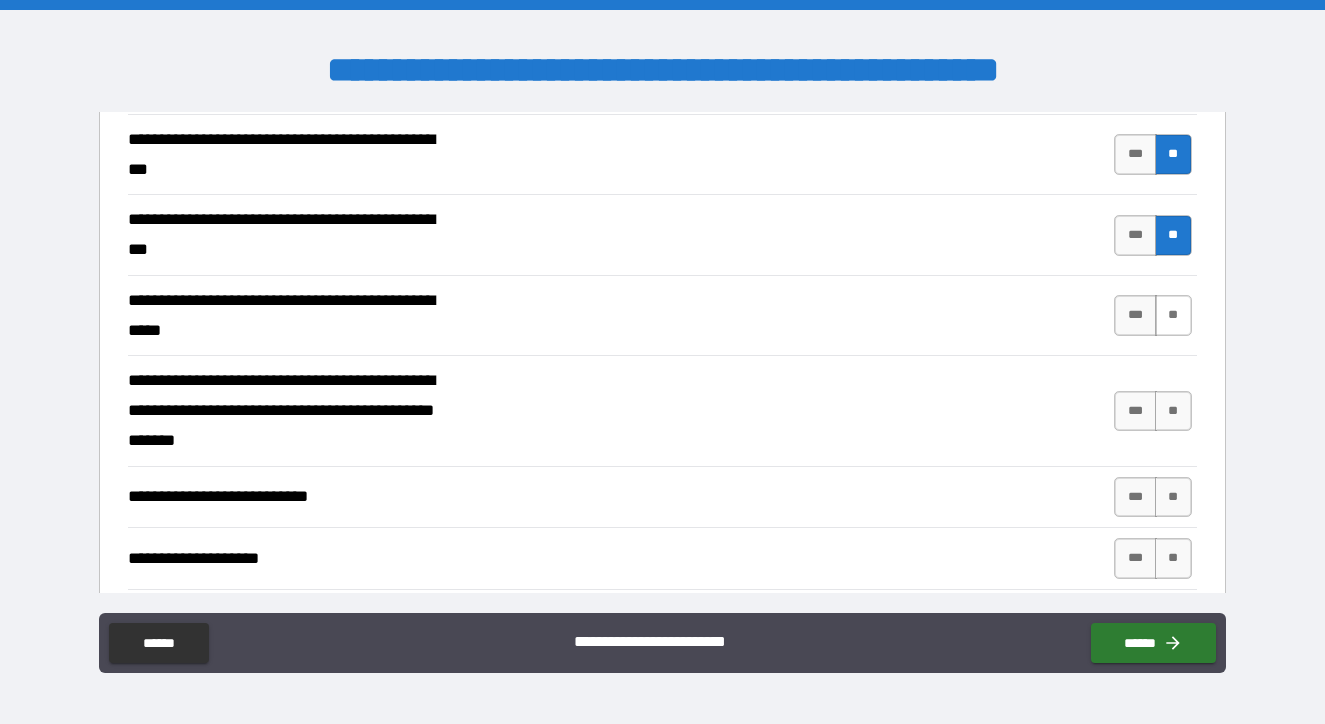 click on "**" at bounding box center (1173, 315) 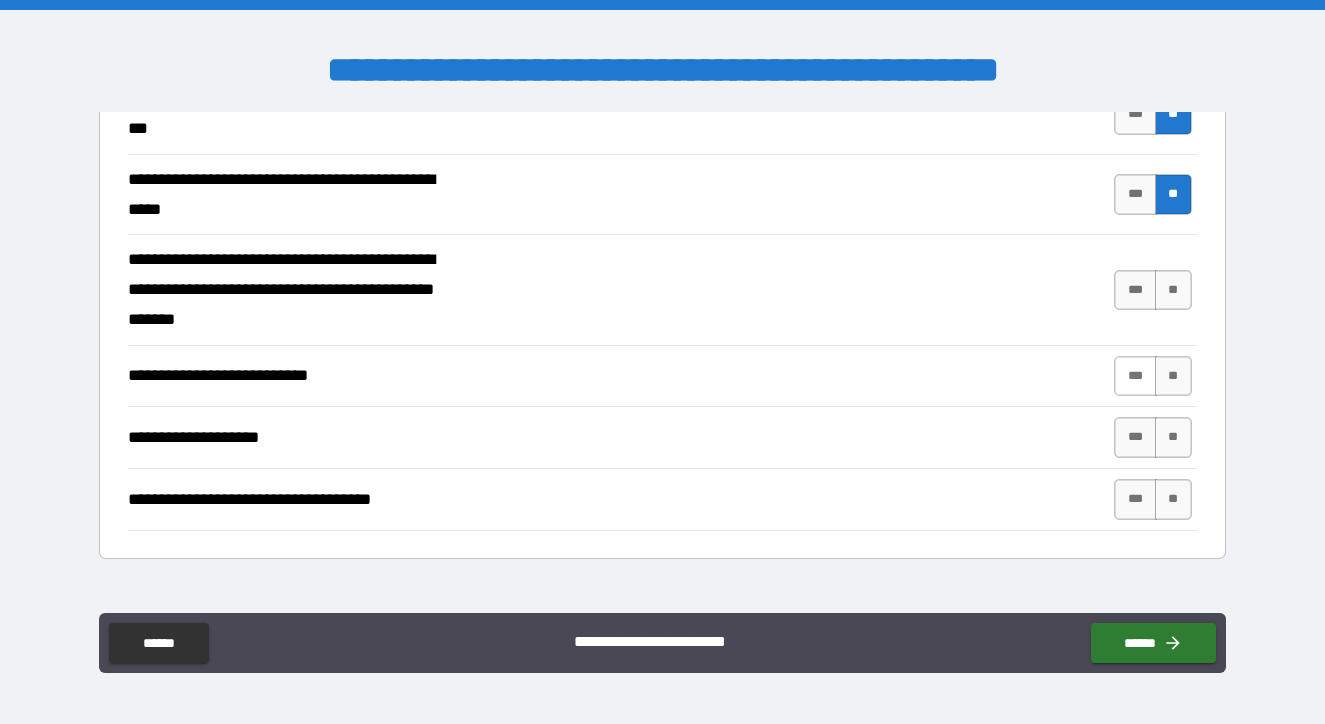 scroll, scrollTop: 686, scrollLeft: 0, axis: vertical 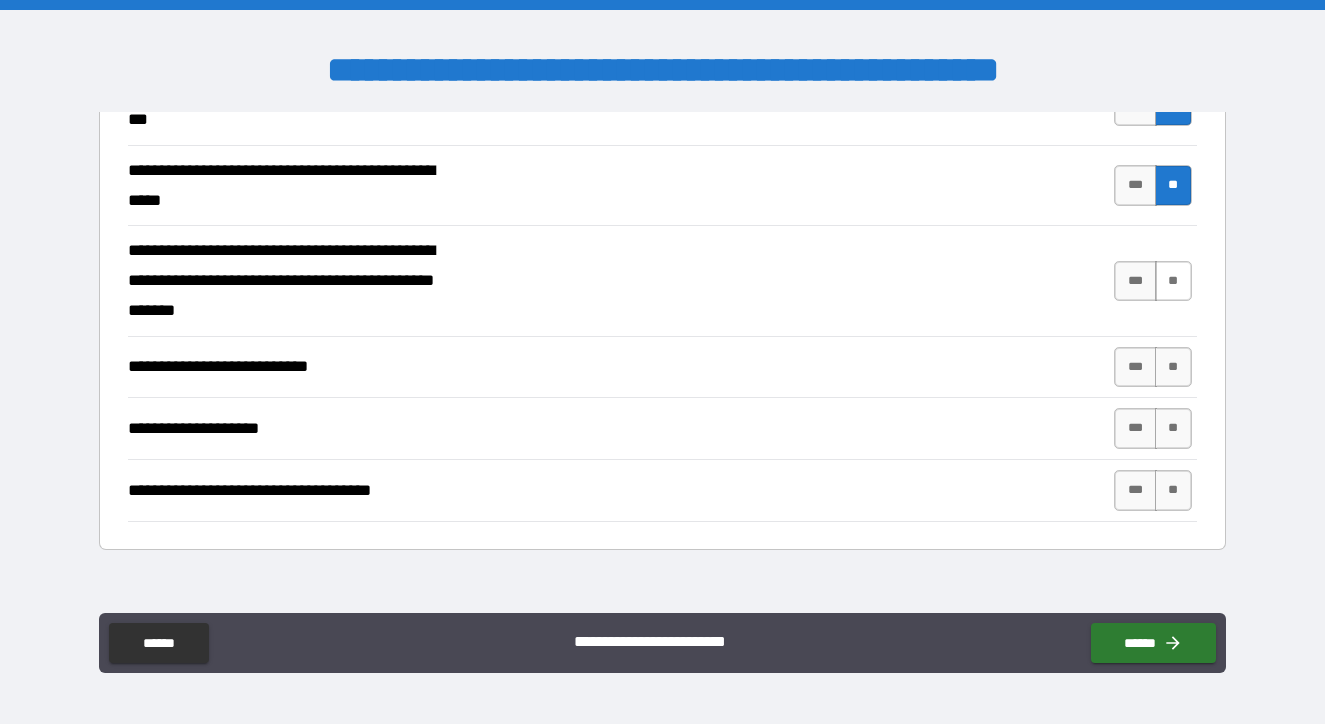 click on "**" at bounding box center [1173, 281] 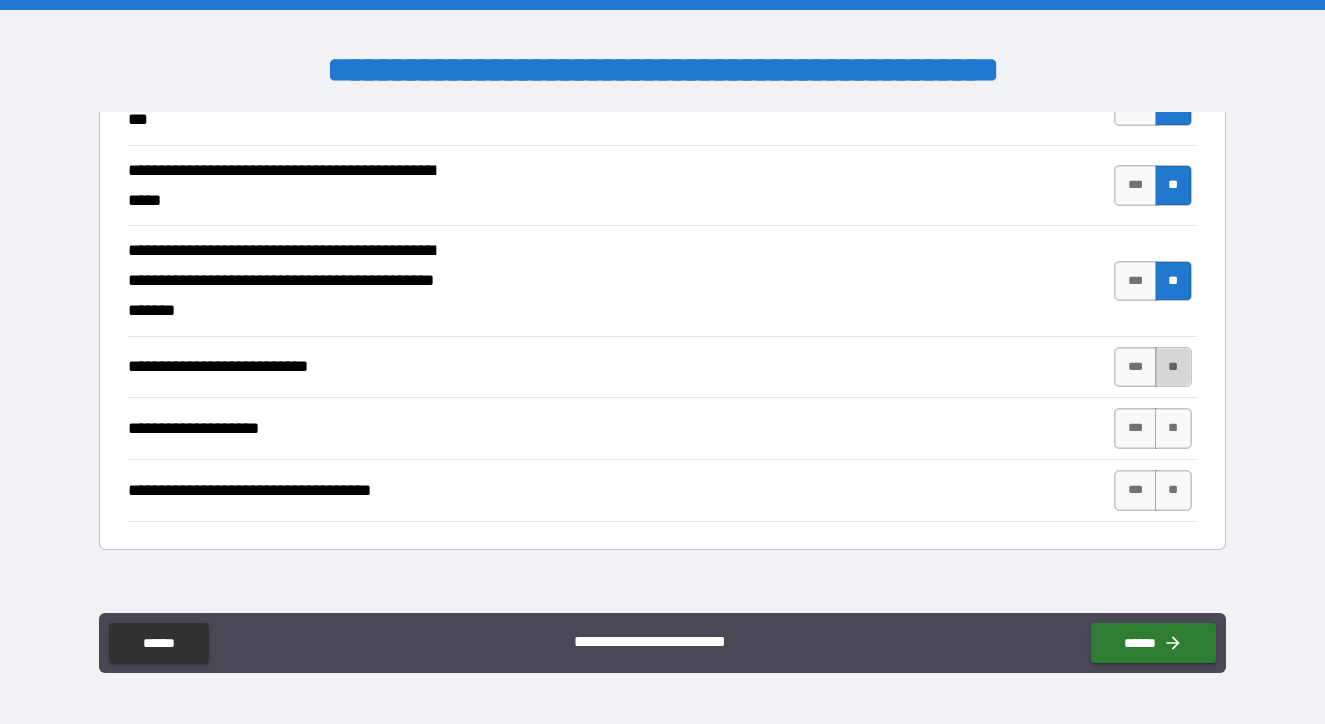 click on "**" at bounding box center (1173, 367) 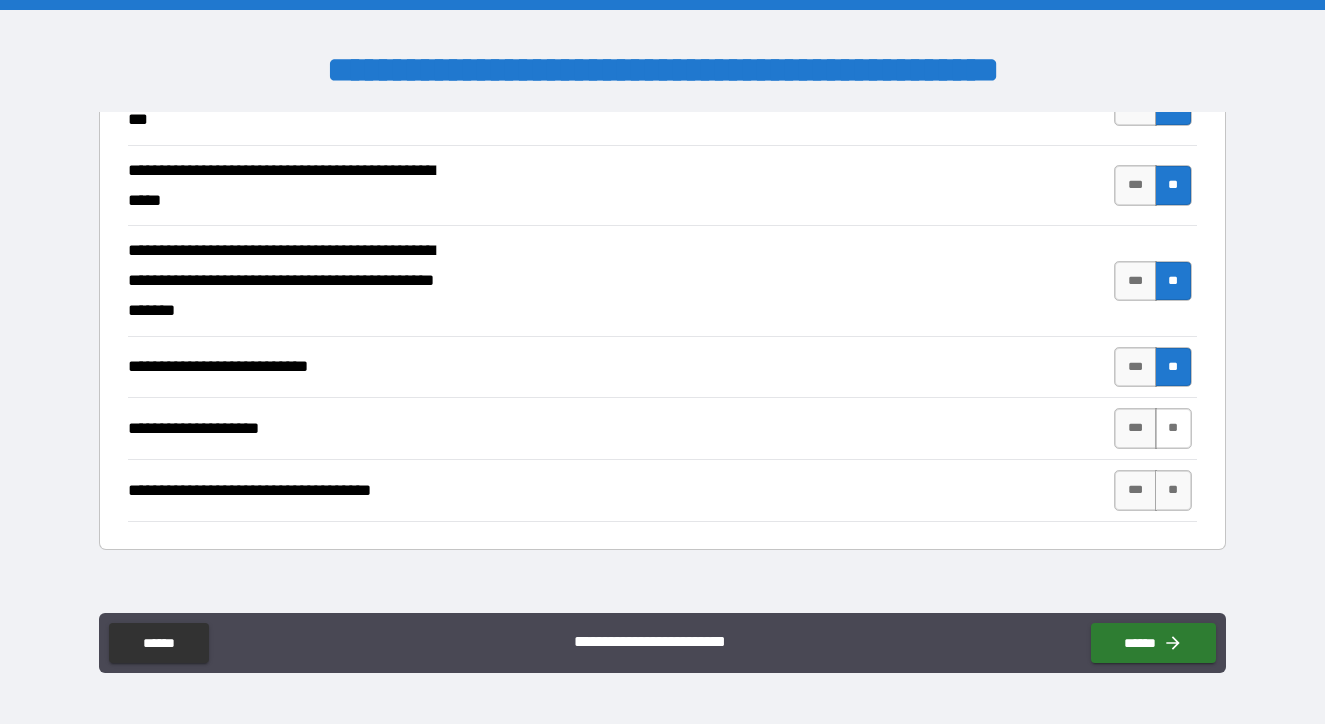 click on "**" at bounding box center [1173, 428] 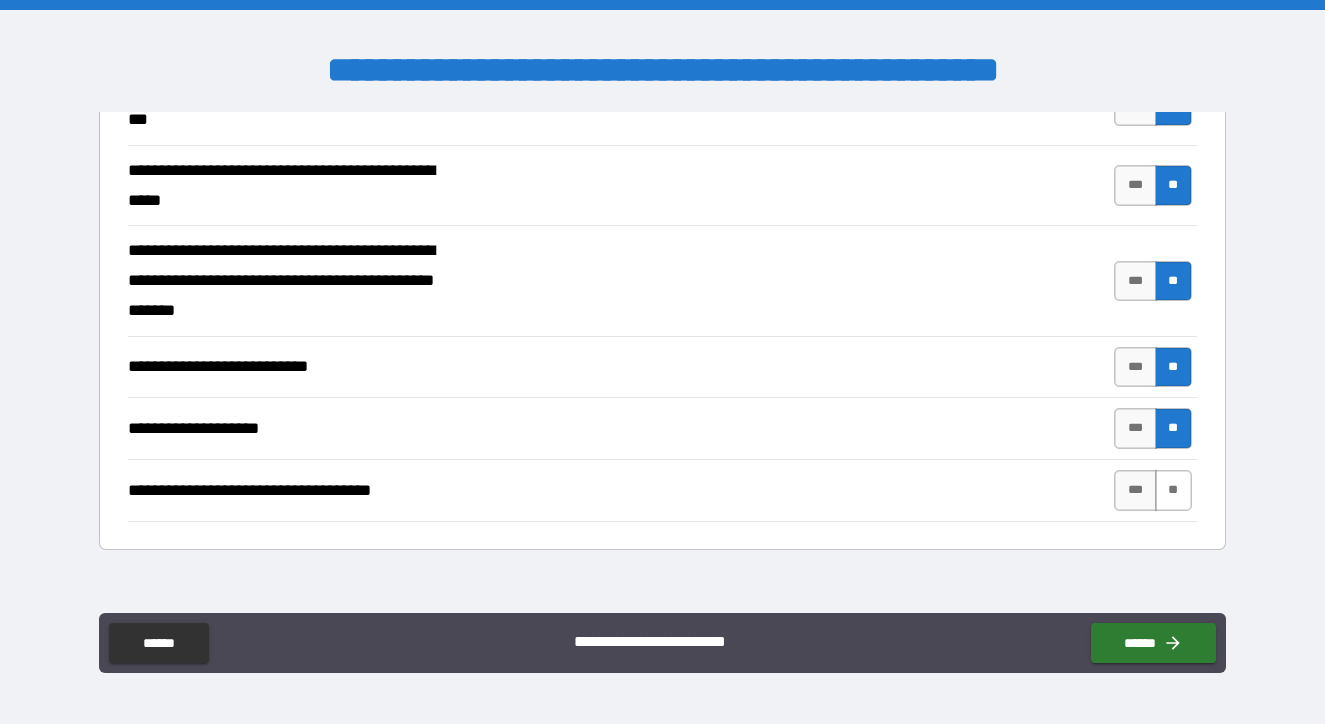 click on "**" at bounding box center (1173, 490) 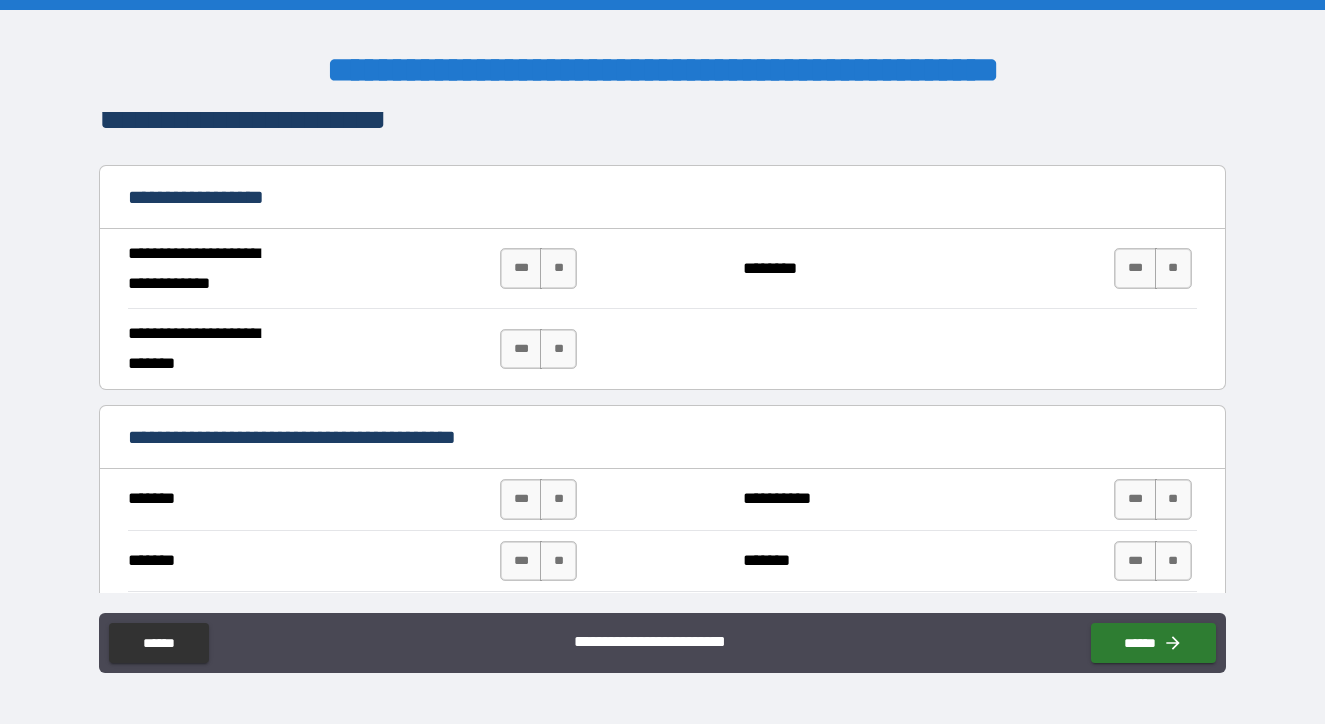 scroll, scrollTop: 1181, scrollLeft: 0, axis: vertical 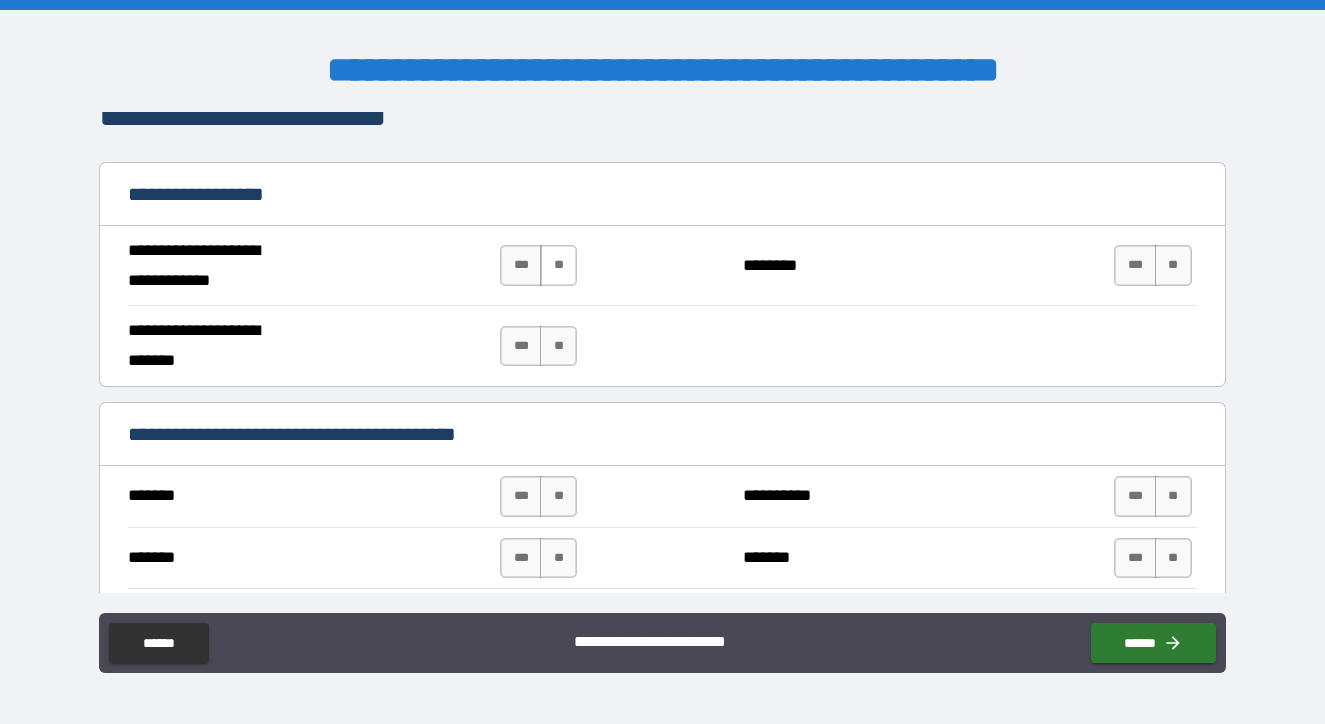 click on "**" at bounding box center (558, 265) 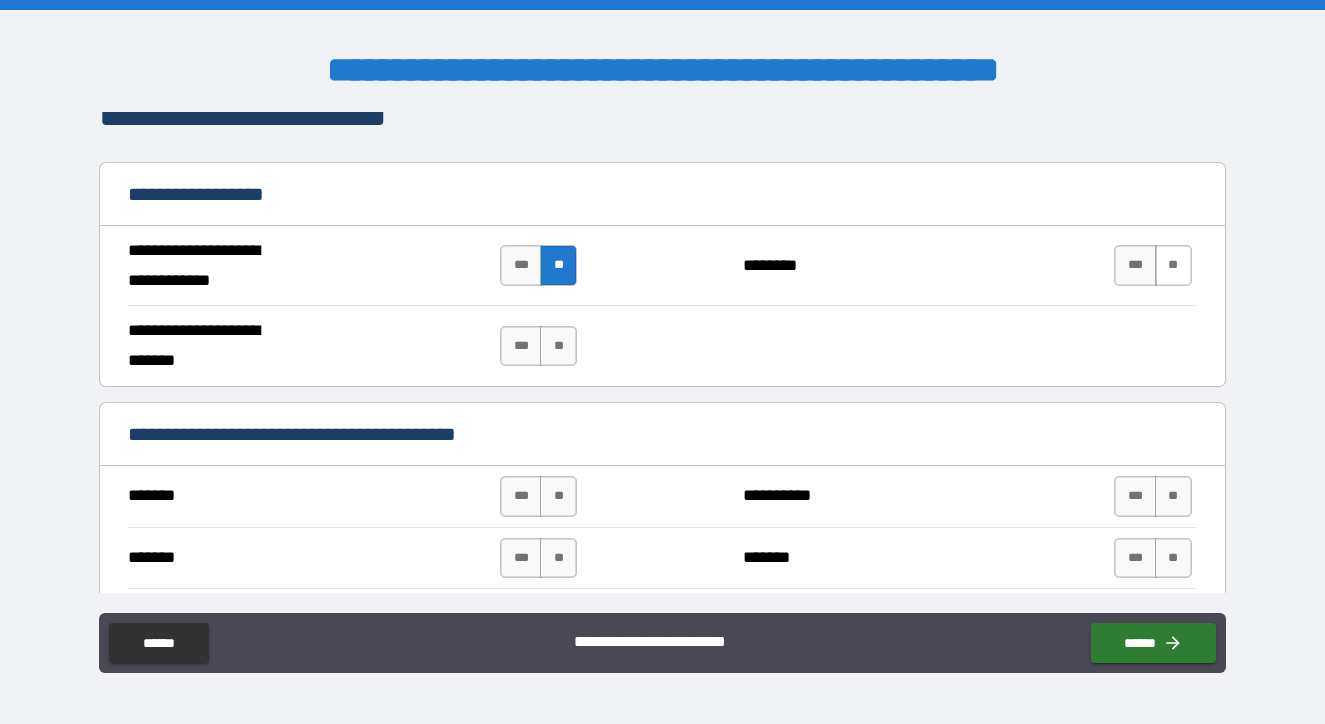 click on "**" at bounding box center [1173, 265] 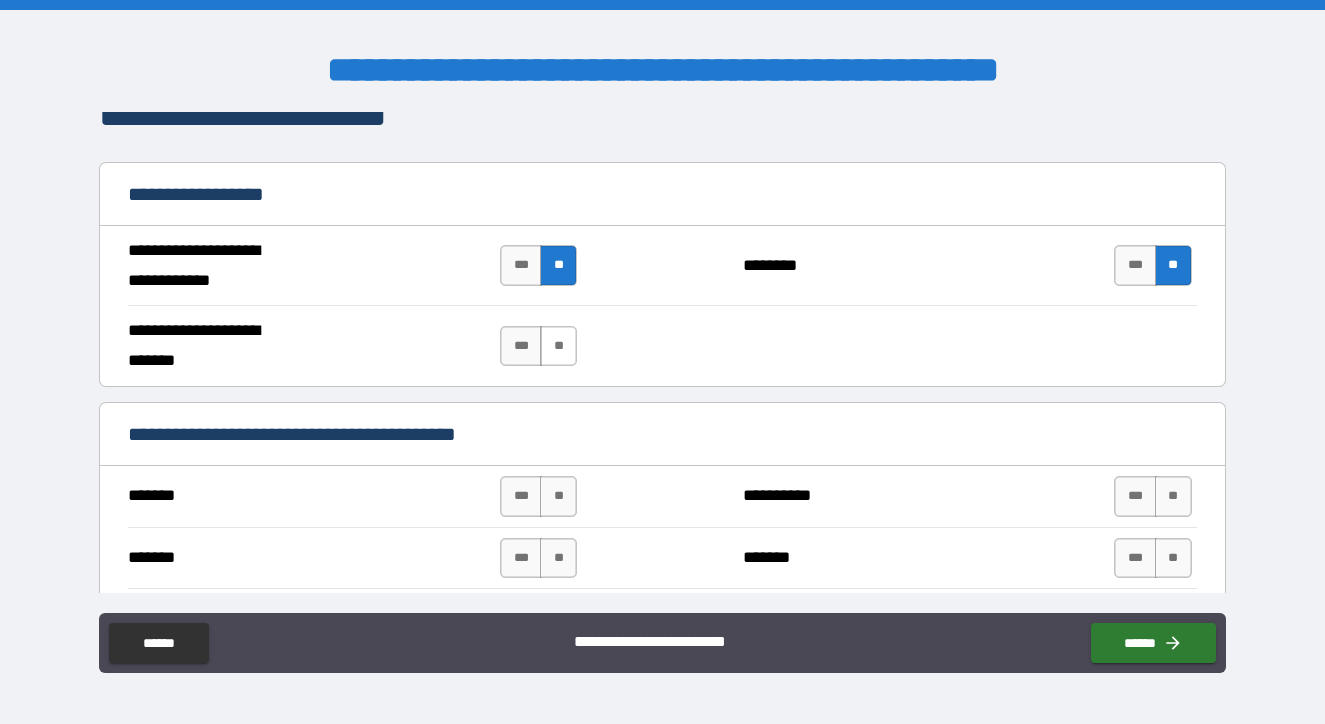 click on "**" at bounding box center [558, 346] 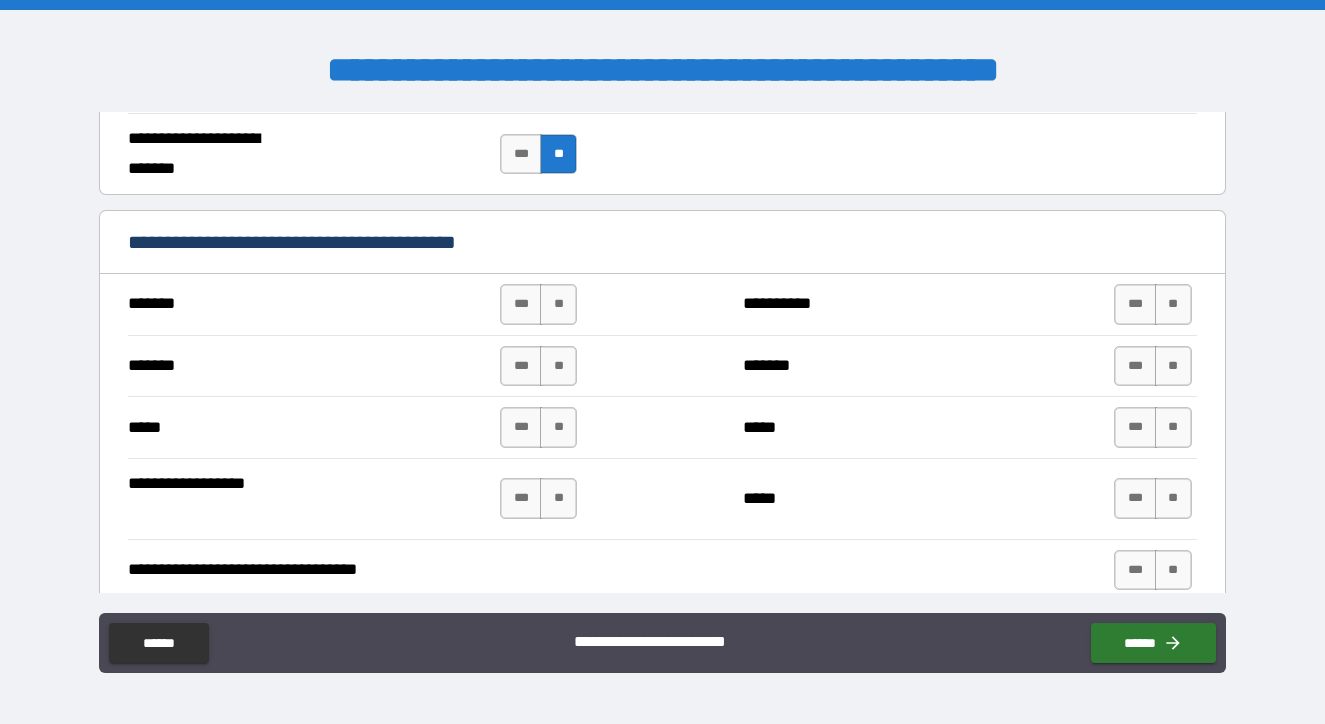 scroll, scrollTop: 1374, scrollLeft: 0, axis: vertical 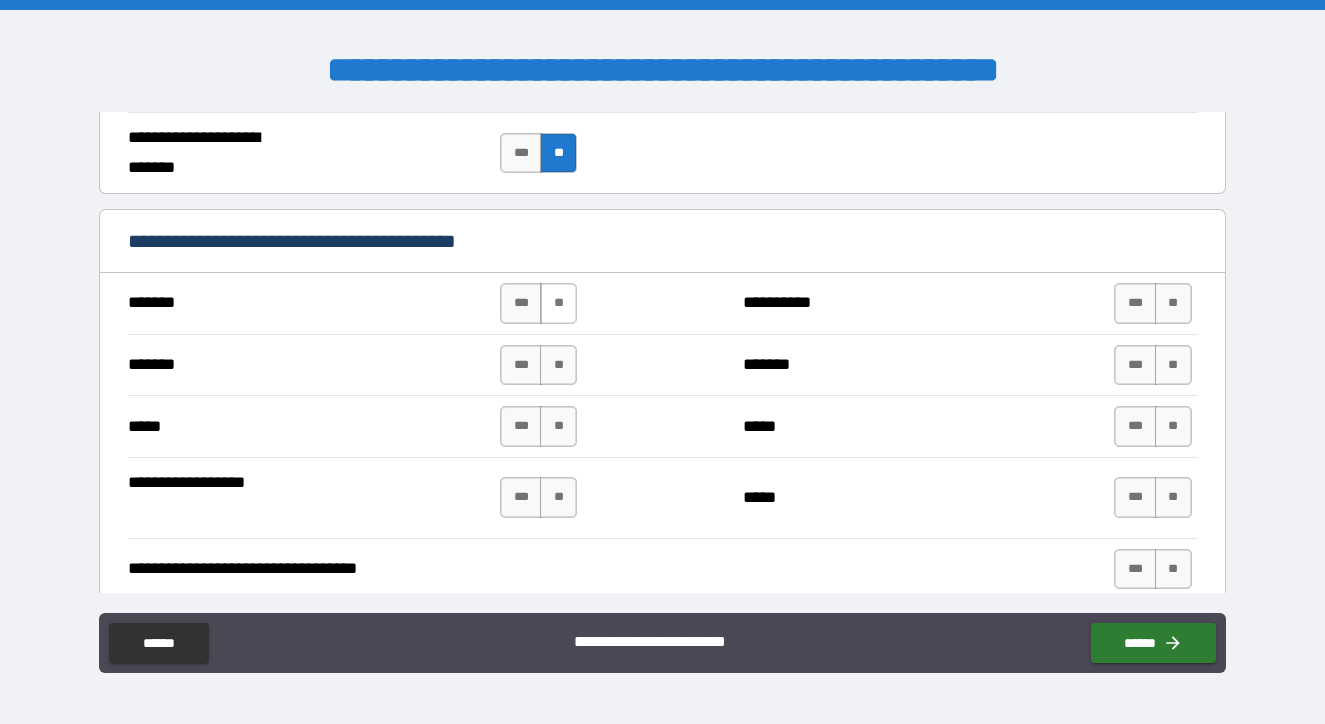 click on "**" at bounding box center (558, 303) 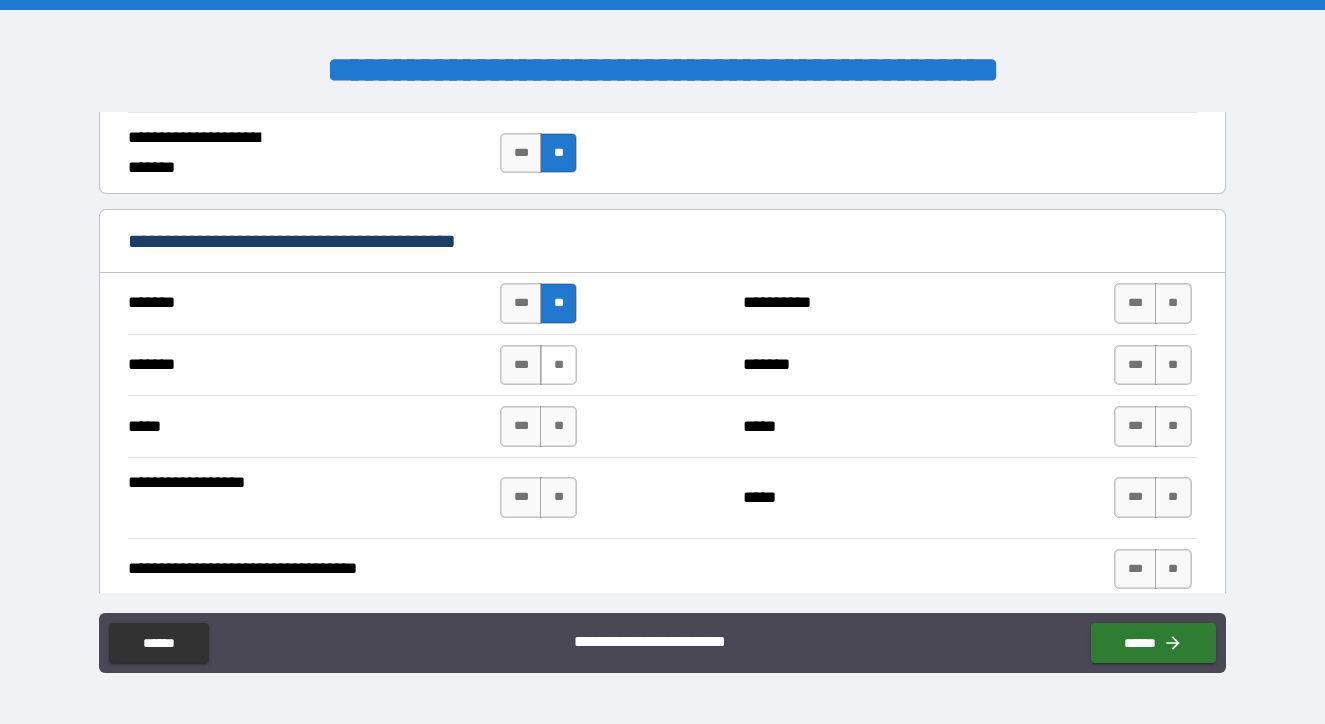 click on "**" at bounding box center [558, 365] 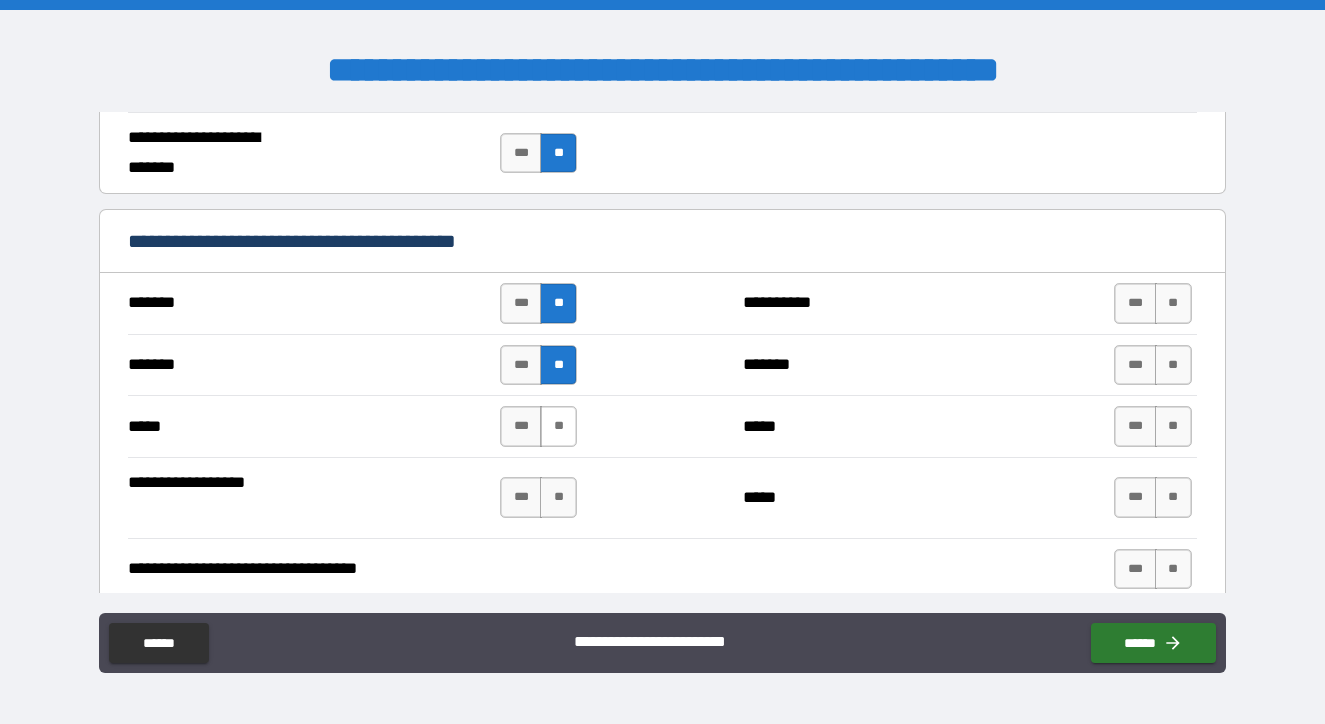 click on "**" at bounding box center (558, 426) 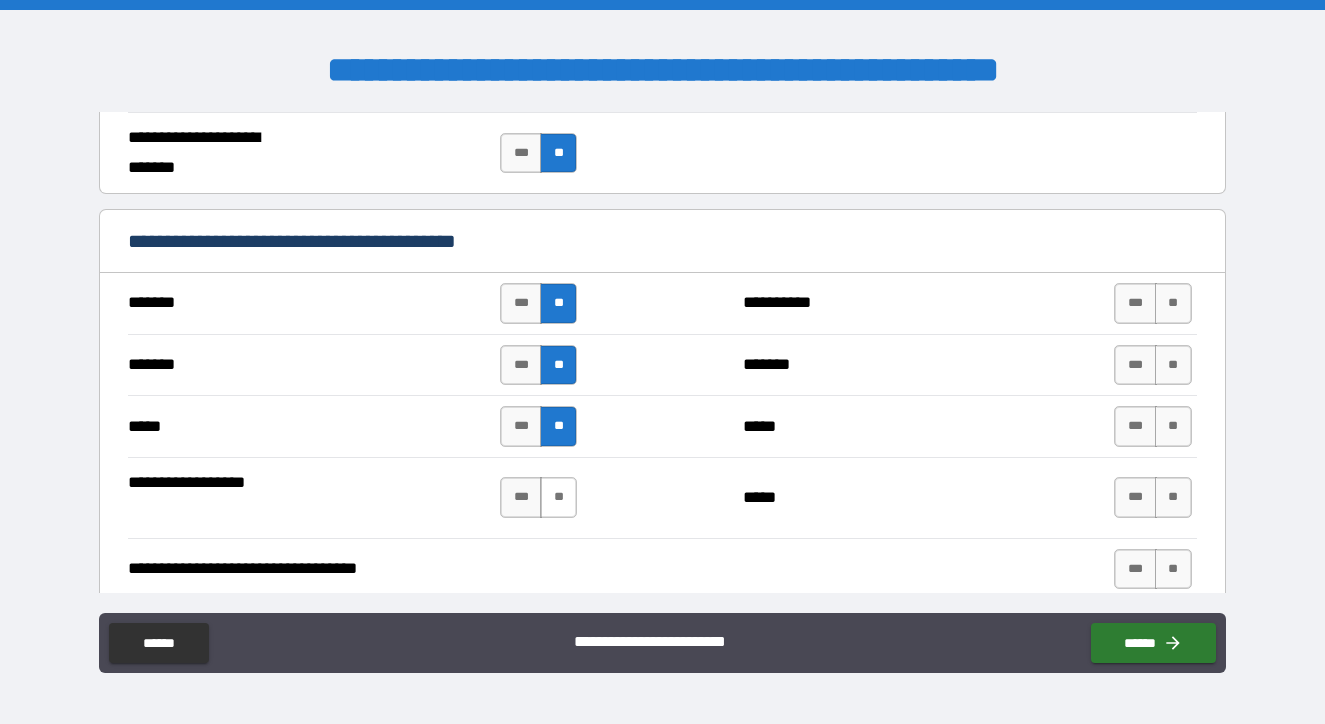 click on "**" at bounding box center (558, 497) 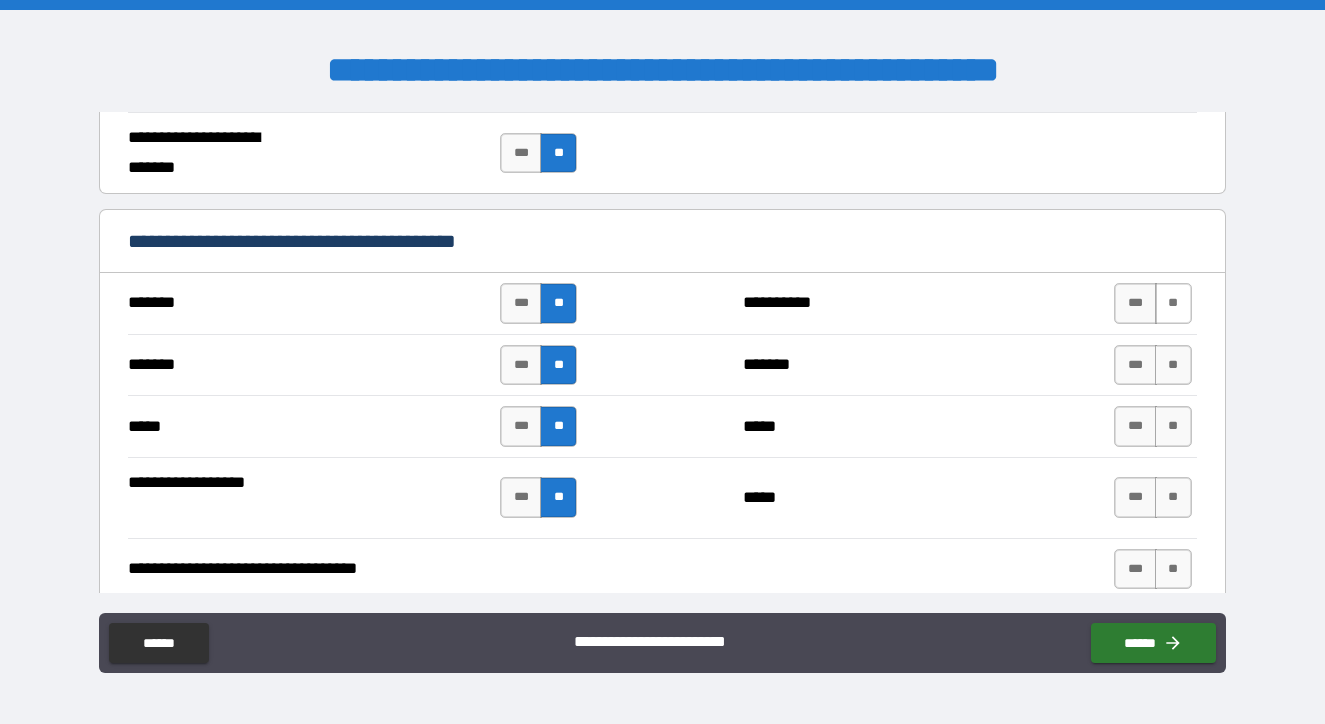 click on "**" at bounding box center (1173, 303) 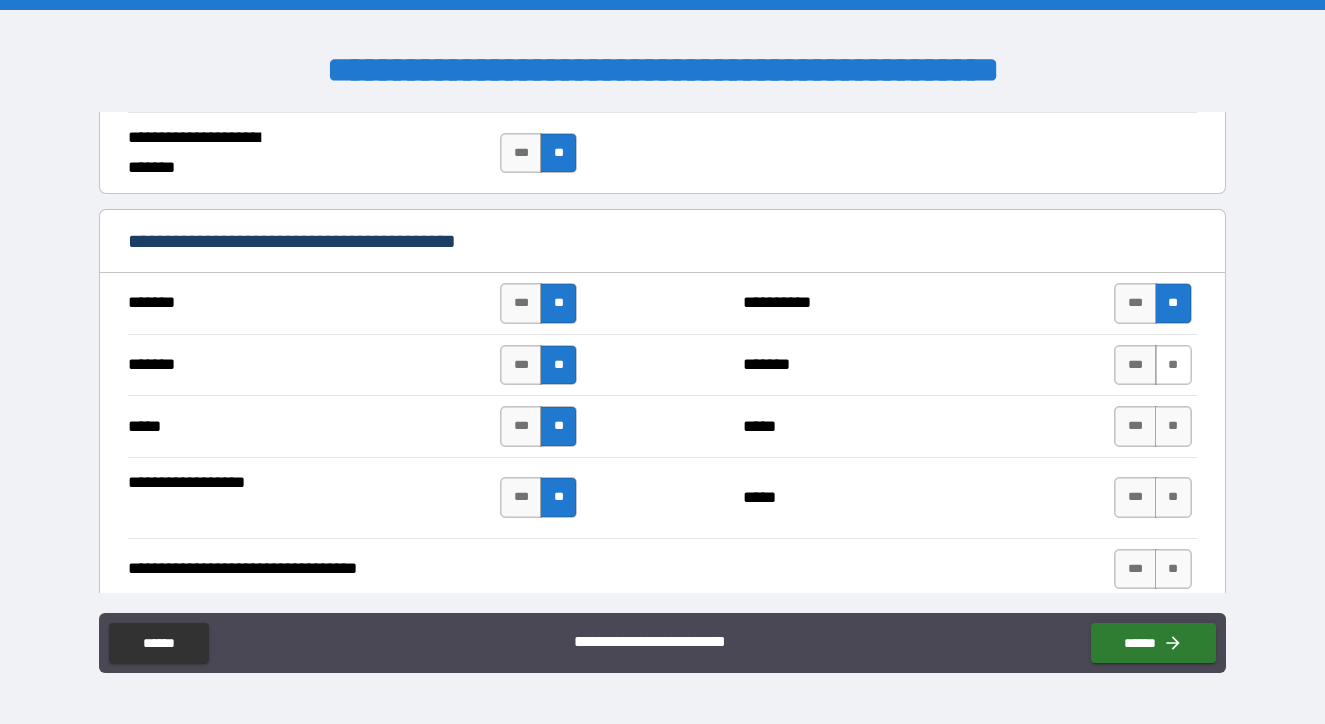 click on "**" at bounding box center [1173, 365] 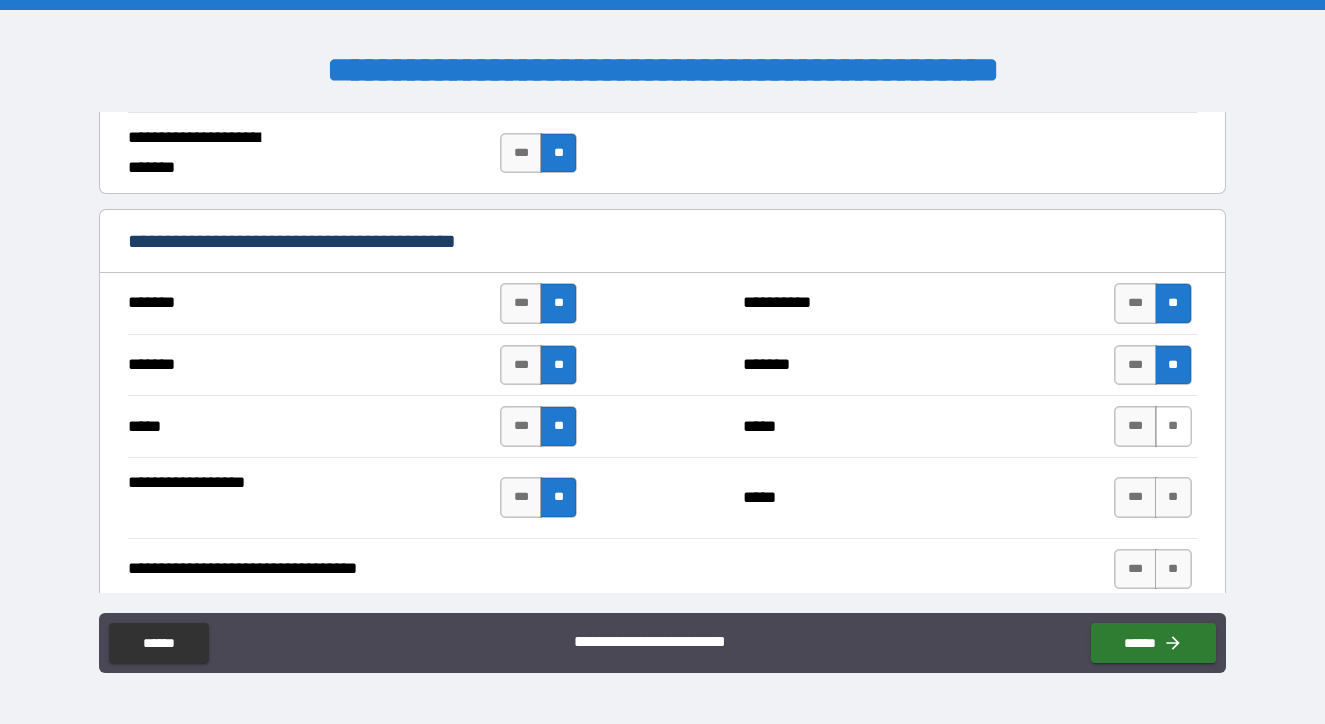 click on "**" at bounding box center [1173, 426] 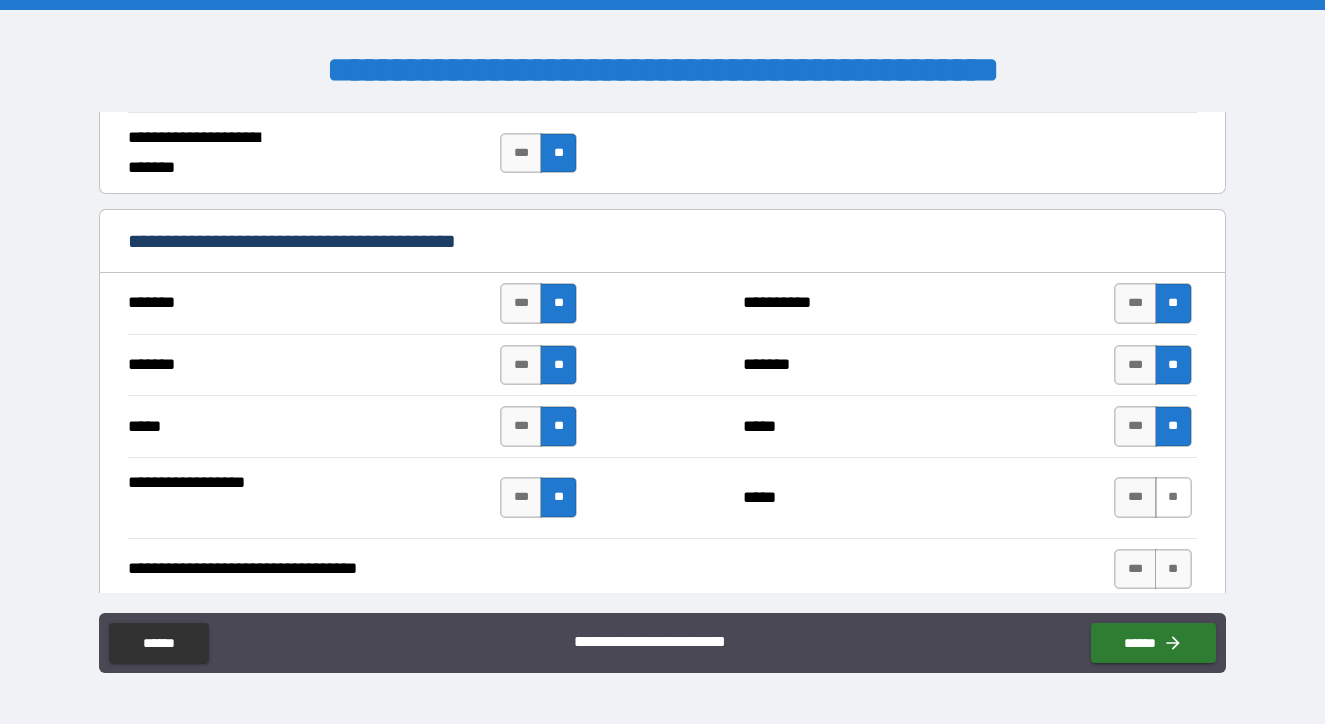 click on "**" at bounding box center (1173, 497) 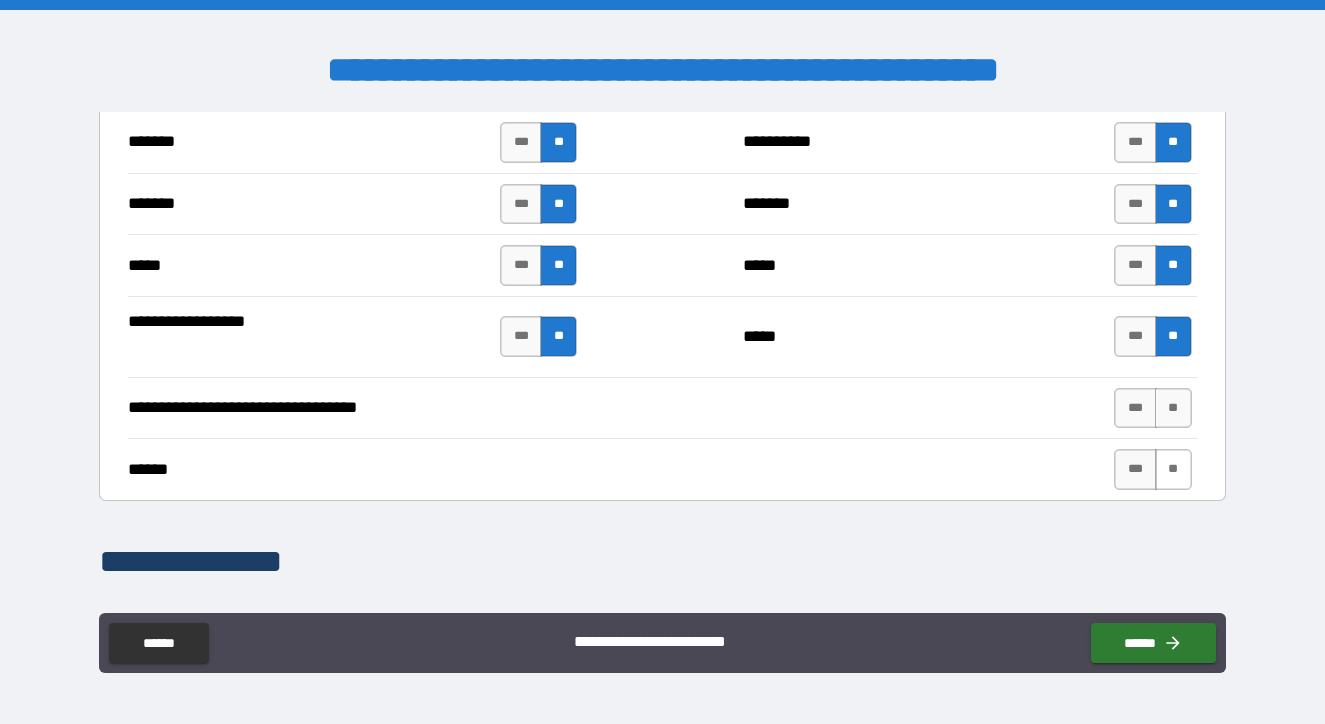 scroll, scrollTop: 1547, scrollLeft: 0, axis: vertical 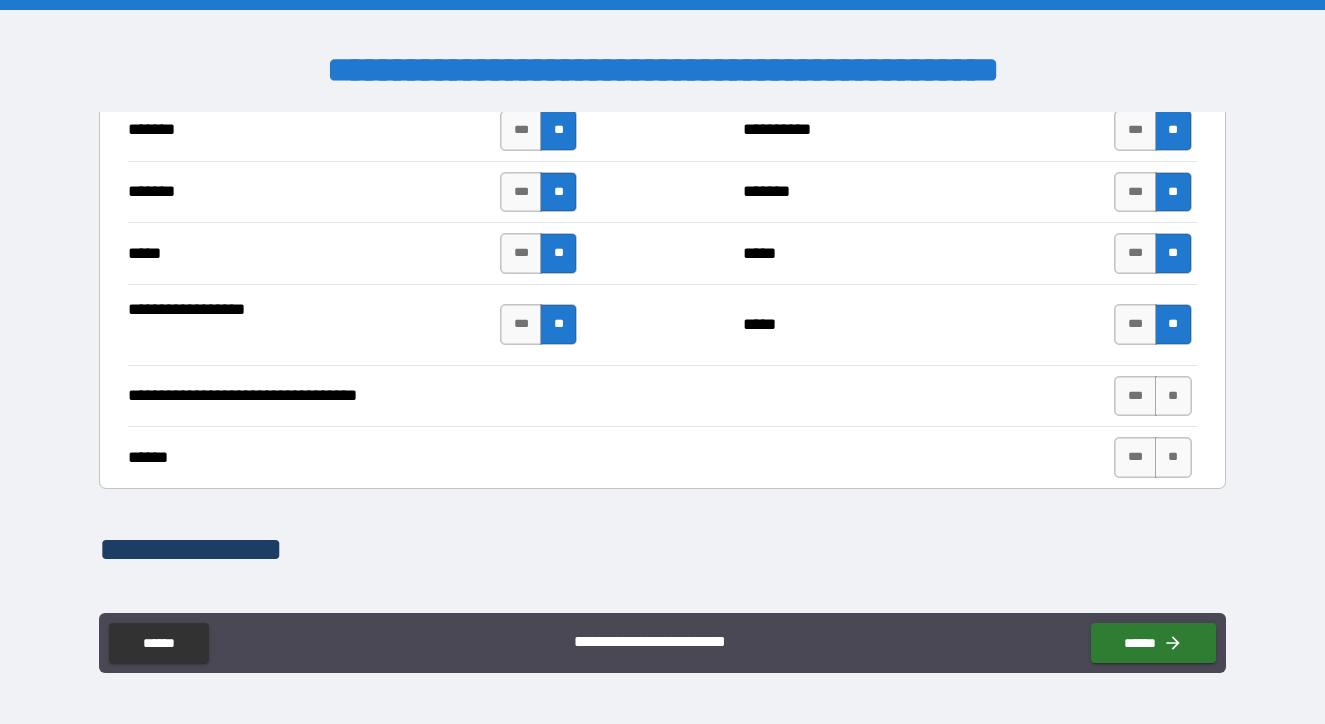 click on "**********" at bounding box center [662, 396] 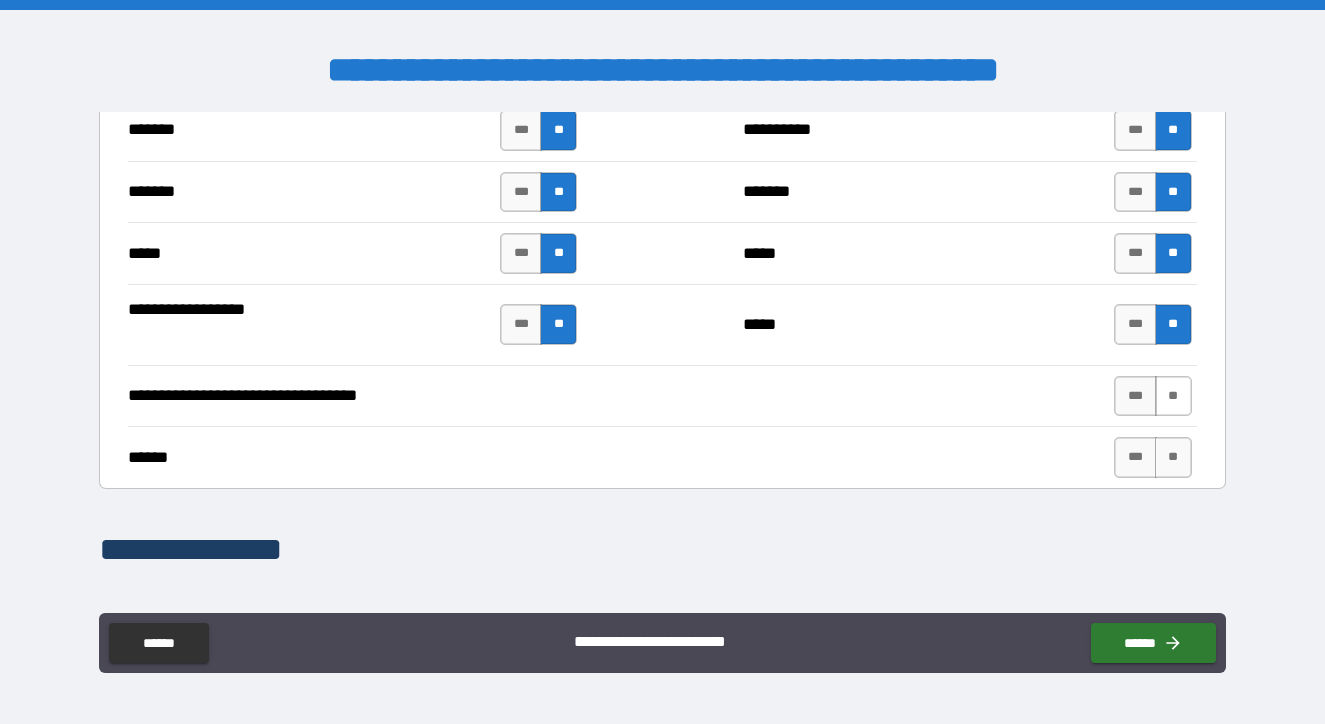 click on "**" at bounding box center [1173, 396] 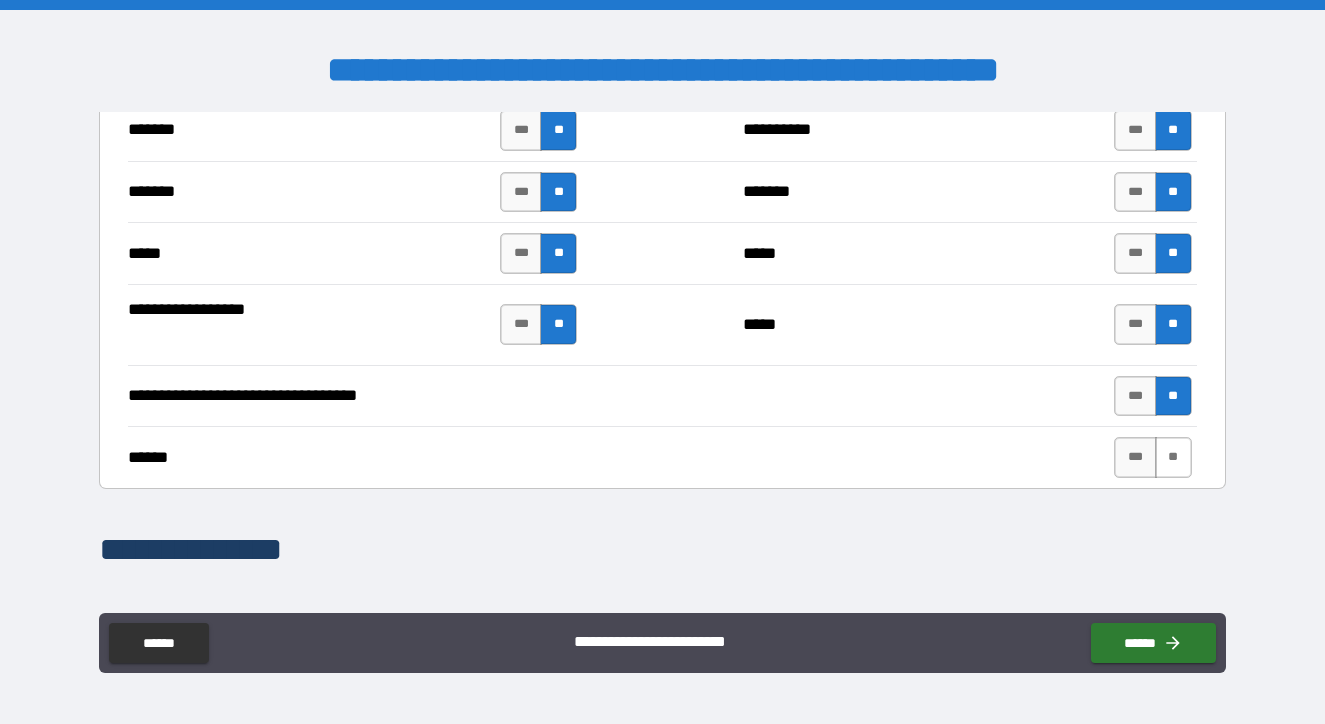 click on "**" at bounding box center [1173, 457] 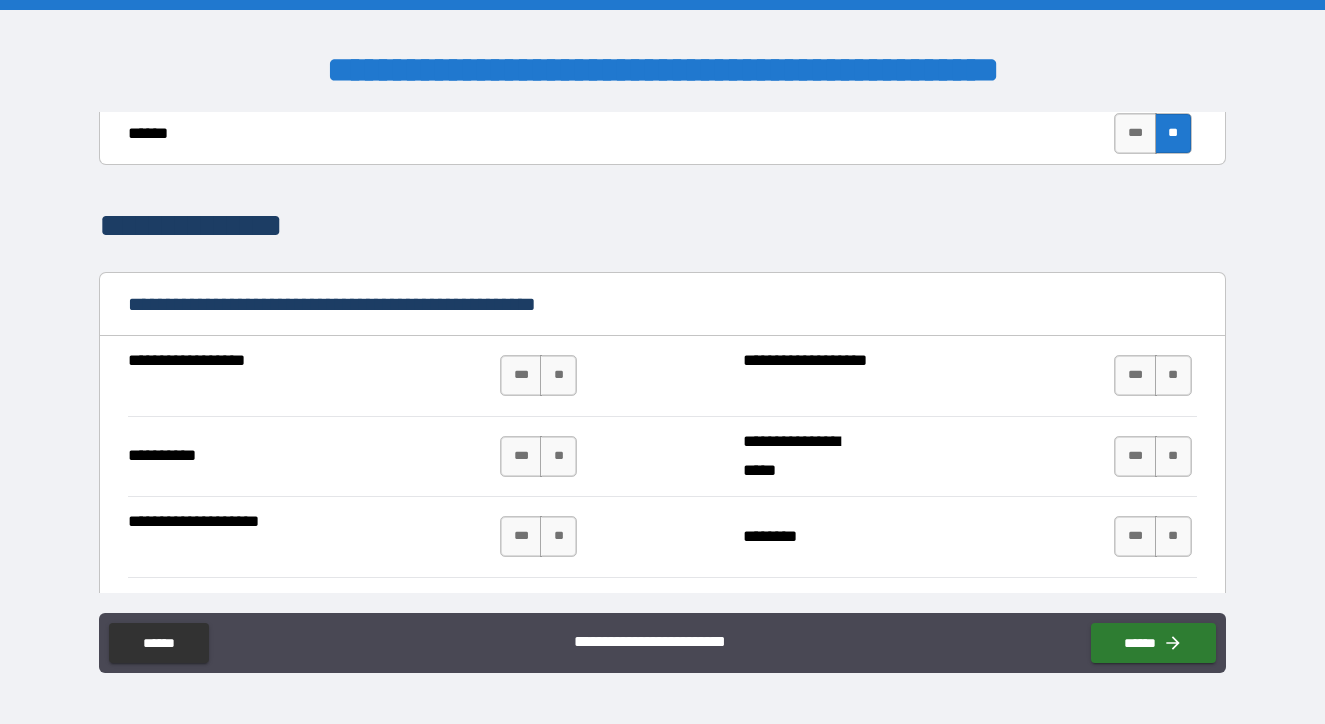 scroll, scrollTop: 1990, scrollLeft: 0, axis: vertical 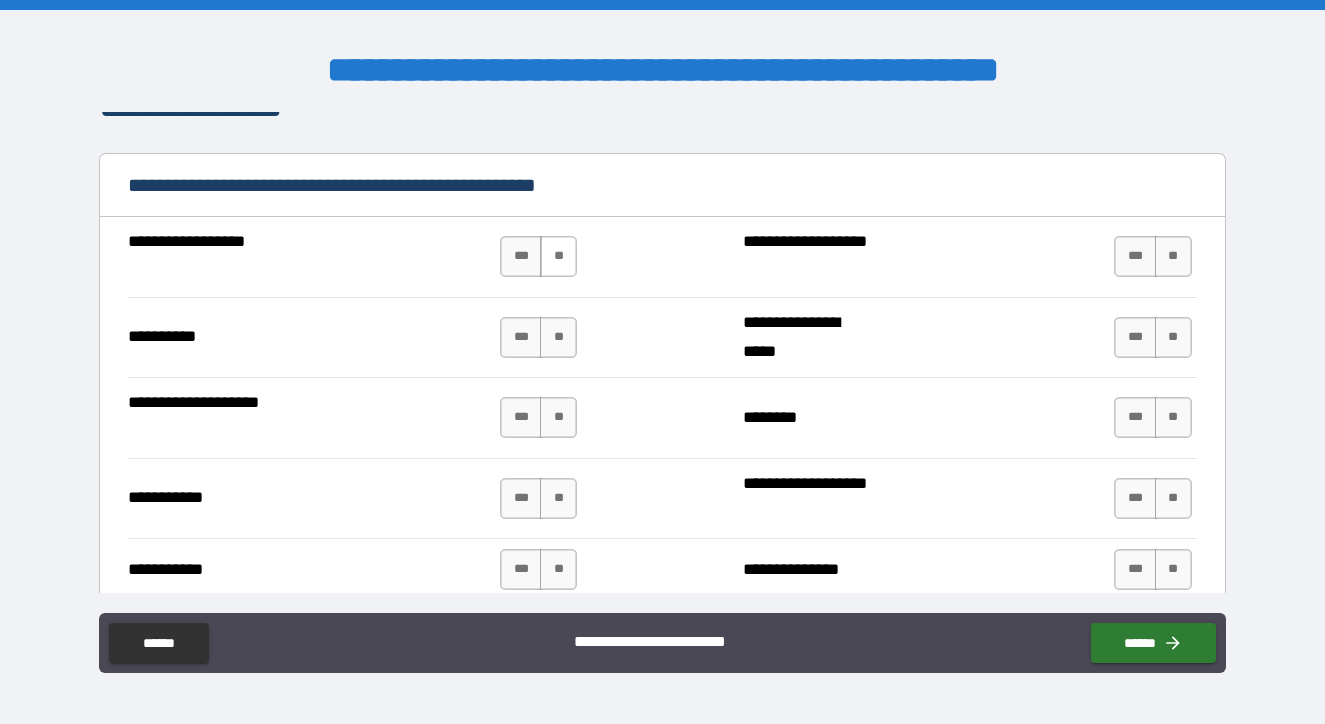 click on "**" at bounding box center (558, 256) 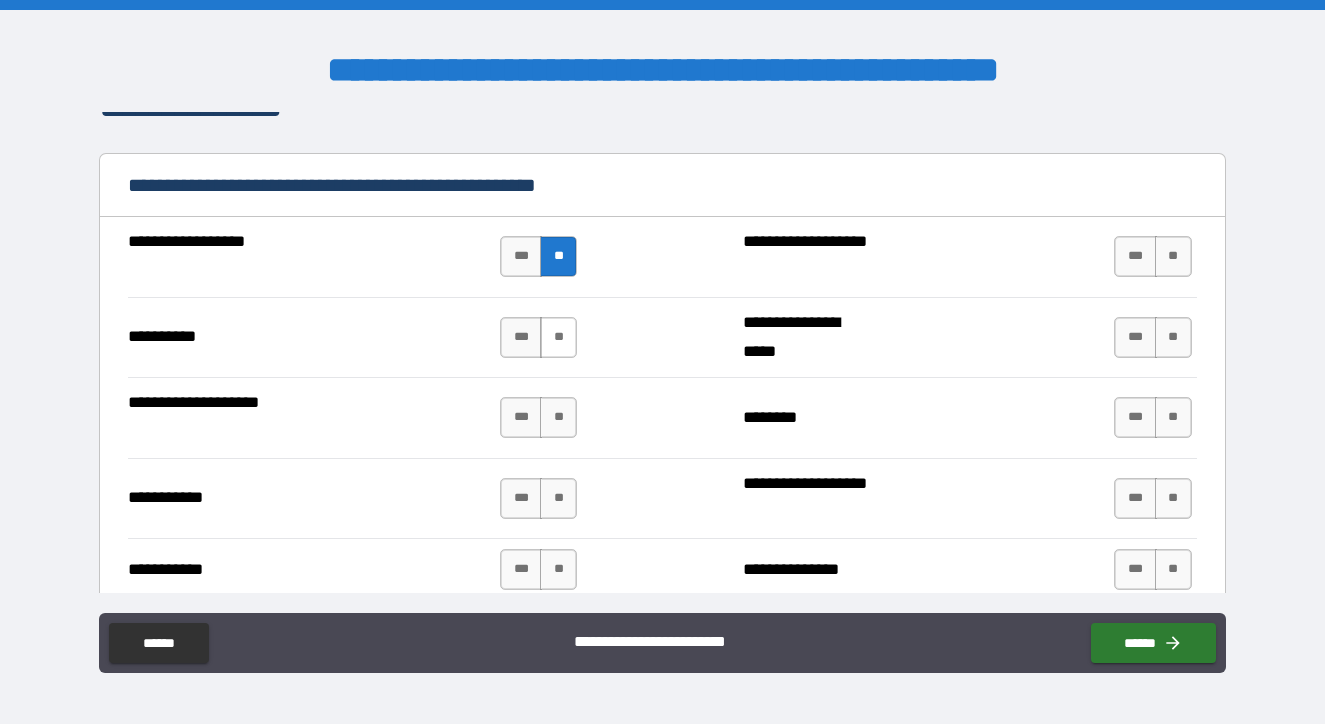 click on "**" at bounding box center (558, 337) 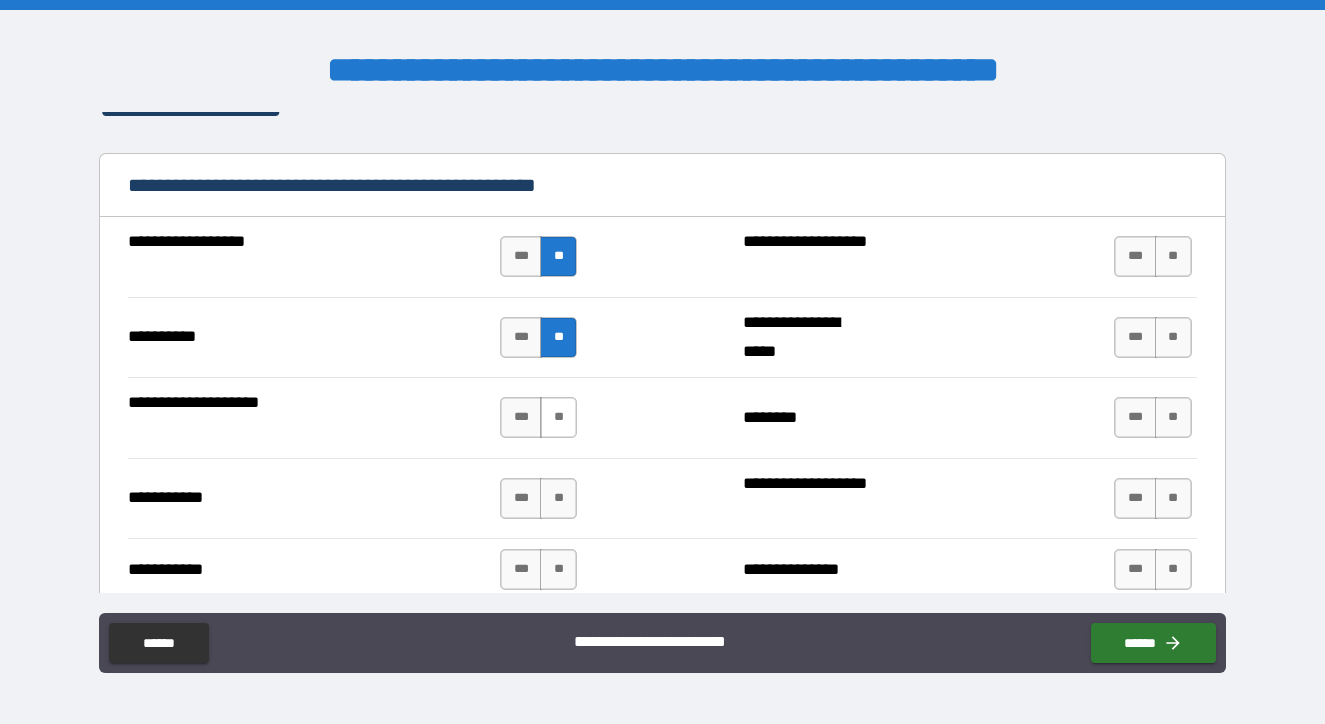 click on "**" at bounding box center (558, 417) 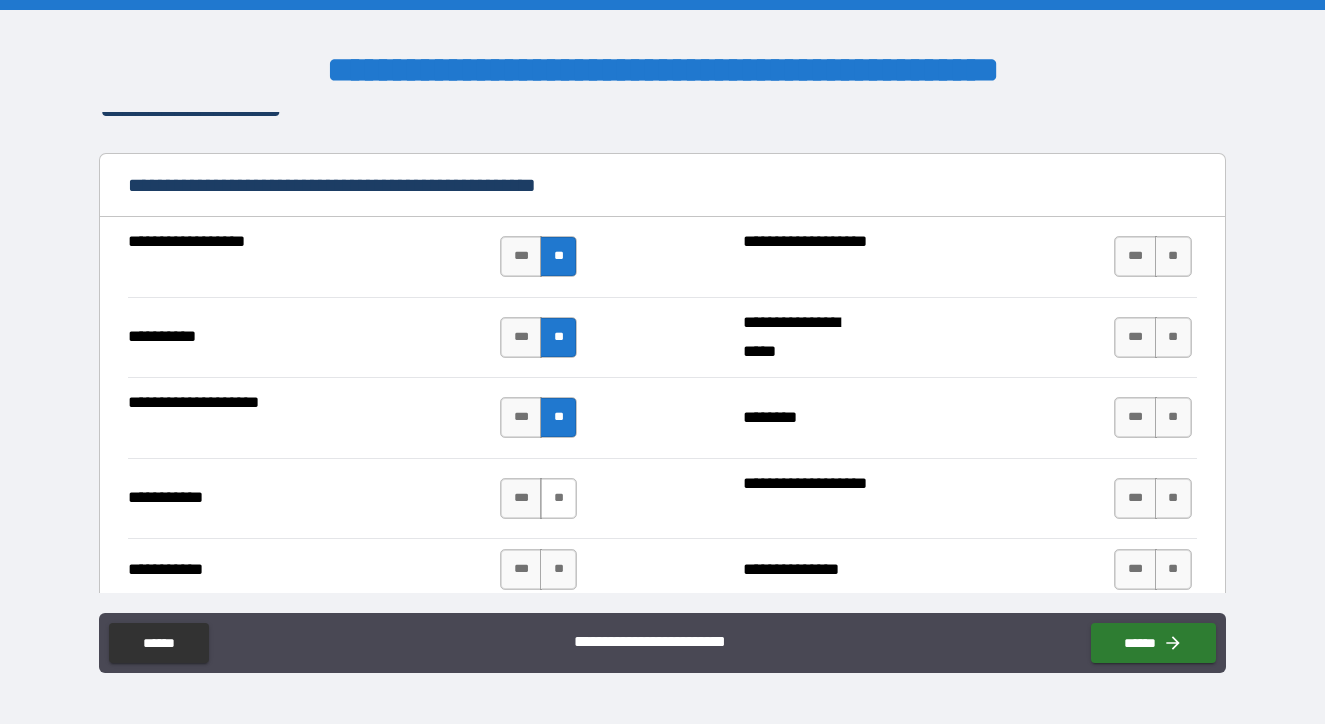 click on "**" at bounding box center [558, 498] 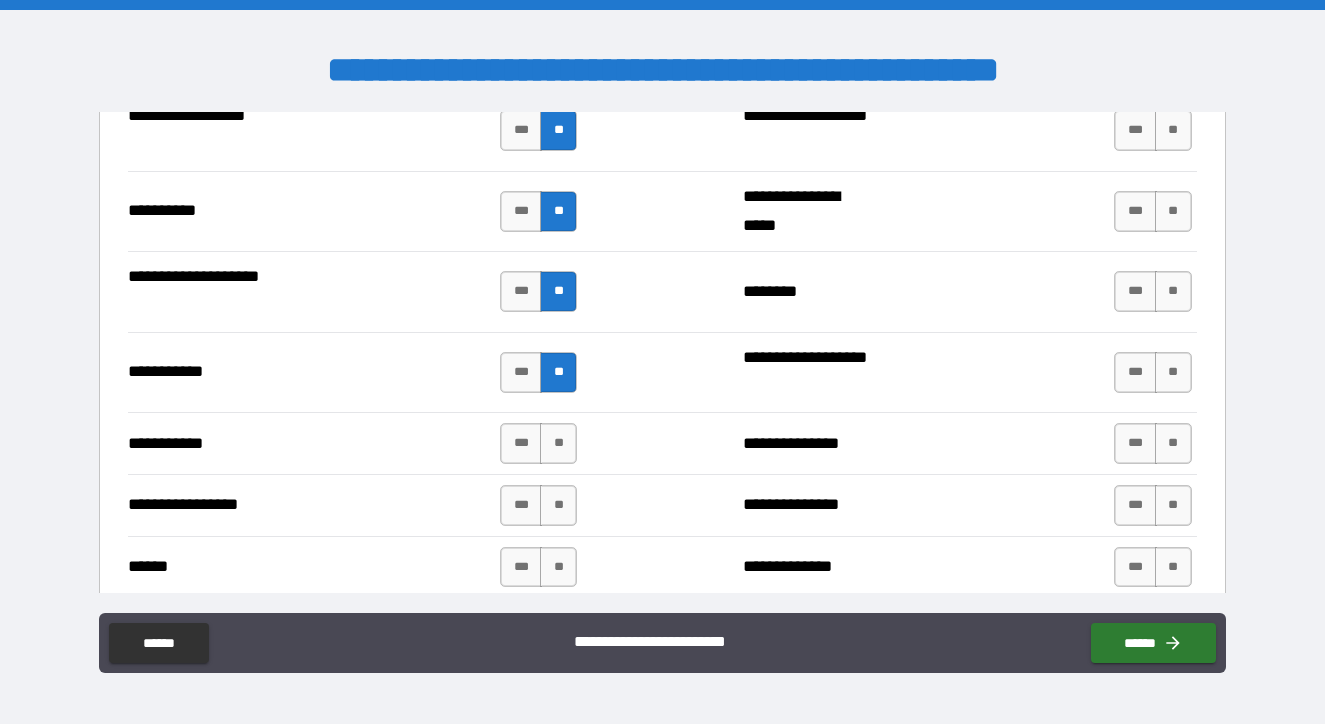 scroll, scrollTop: 2126, scrollLeft: 0, axis: vertical 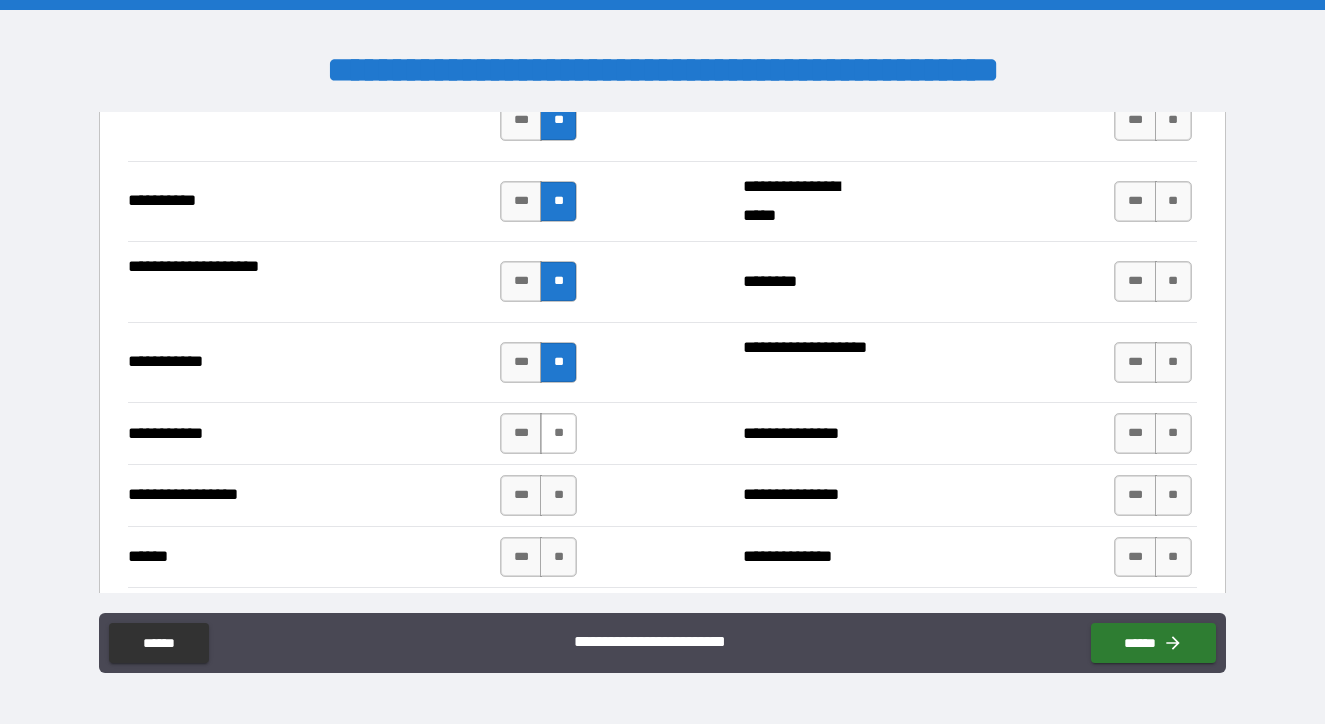 click on "**" at bounding box center (558, 433) 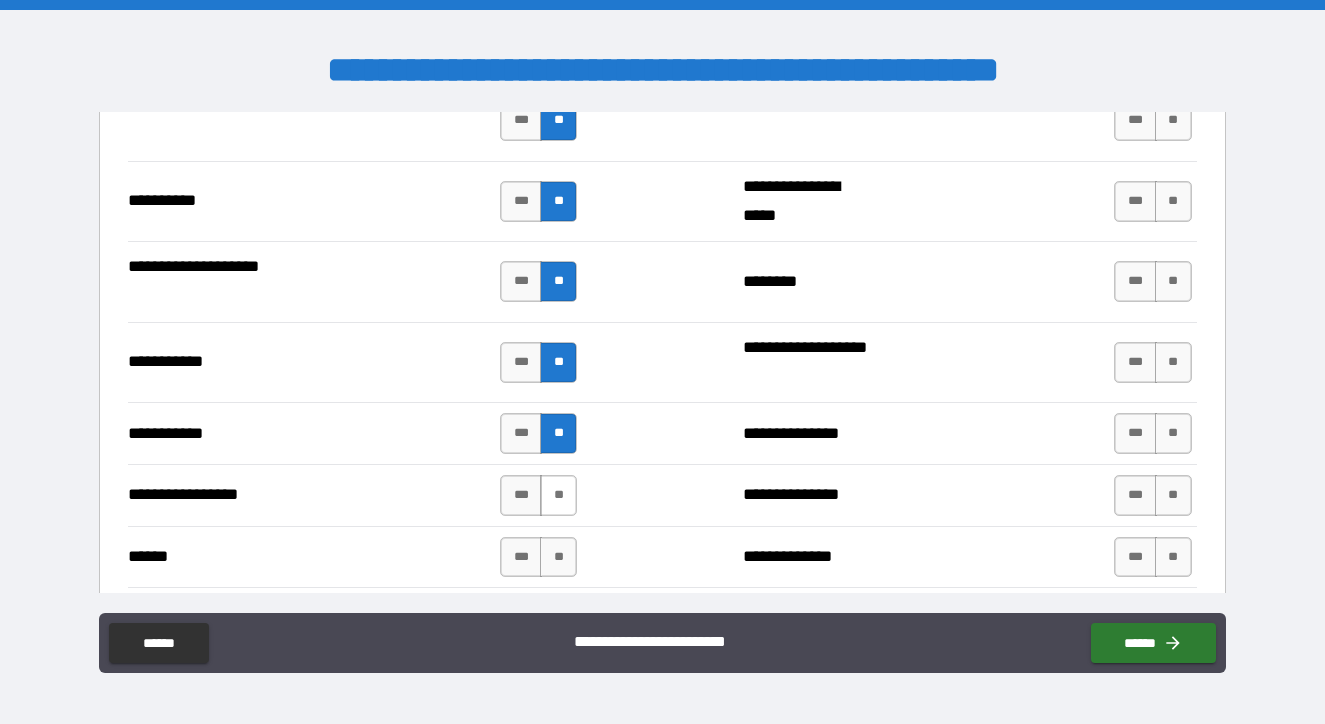 click on "**" at bounding box center [558, 495] 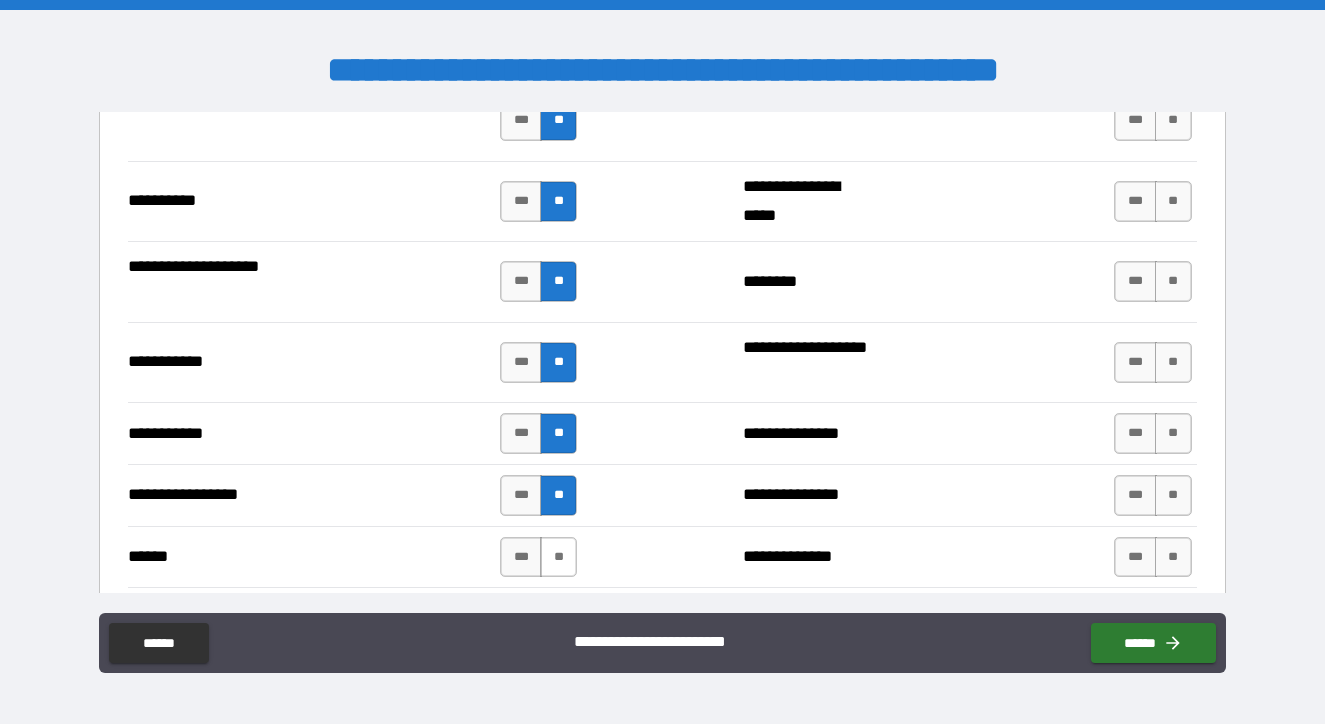 click on "**" at bounding box center [558, 557] 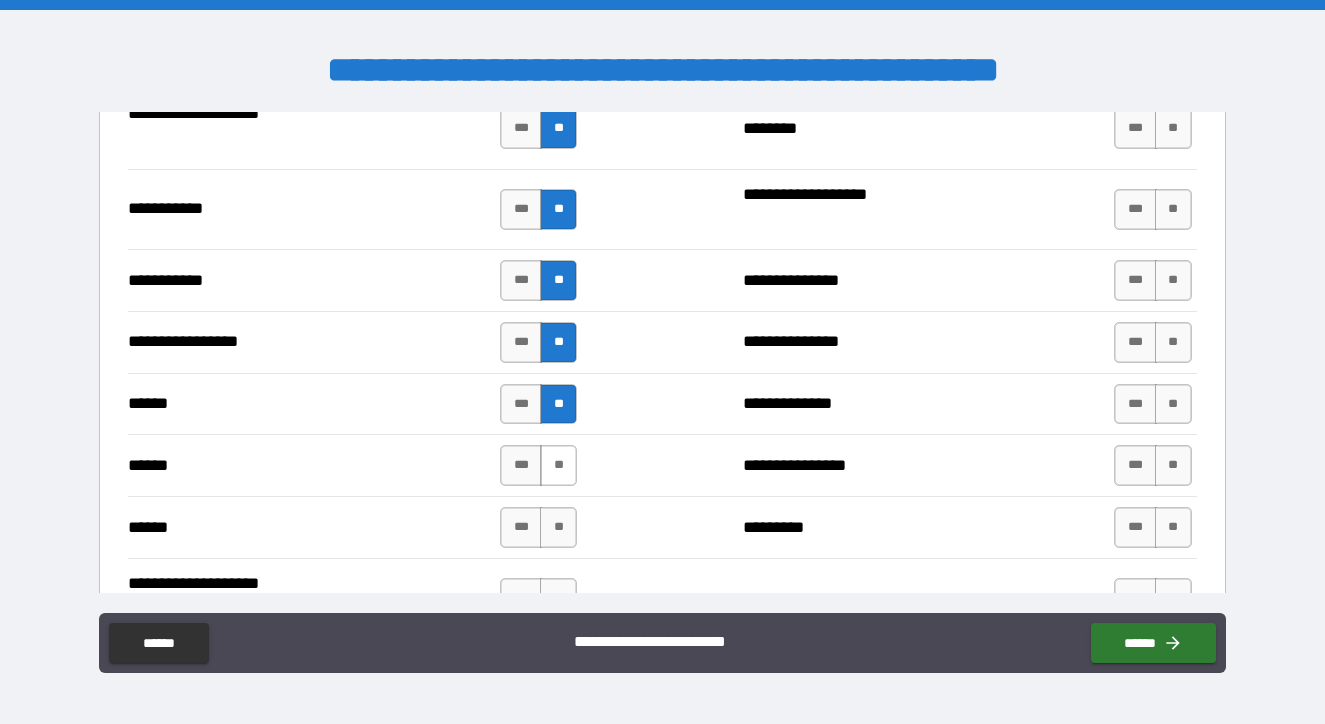 scroll, scrollTop: 2292, scrollLeft: 0, axis: vertical 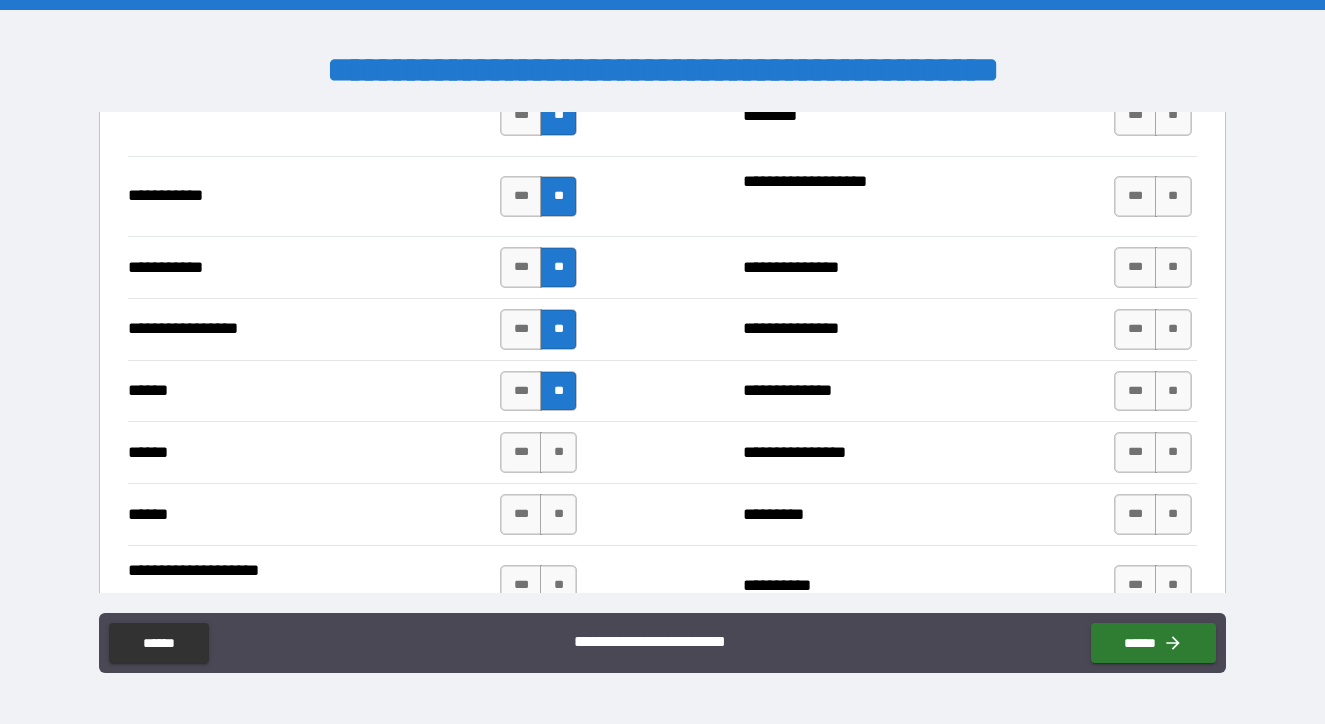 click on "**********" at bounding box center (662, 452) 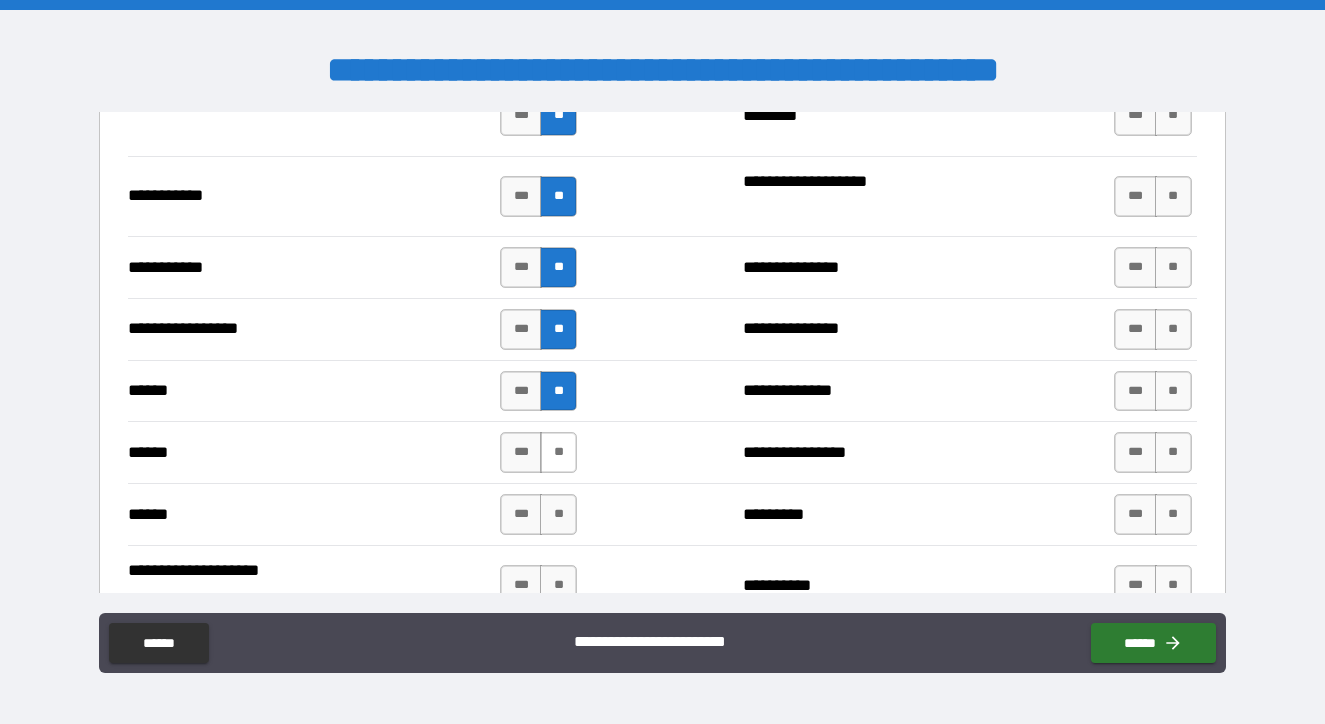 click on "**" at bounding box center [558, 452] 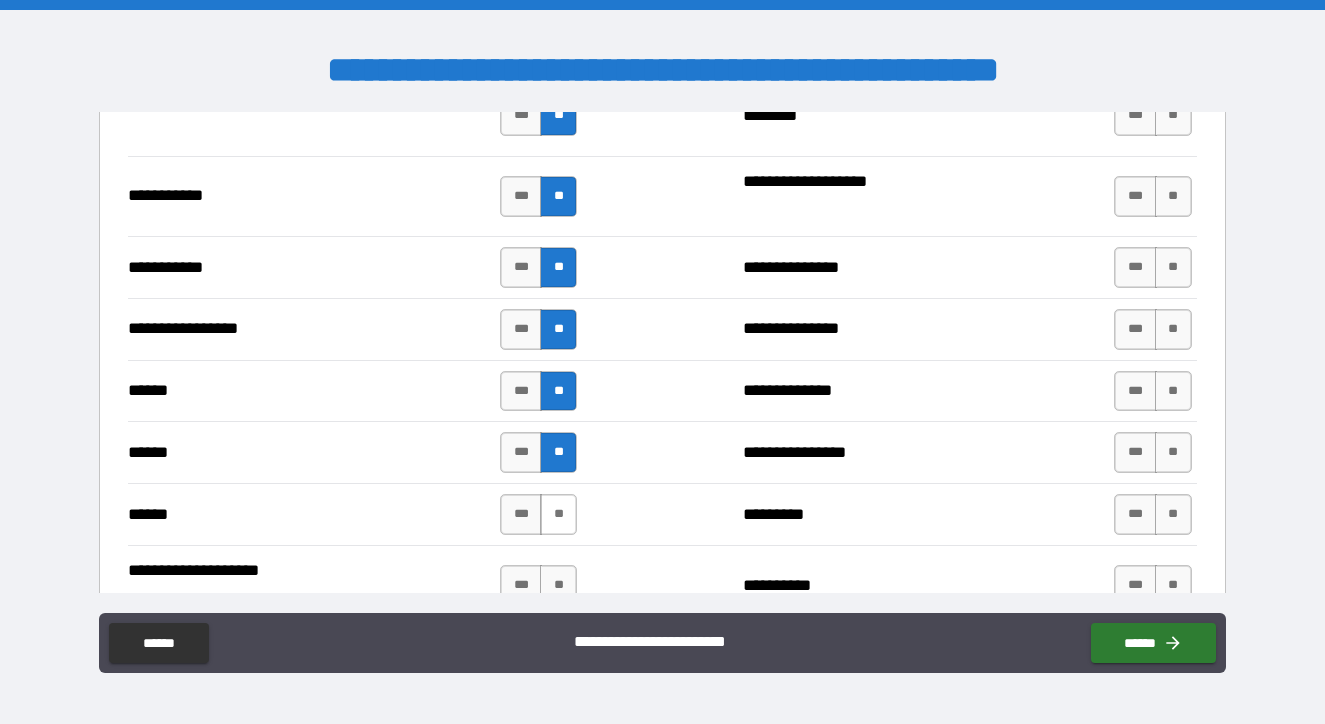 click on "**" at bounding box center (558, 514) 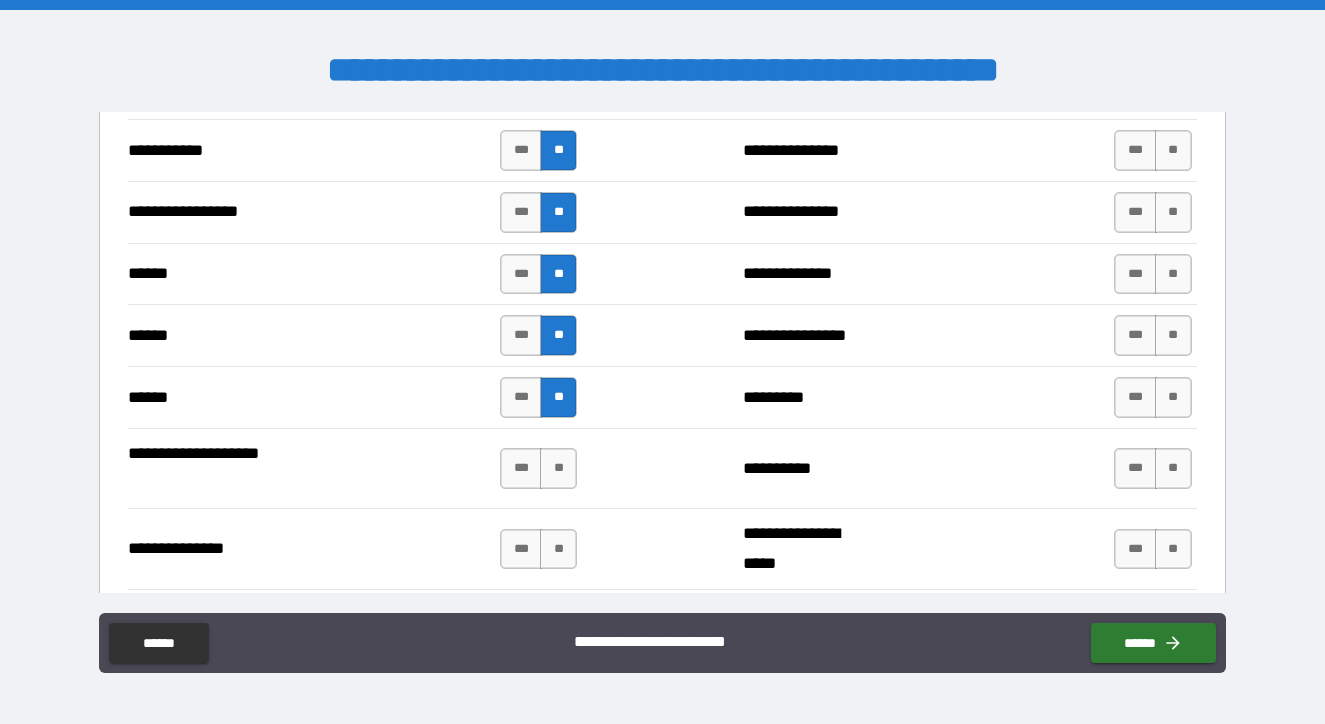 scroll, scrollTop: 2419, scrollLeft: 0, axis: vertical 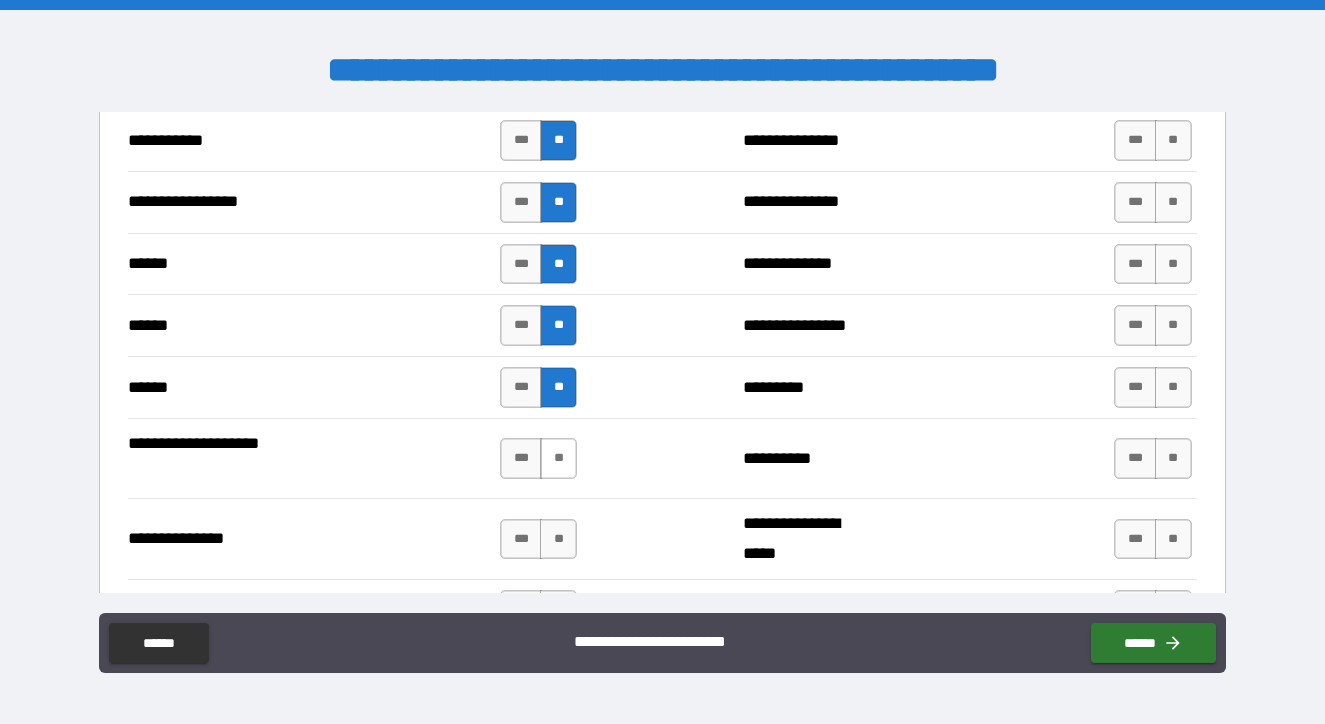 click on "**" at bounding box center (558, 458) 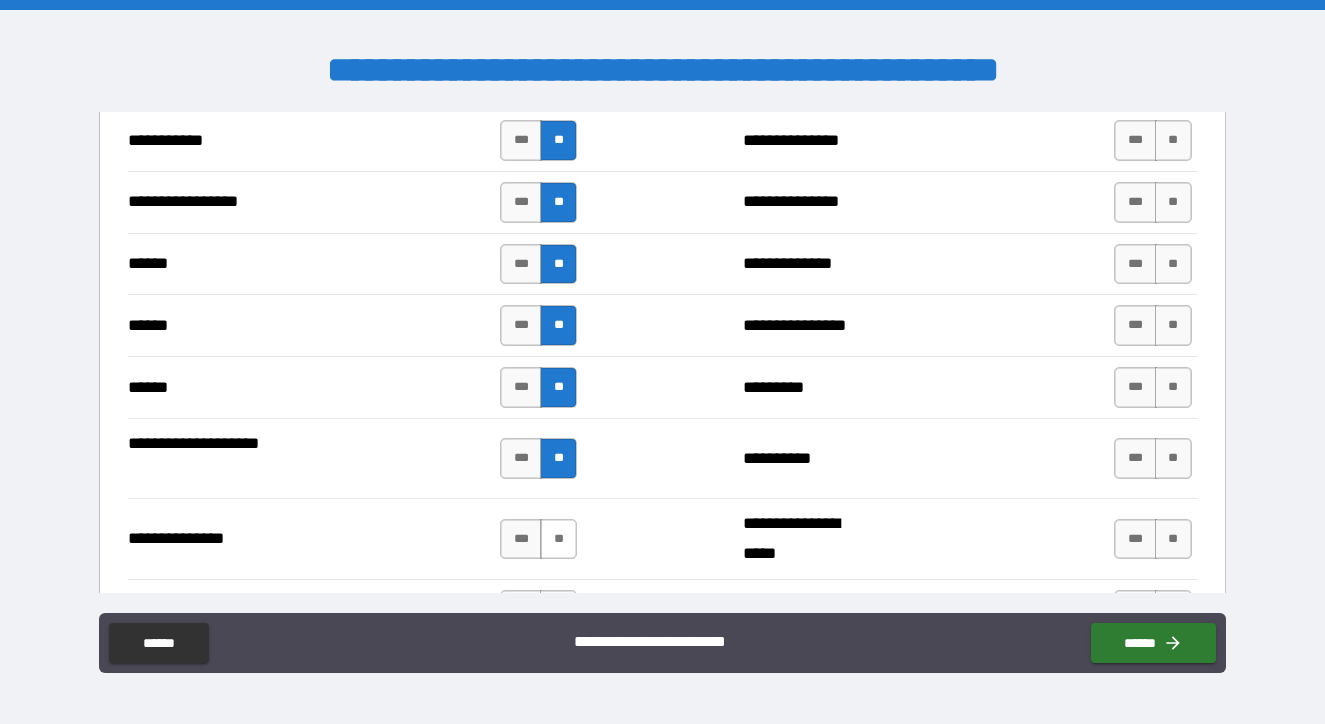 click on "**" at bounding box center (558, 539) 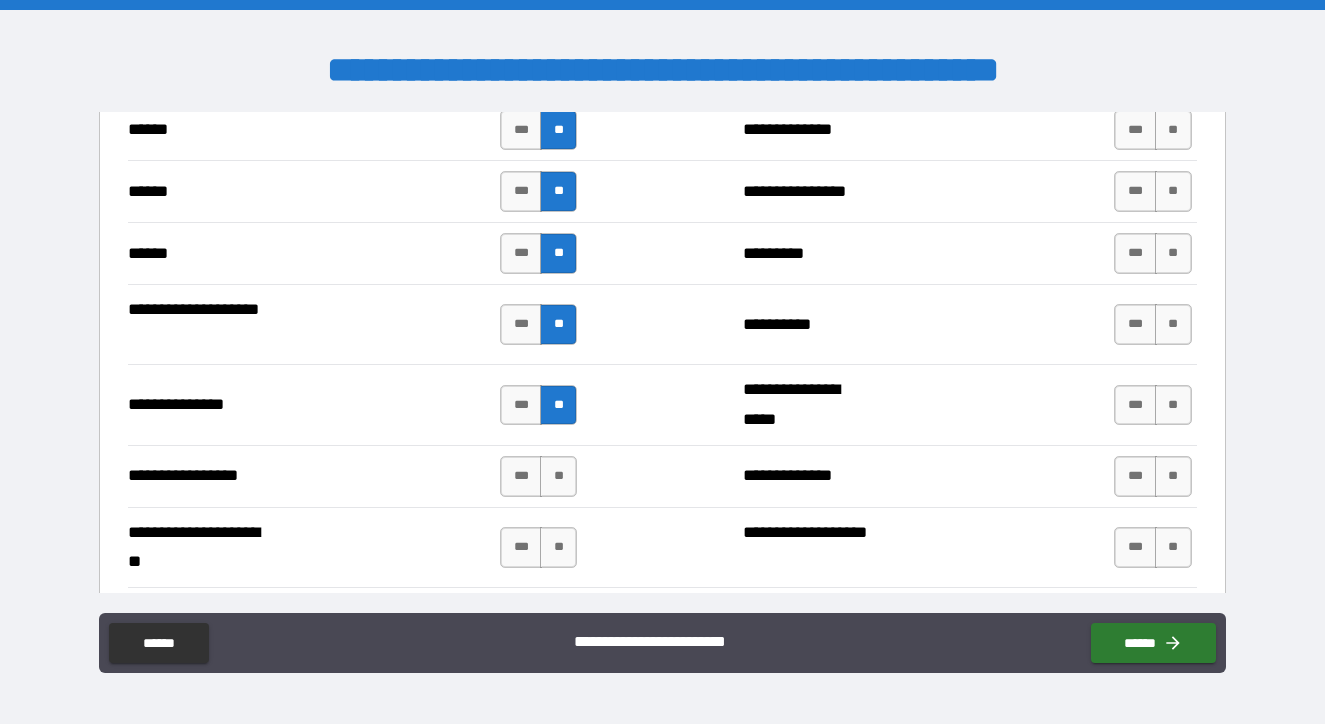 scroll, scrollTop: 2578, scrollLeft: 0, axis: vertical 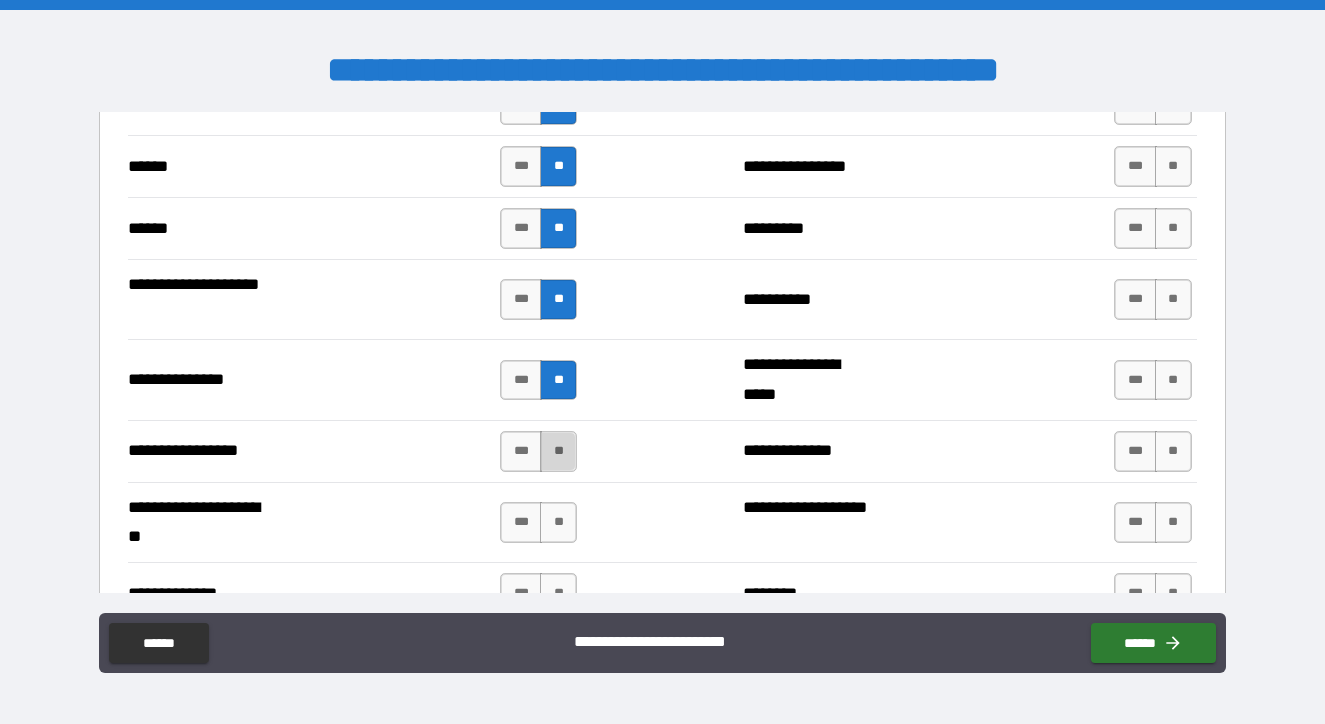 click on "**" at bounding box center [558, 451] 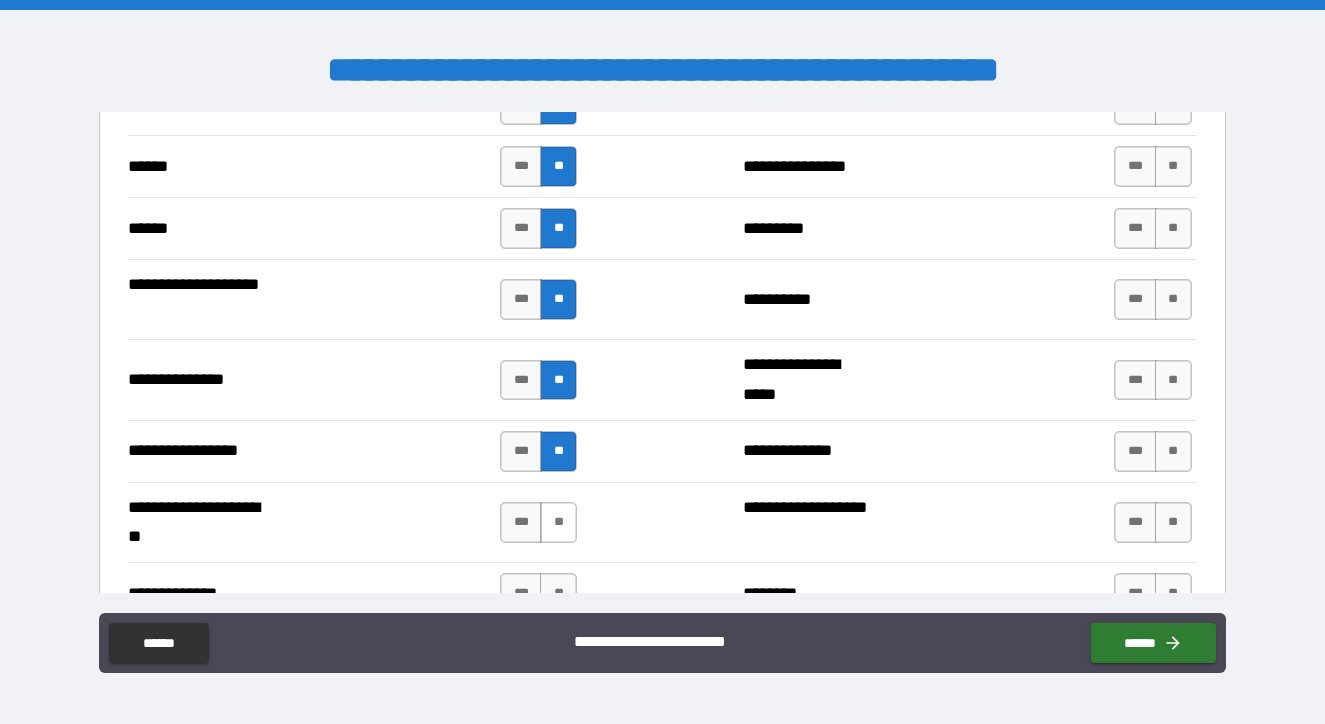 click on "**" at bounding box center [558, 522] 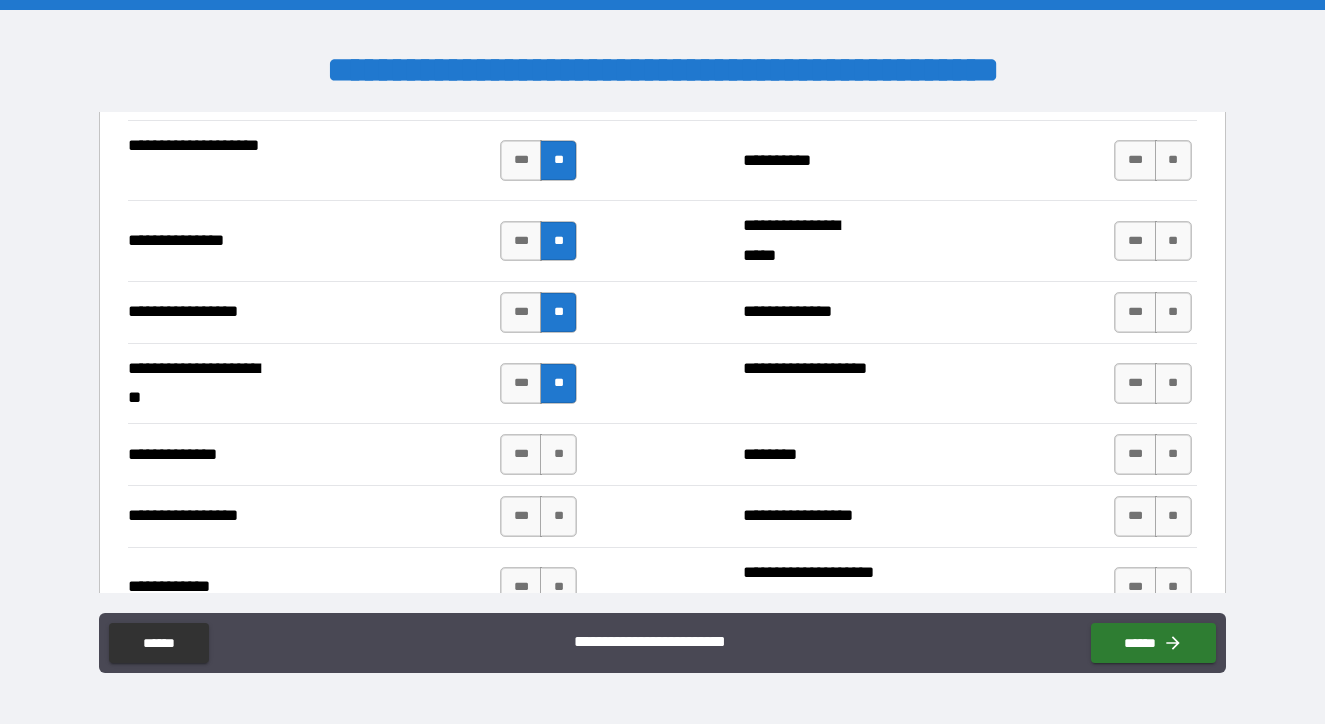 scroll, scrollTop: 2750, scrollLeft: 0, axis: vertical 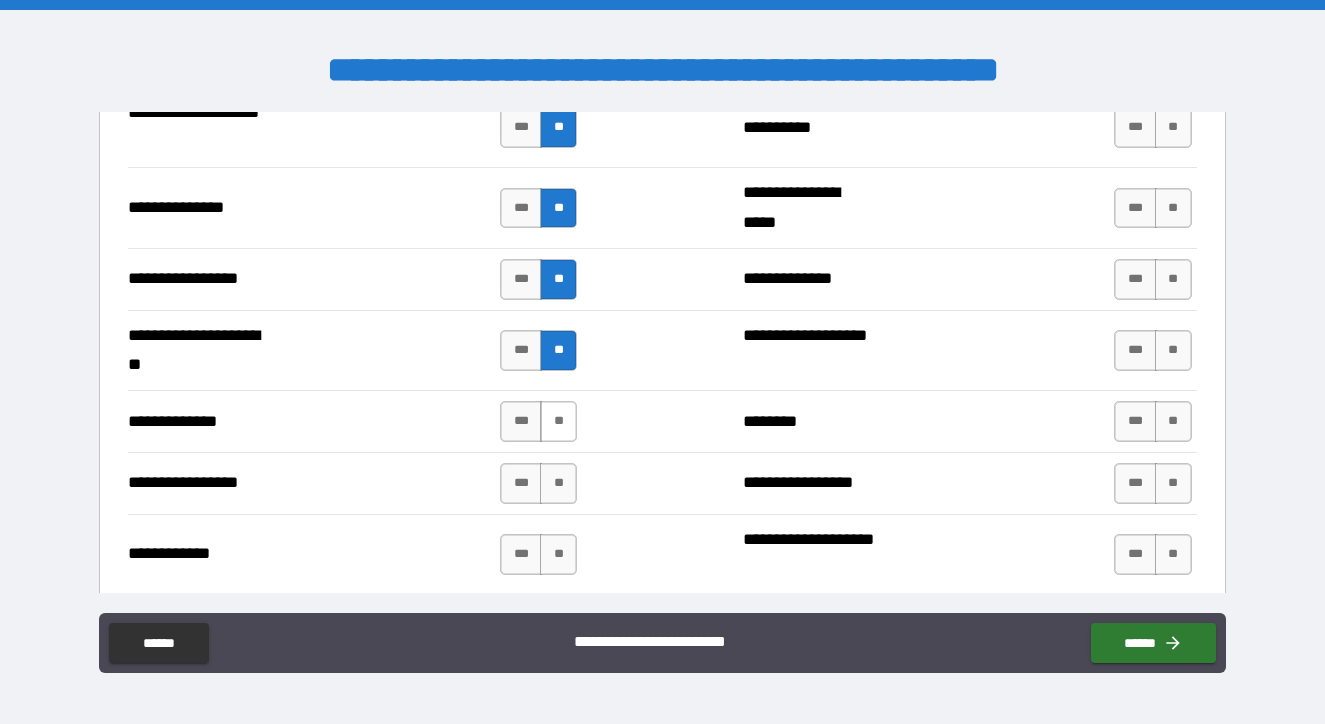 click on "**" at bounding box center (558, 421) 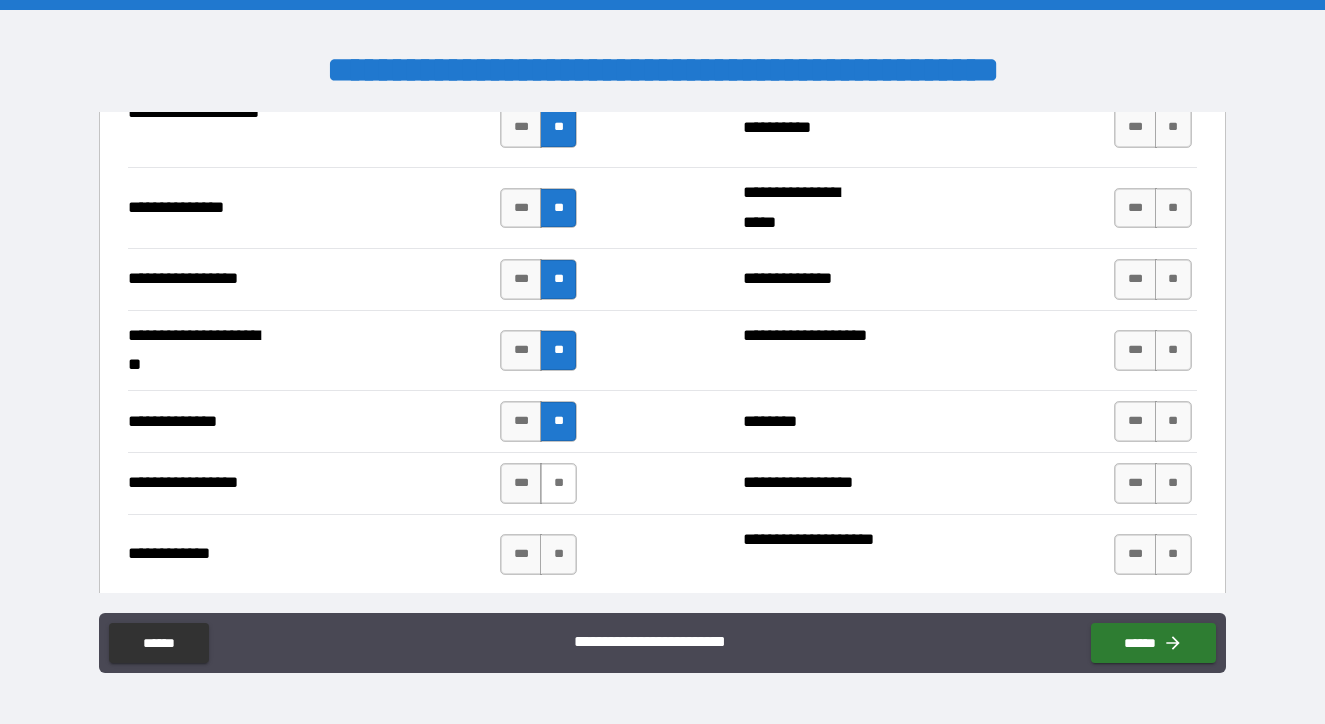 click on "**" at bounding box center (558, 483) 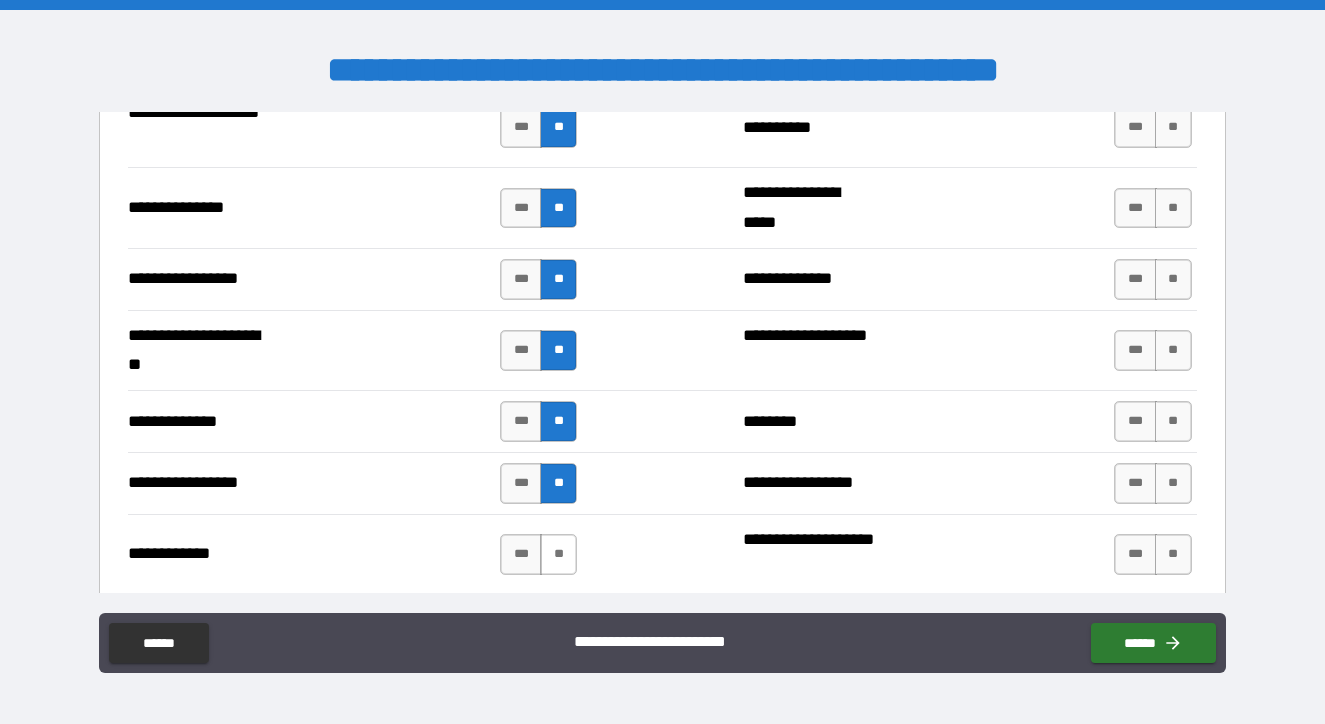 click on "**" at bounding box center (558, 554) 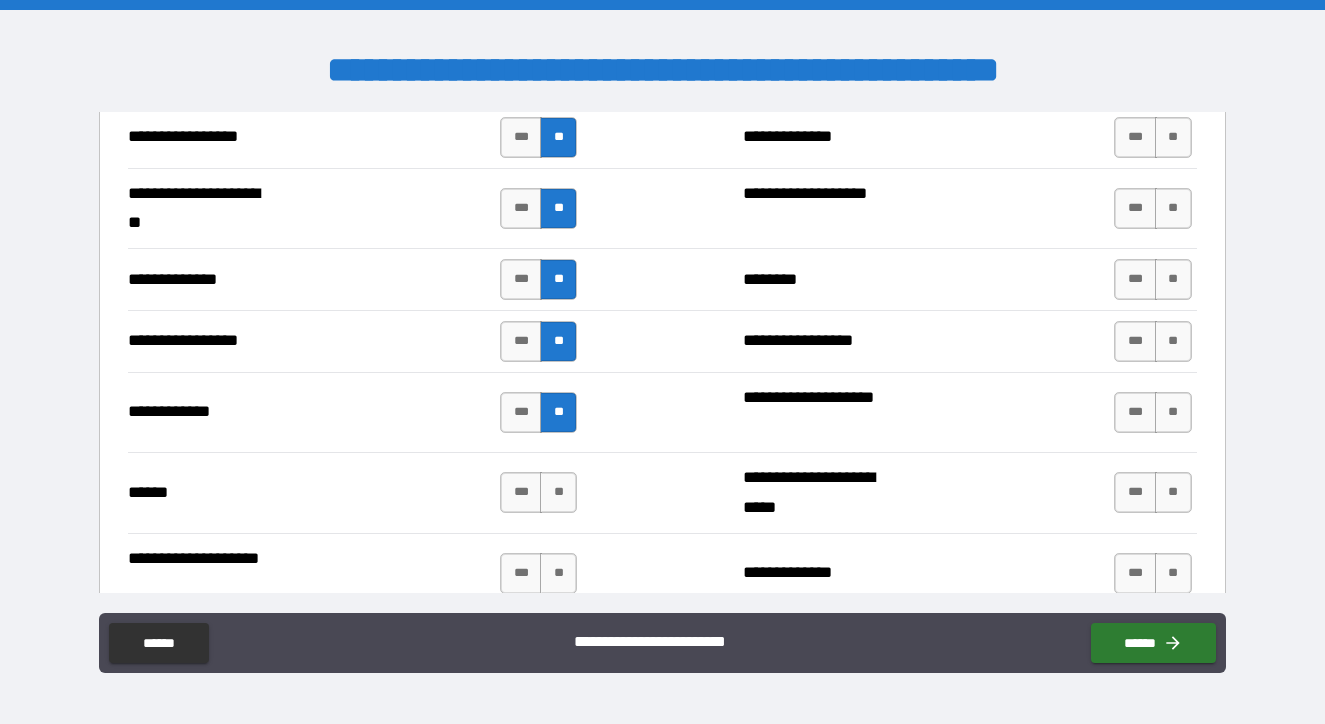 scroll, scrollTop: 2909, scrollLeft: 0, axis: vertical 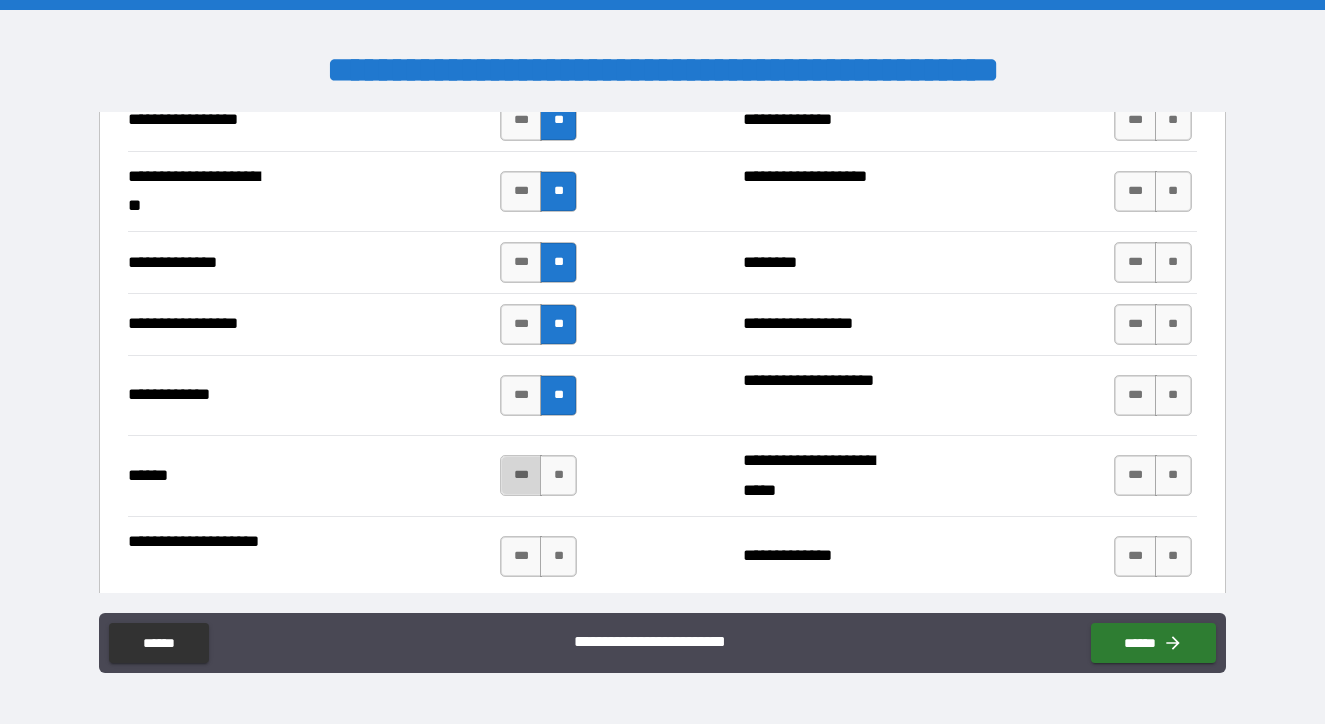 click on "***" at bounding box center (521, 475) 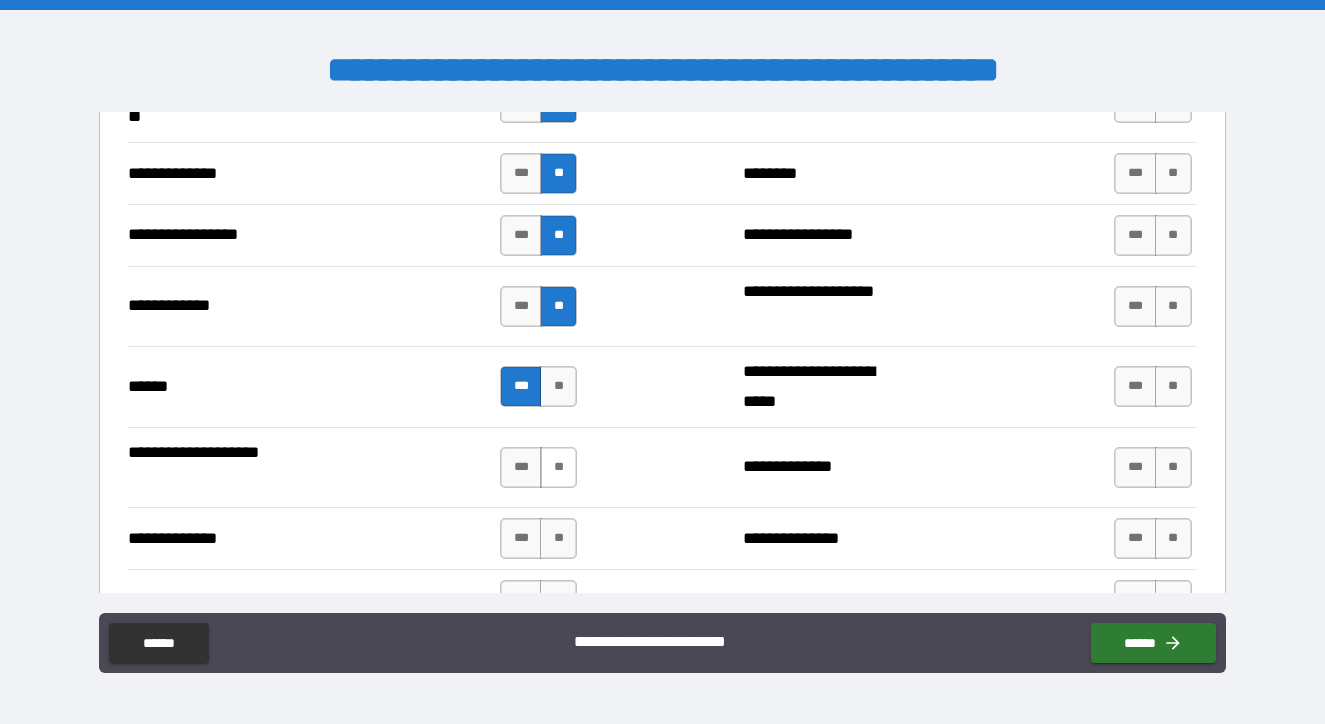 scroll, scrollTop: 3012, scrollLeft: 0, axis: vertical 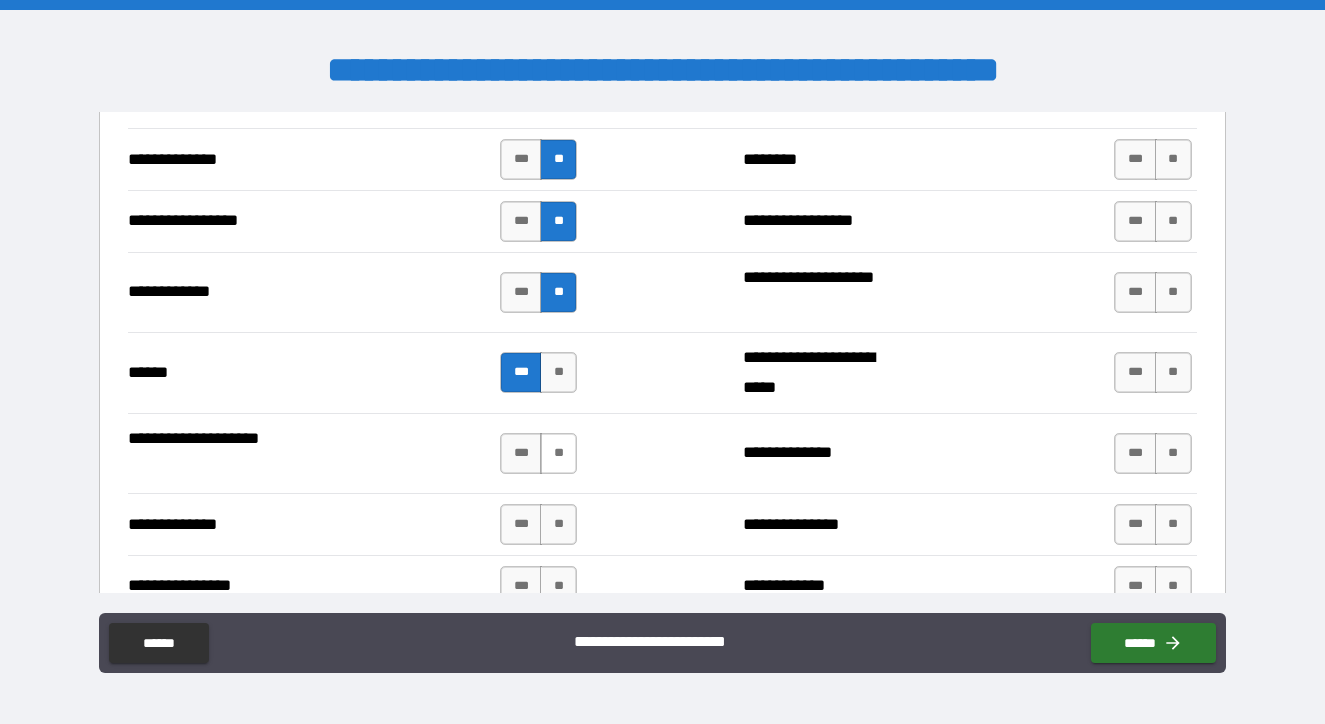 click on "**" at bounding box center [558, 453] 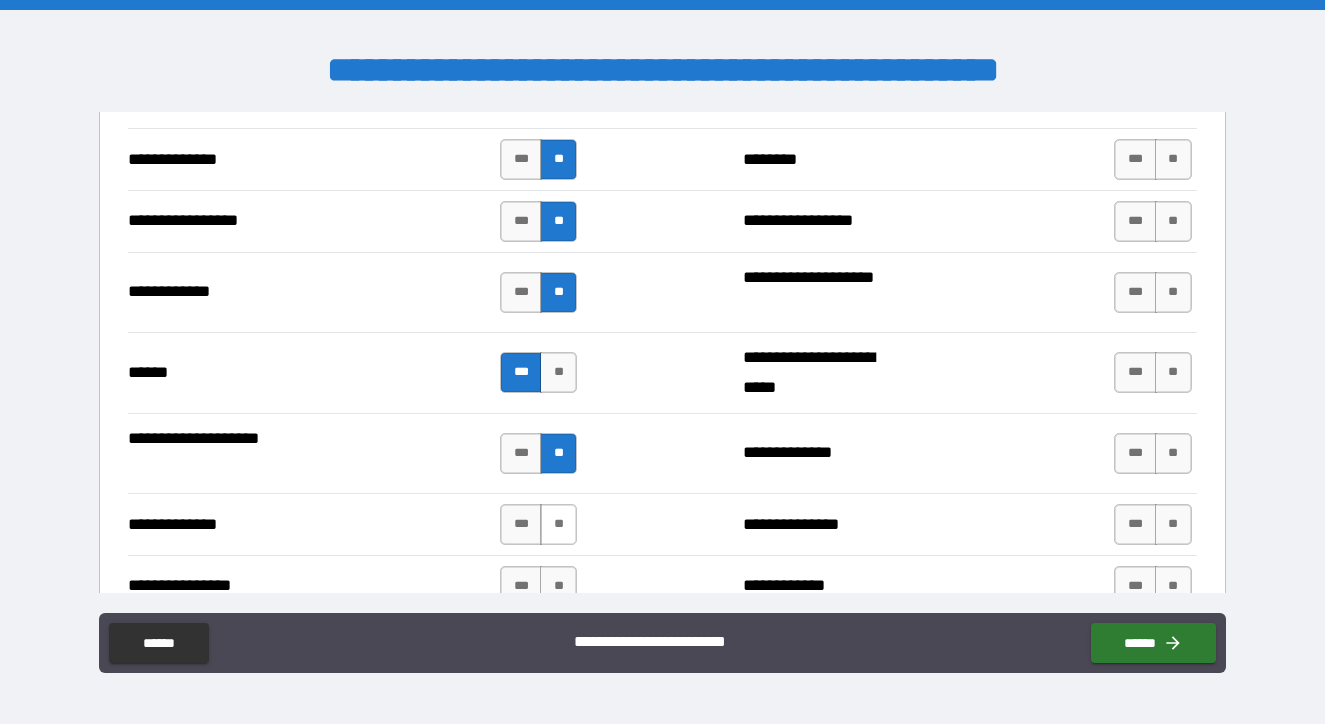 click on "**" at bounding box center (558, 524) 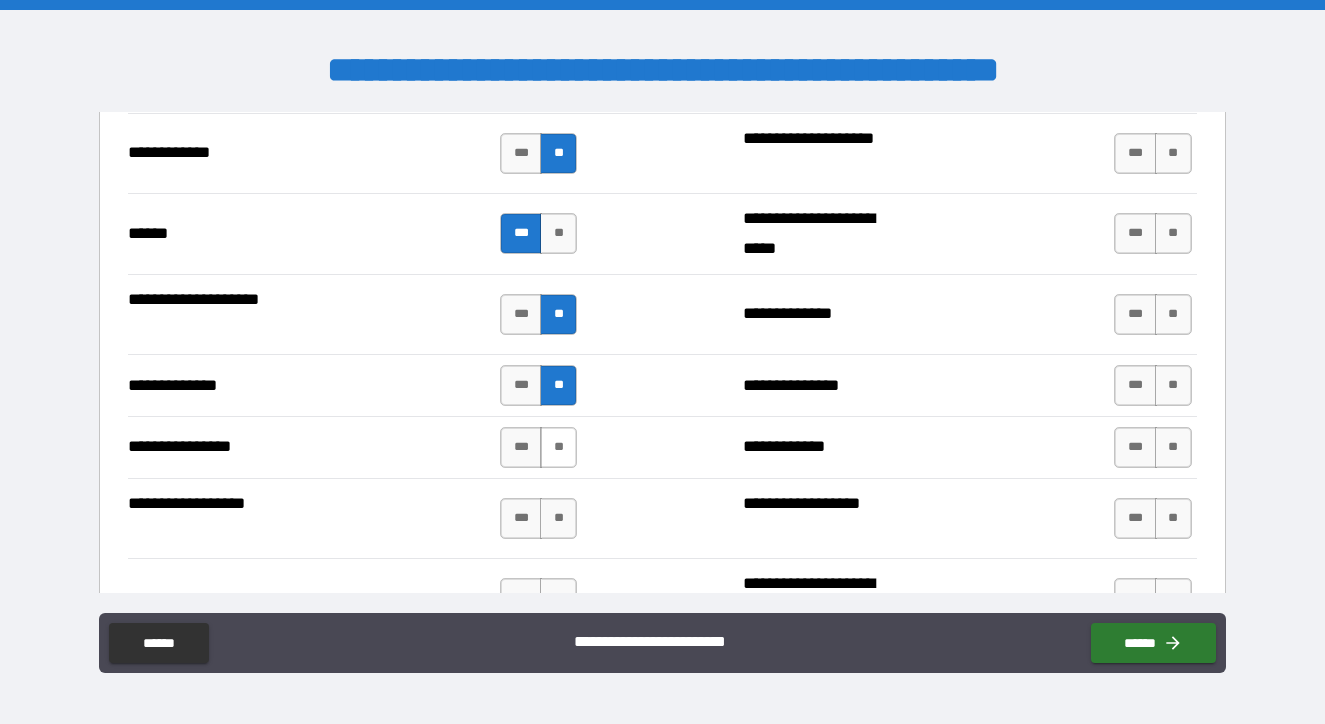 scroll, scrollTop: 3158, scrollLeft: 0, axis: vertical 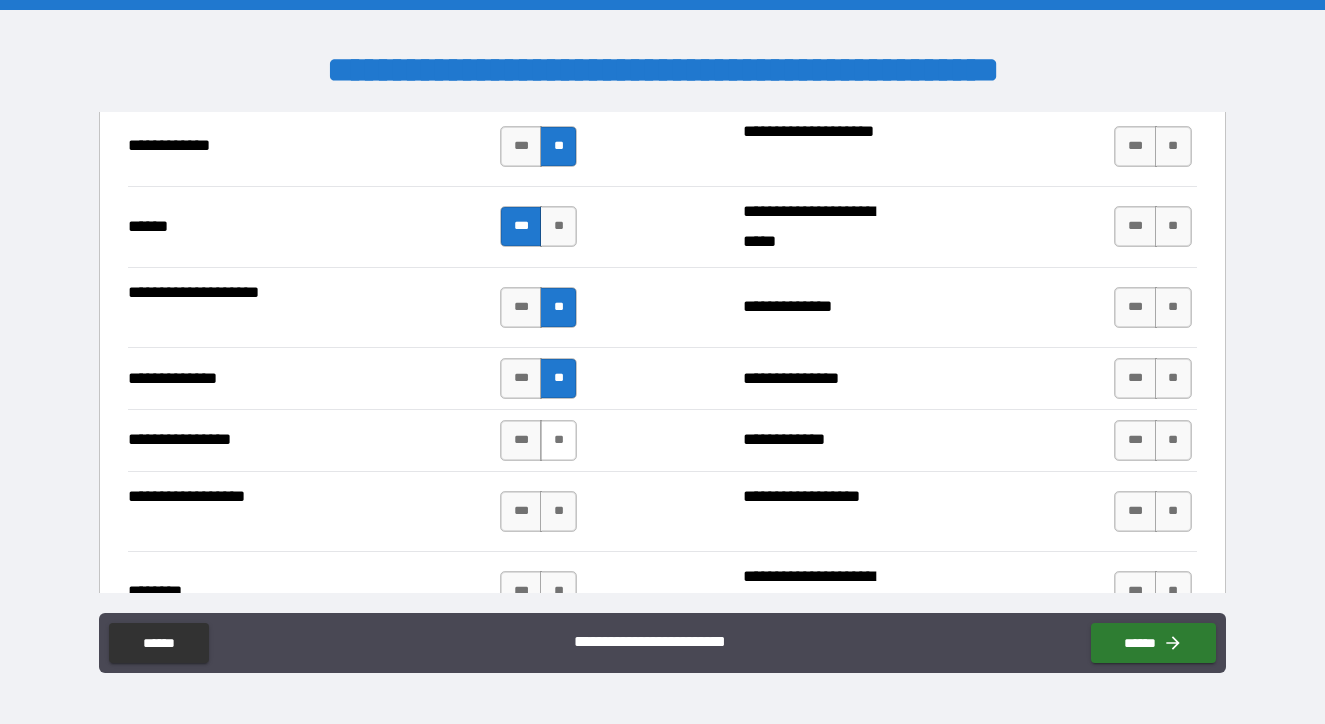 click on "**" at bounding box center (558, 440) 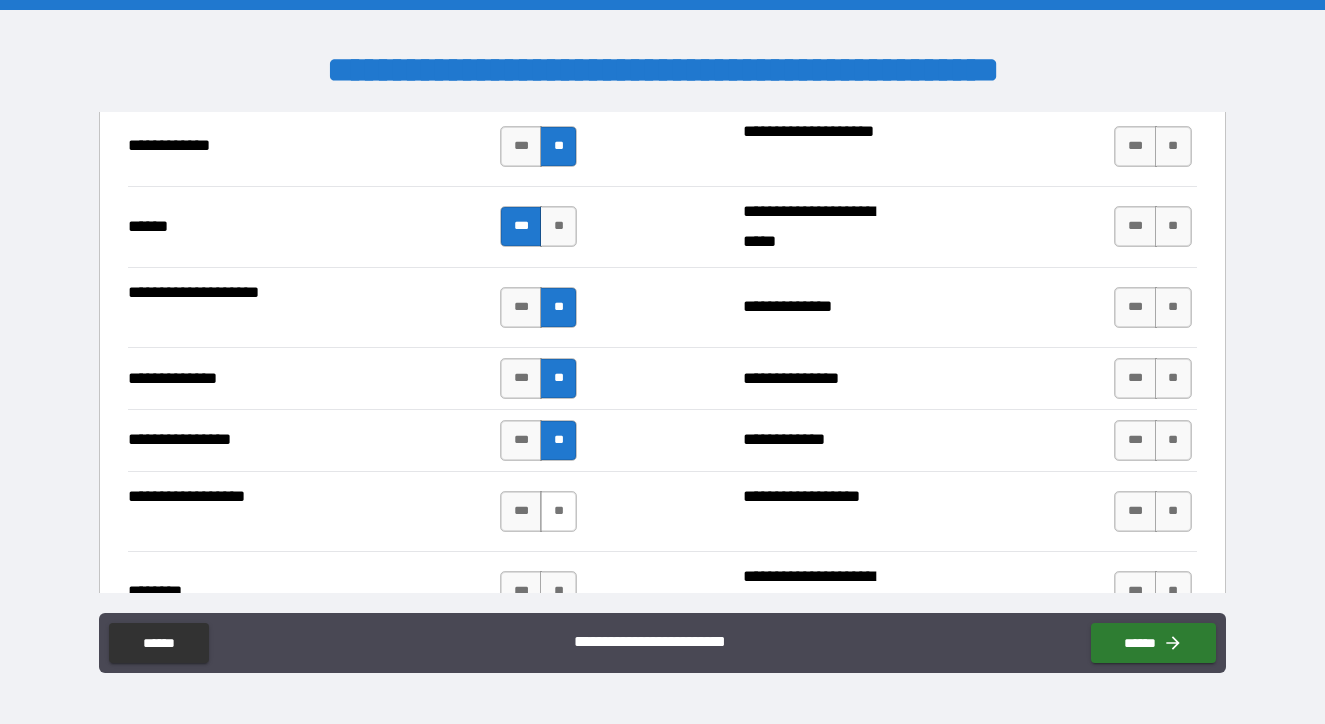 click on "**" at bounding box center [558, 511] 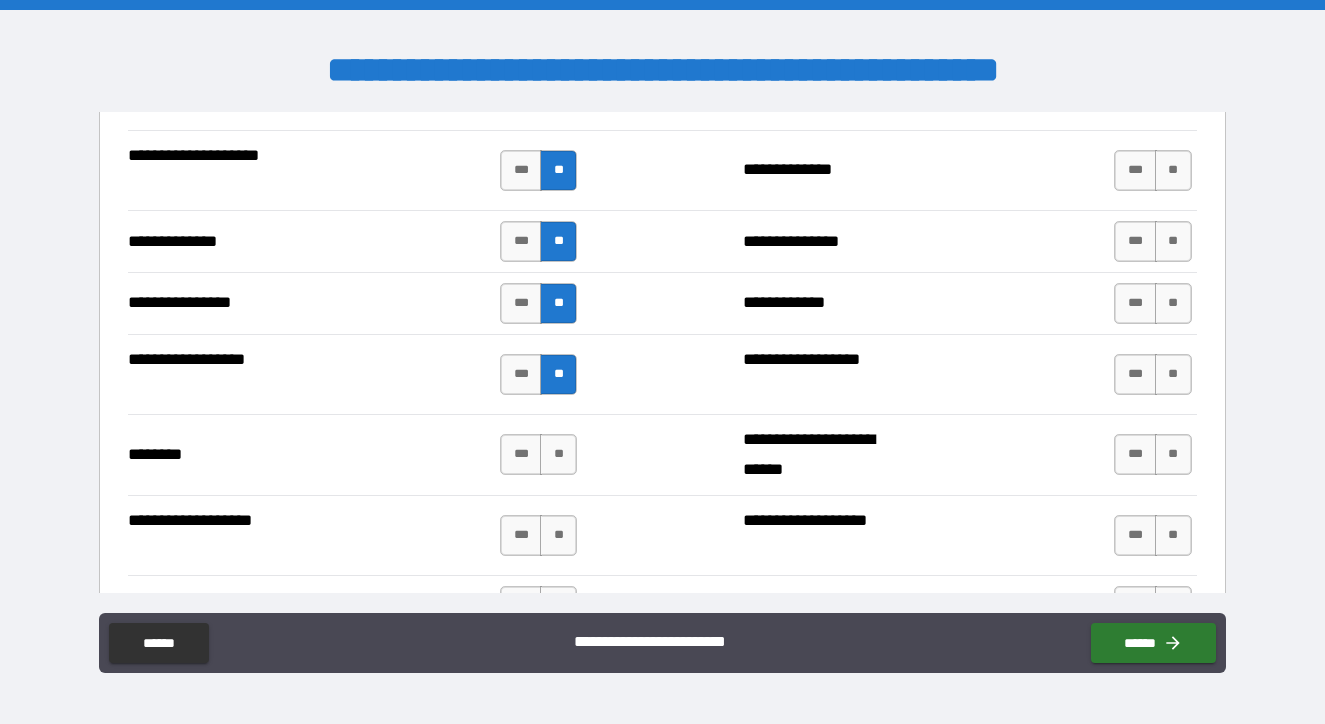 scroll, scrollTop: 3299, scrollLeft: 0, axis: vertical 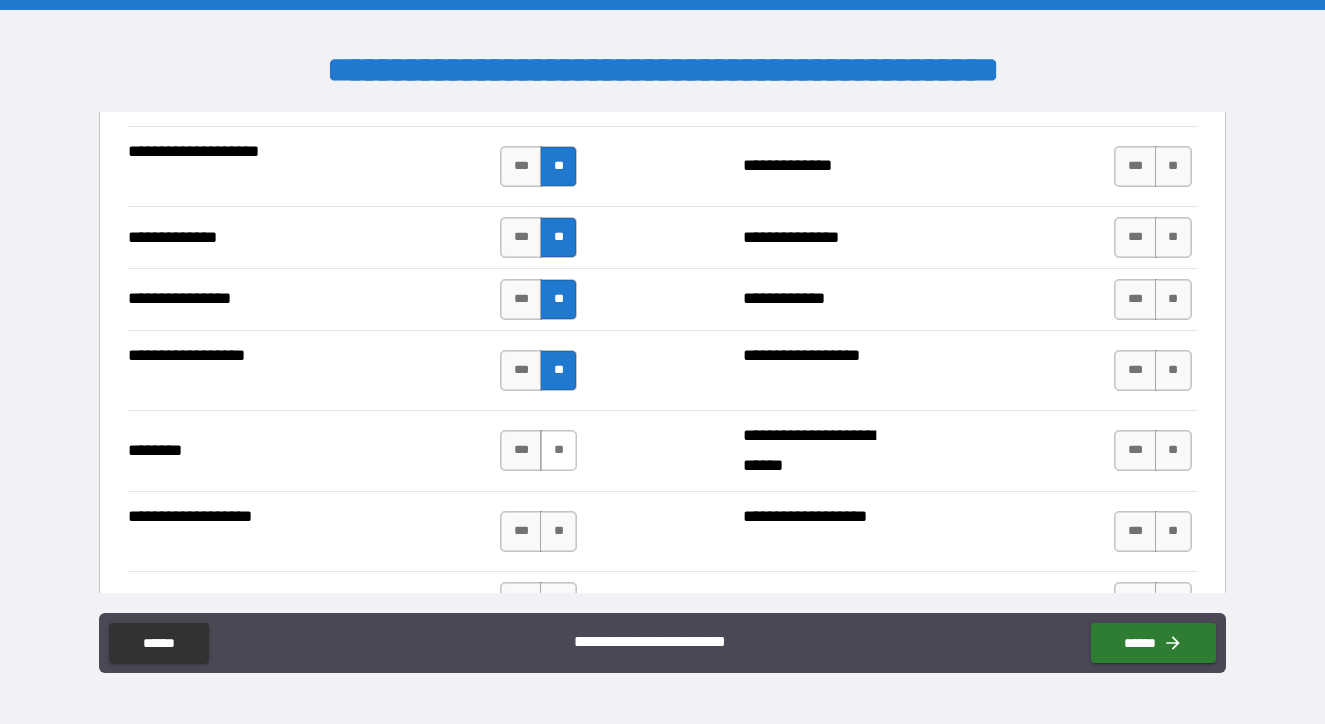 click on "**" at bounding box center [558, 450] 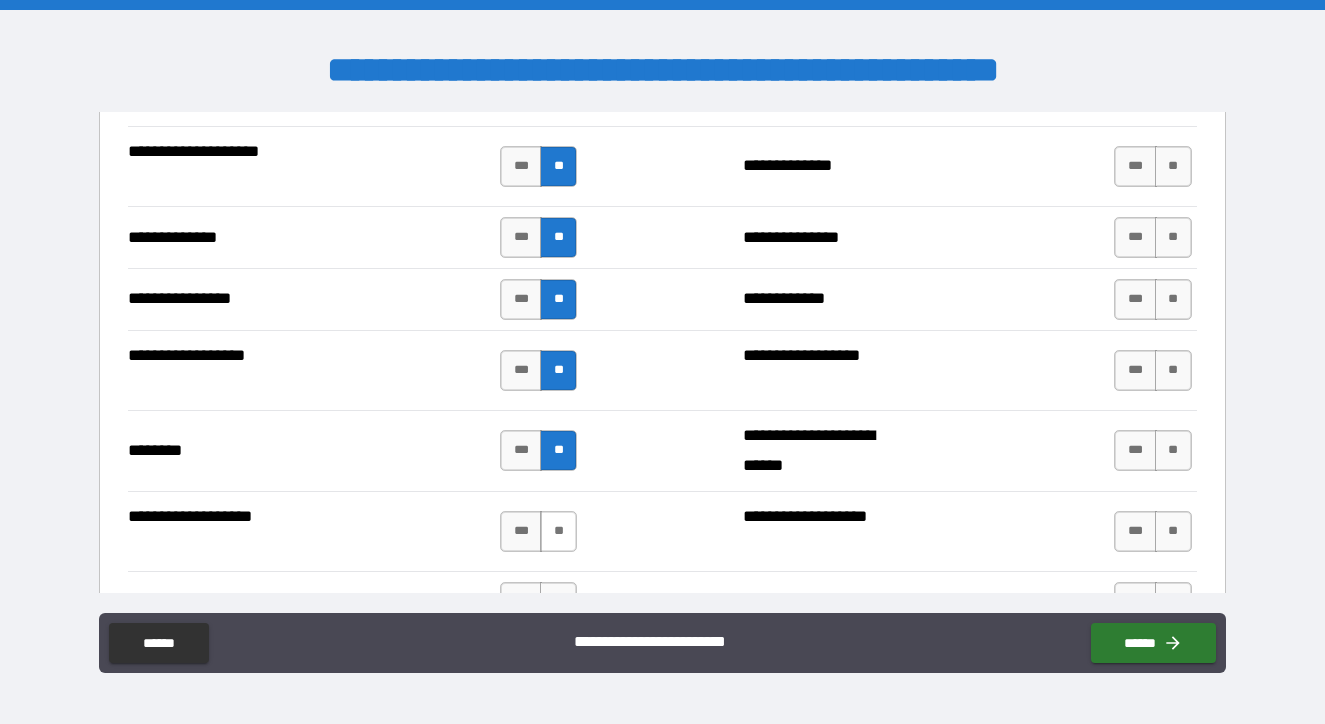 click on "**" at bounding box center (558, 531) 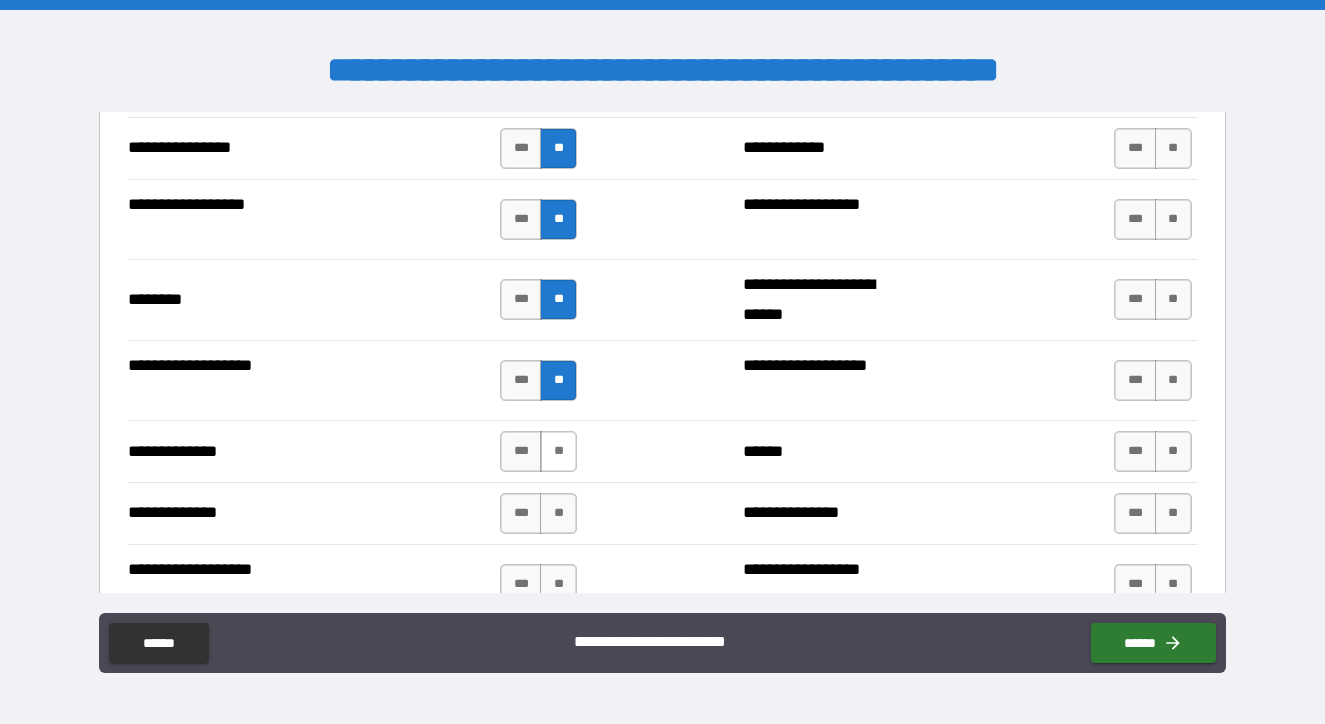 scroll, scrollTop: 3456, scrollLeft: 0, axis: vertical 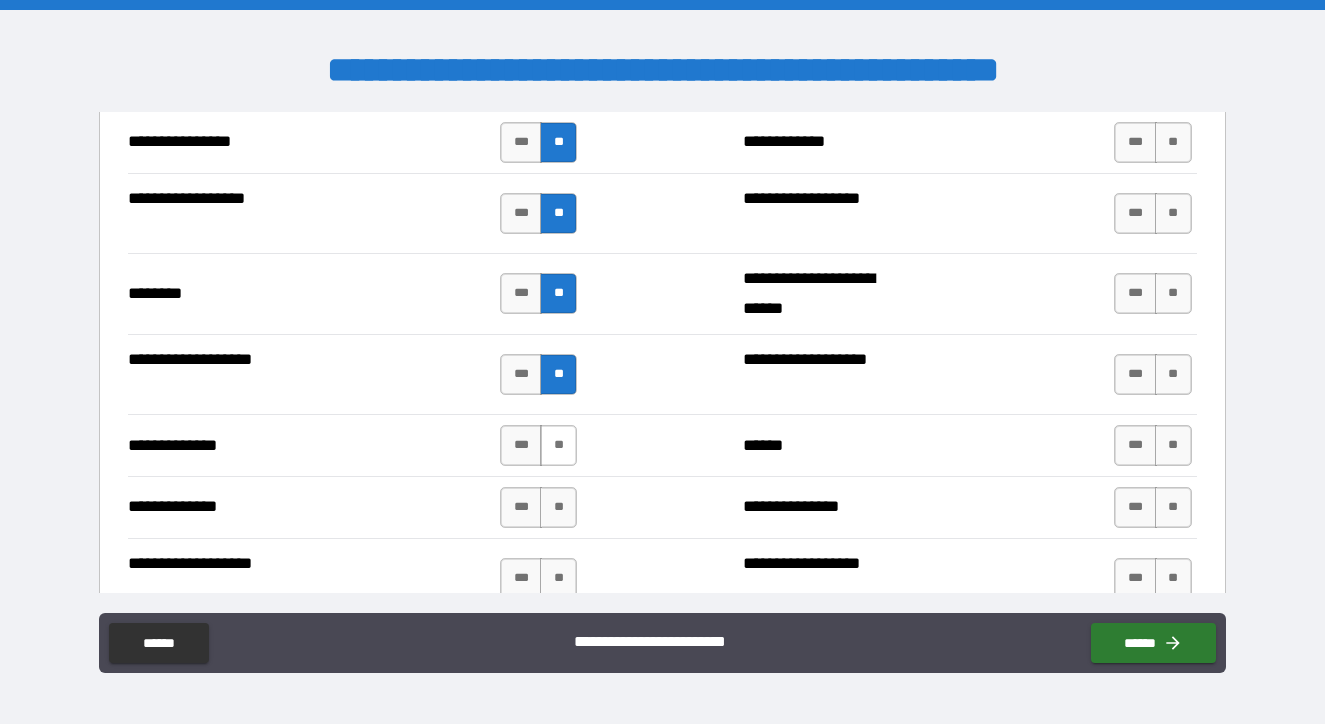 click on "**" at bounding box center [558, 445] 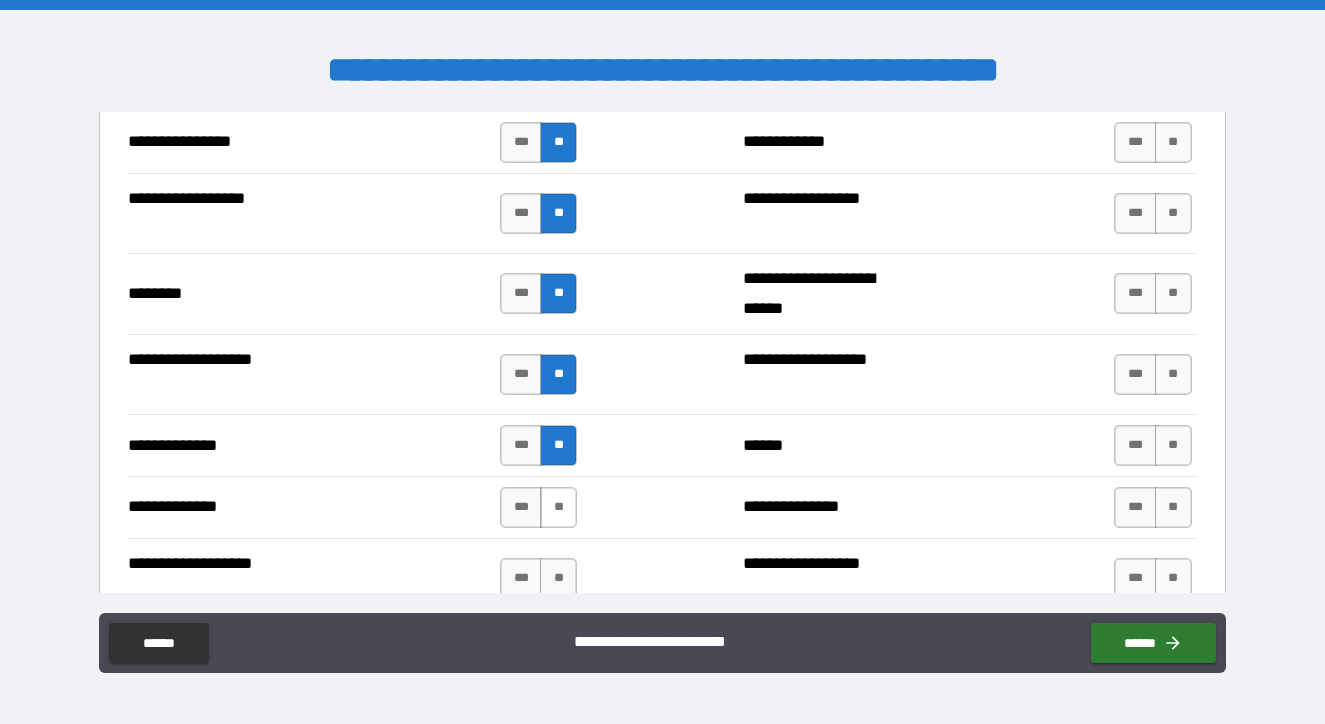 click on "**" at bounding box center [558, 507] 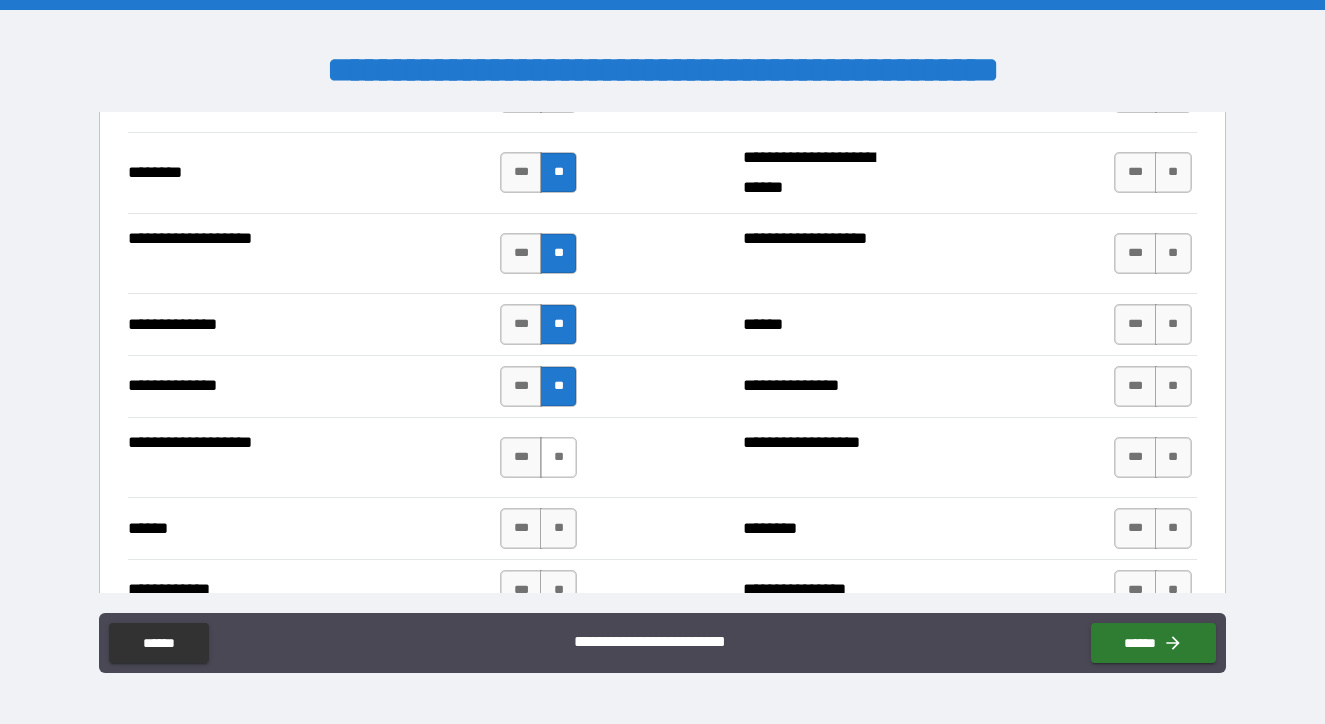 scroll, scrollTop: 3582, scrollLeft: 0, axis: vertical 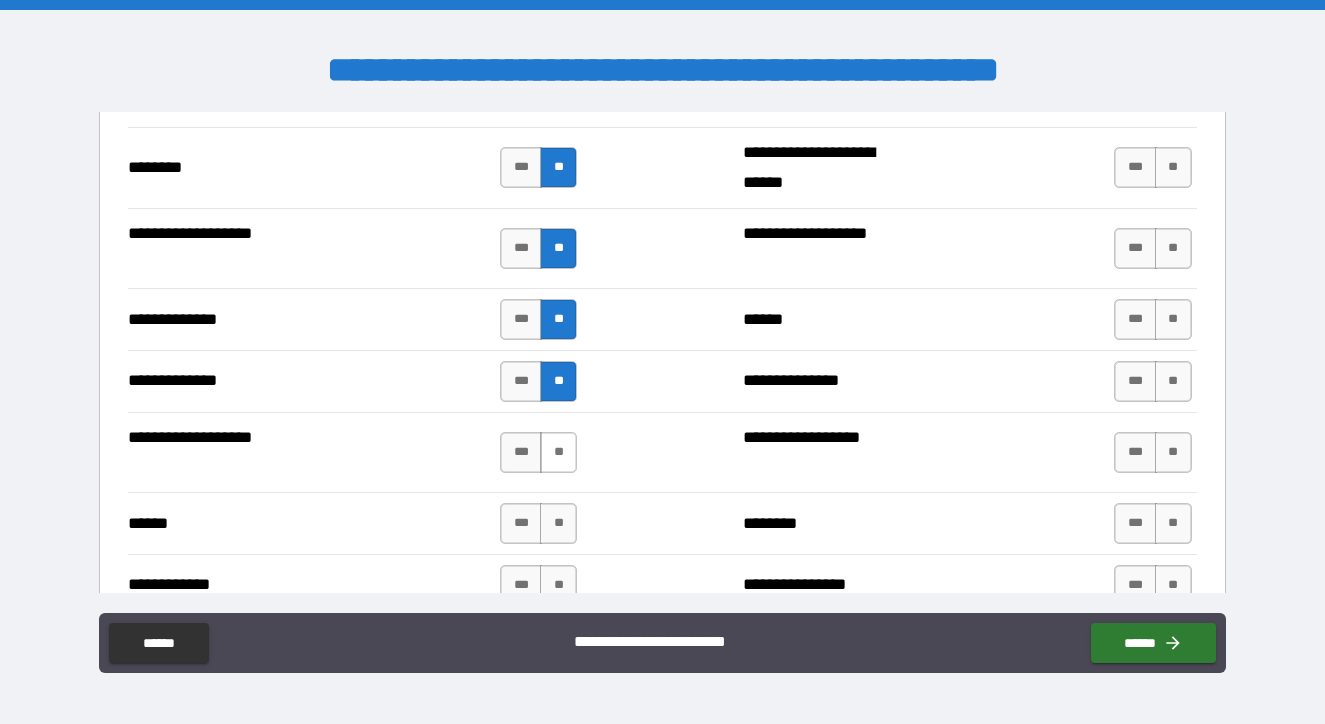 click on "**" at bounding box center (558, 452) 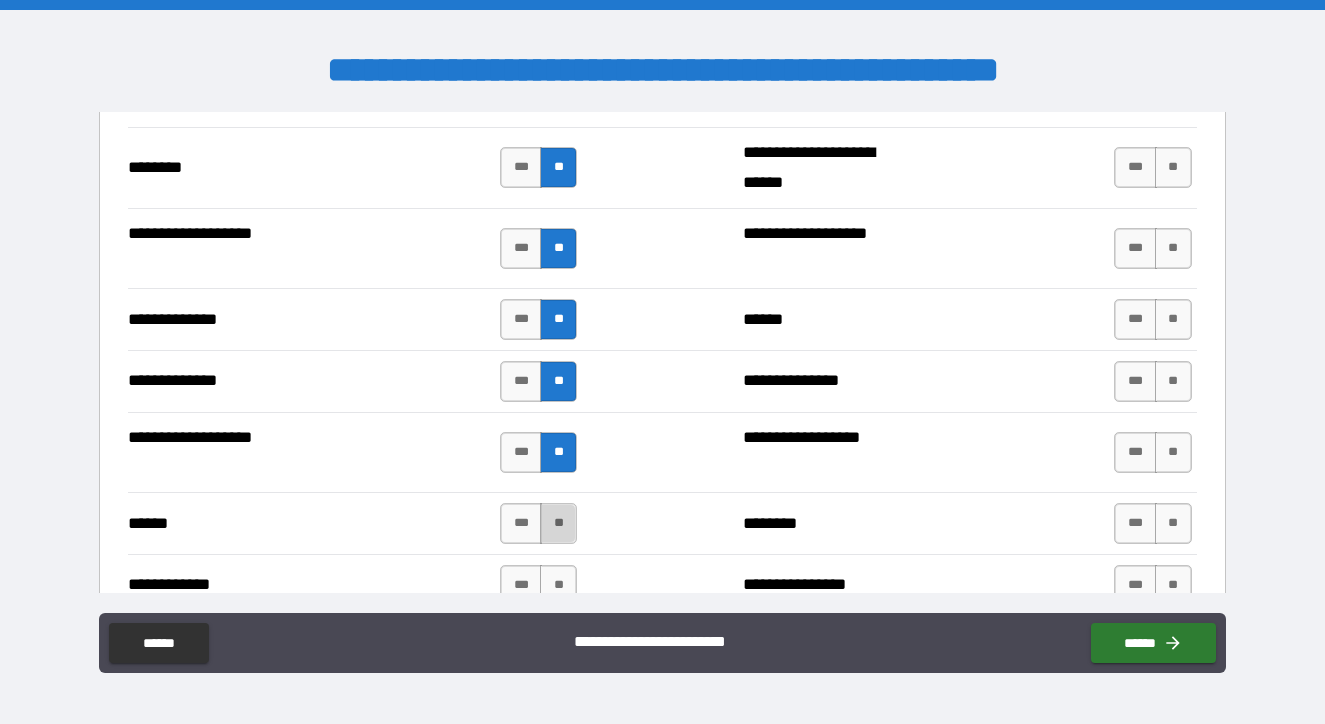 click on "**" at bounding box center [558, 523] 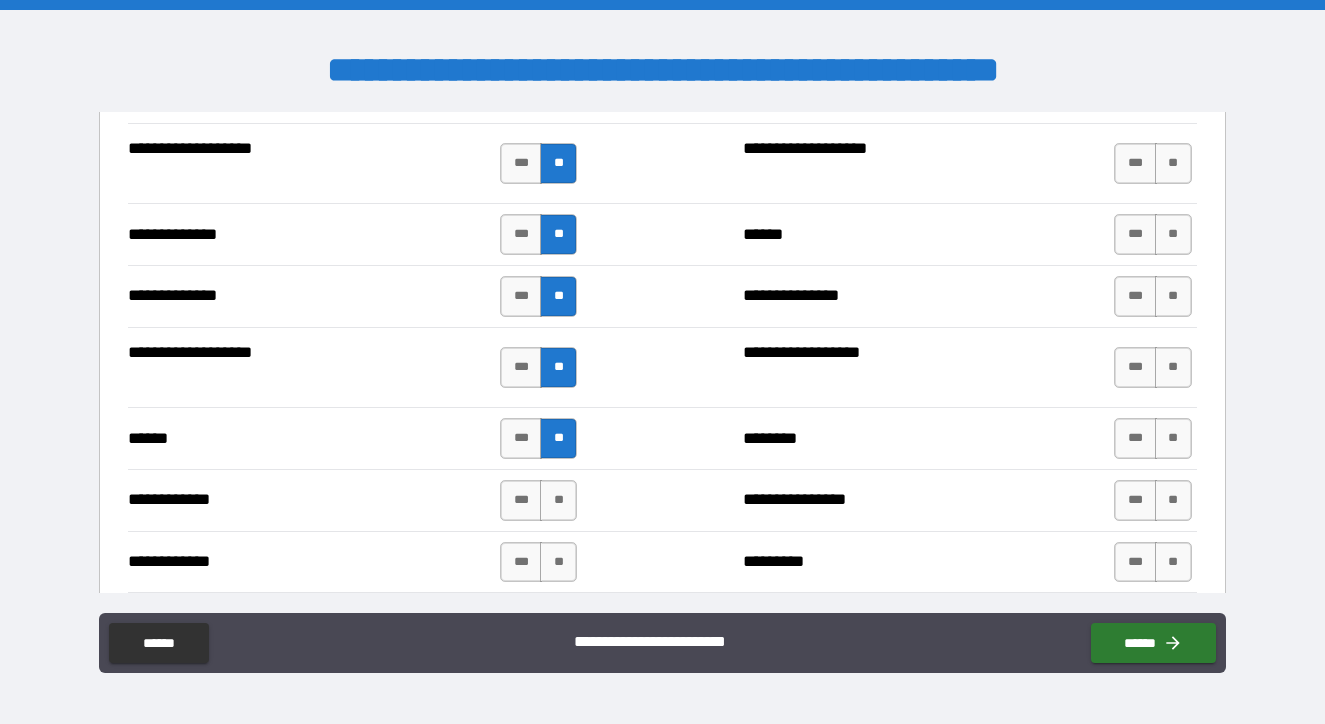 scroll, scrollTop: 3699, scrollLeft: 0, axis: vertical 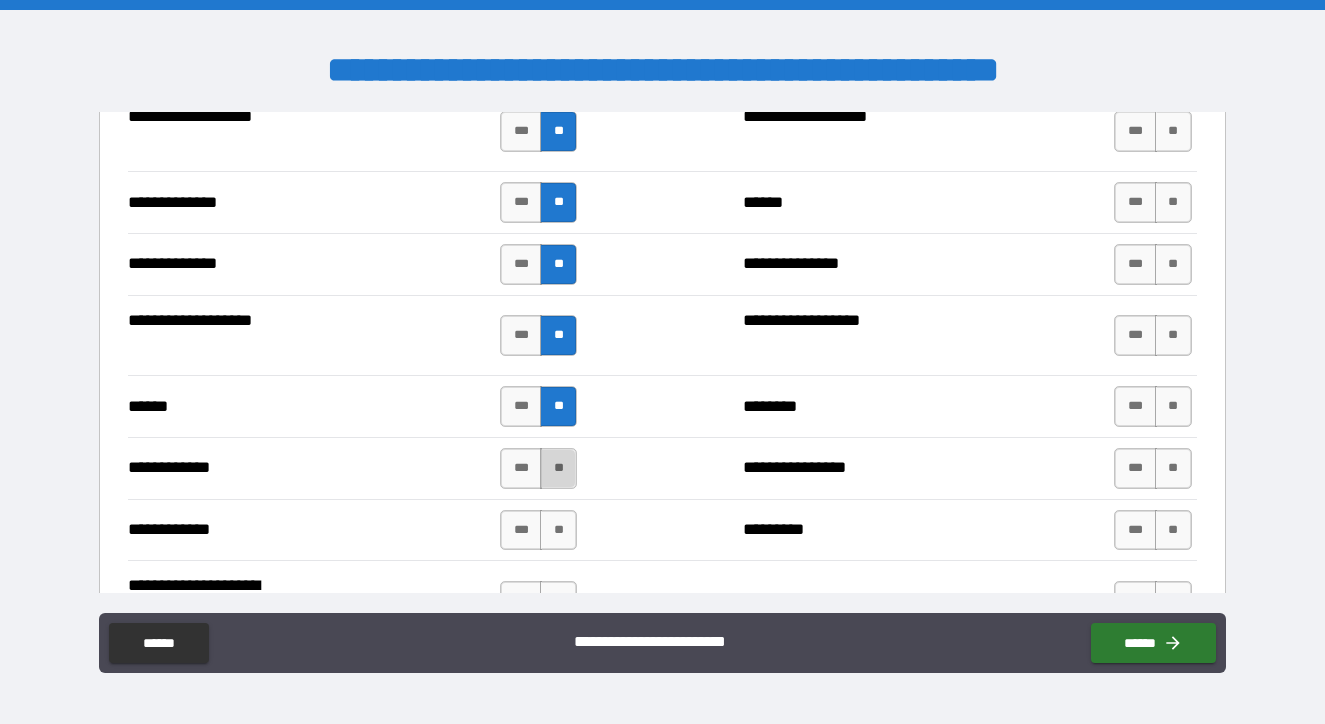 click on "**" at bounding box center [558, 468] 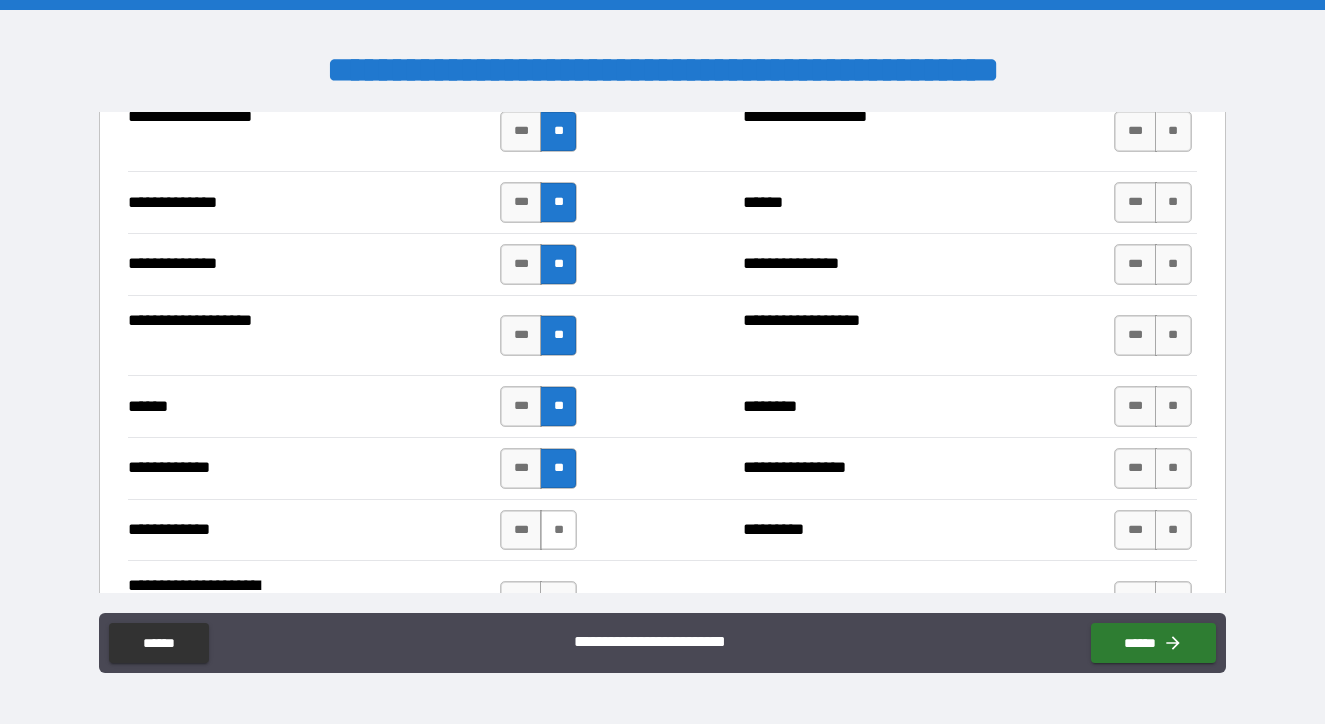 click on "**" at bounding box center [558, 530] 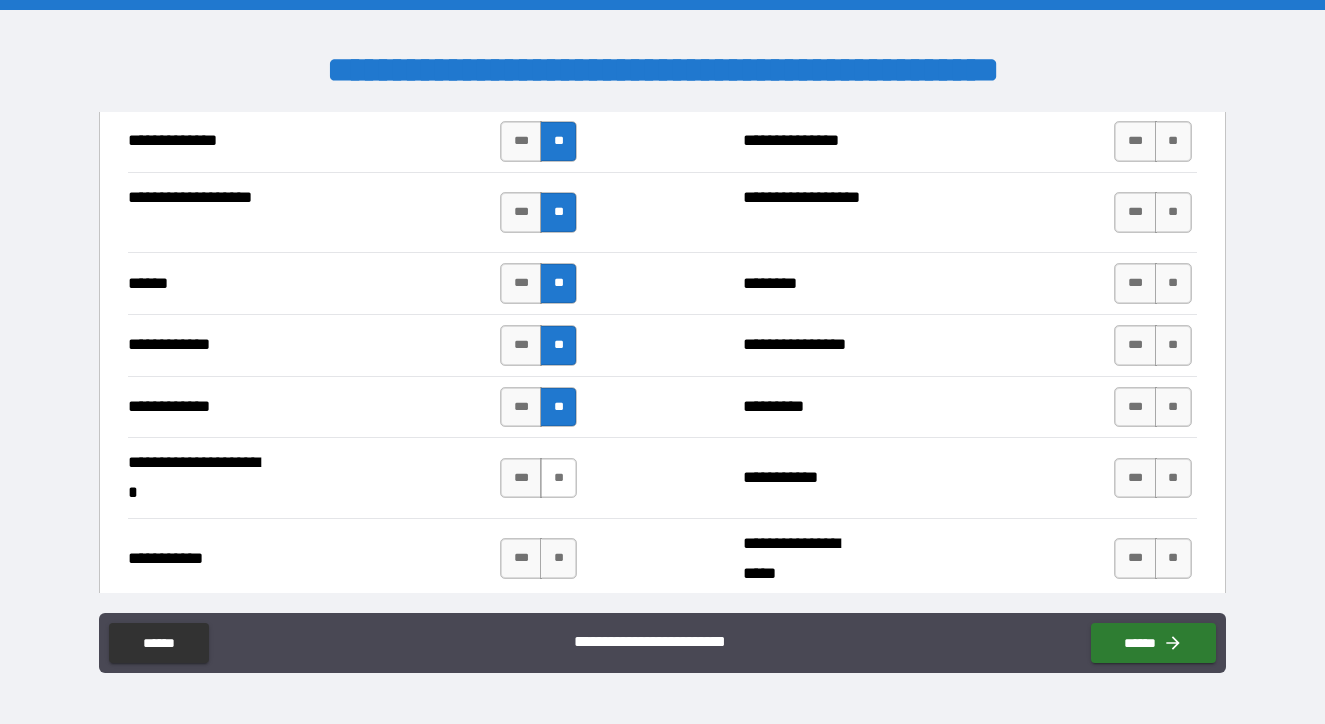 scroll, scrollTop: 3829, scrollLeft: 0, axis: vertical 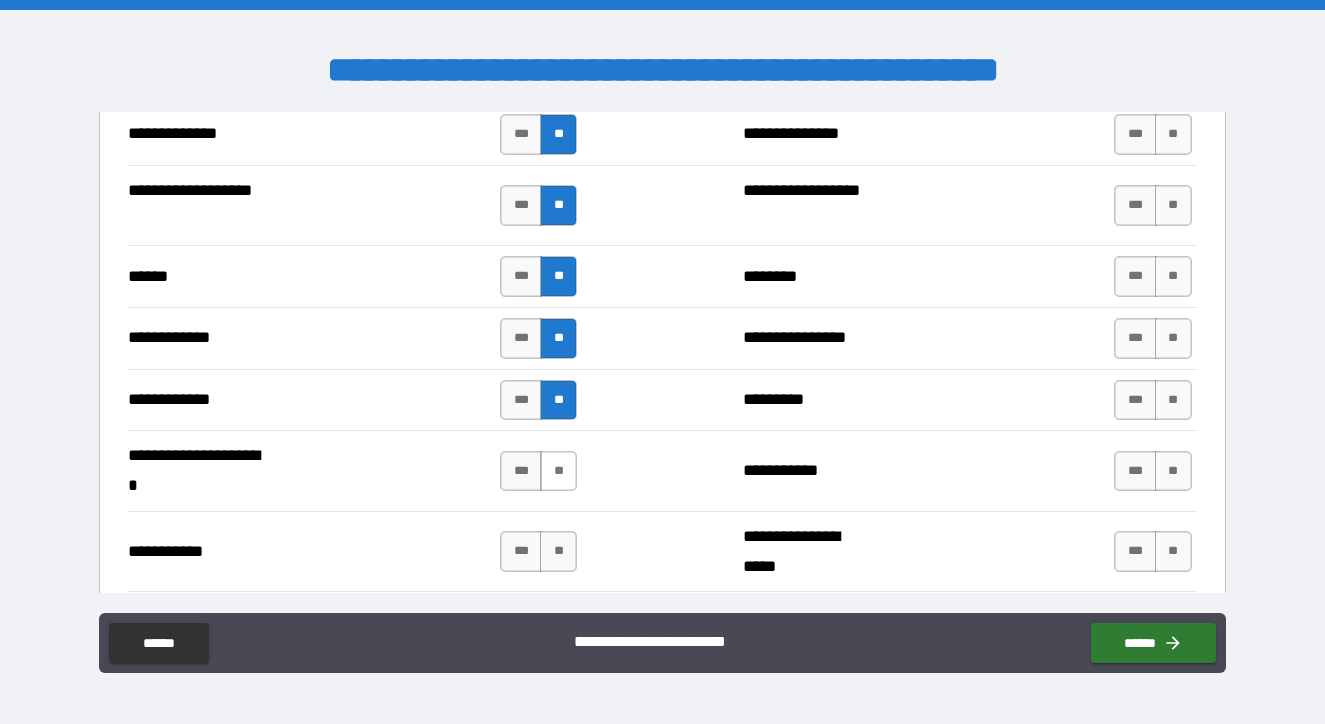 click on "**" at bounding box center [558, 471] 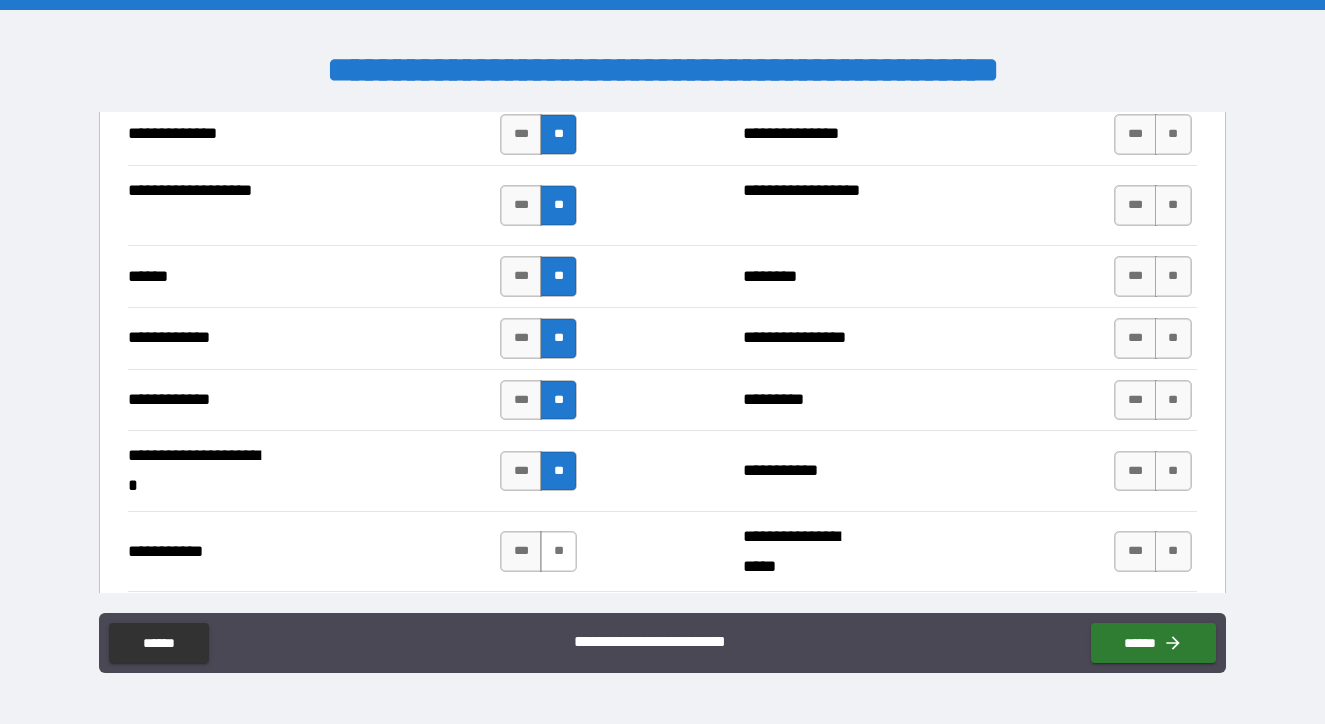 click on "**" at bounding box center (558, 551) 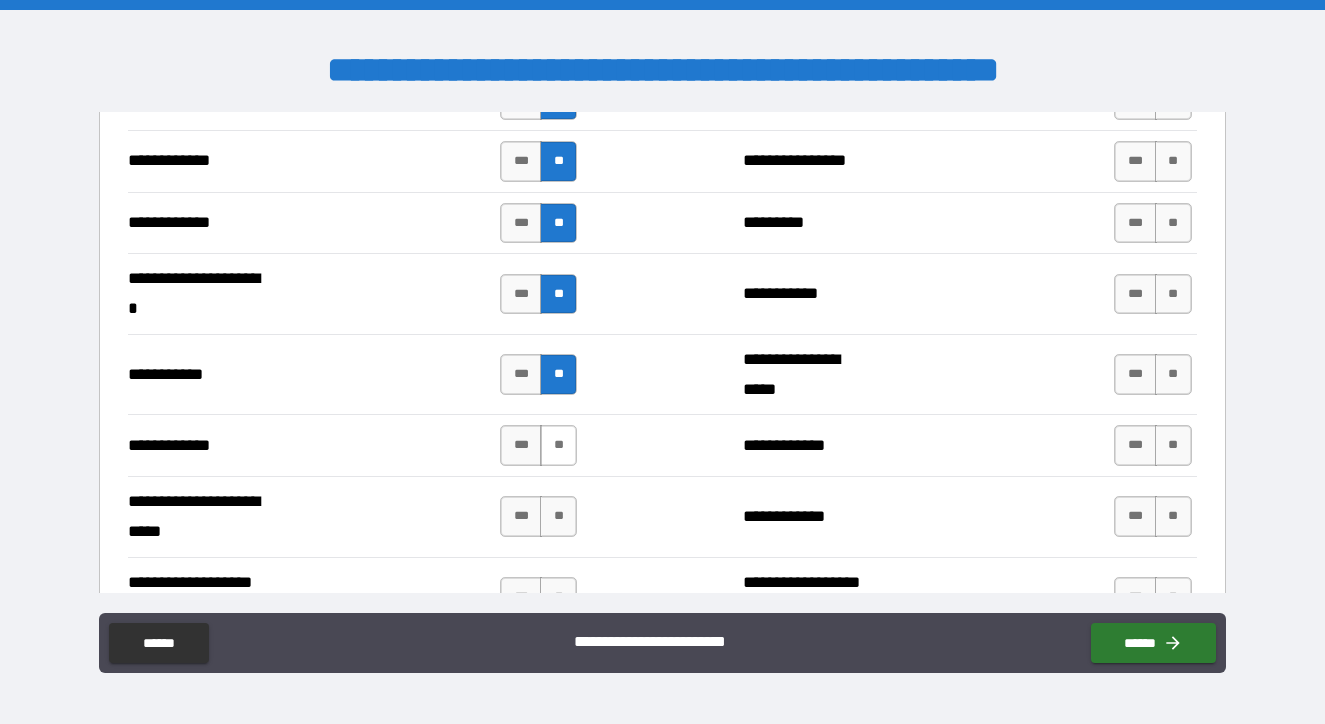 scroll, scrollTop: 4007, scrollLeft: 0, axis: vertical 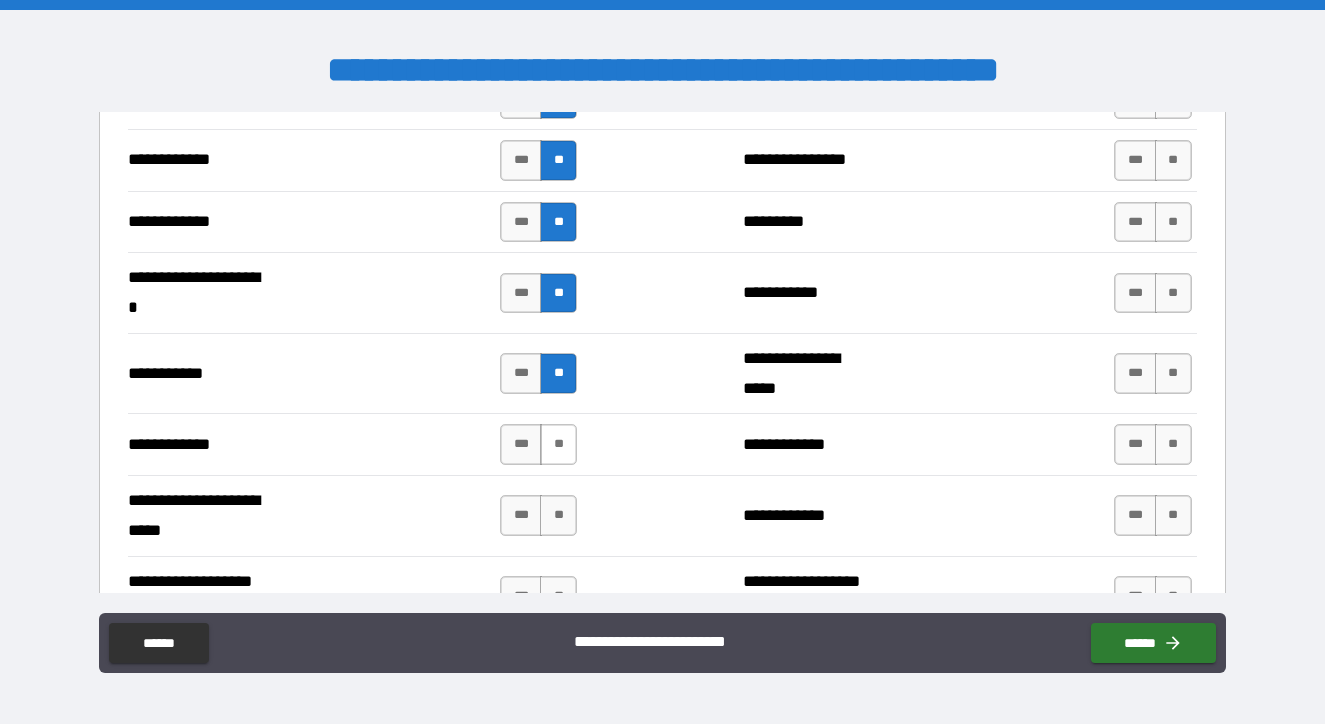 click on "**" at bounding box center (558, 444) 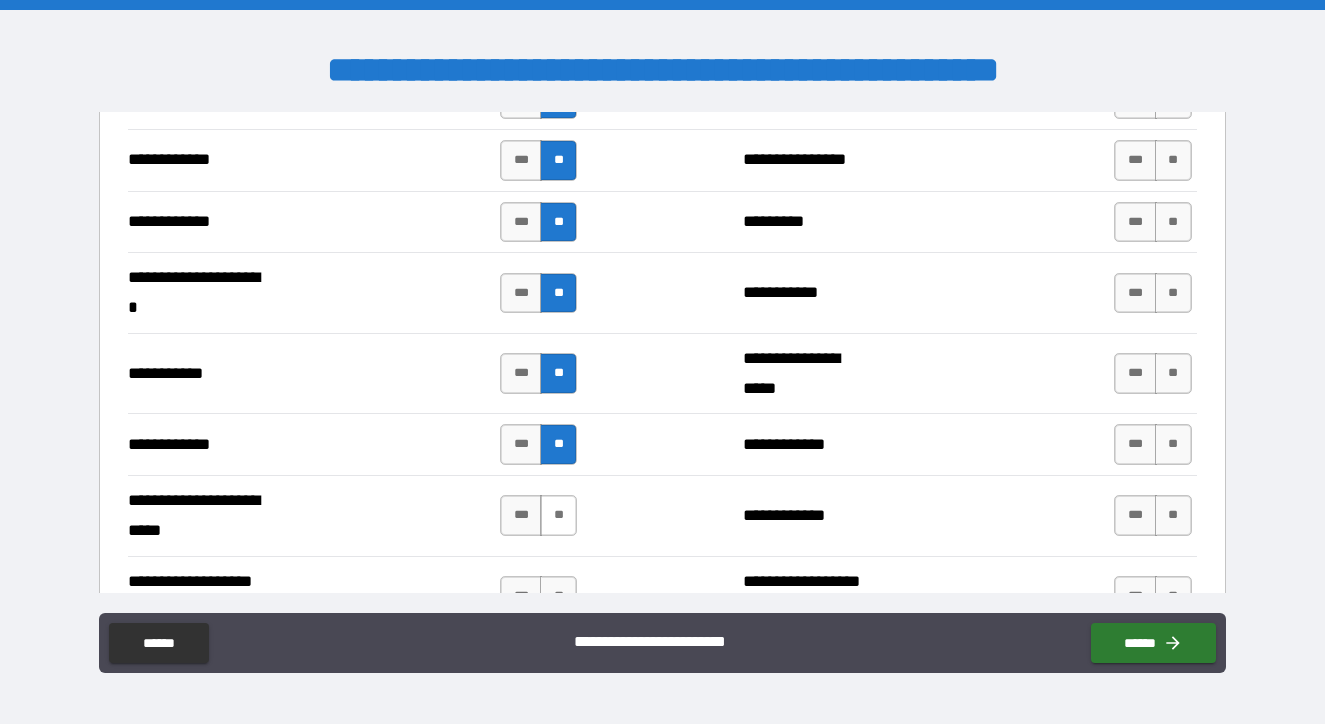 click on "**" at bounding box center [558, 515] 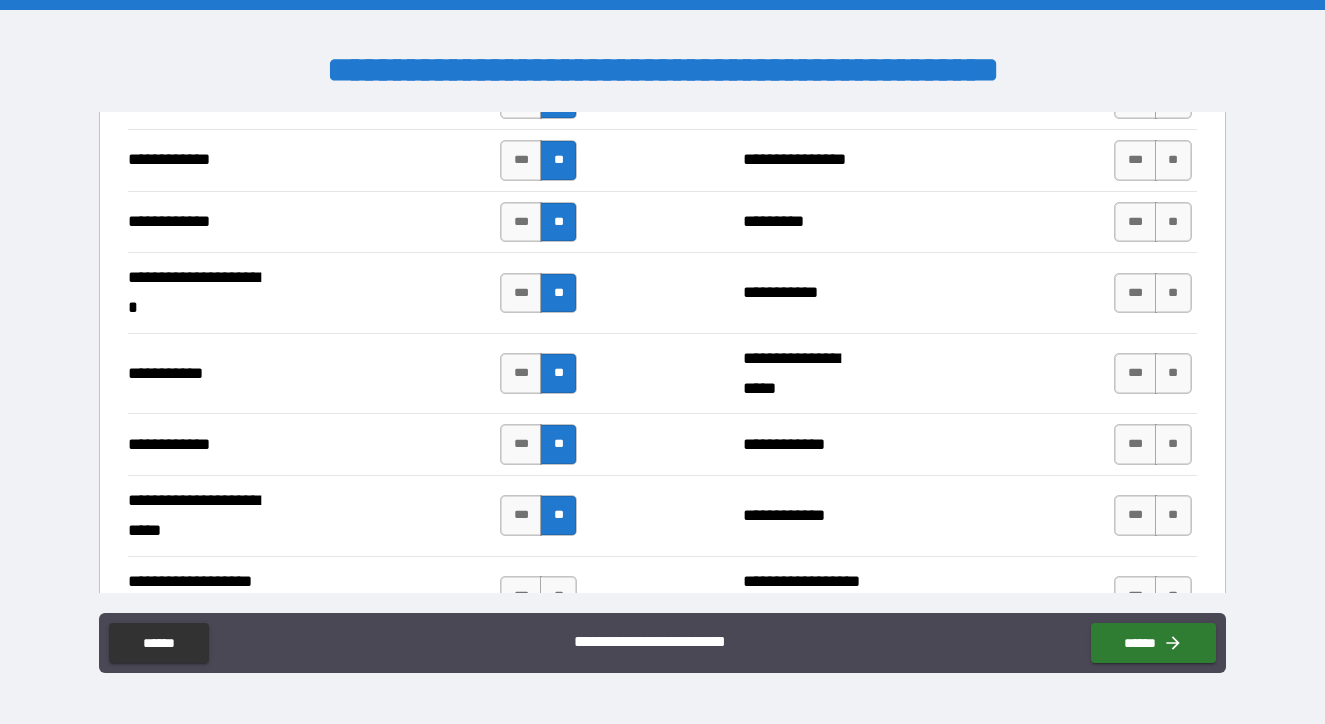 scroll, scrollTop: 4116, scrollLeft: 0, axis: vertical 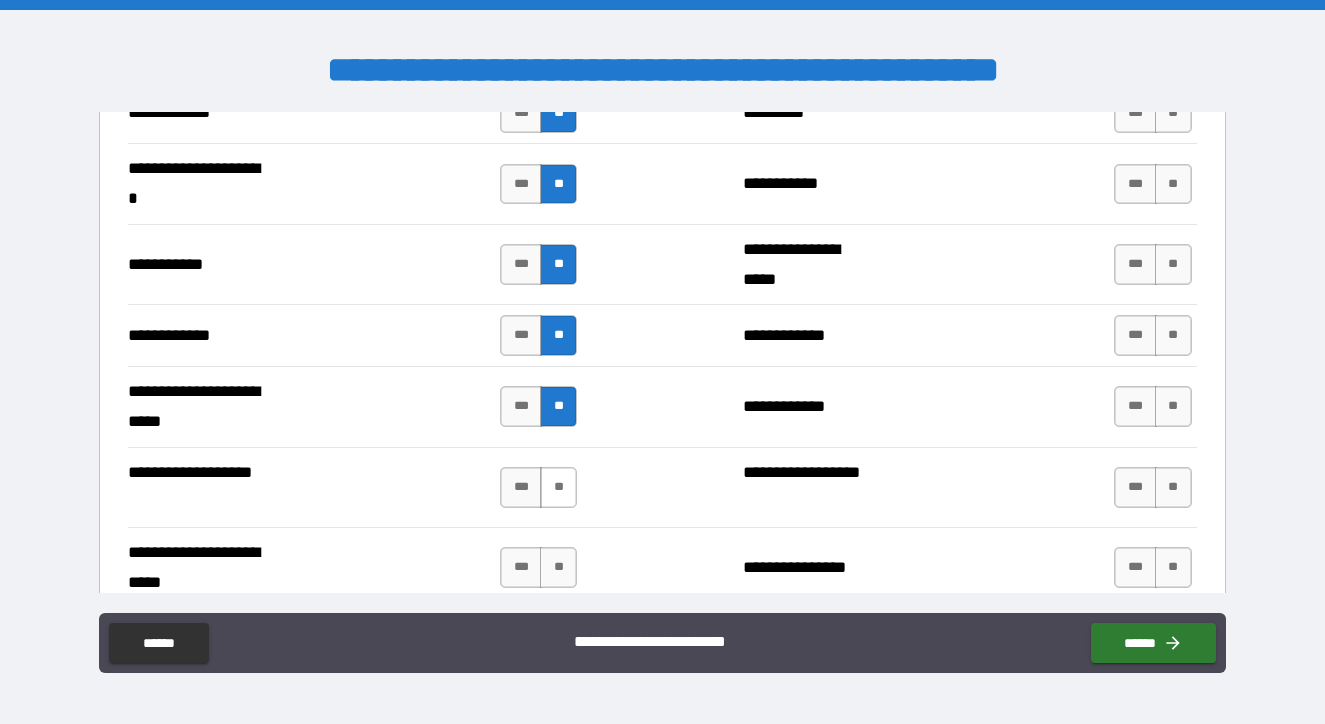 click on "**" at bounding box center [558, 487] 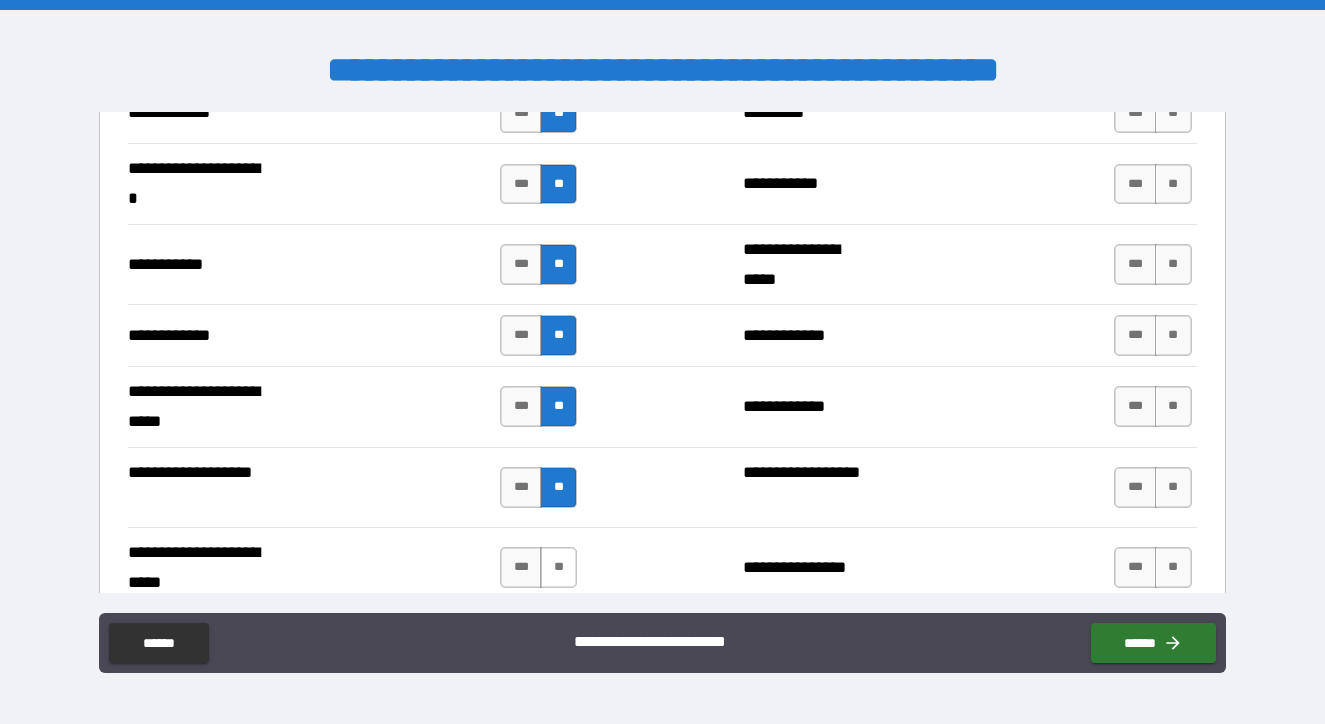 click on "**" at bounding box center [558, 567] 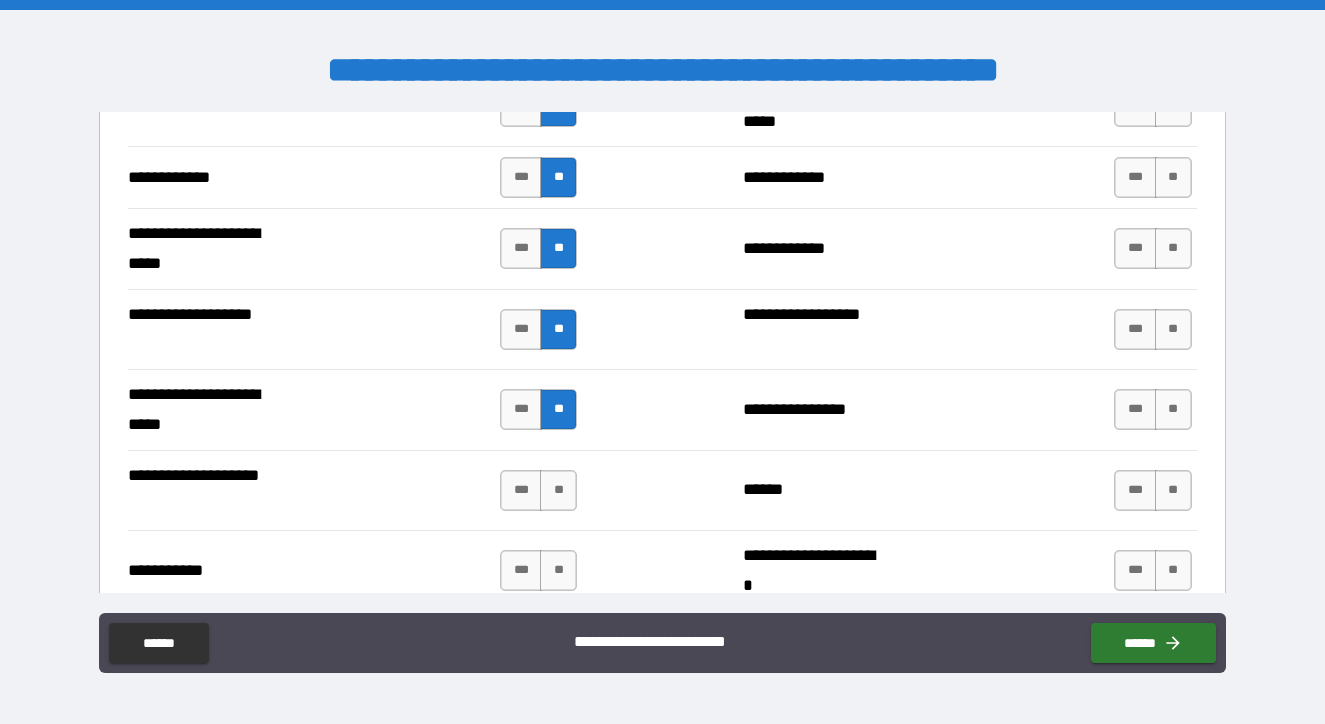 scroll, scrollTop: 4290, scrollLeft: 0, axis: vertical 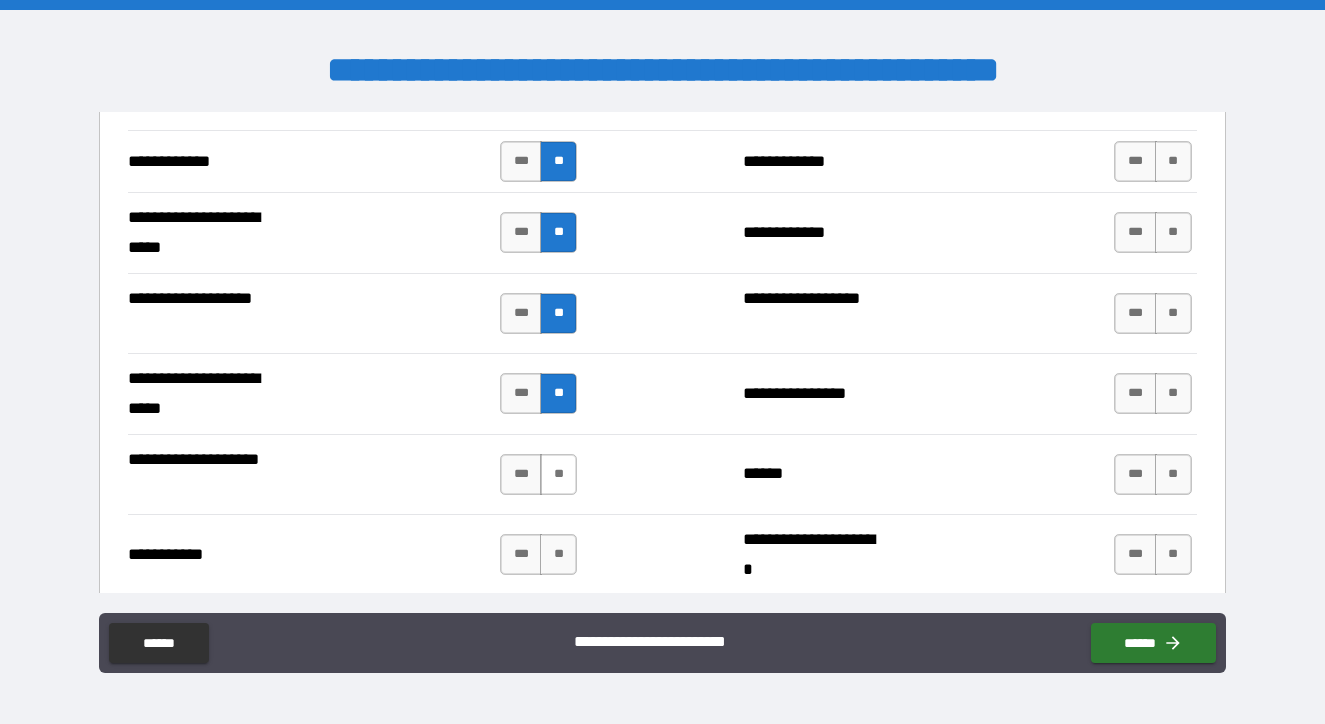 click on "**" at bounding box center [558, 474] 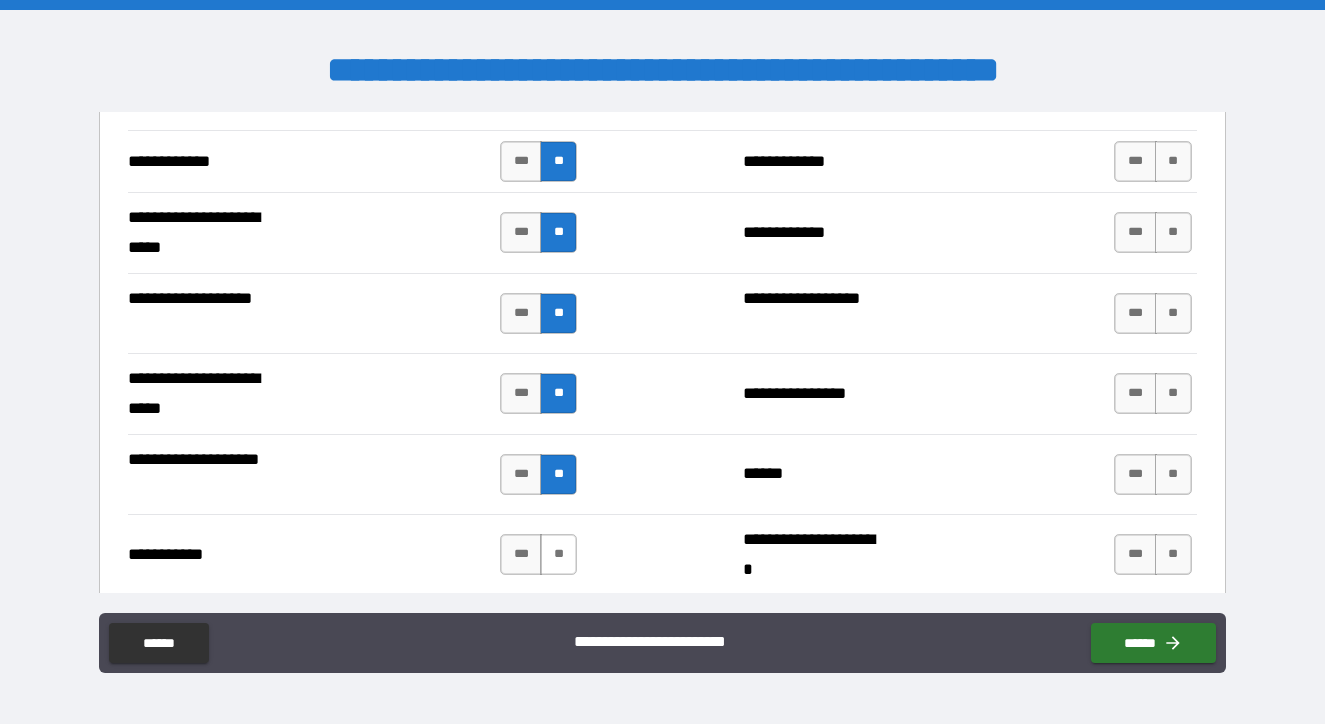click on "**" at bounding box center [558, 554] 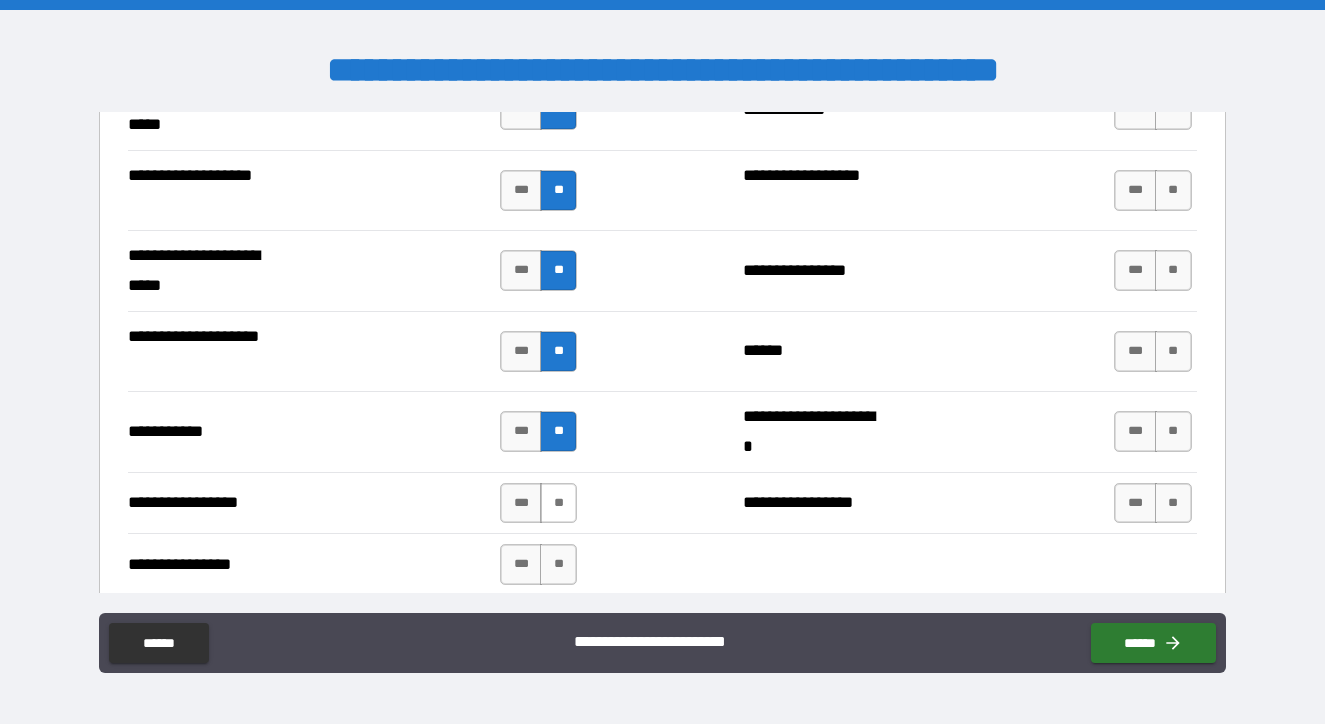 scroll, scrollTop: 4431, scrollLeft: 0, axis: vertical 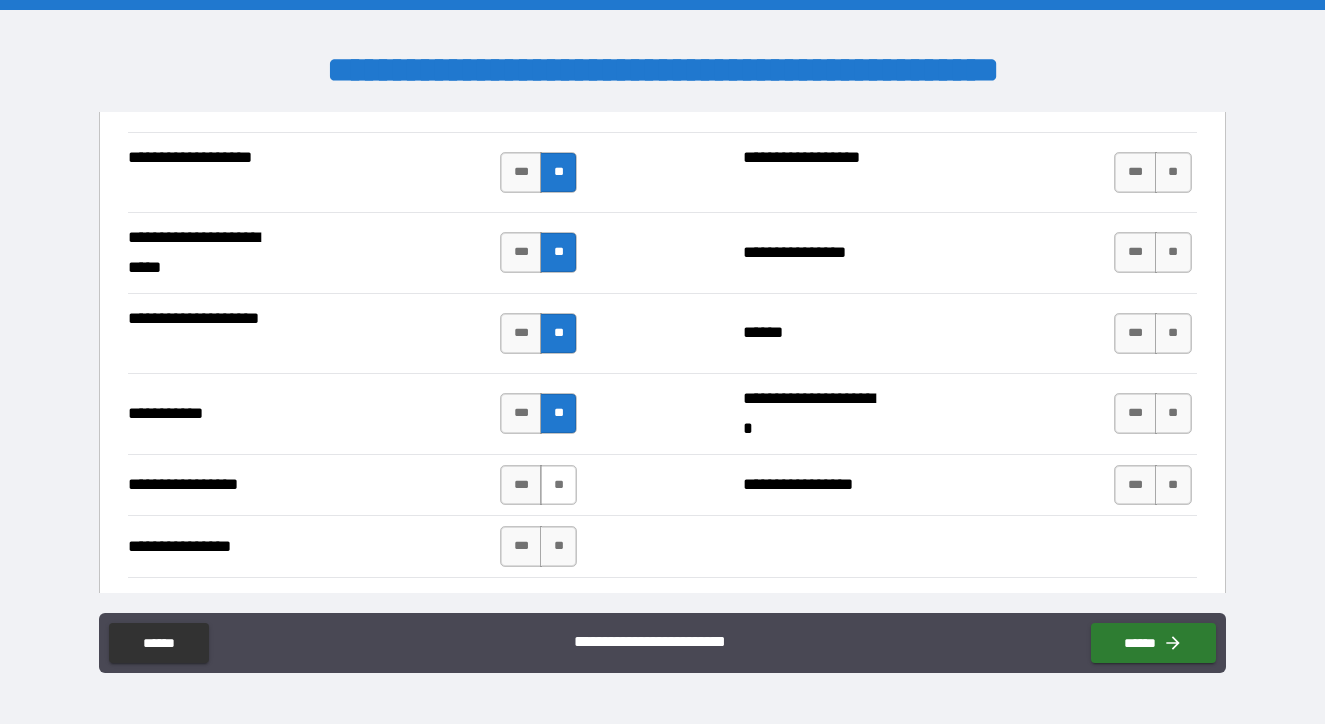 click on "**" at bounding box center (558, 485) 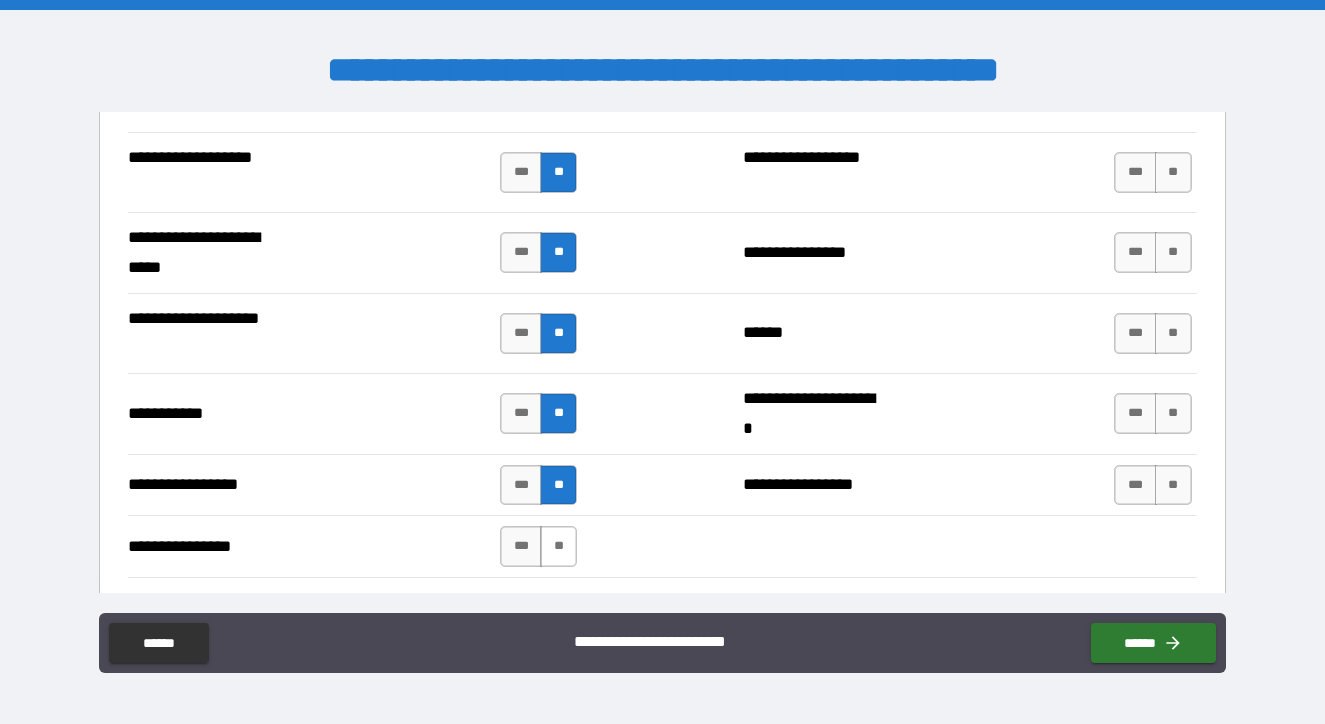 click on "**" at bounding box center [558, 546] 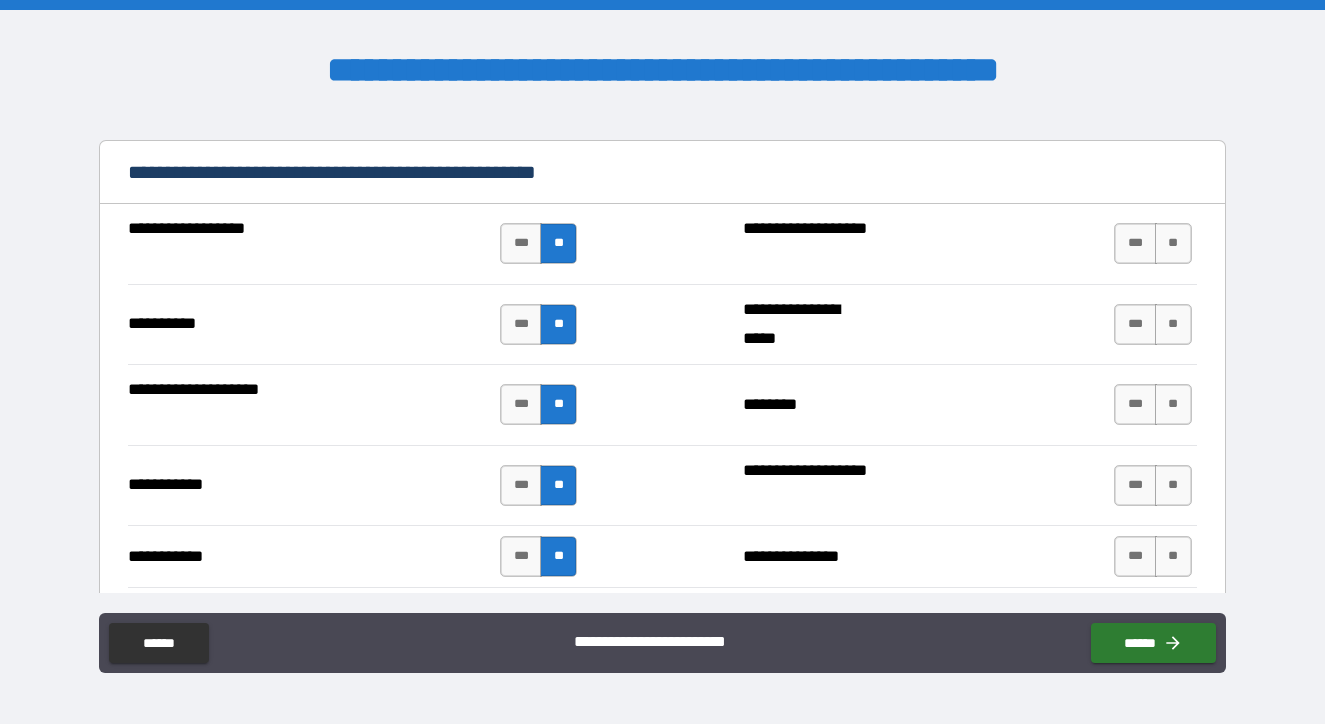scroll, scrollTop: 2023, scrollLeft: 0, axis: vertical 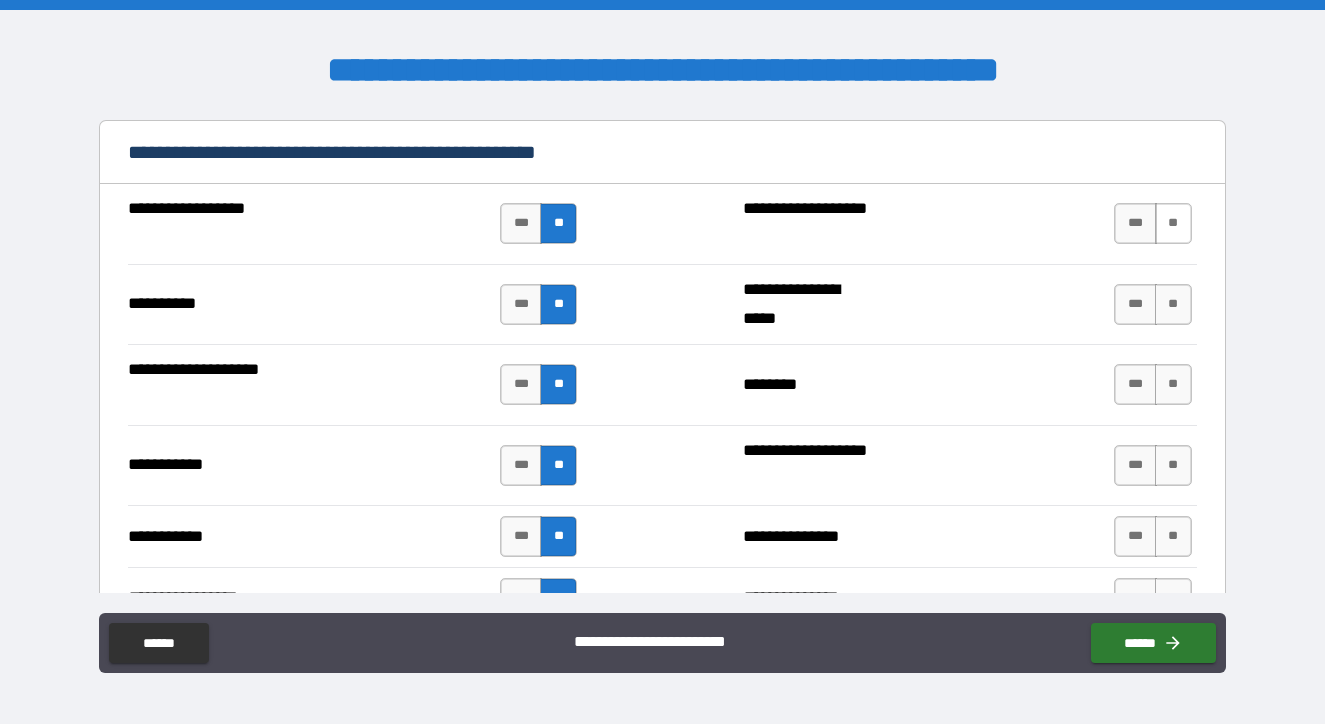 click on "**" at bounding box center (1173, 223) 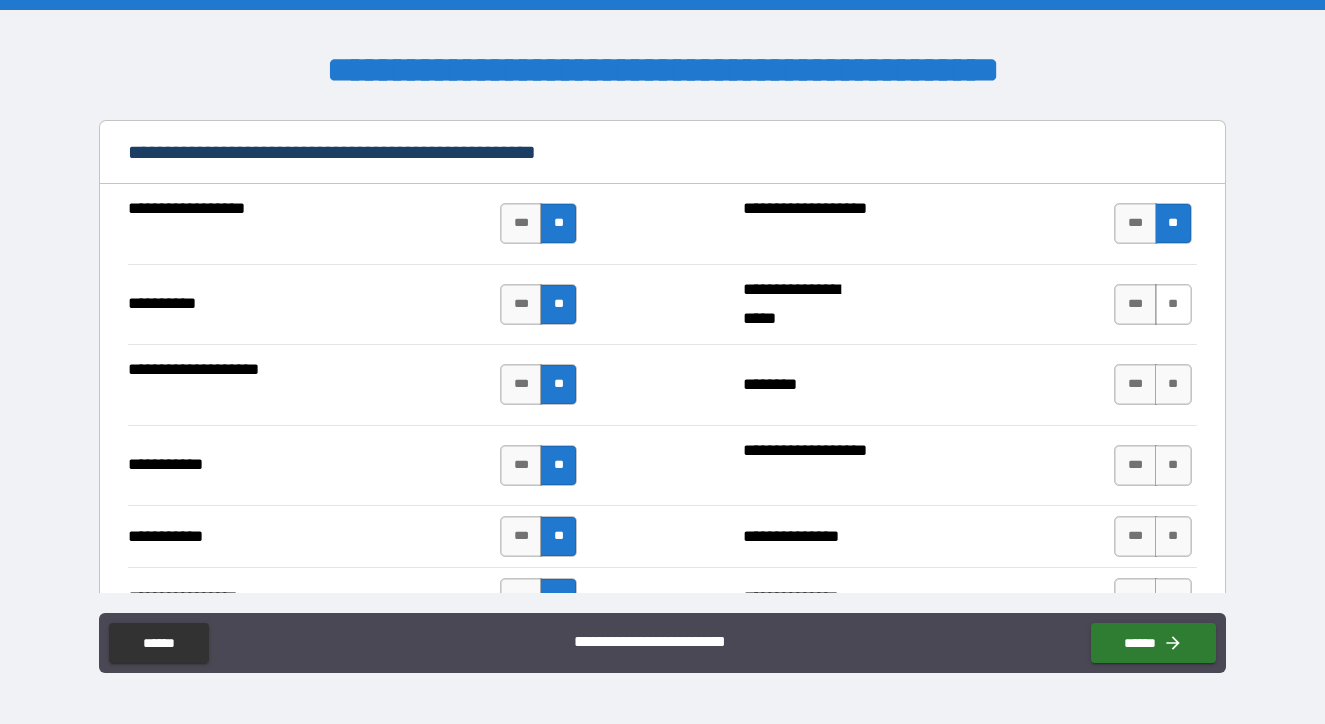 click on "**" at bounding box center (1173, 304) 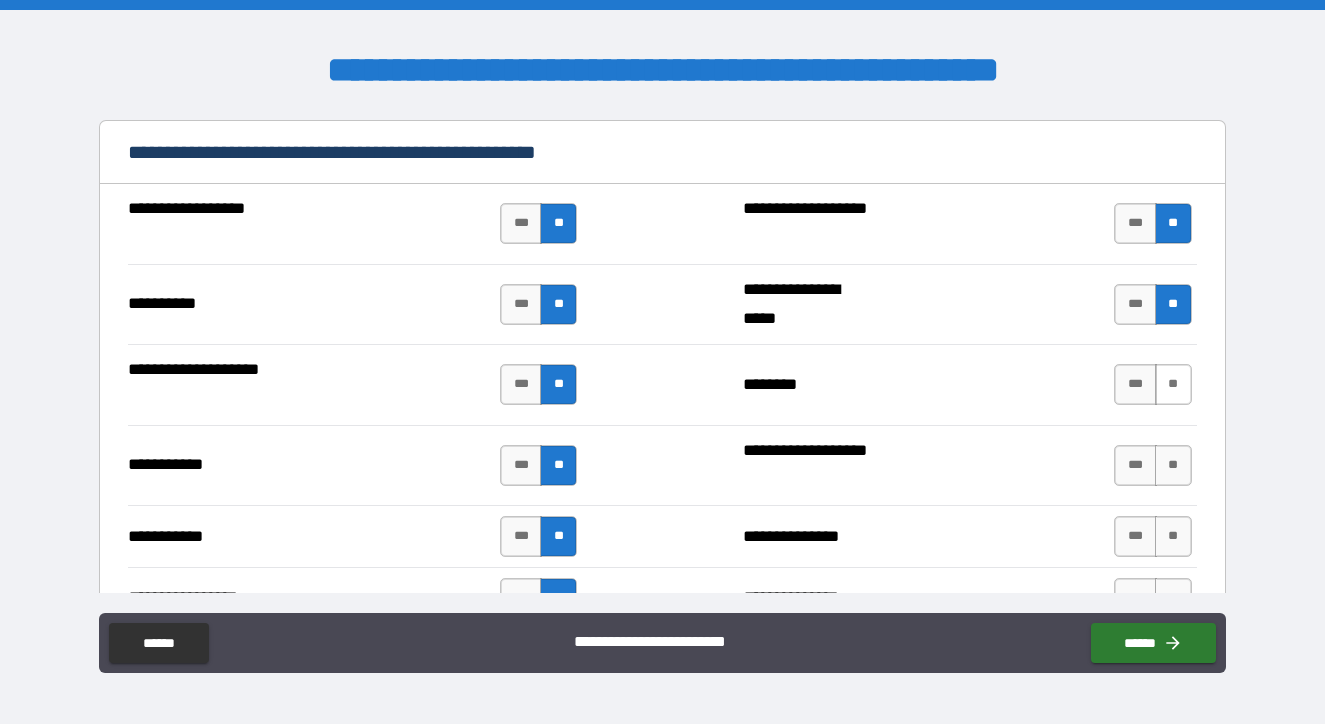 click on "**" at bounding box center [1173, 384] 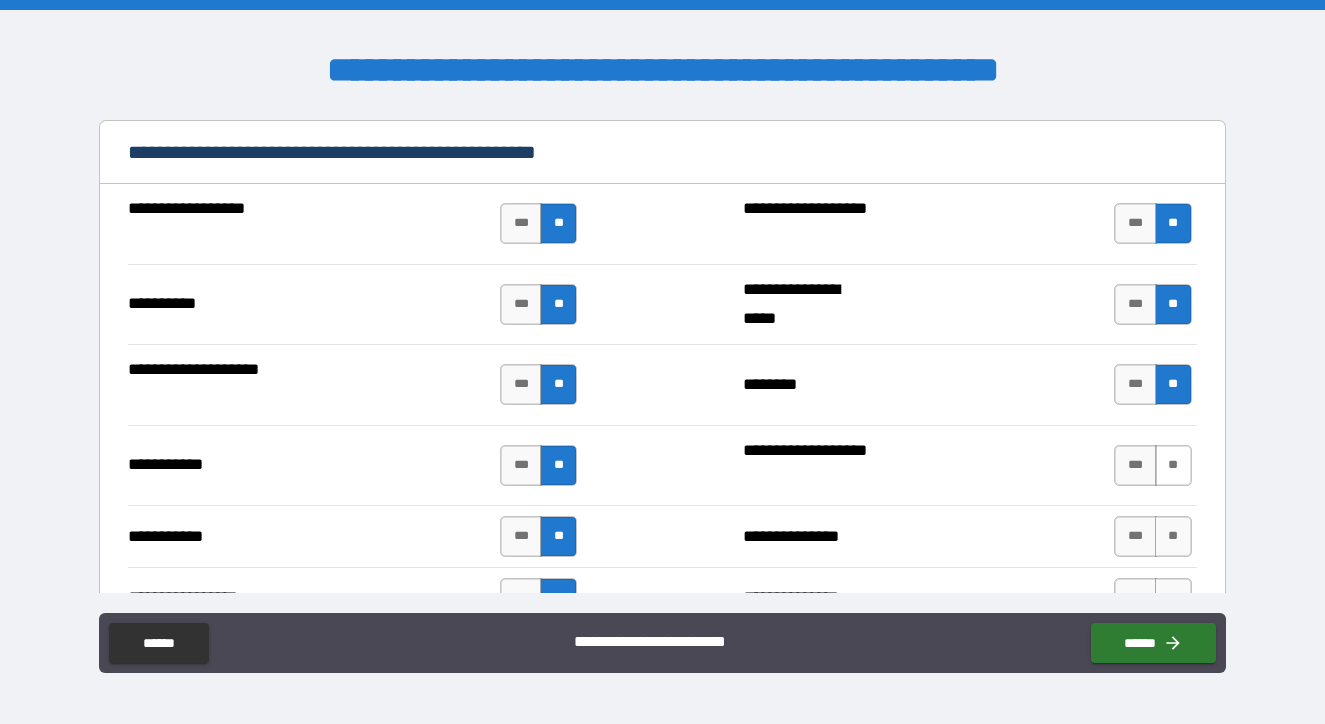 click on "**" at bounding box center [1173, 465] 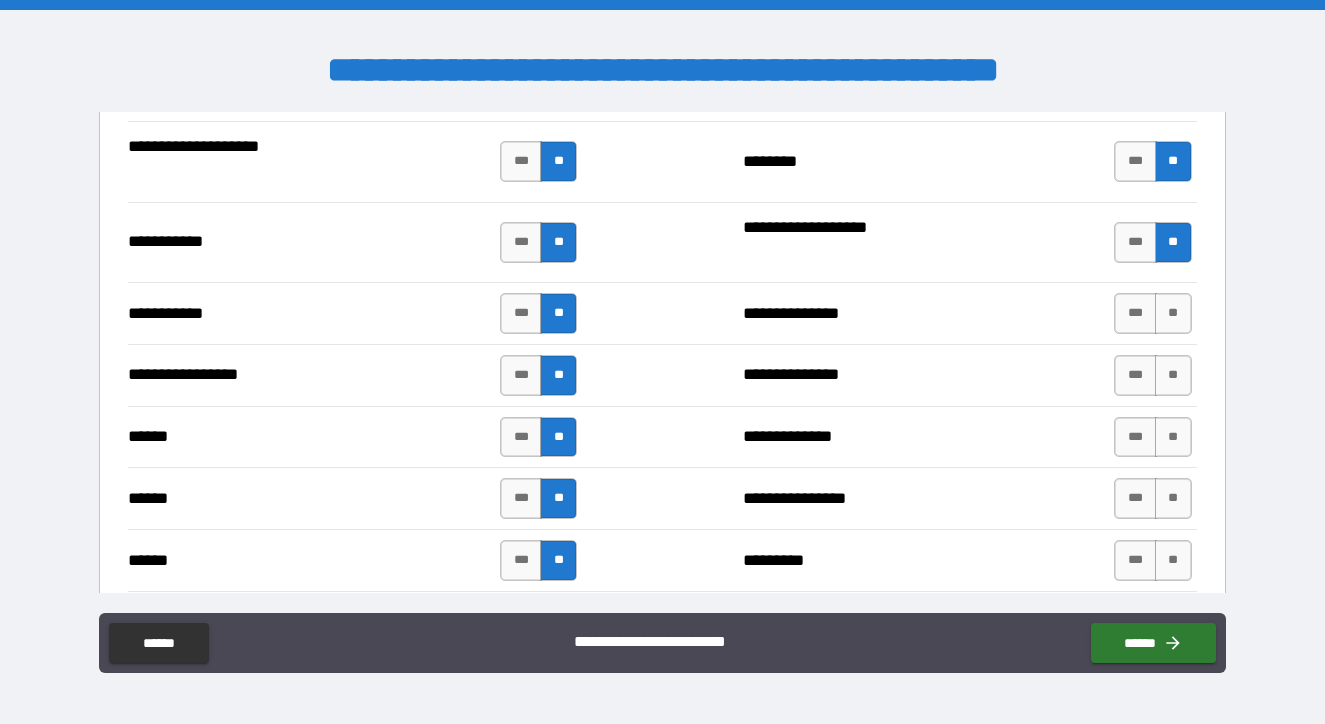 scroll, scrollTop: 2257, scrollLeft: 0, axis: vertical 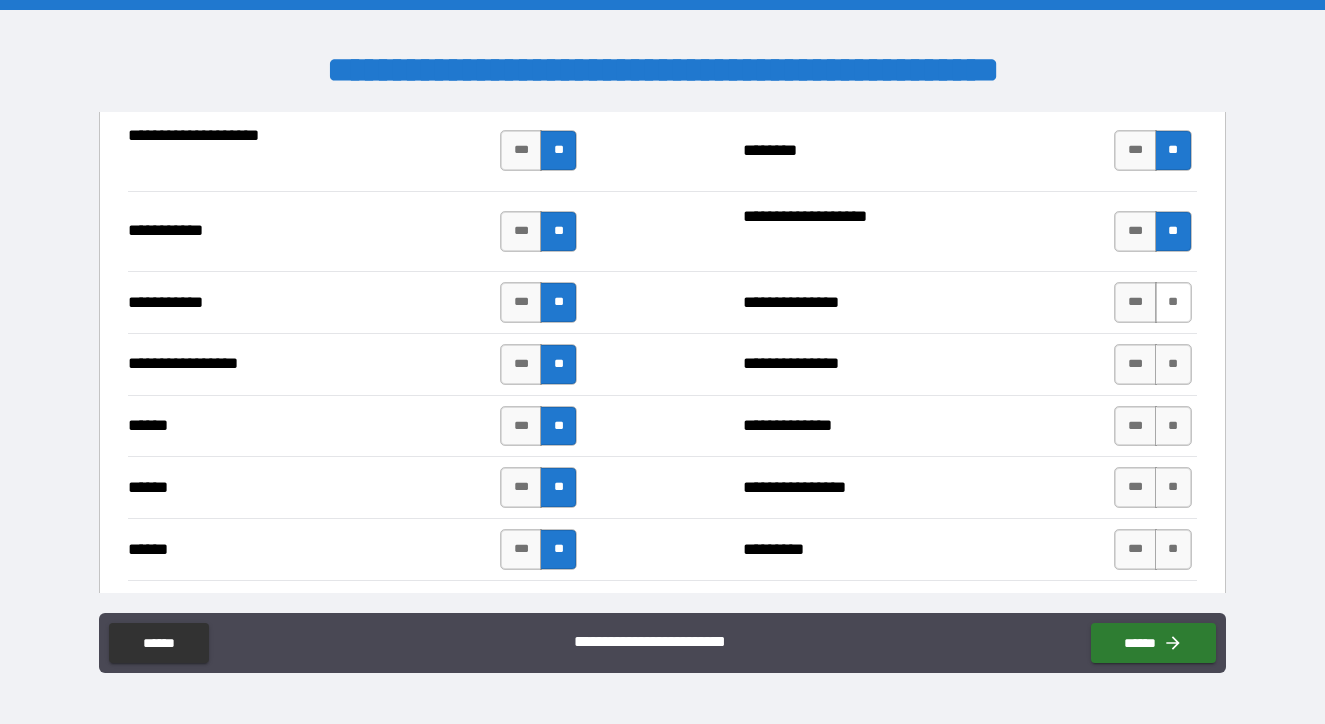 click on "**" at bounding box center (1173, 302) 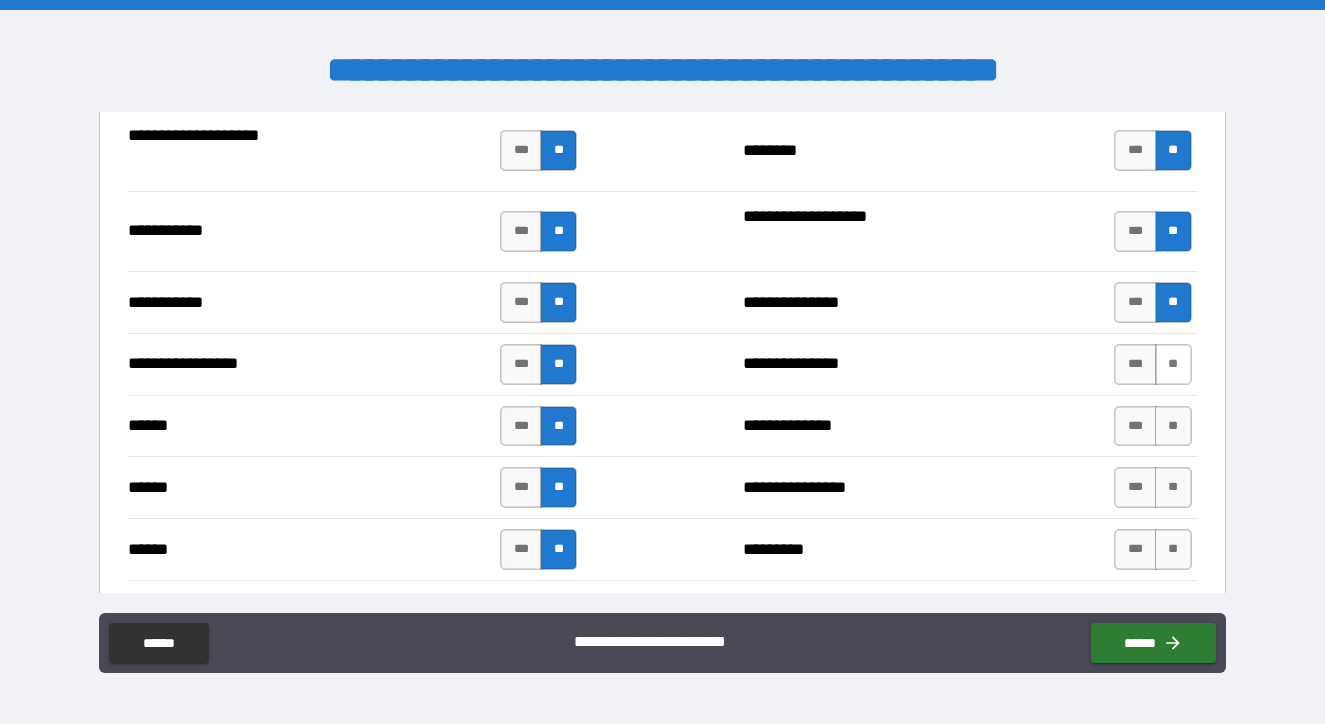 click on "**" at bounding box center (1173, 364) 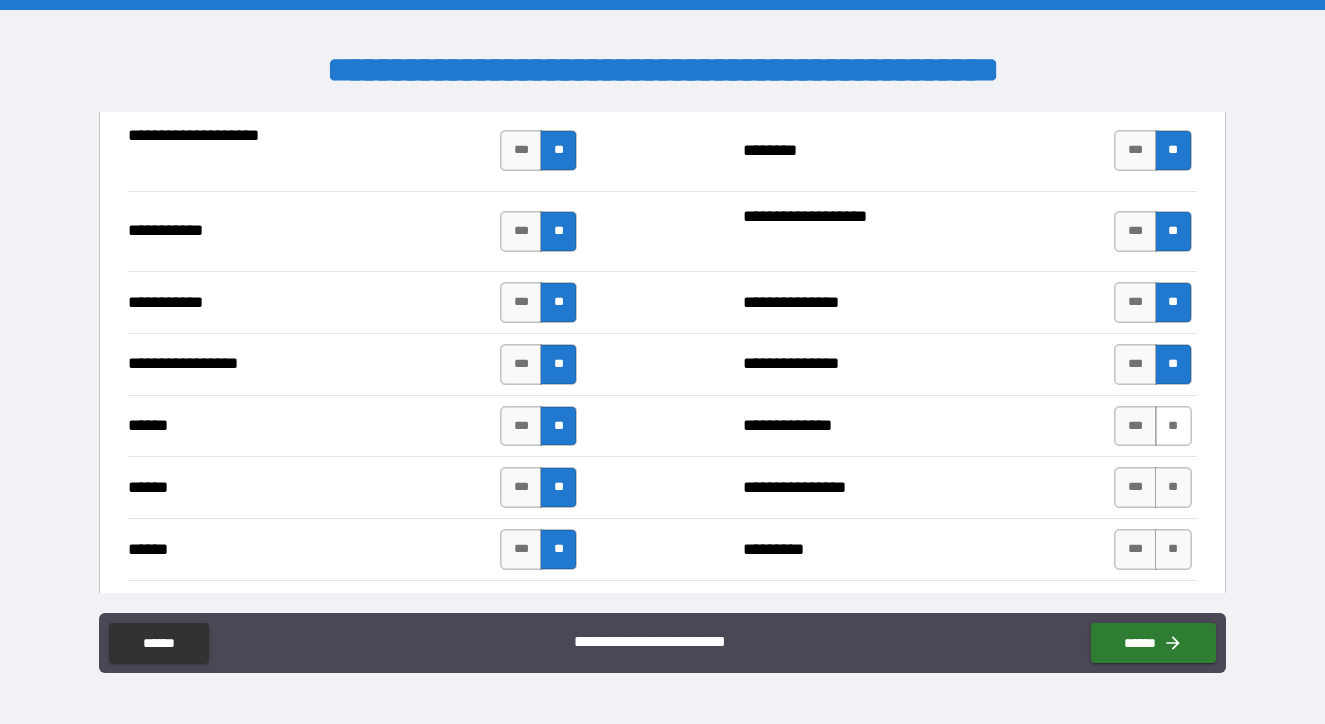 click on "**" at bounding box center [1173, 426] 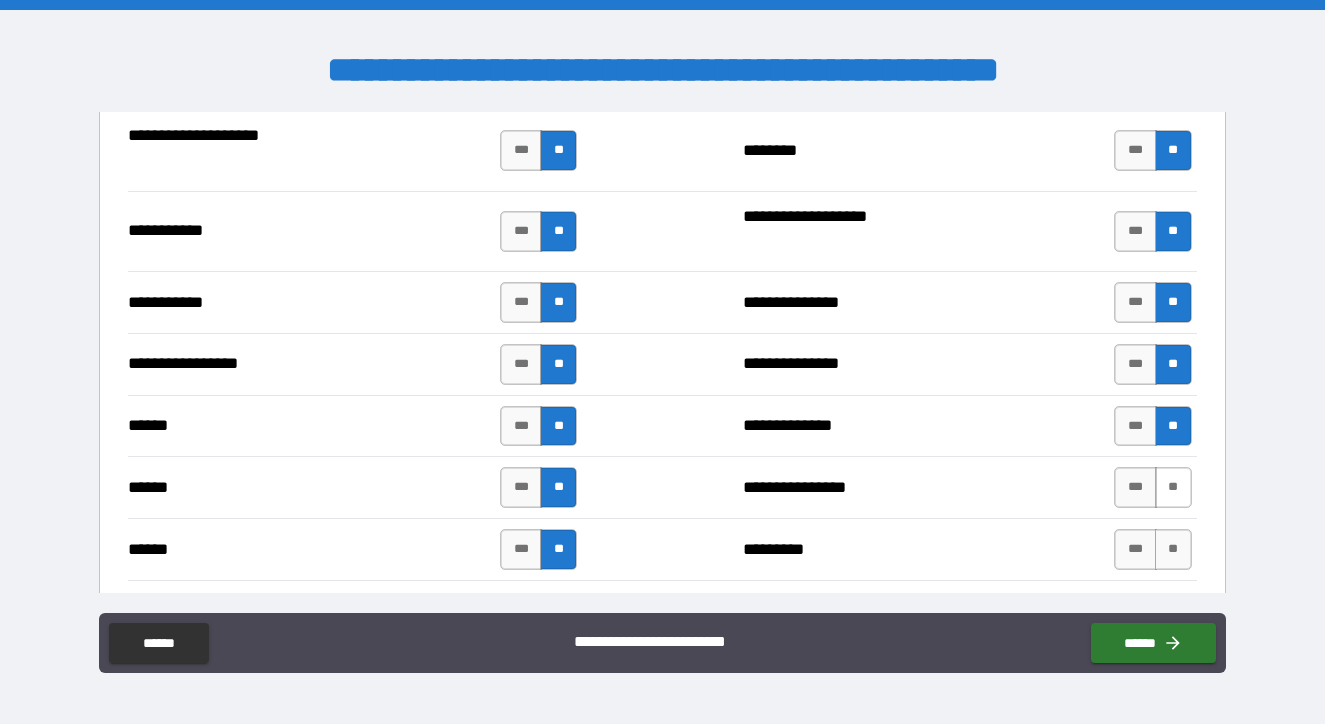 click on "**" at bounding box center [1173, 487] 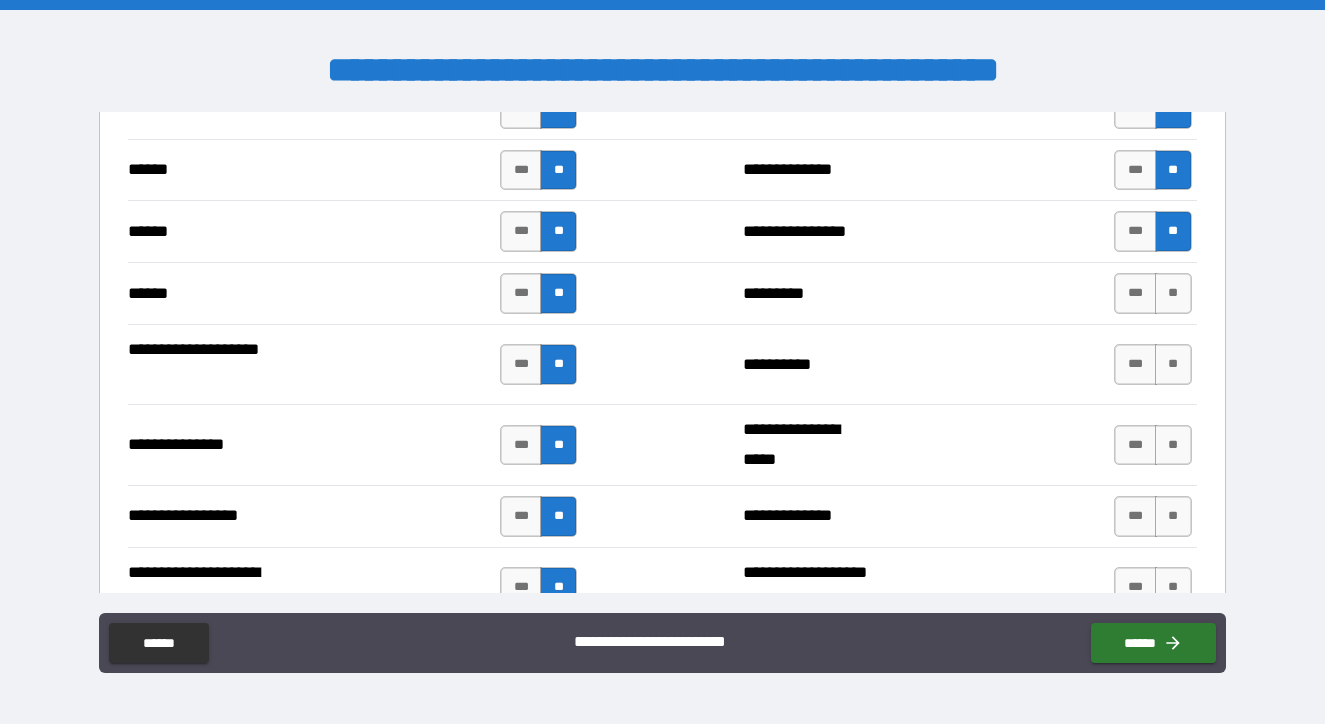 scroll, scrollTop: 2514, scrollLeft: 0, axis: vertical 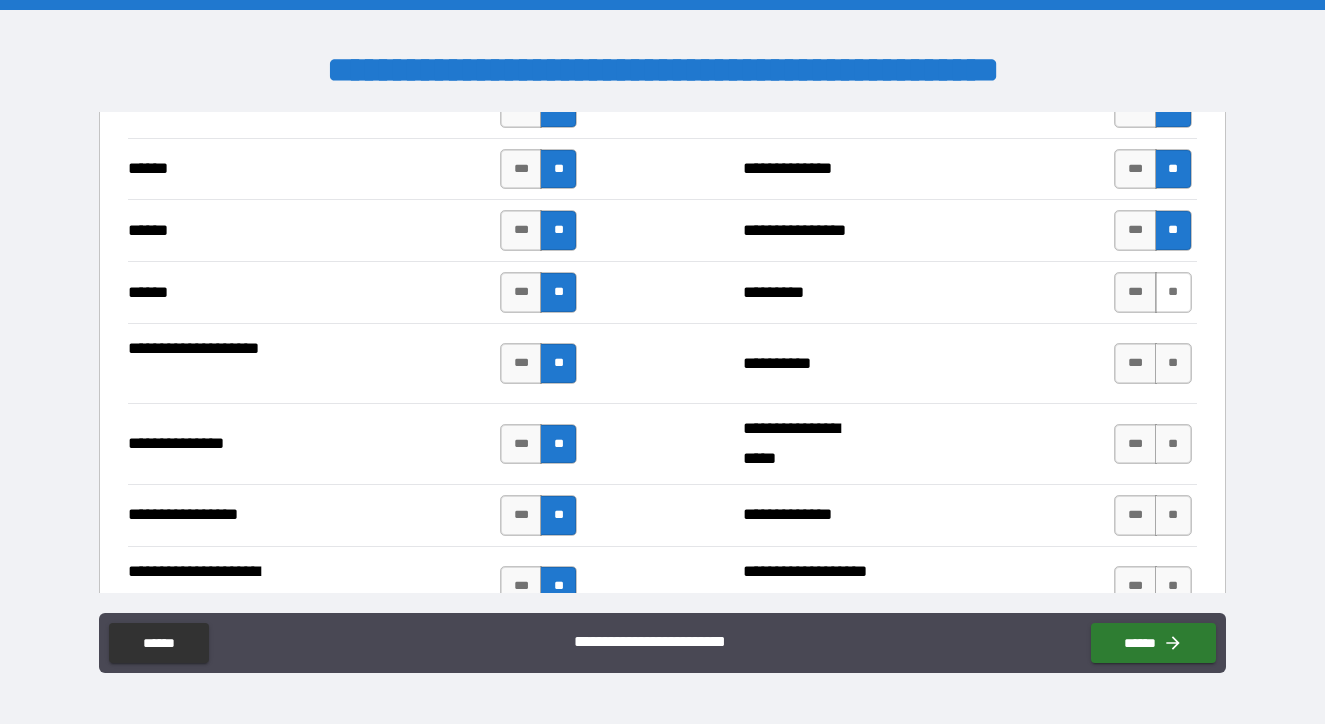 click on "**" at bounding box center (1173, 292) 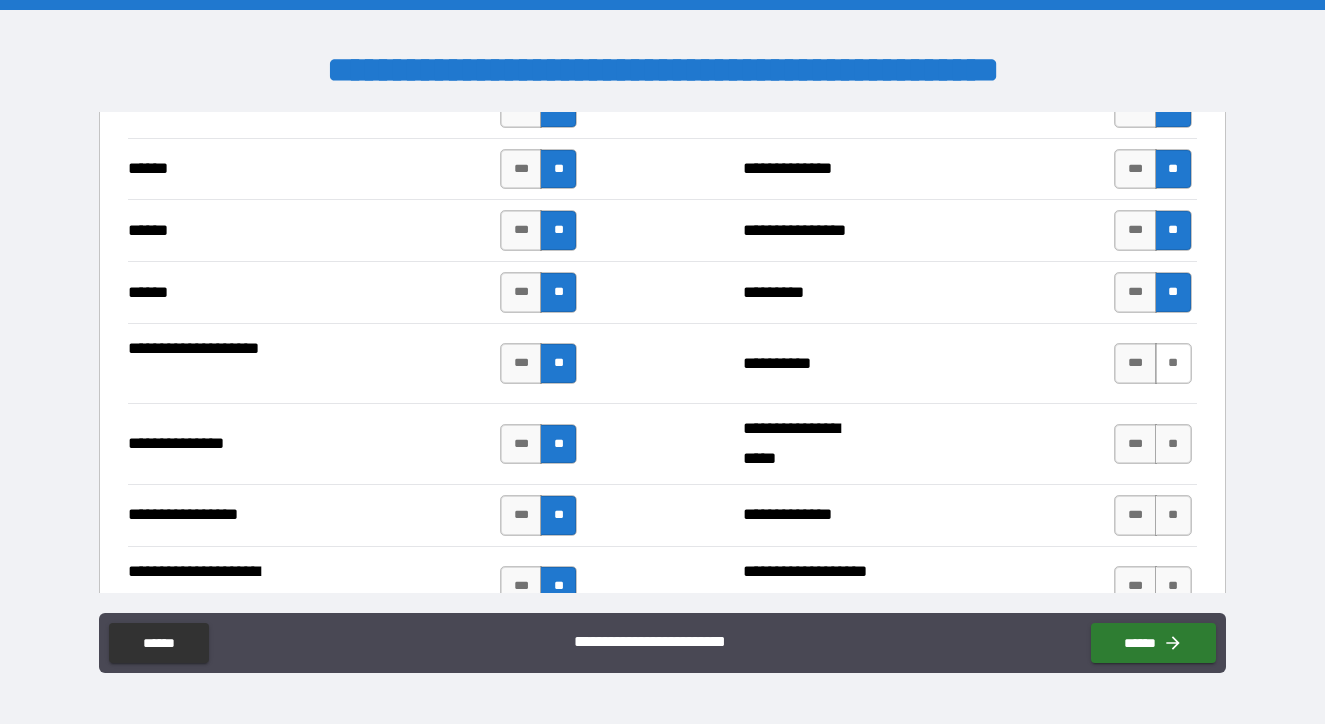 click on "**" at bounding box center (1173, 363) 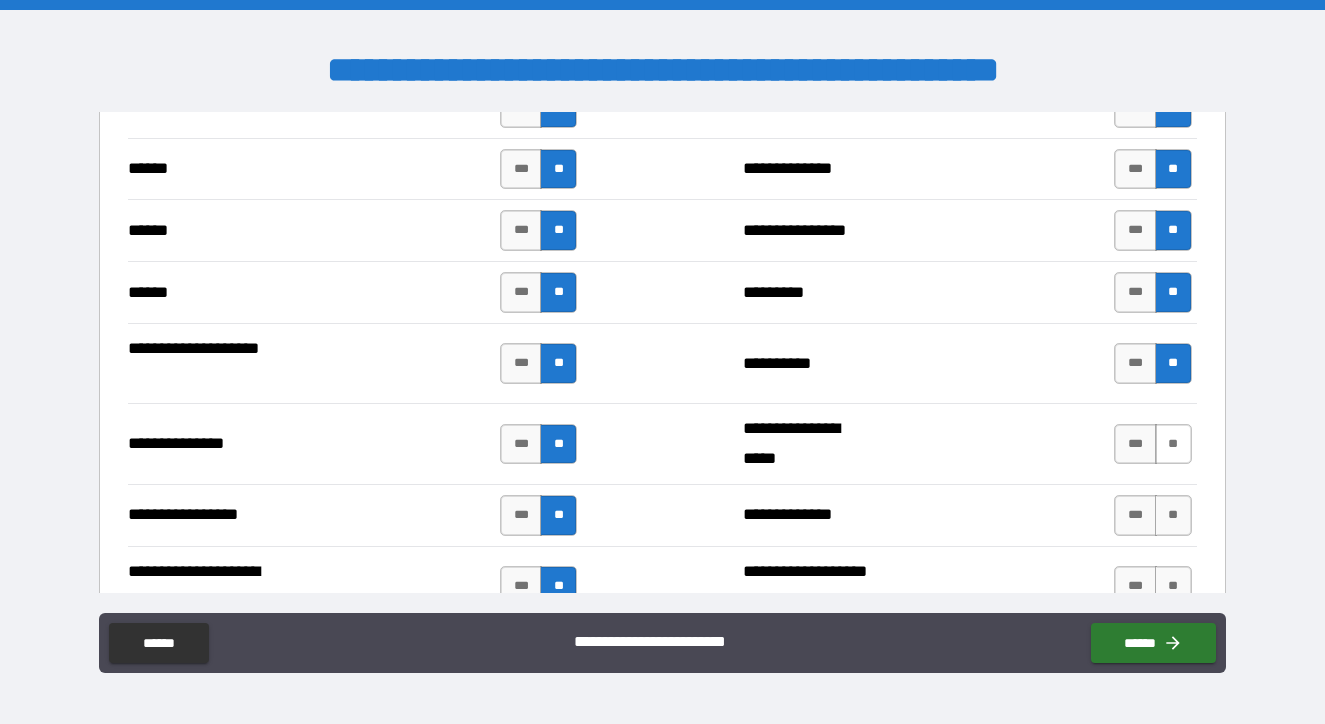click on "**" at bounding box center (1173, 444) 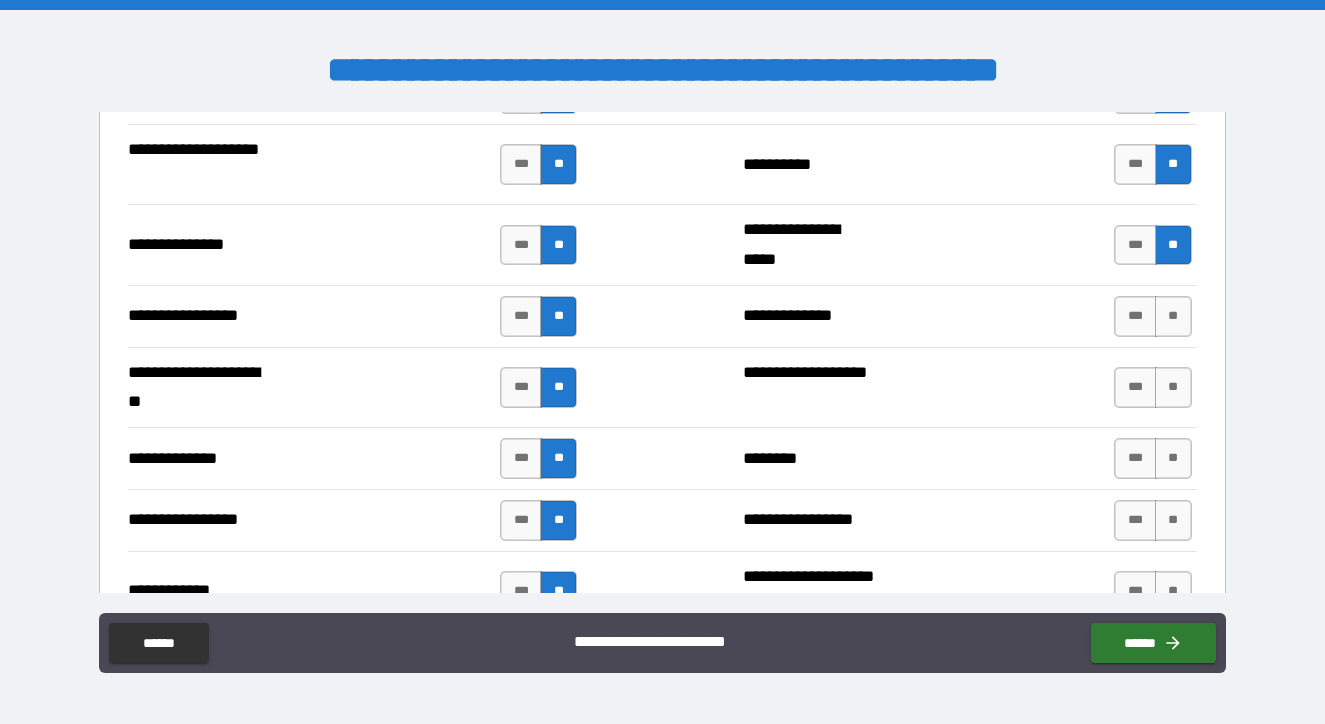 scroll, scrollTop: 2739, scrollLeft: 0, axis: vertical 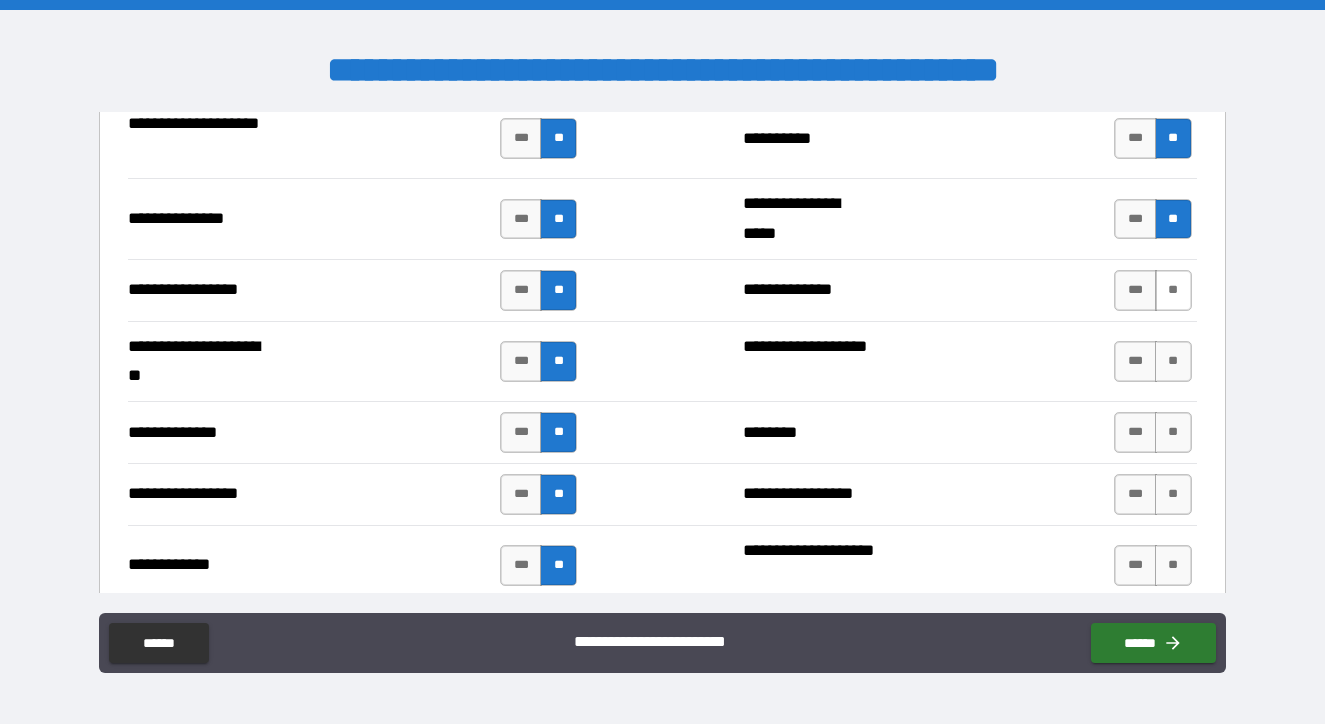 click on "**" at bounding box center [1173, 290] 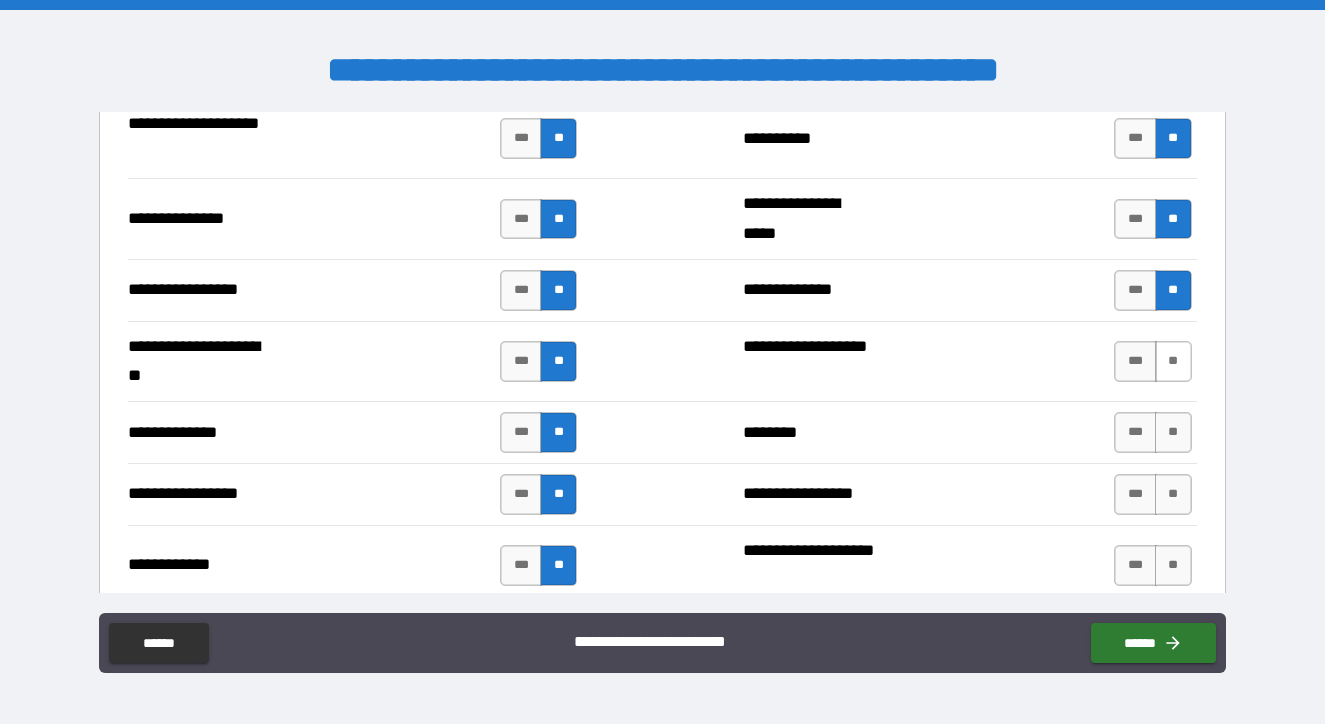 click on "**" at bounding box center [1173, 361] 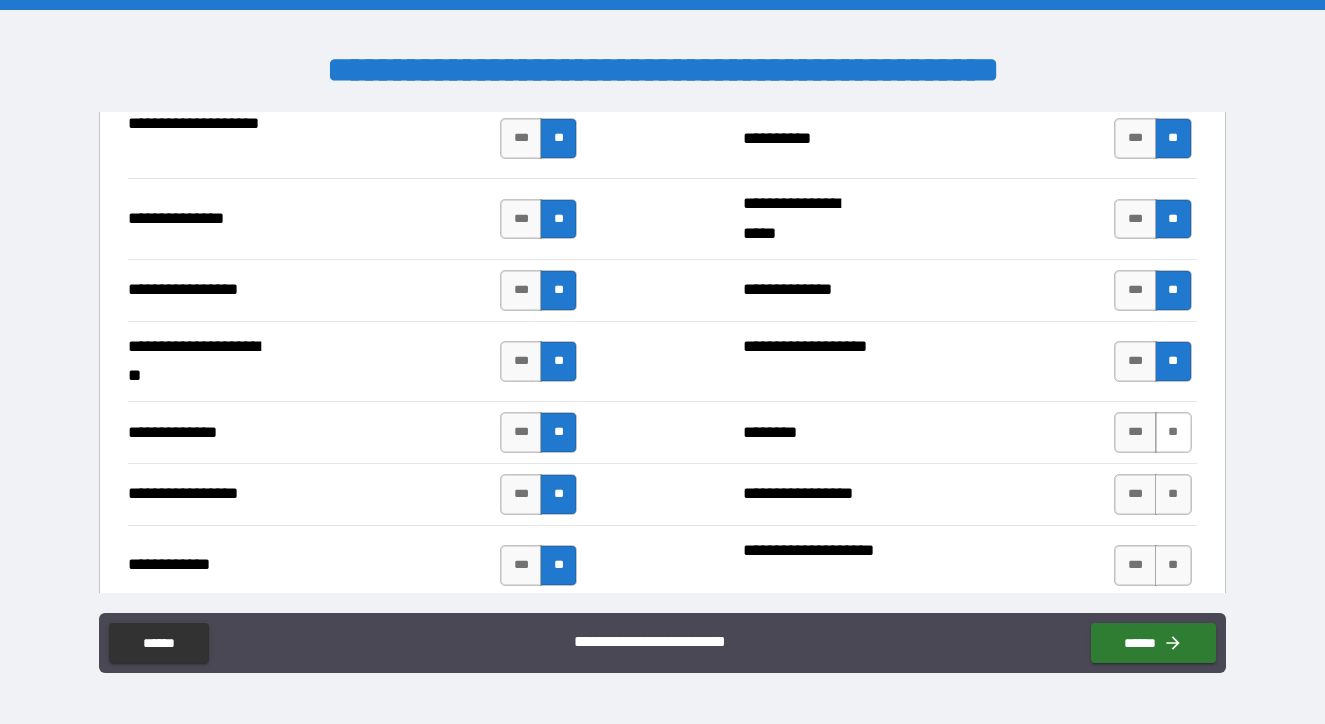 click on "**" at bounding box center (1173, 432) 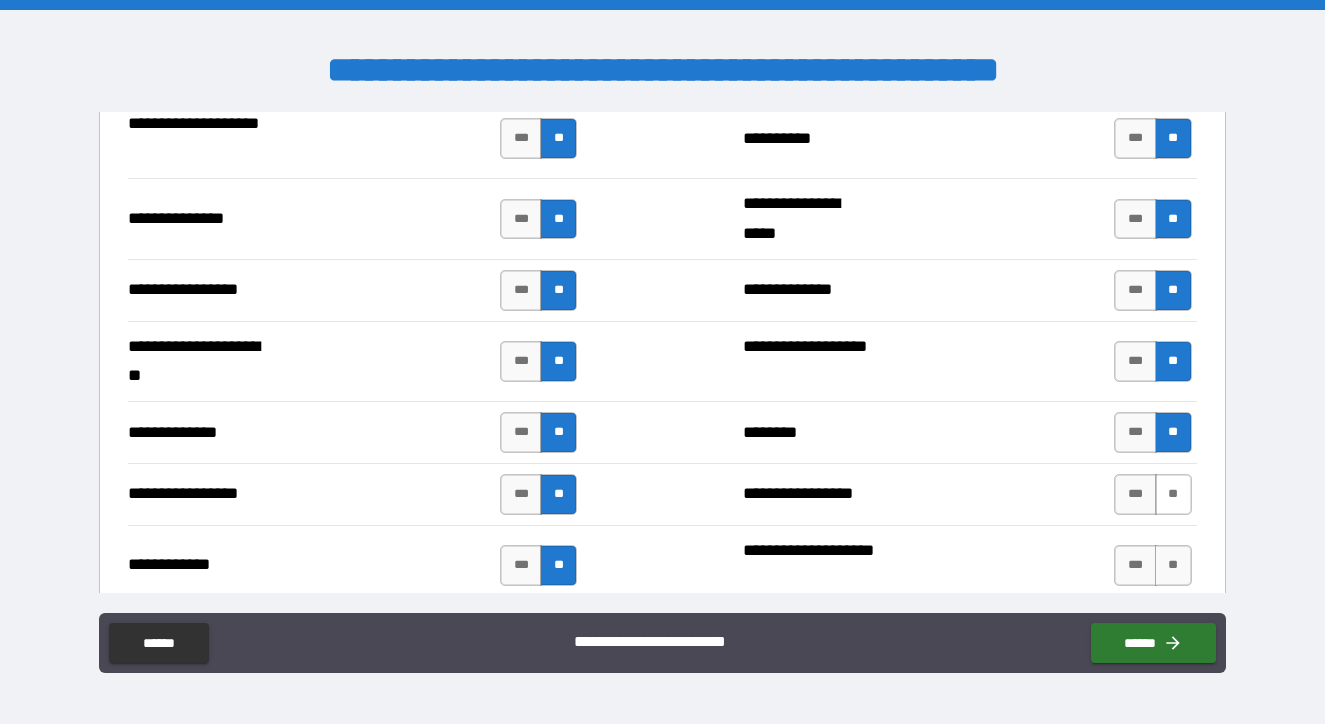 click on "**" at bounding box center [1173, 494] 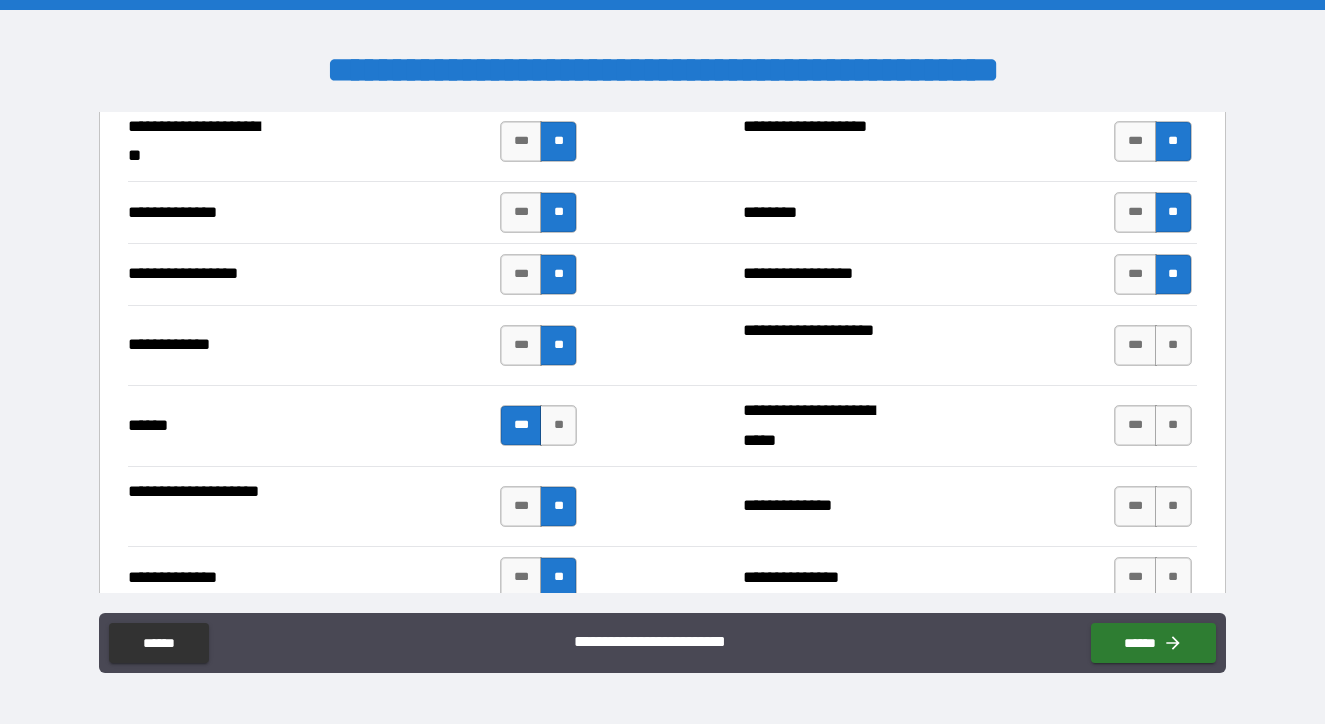 scroll, scrollTop: 2983, scrollLeft: 0, axis: vertical 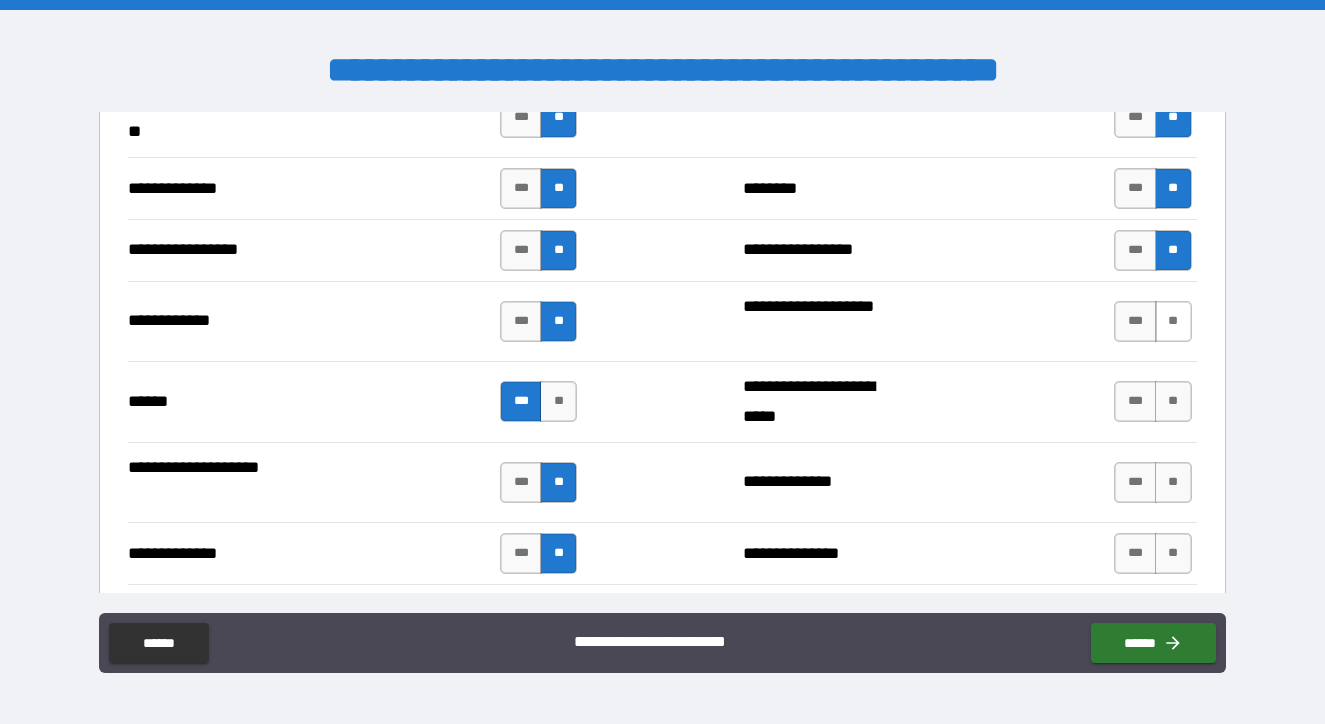 click on "**" at bounding box center (1173, 321) 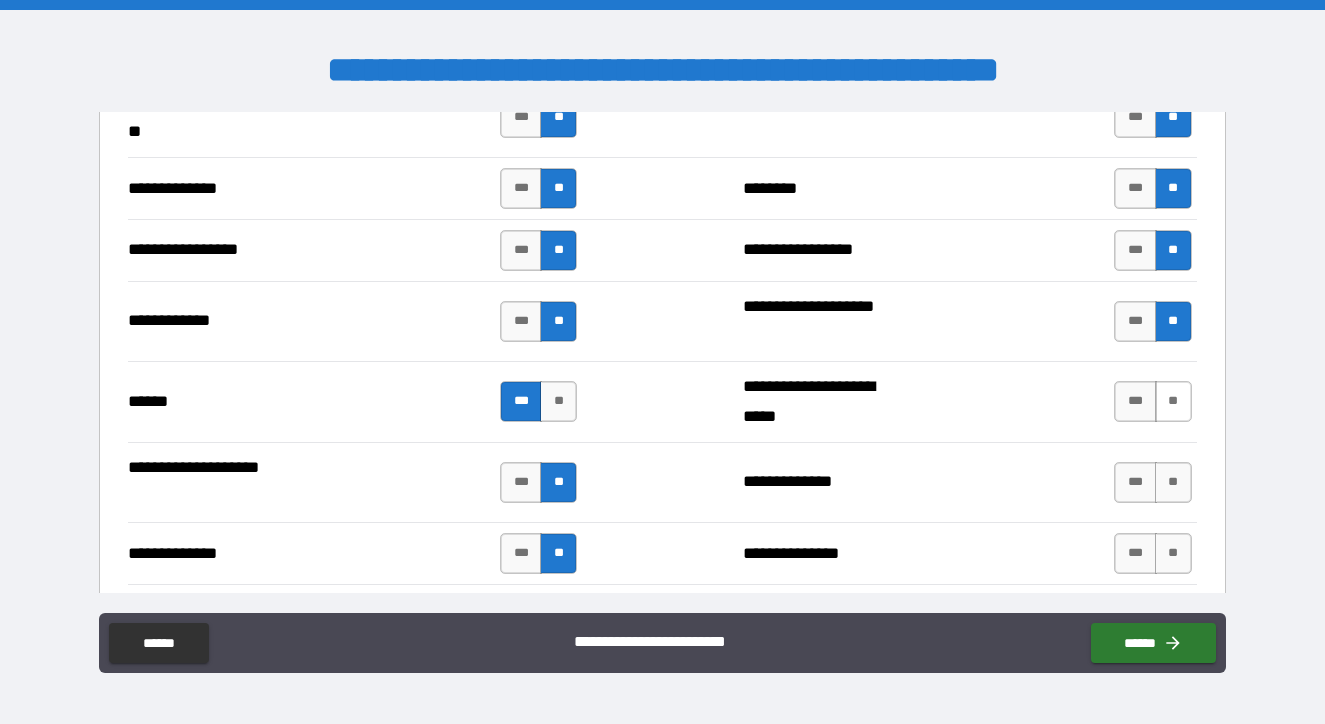 click on "**" at bounding box center (1173, 401) 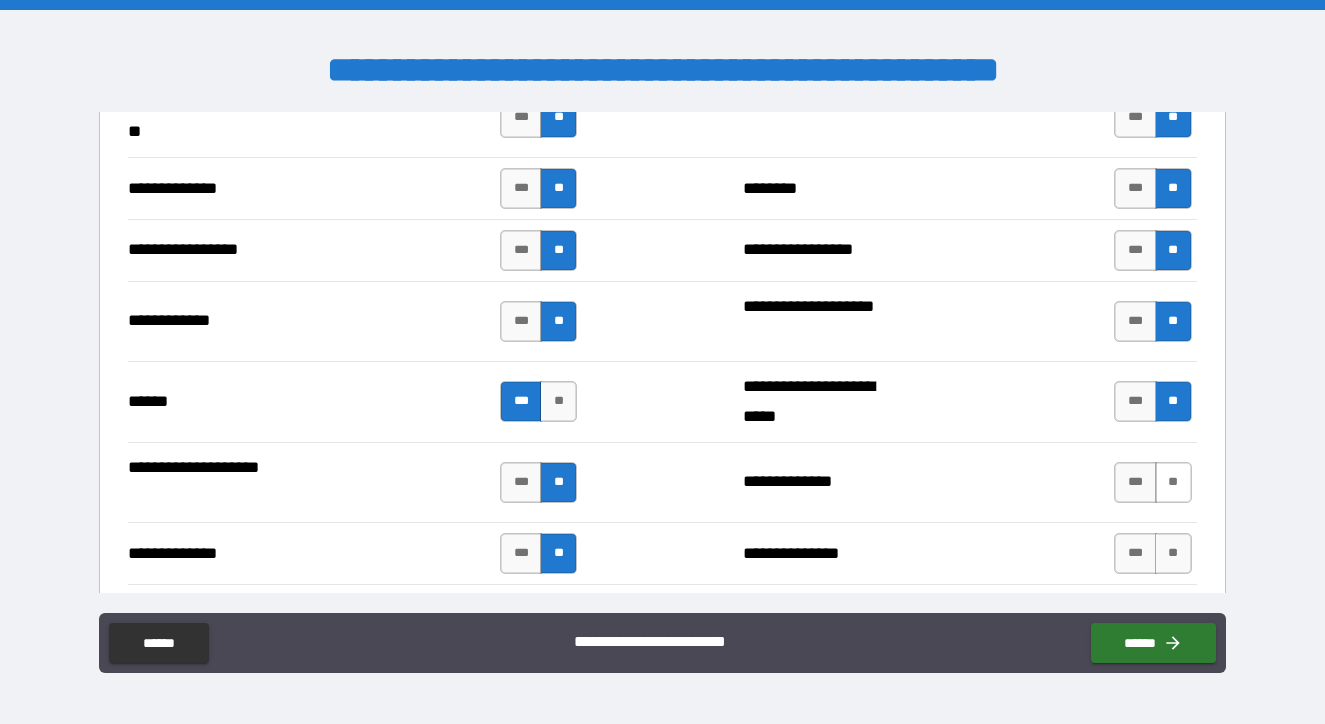 click on "**" at bounding box center [1173, 482] 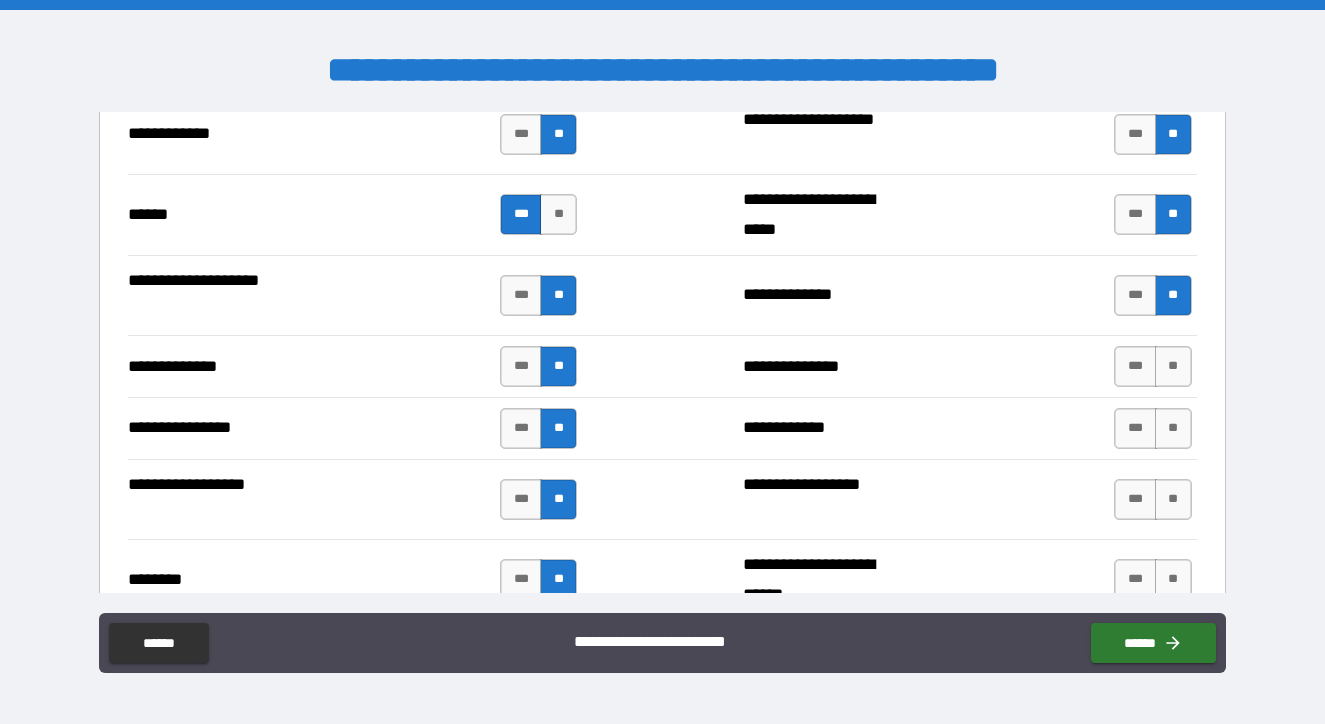 scroll, scrollTop: 3172, scrollLeft: 0, axis: vertical 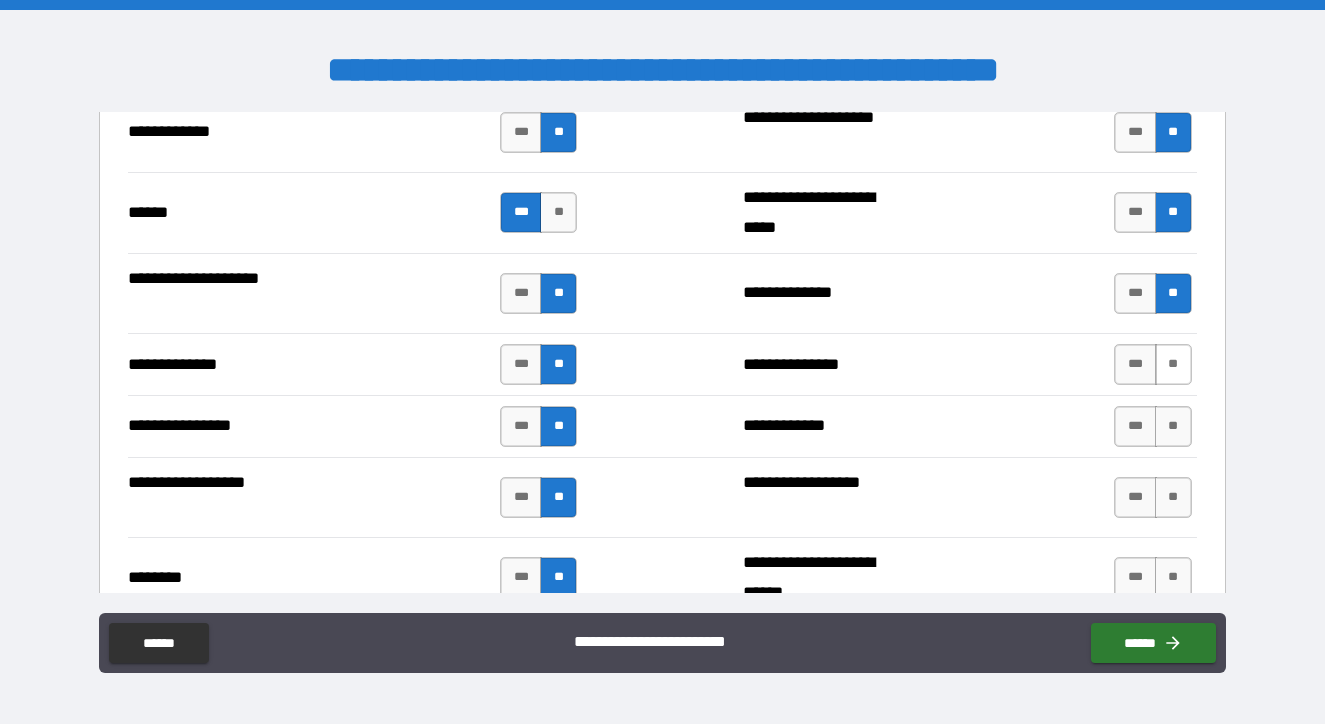 click on "**" at bounding box center [1173, 364] 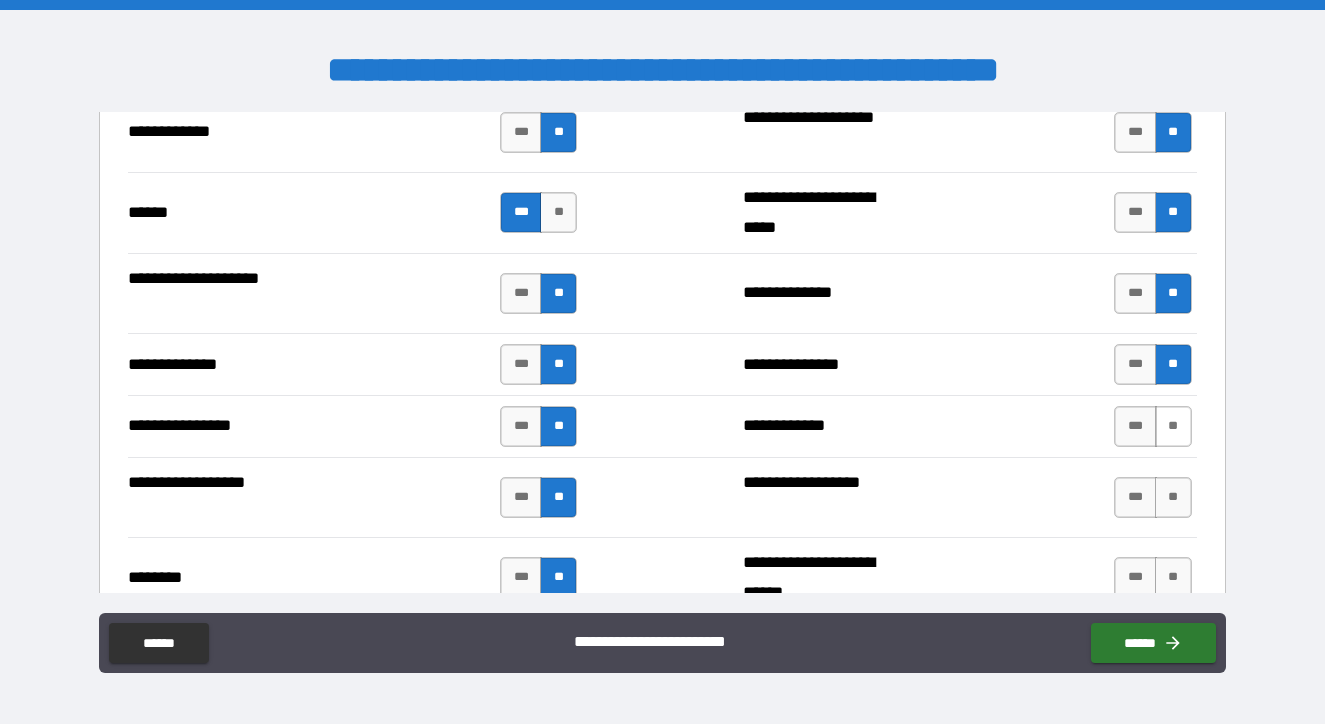 click on "**" at bounding box center (1173, 426) 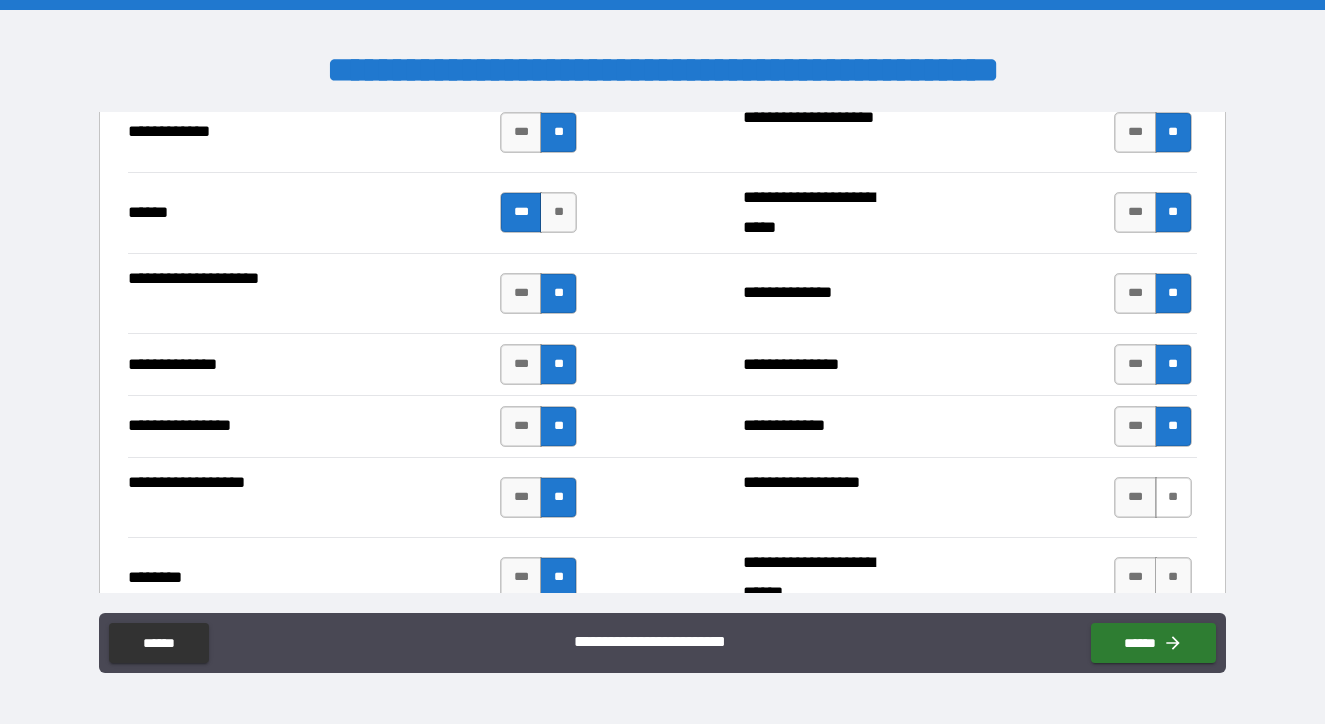click on "**" at bounding box center (1173, 497) 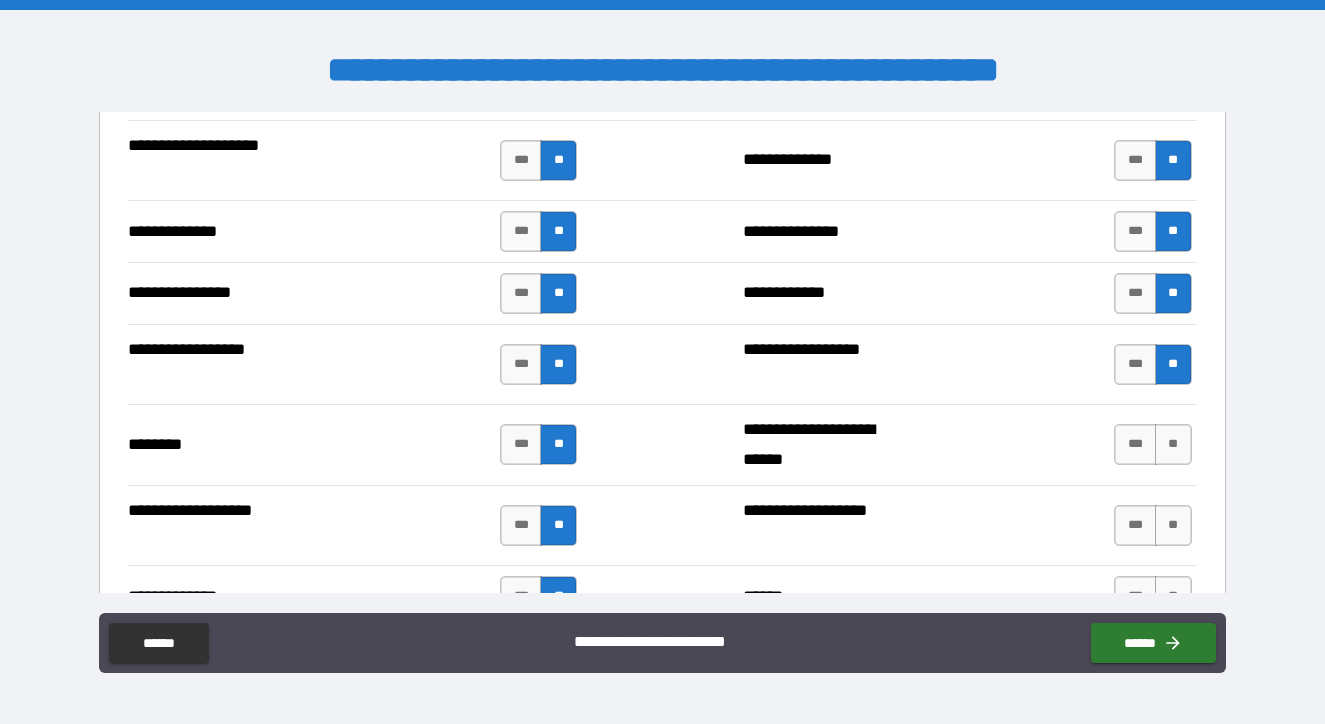 scroll, scrollTop: 3306, scrollLeft: 0, axis: vertical 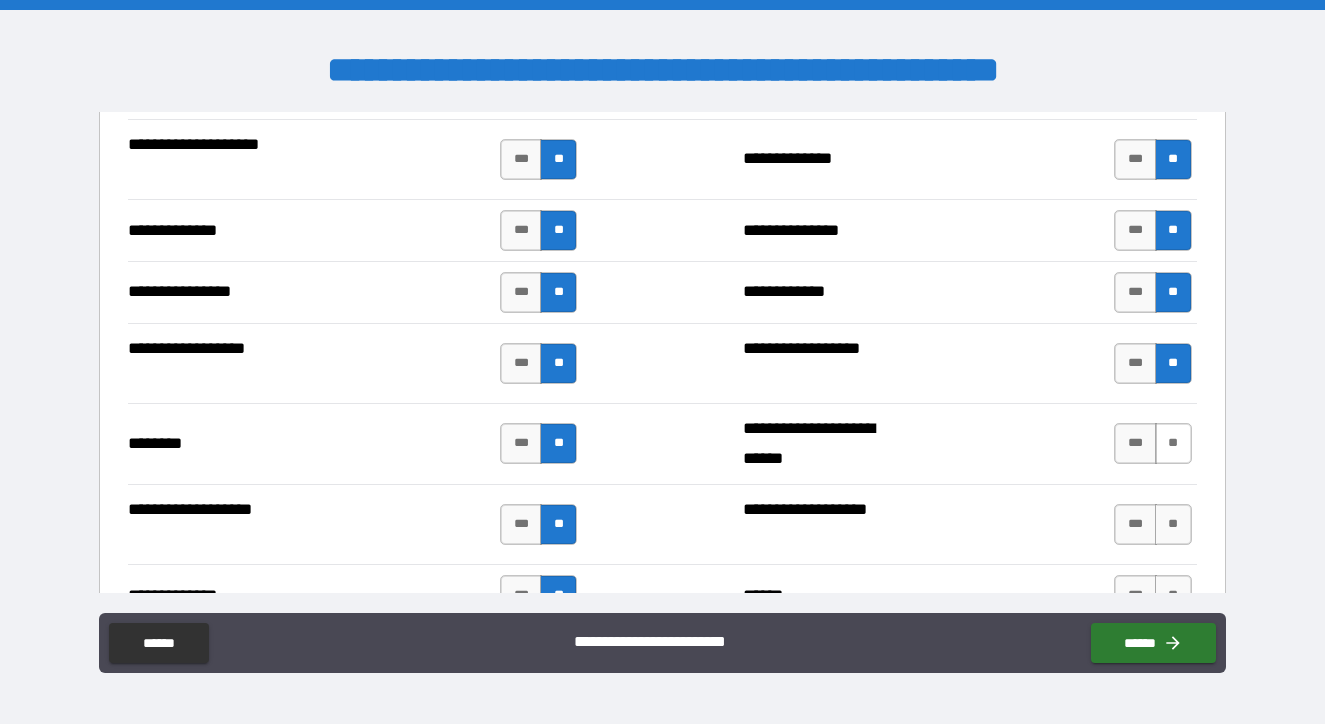 click on "**" at bounding box center (1173, 443) 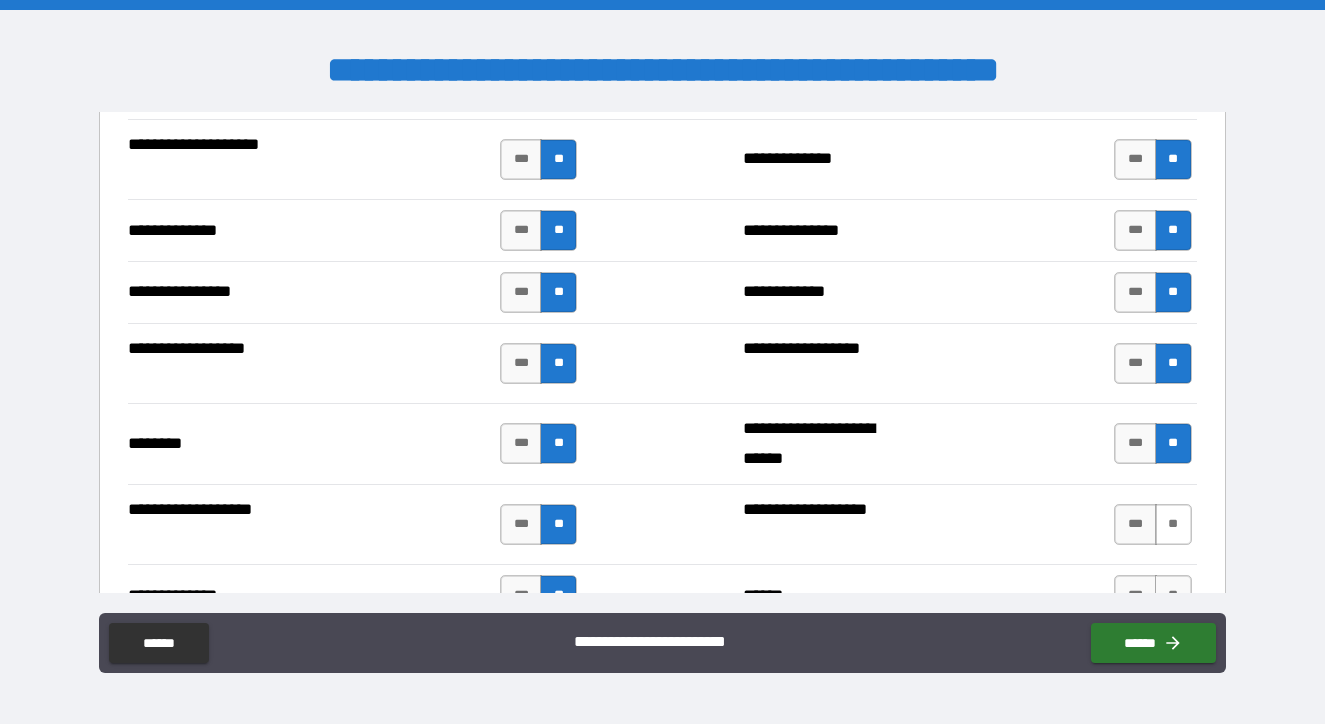 click on "**" at bounding box center (1173, 524) 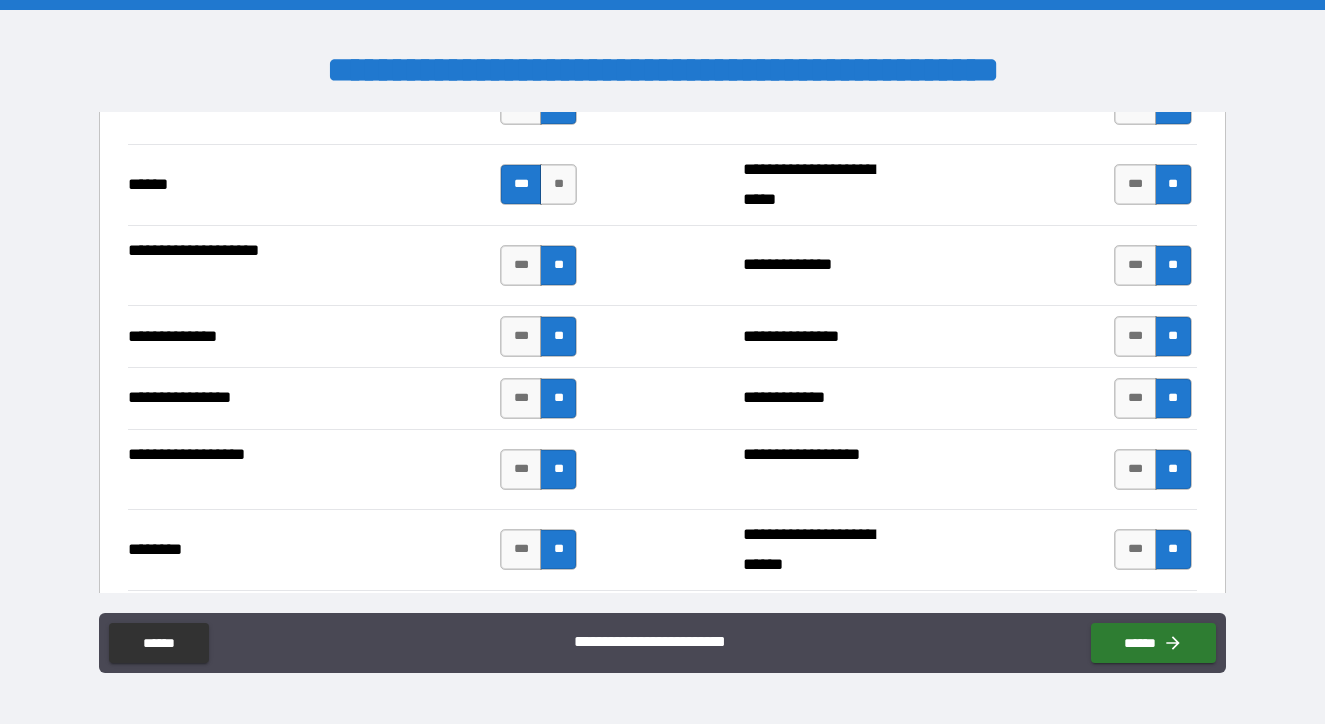 scroll, scrollTop: 3215, scrollLeft: 0, axis: vertical 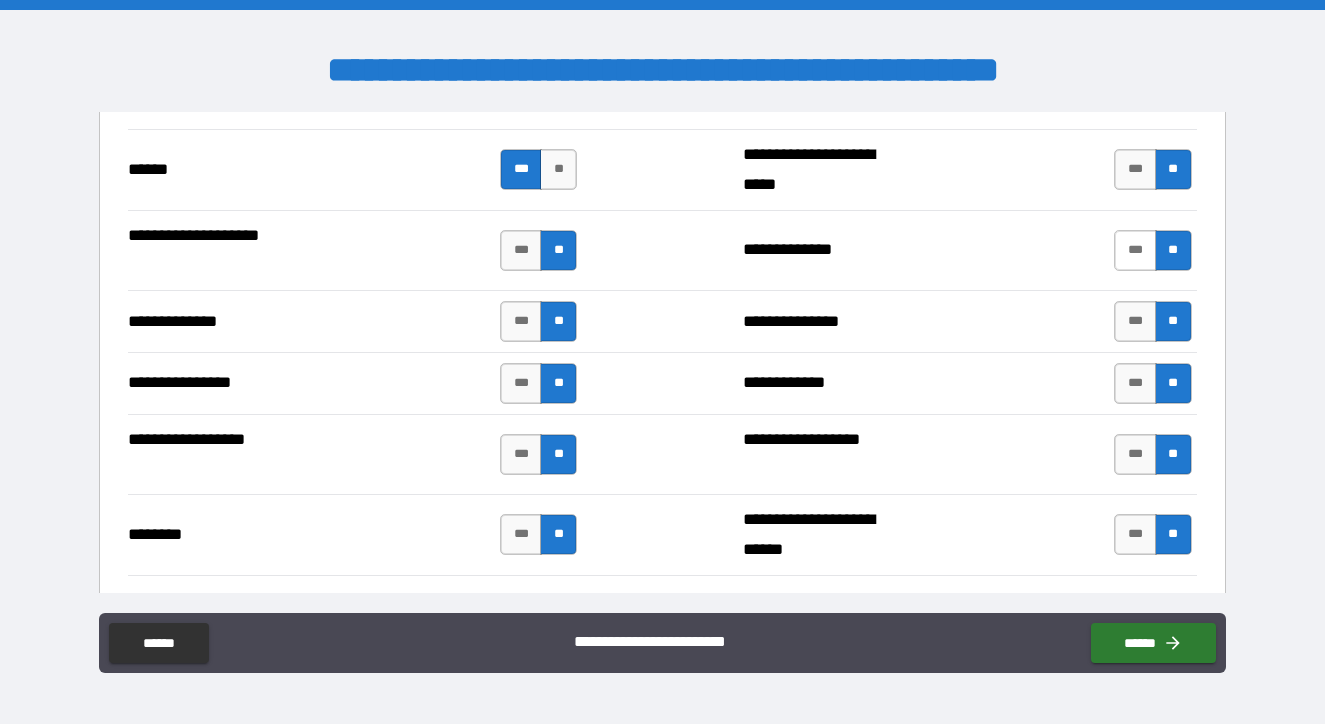 click on "***" at bounding box center [1135, 250] 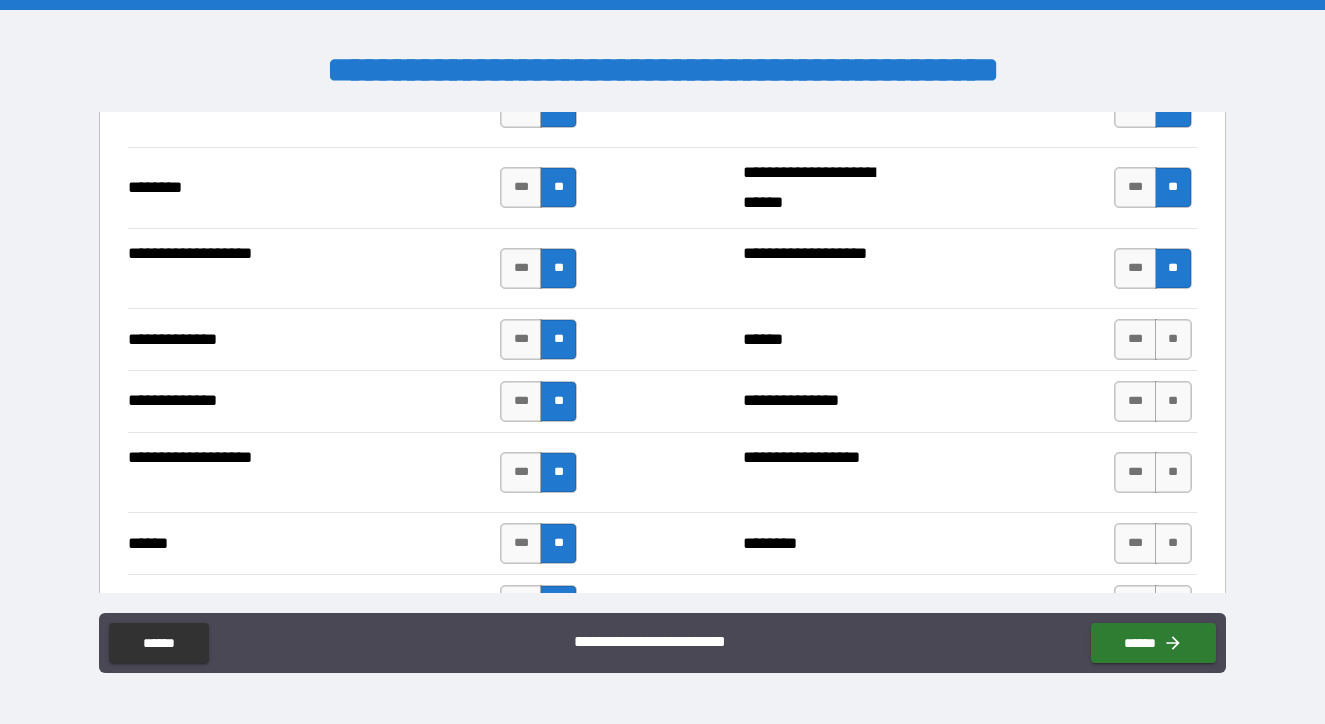 scroll, scrollTop: 3599, scrollLeft: 0, axis: vertical 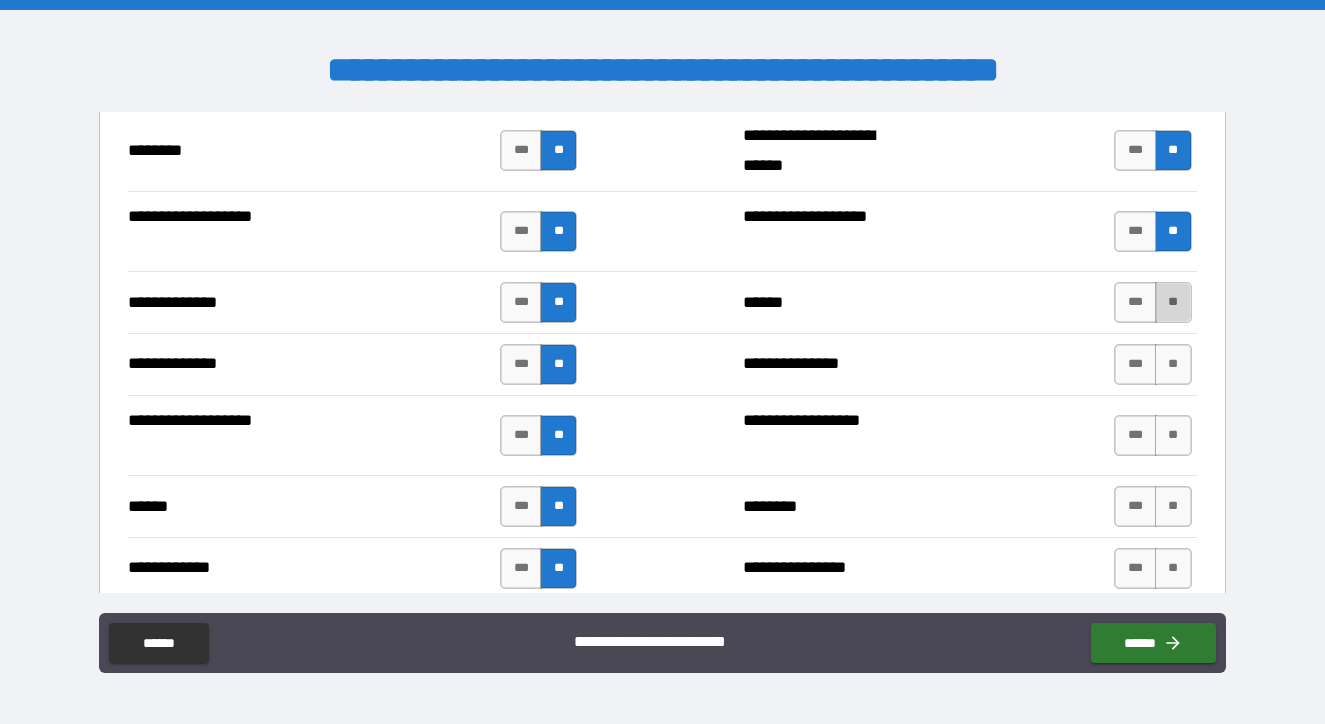 click on "**" at bounding box center (1173, 302) 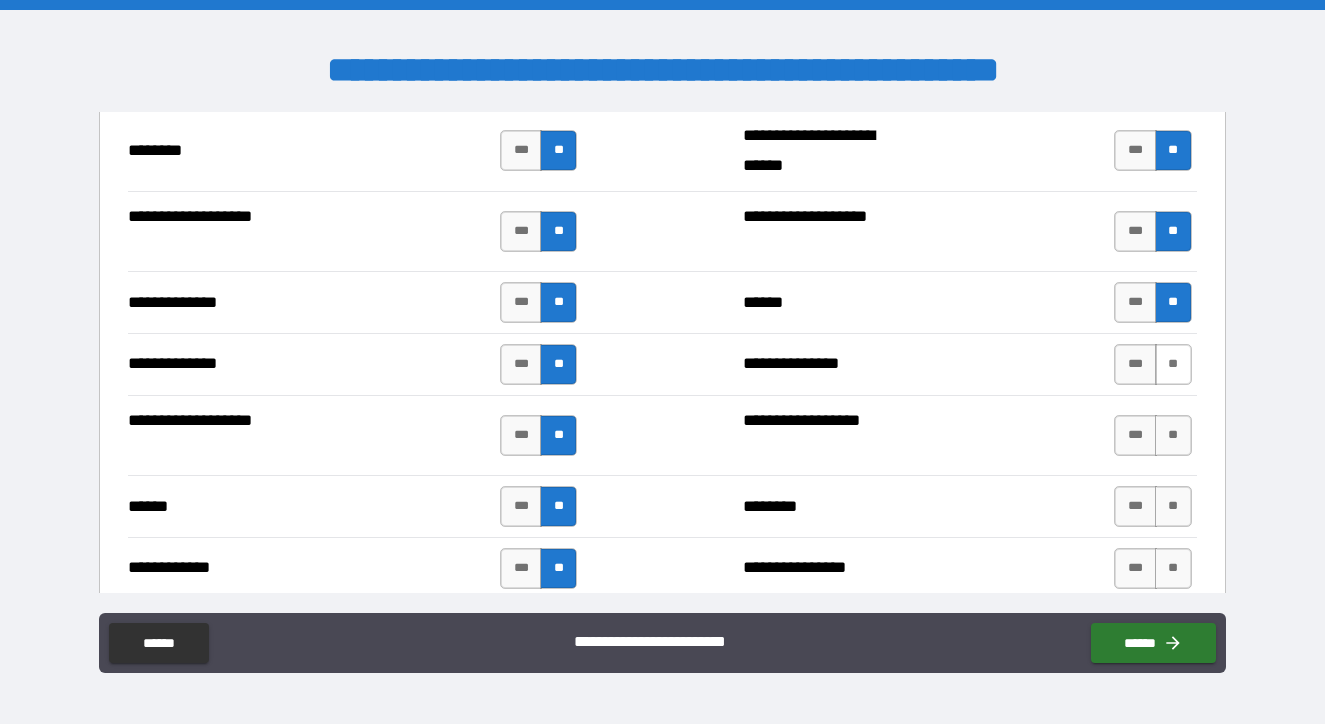 click on "**" at bounding box center (1173, 364) 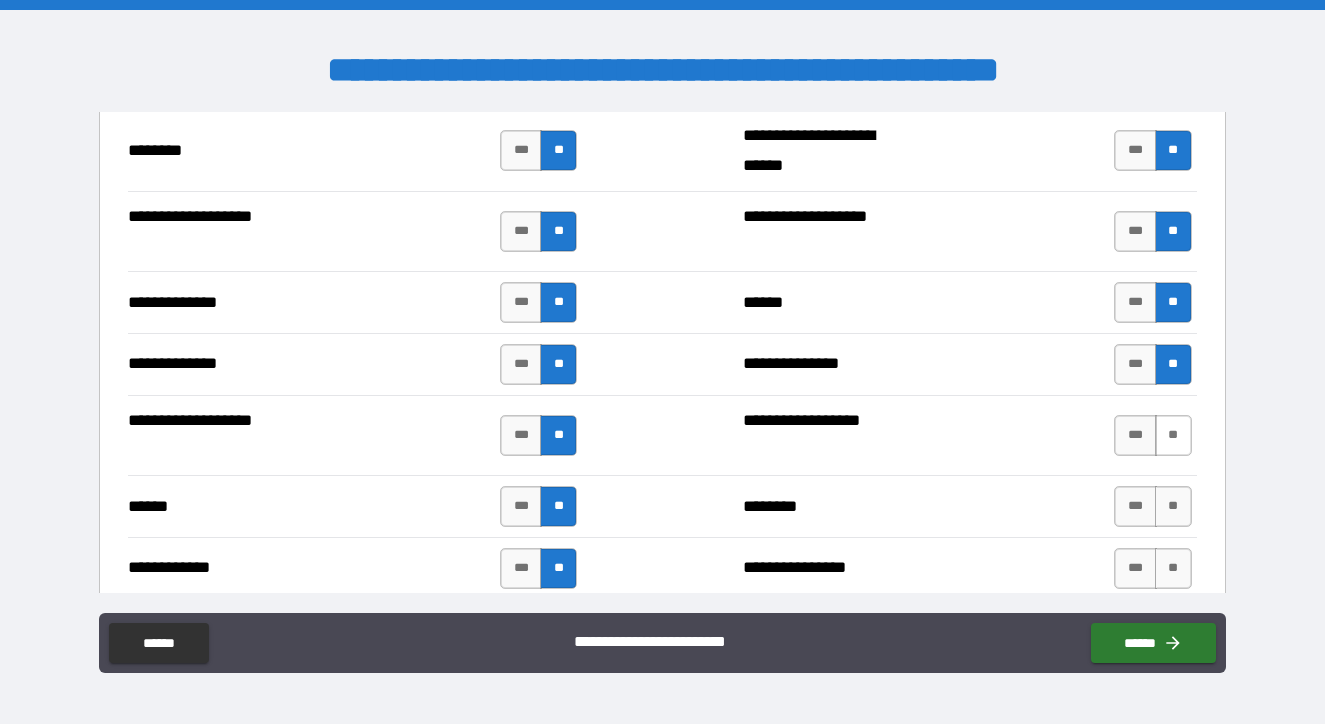 click on "**" at bounding box center (1173, 435) 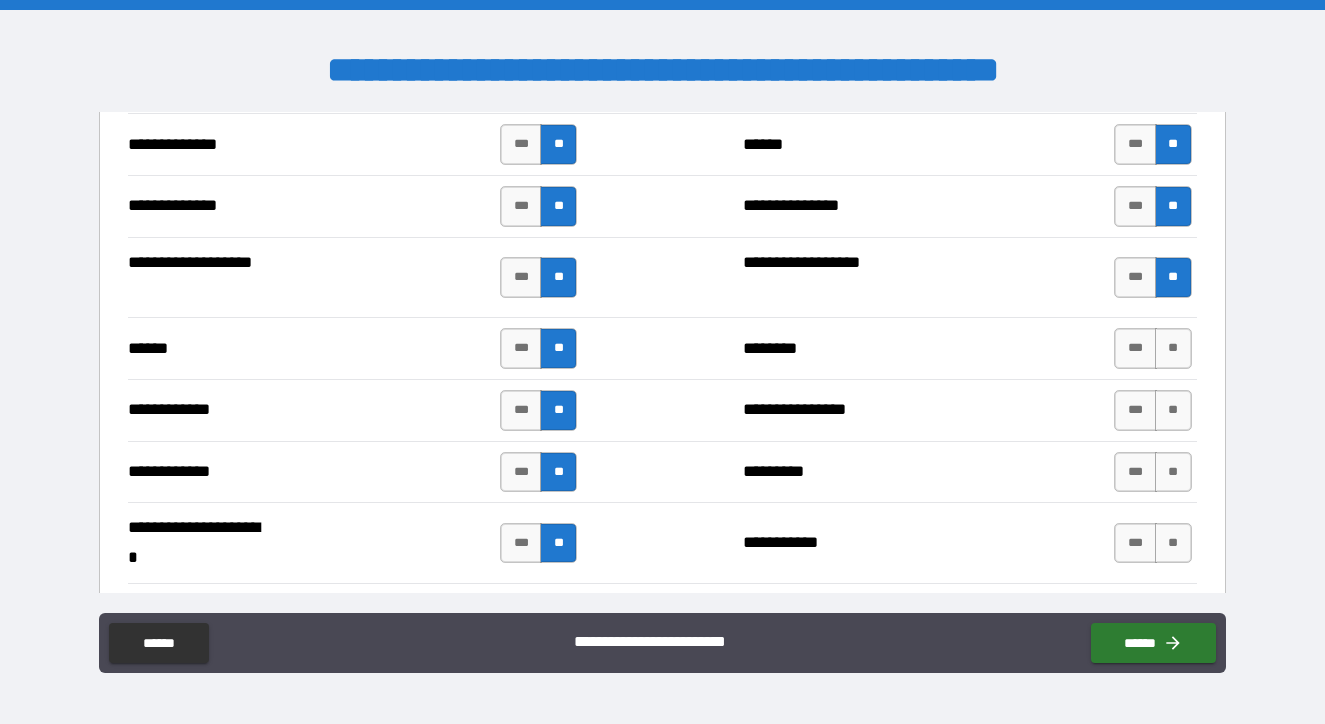 scroll, scrollTop: 3773, scrollLeft: 0, axis: vertical 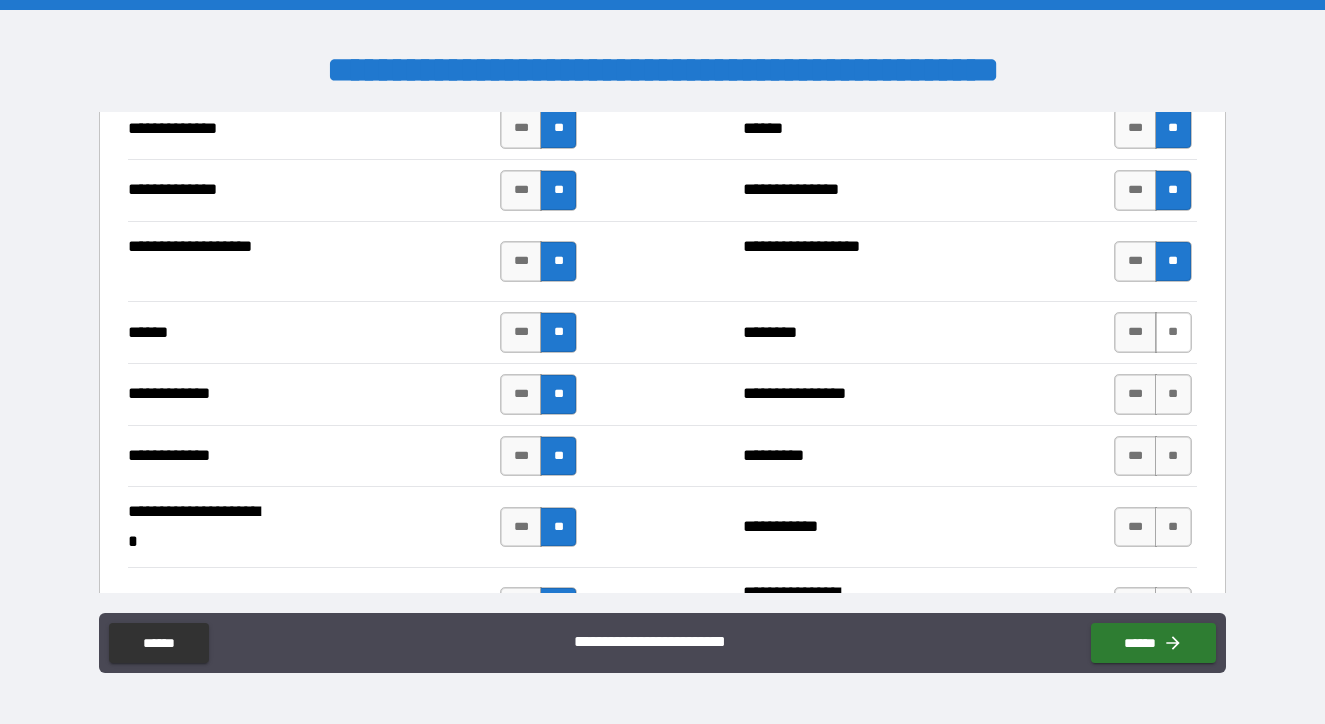 click on "**" at bounding box center (1173, 332) 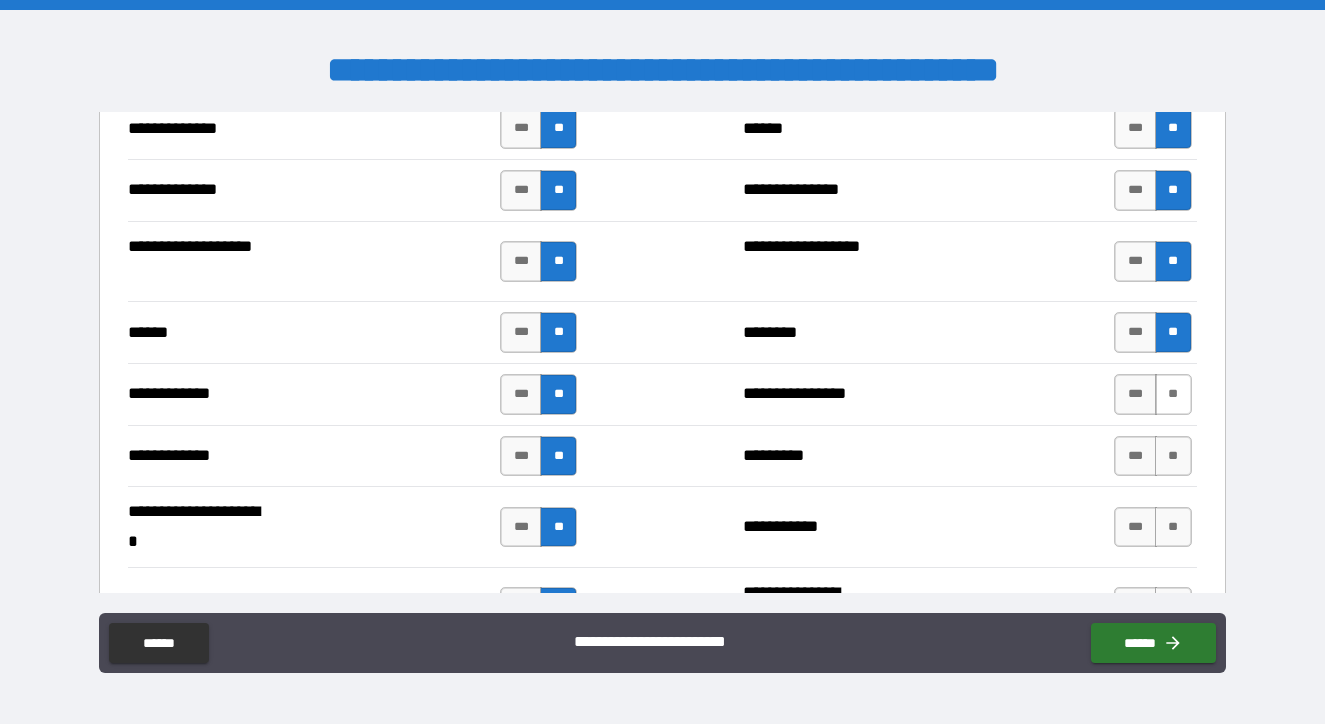 click on "**" at bounding box center [1173, 394] 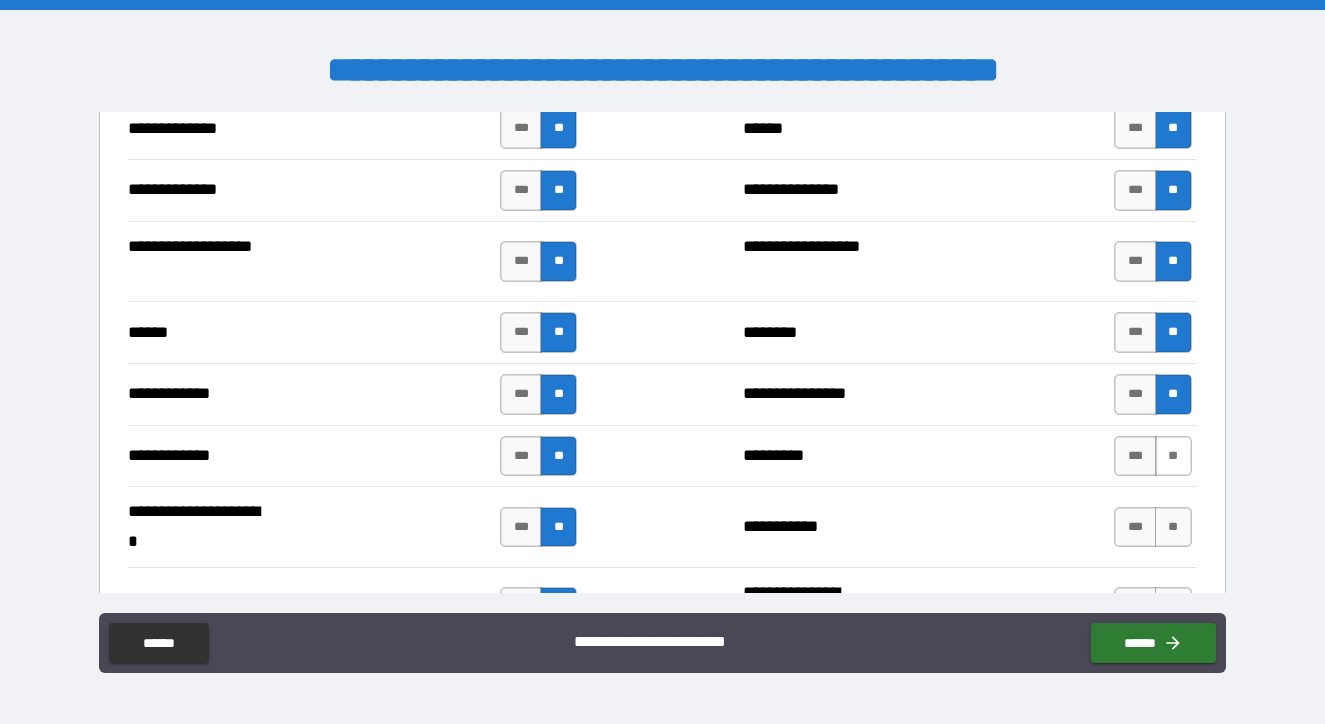 click on "**" at bounding box center [1173, 456] 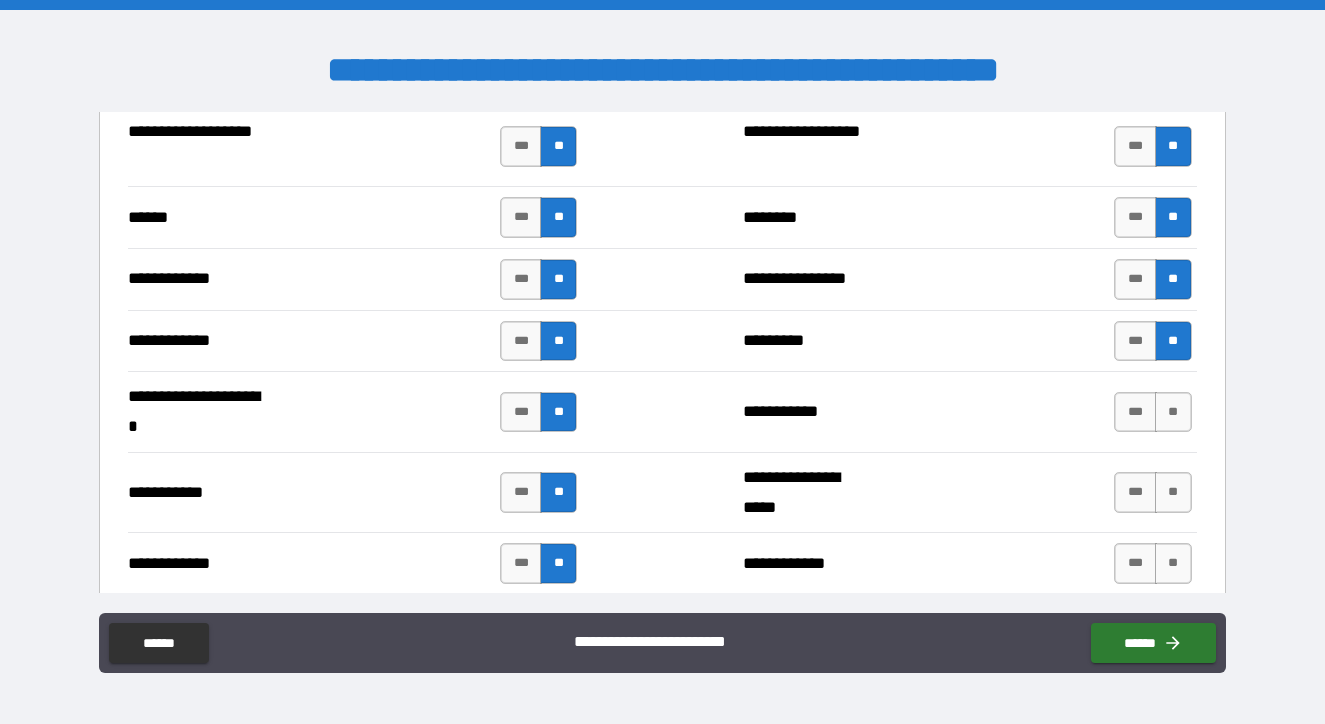 scroll, scrollTop: 3904, scrollLeft: 0, axis: vertical 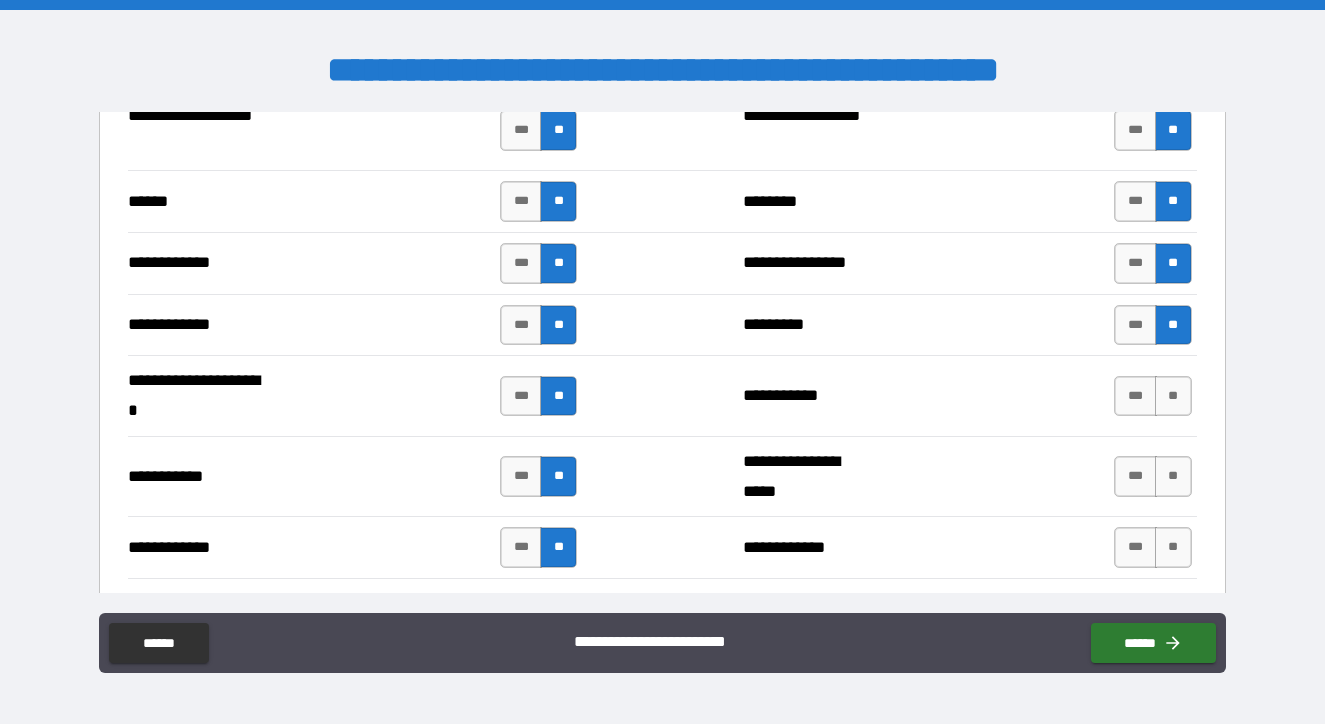 click on "**********" at bounding box center [662, 395] 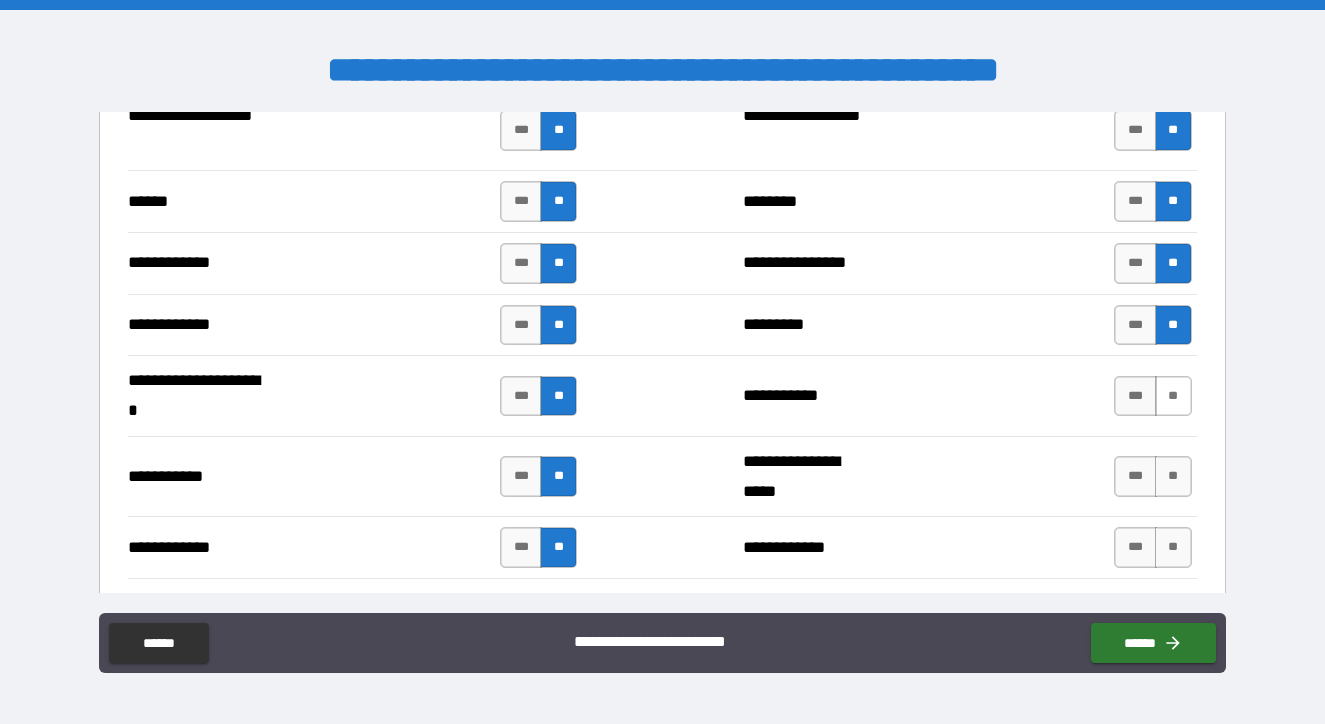 click on "**" at bounding box center (1173, 396) 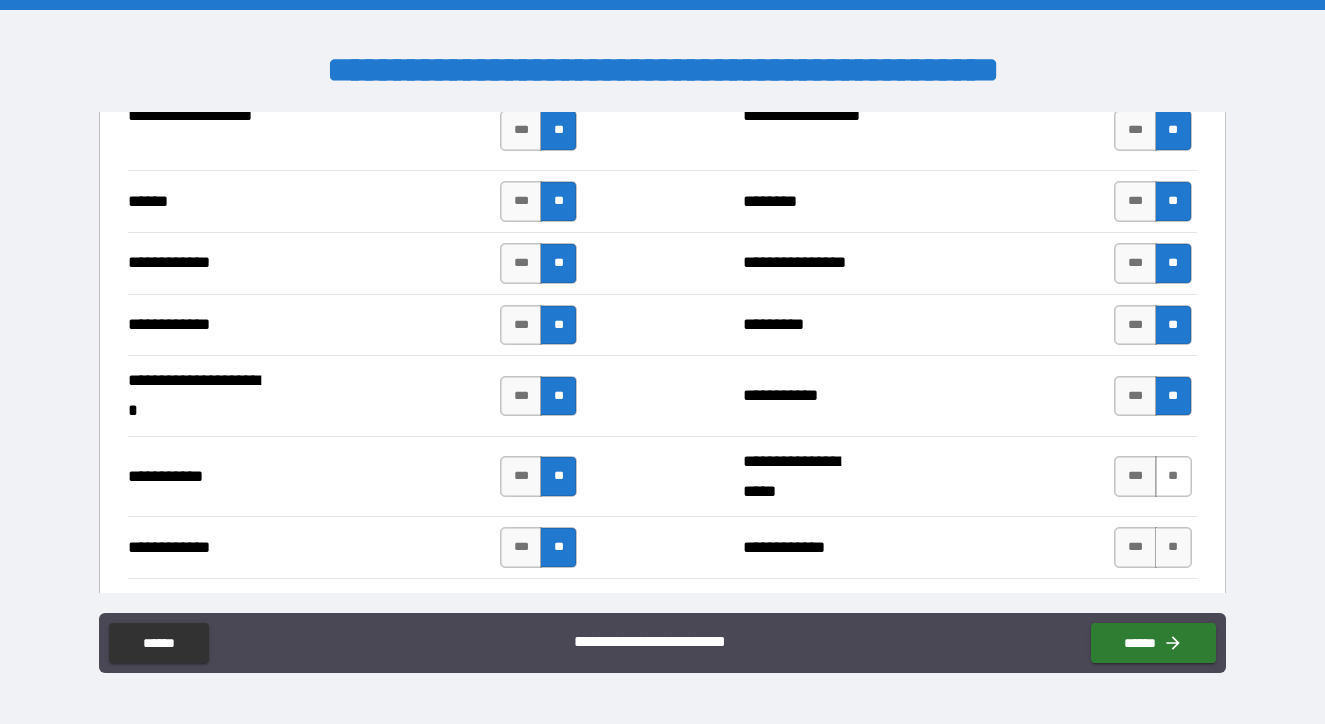 click on "**" at bounding box center [1173, 476] 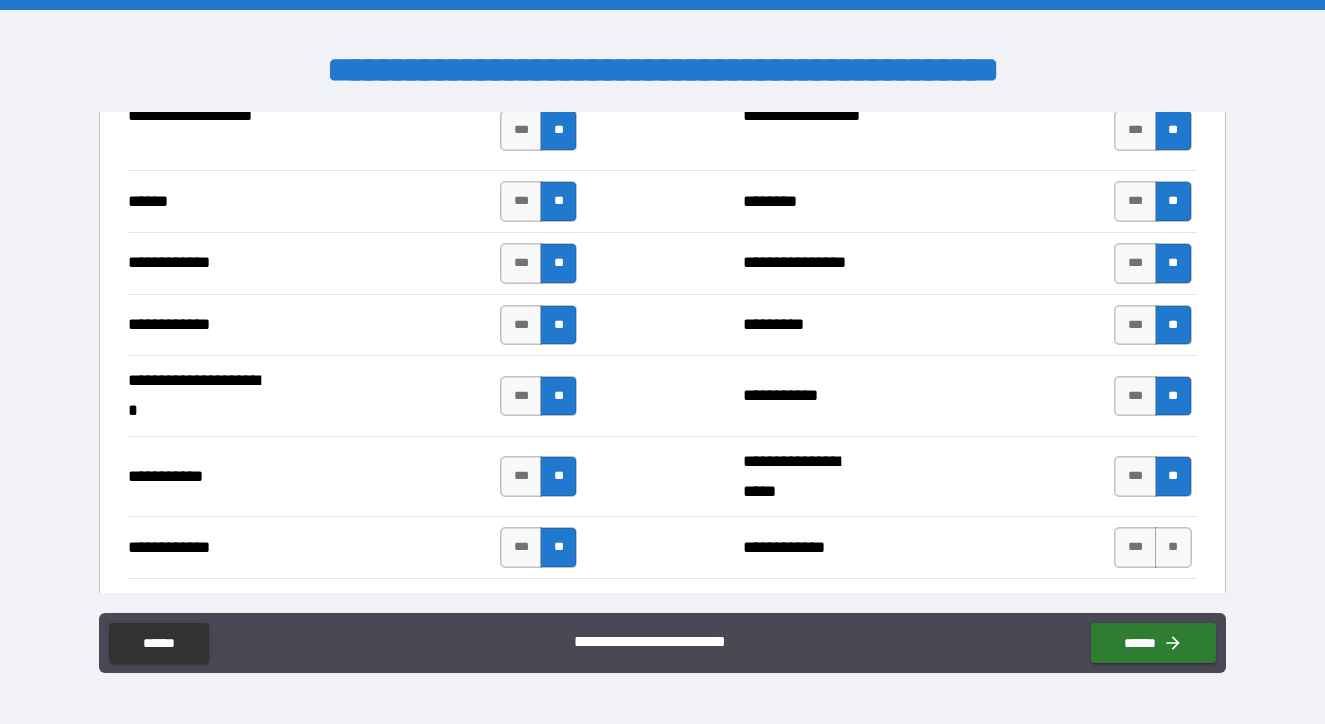 click on "**********" at bounding box center [662, 547] 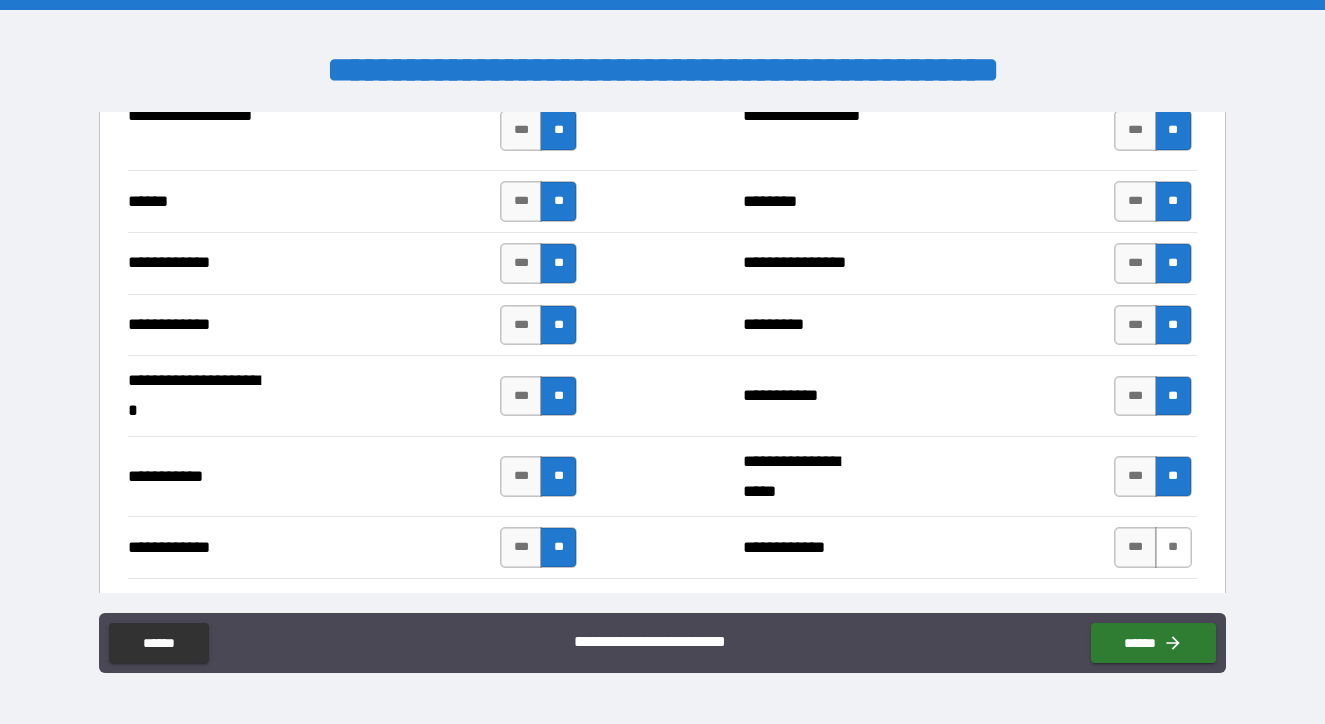 click on "**" at bounding box center (1173, 547) 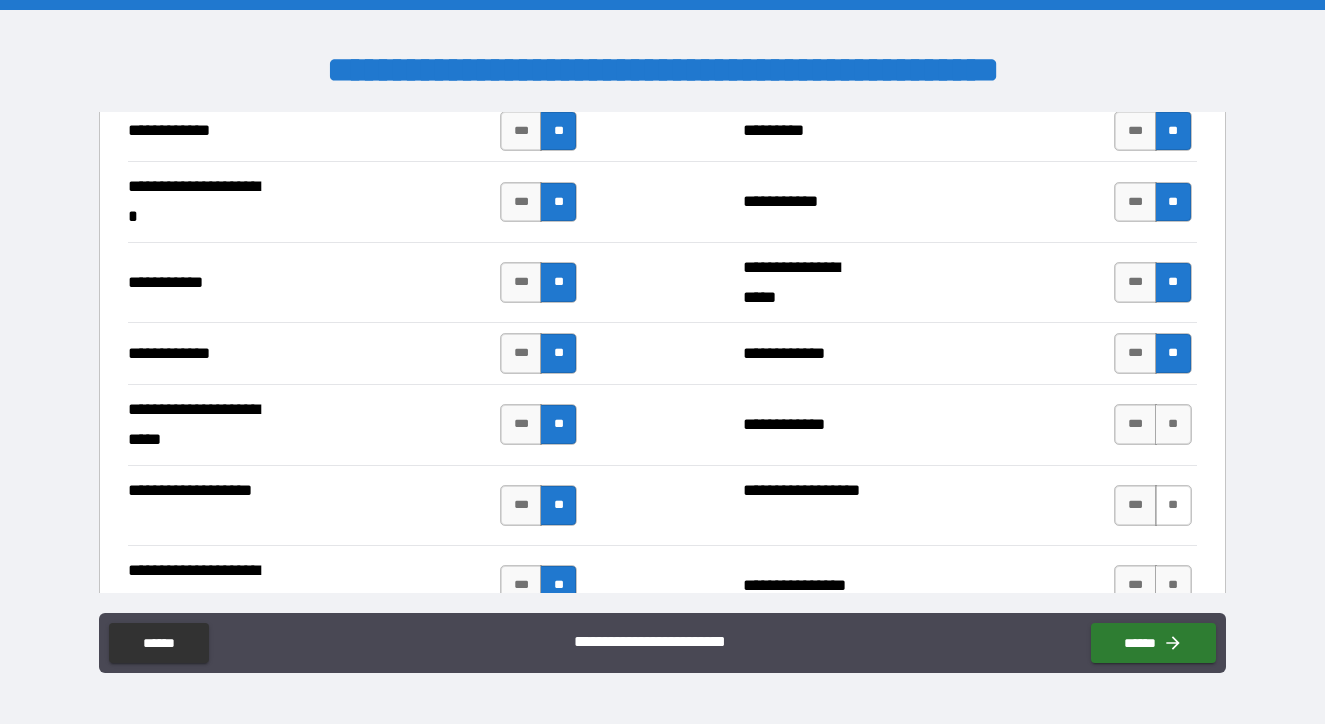 scroll, scrollTop: 4121, scrollLeft: 0, axis: vertical 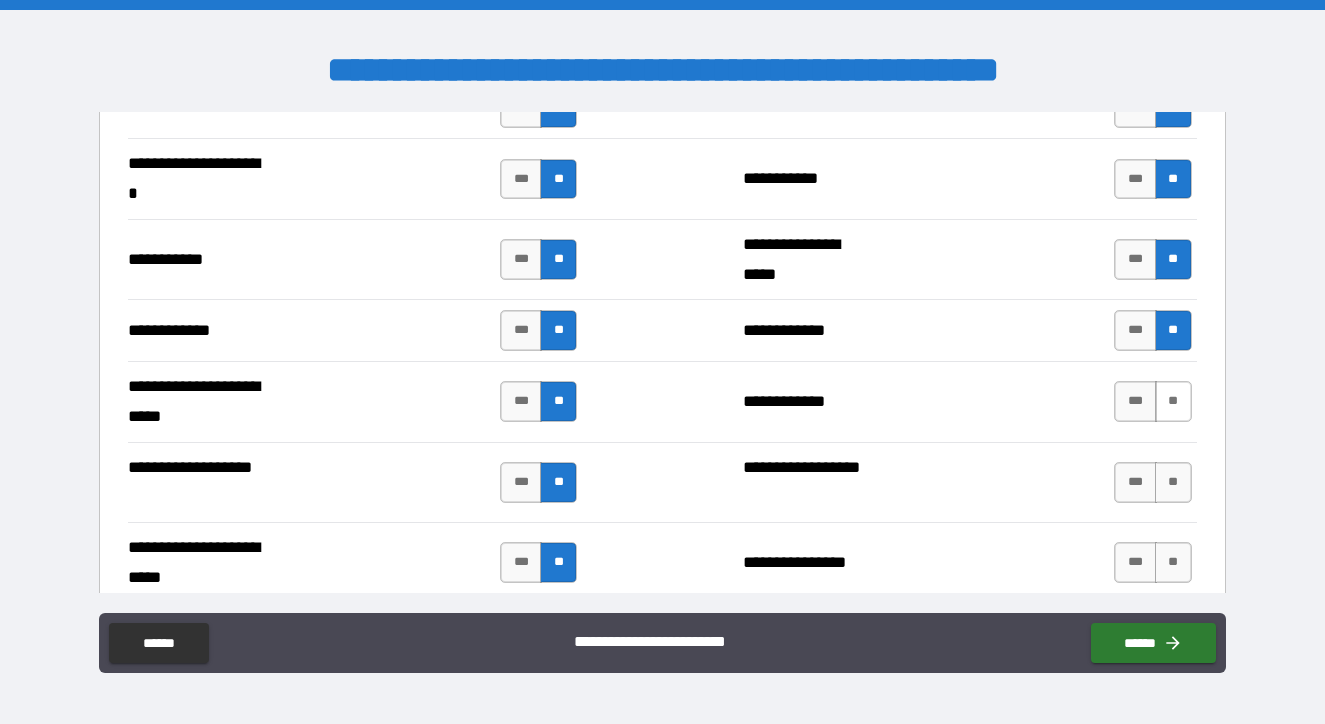 click on "**" at bounding box center [1173, 401] 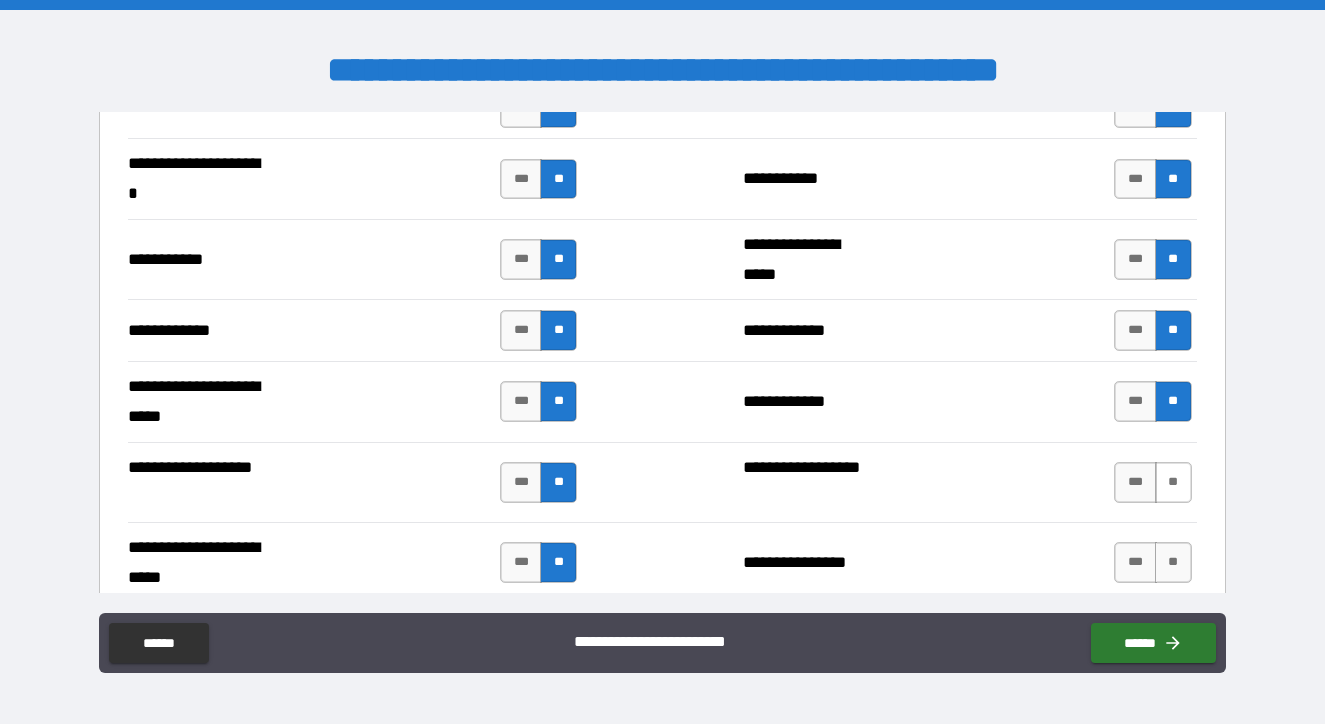 click on "**" at bounding box center (1173, 482) 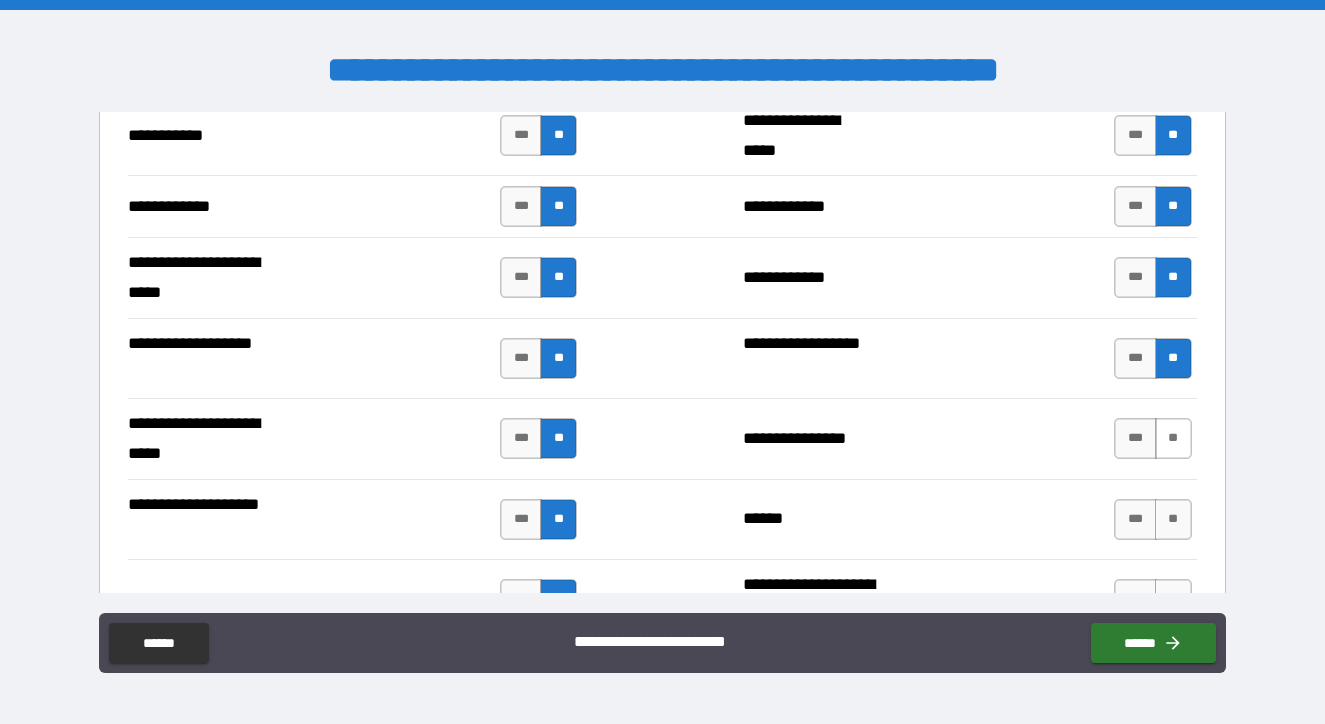 scroll, scrollTop: 4259, scrollLeft: 0, axis: vertical 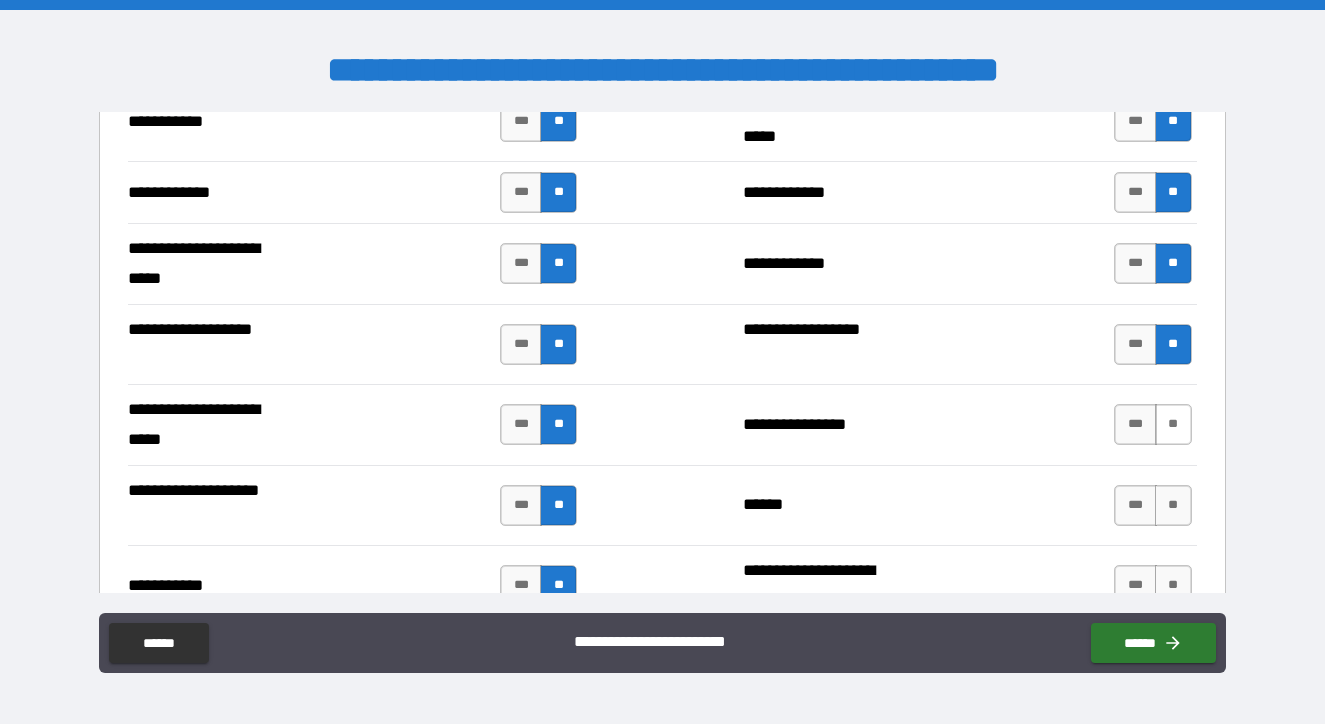 click on "**" at bounding box center [1173, 424] 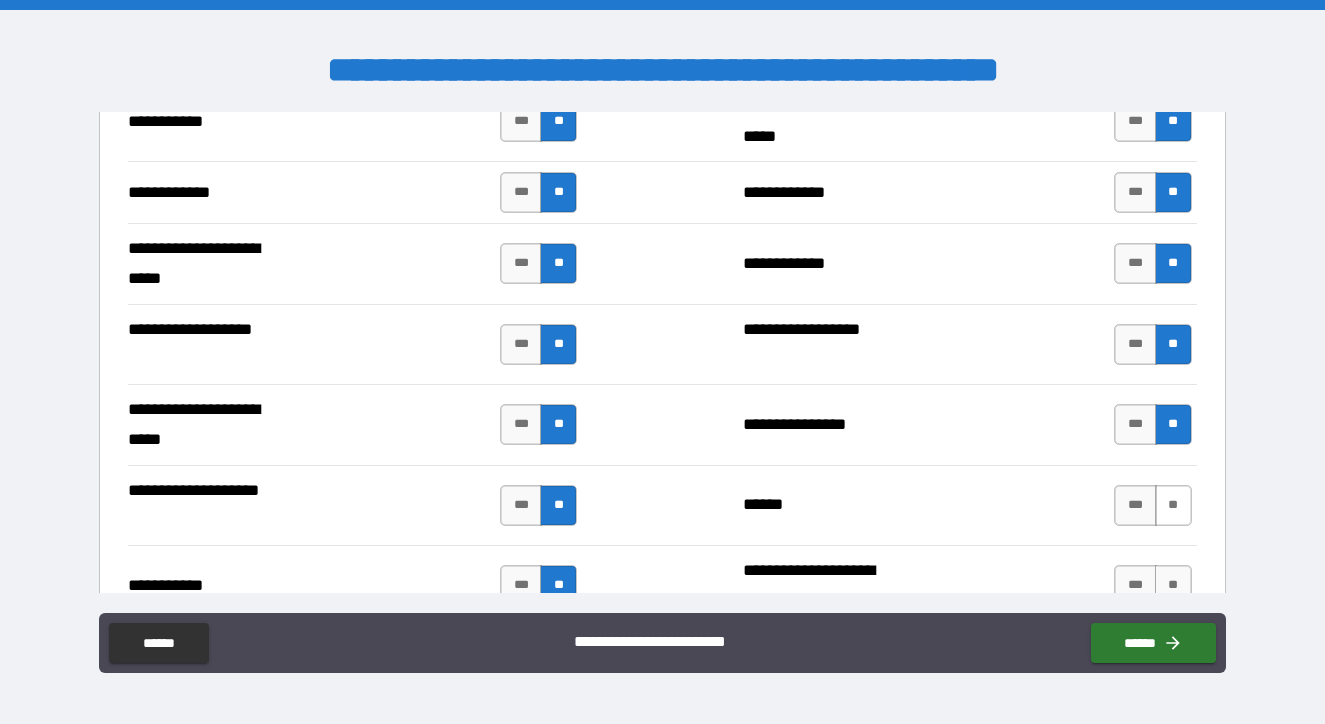 click on "**" at bounding box center [1173, 505] 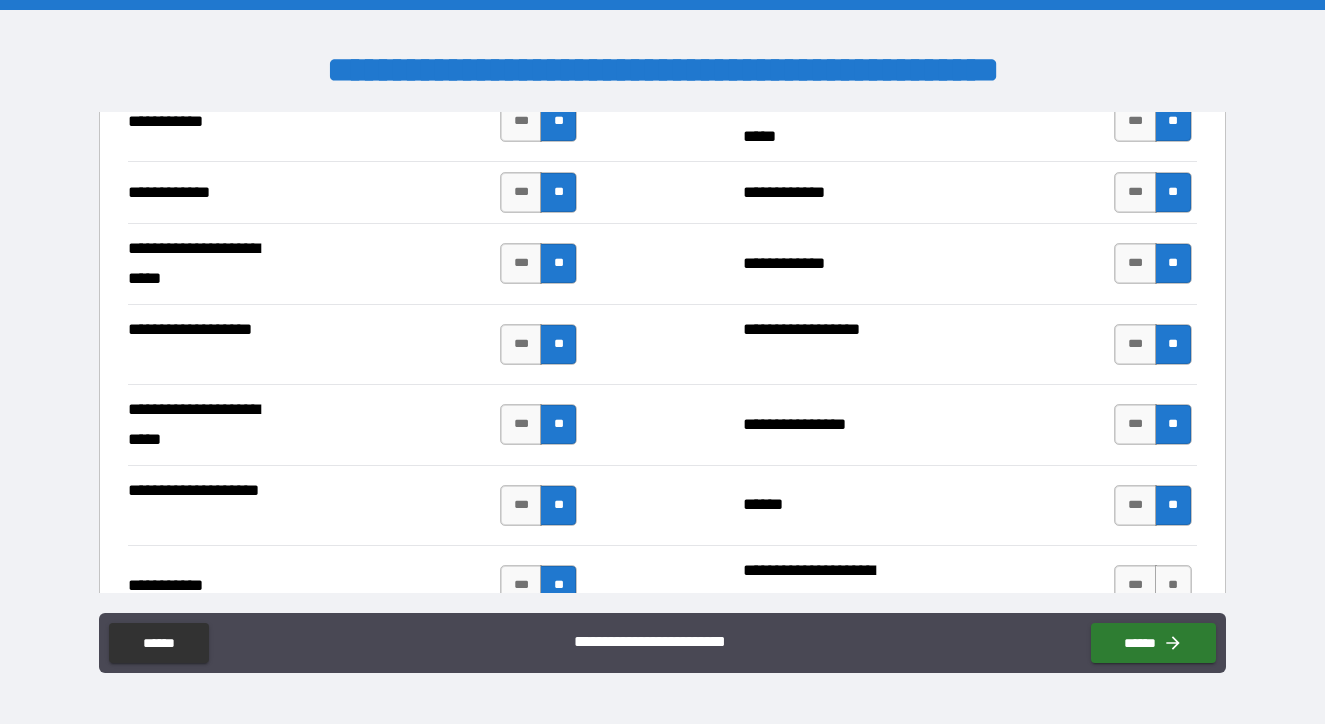 scroll, scrollTop: 4424, scrollLeft: 0, axis: vertical 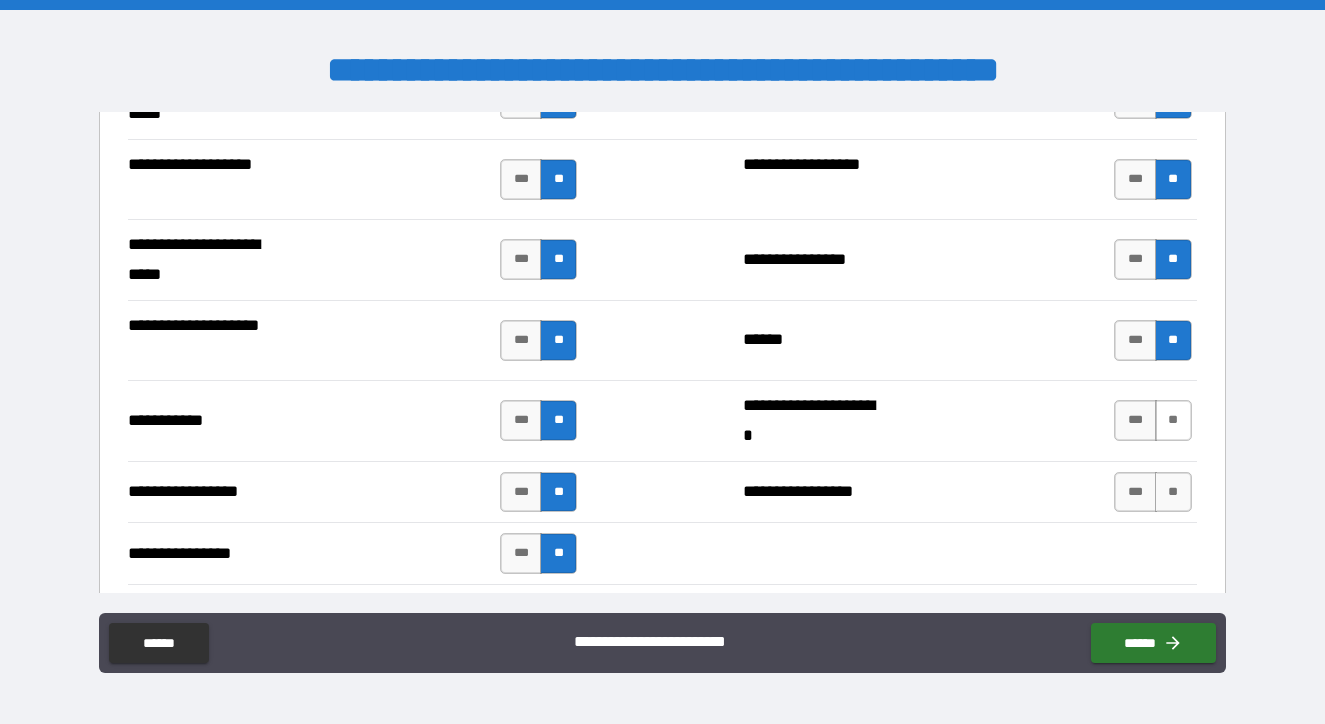 click on "**" at bounding box center [1173, 420] 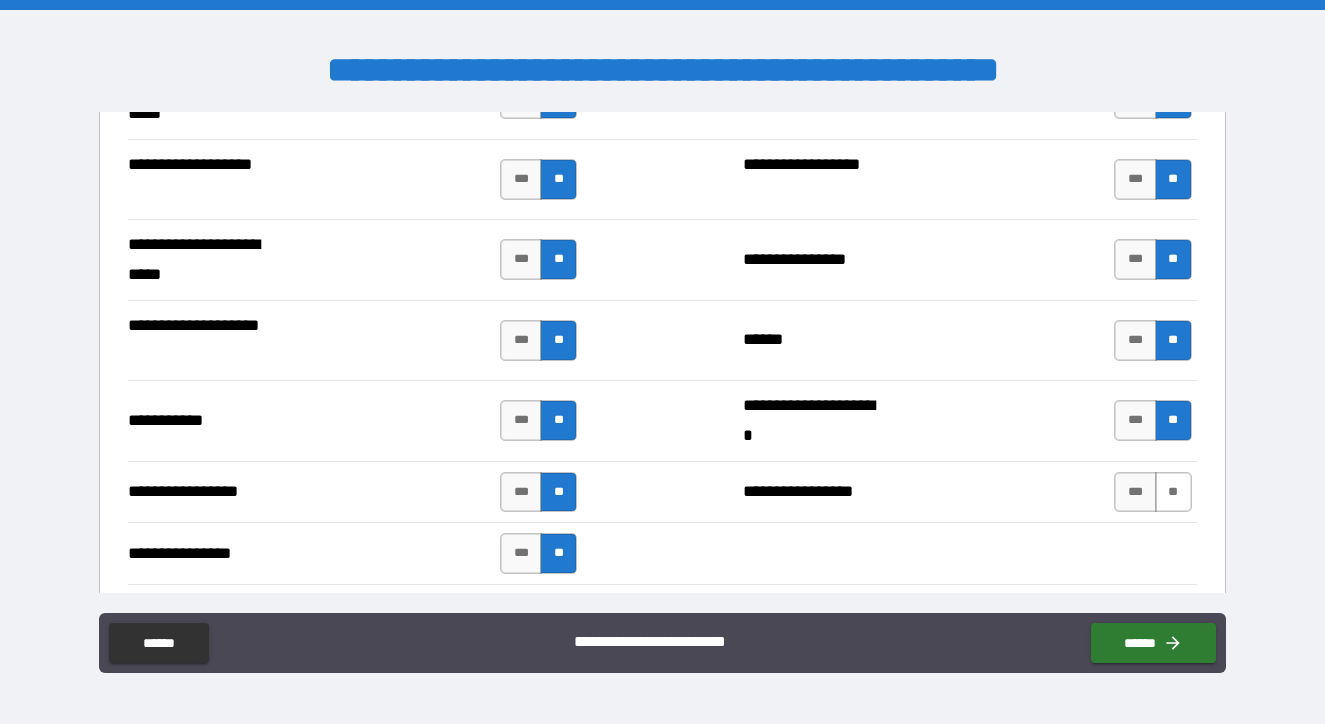 click on "**" at bounding box center [1173, 492] 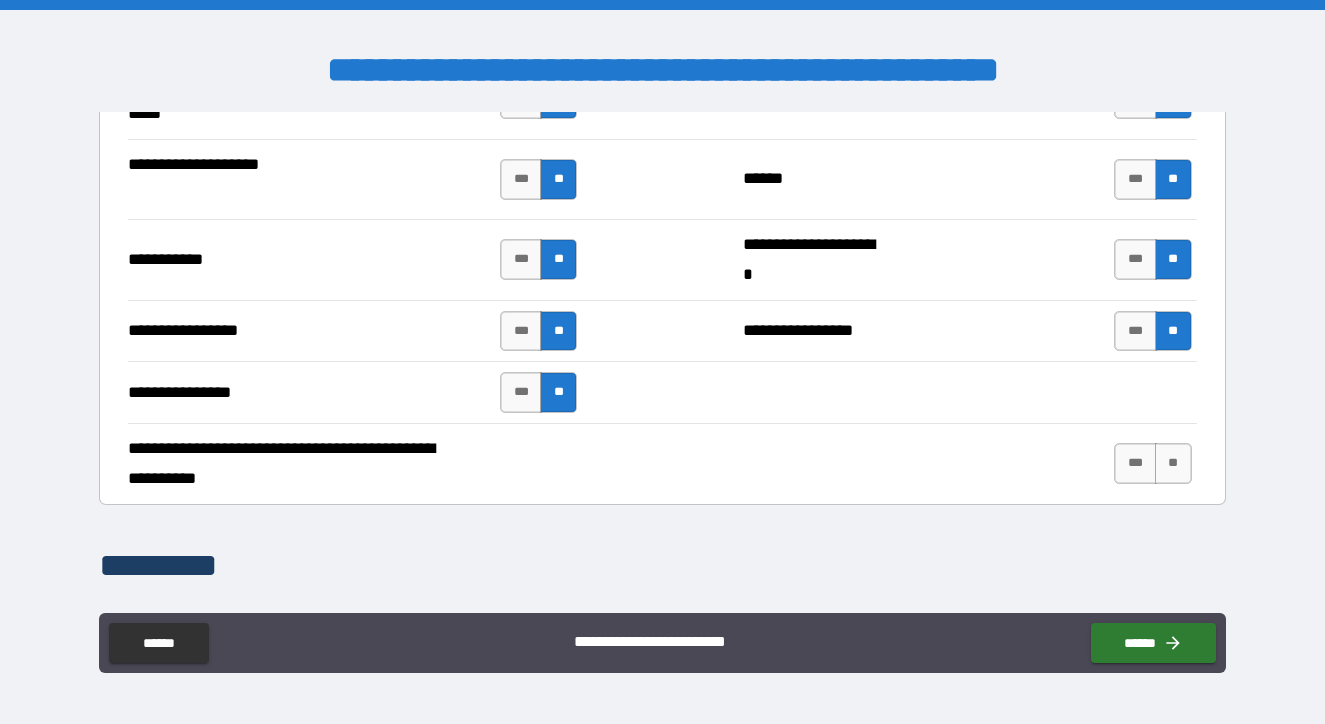 scroll, scrollTop: 4605, scrollLeft: 0, axis: vertical 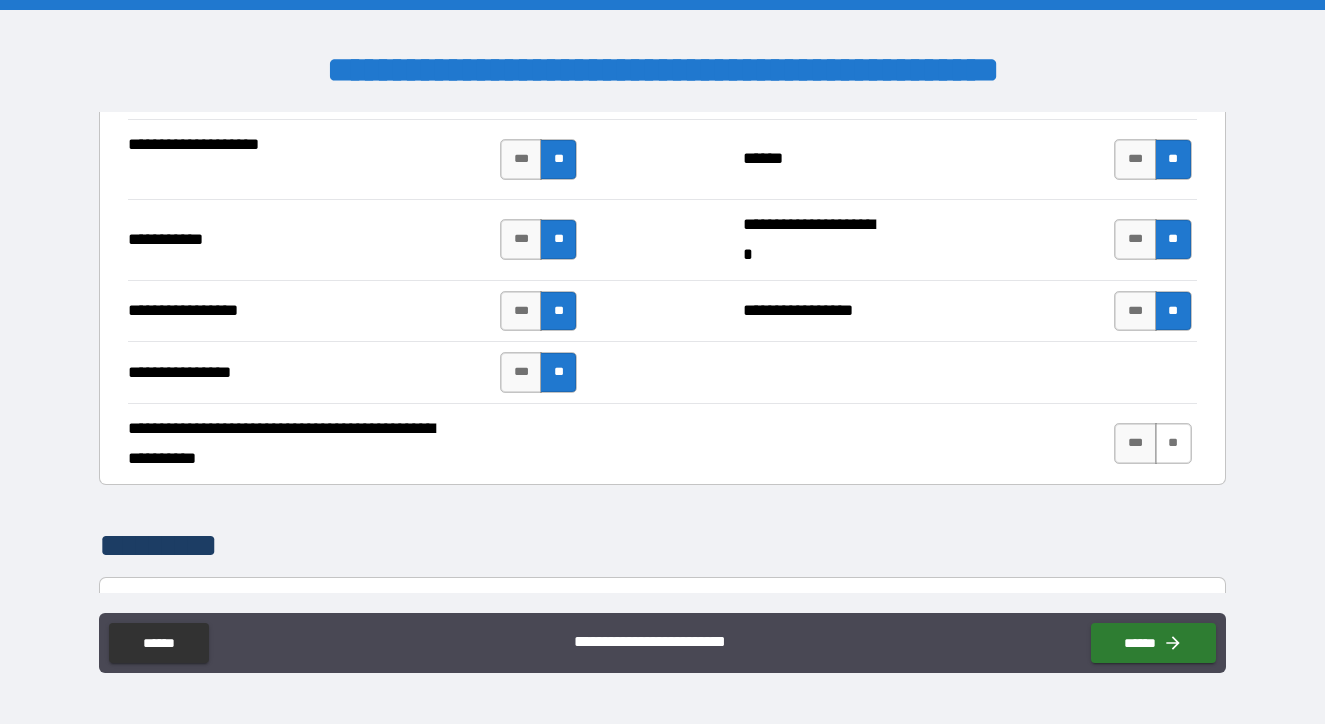 click on "**" at bounding box center (1173, 443) 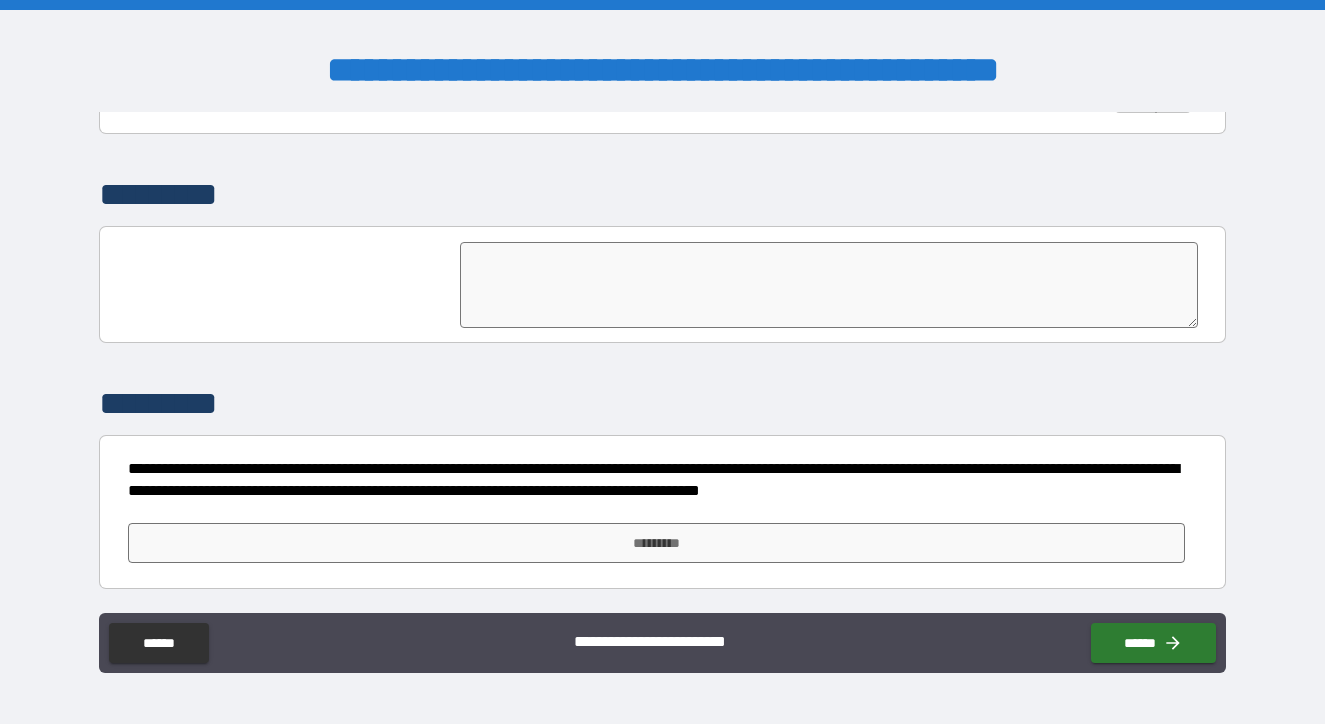 scroll, scrollTop: 4957, scrollLeft: 0, axis: vertical 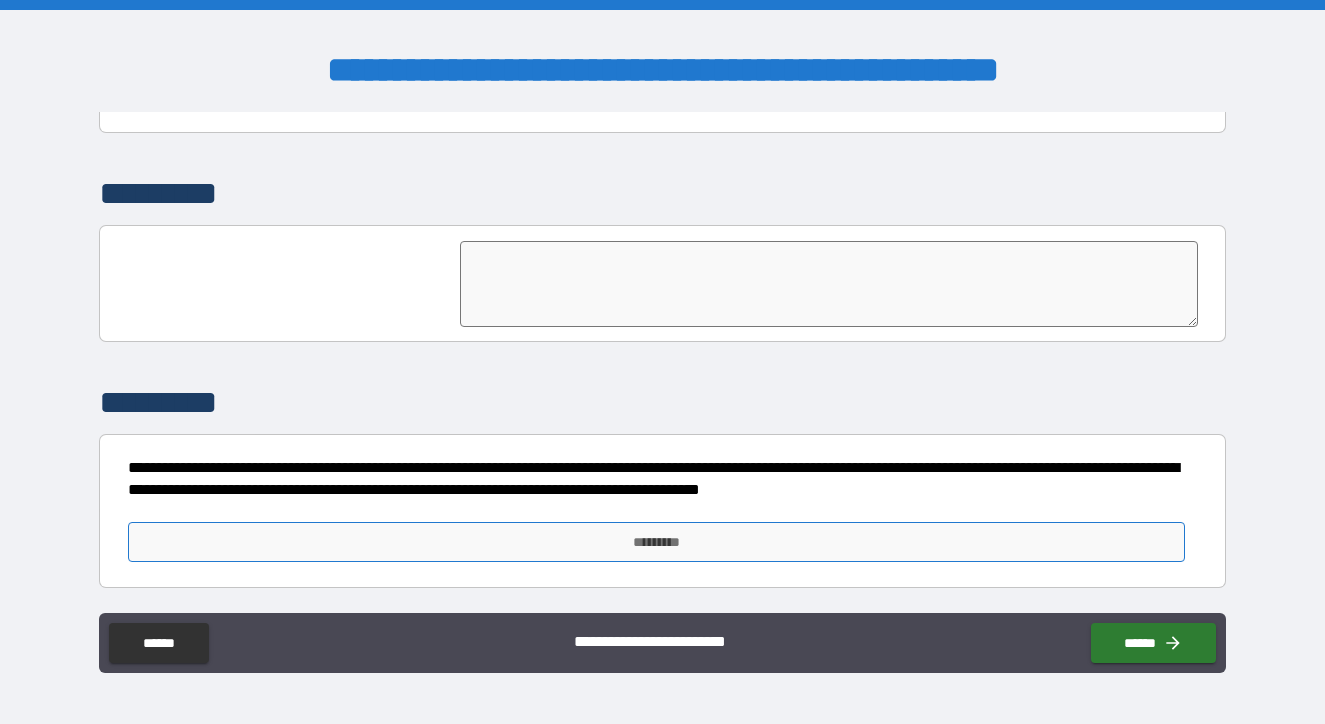 click on "*********" at bounding box center (656, 542) 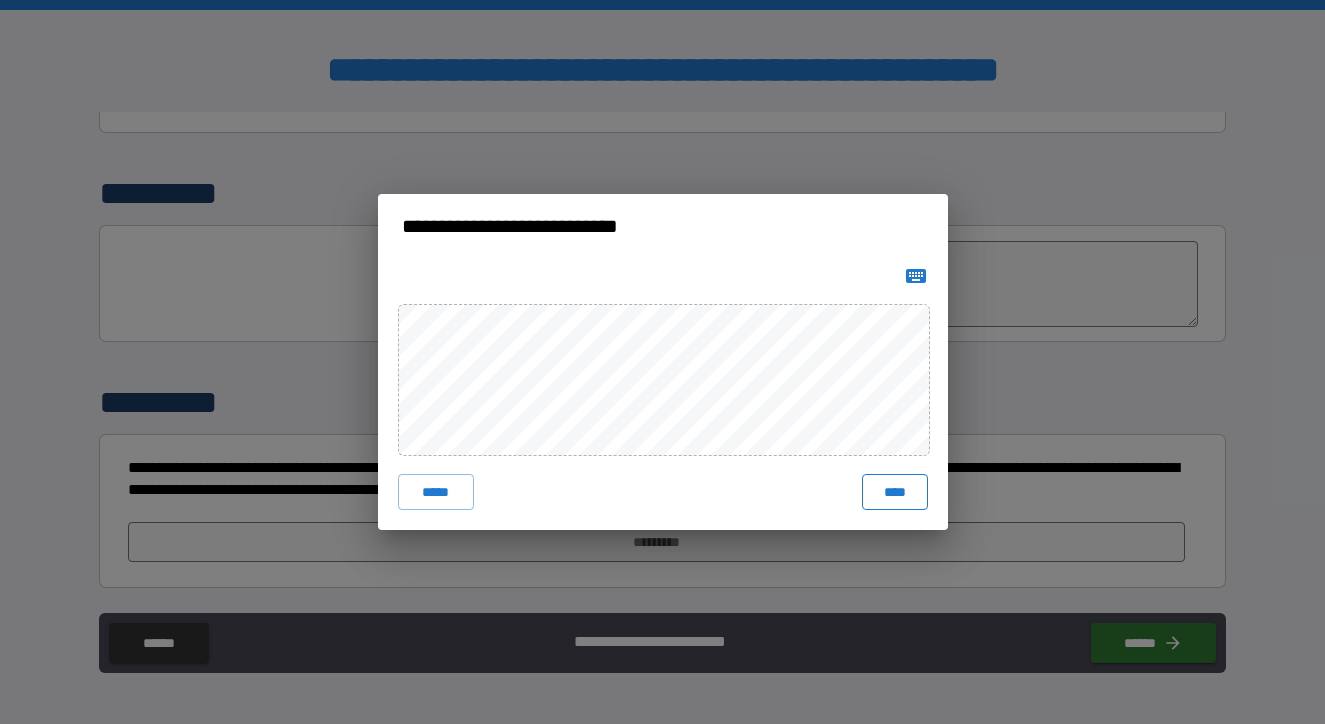 click on "****" at bounding box center (895, 492) 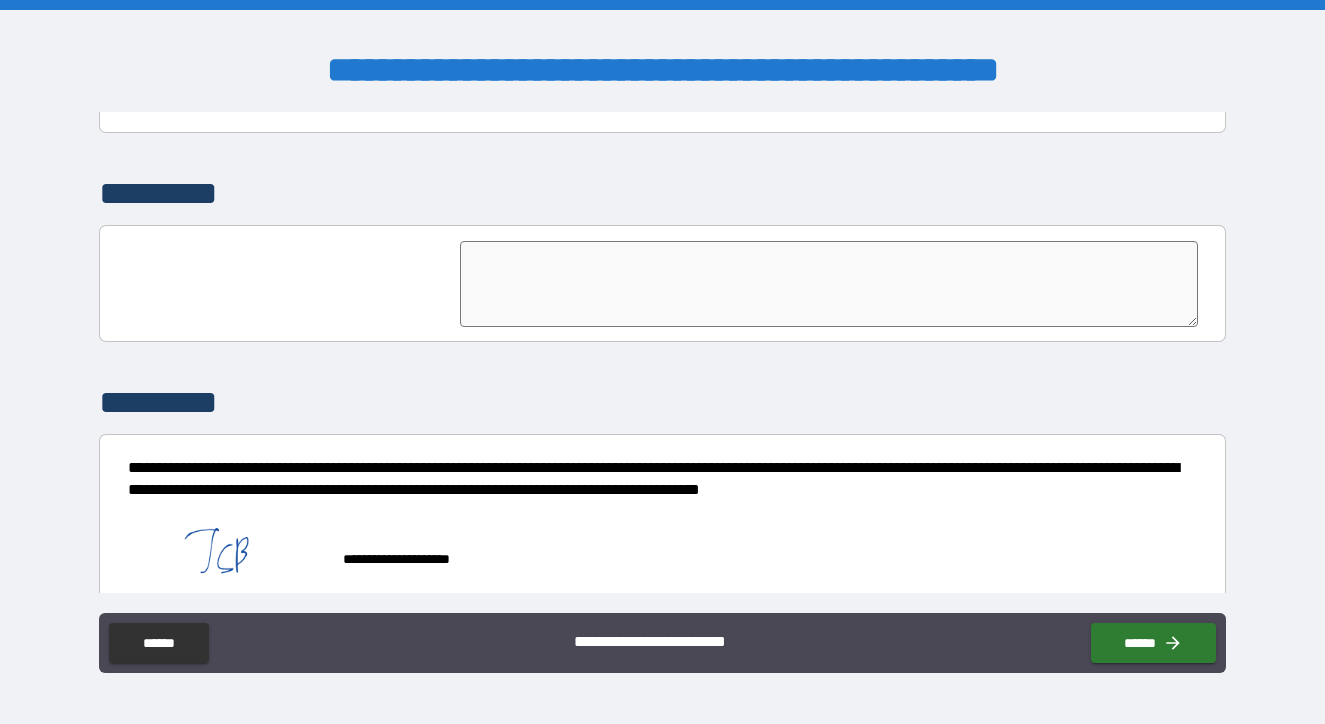 scroll, scrollTop: 4974, scrollLeft: 0, axis: vertical 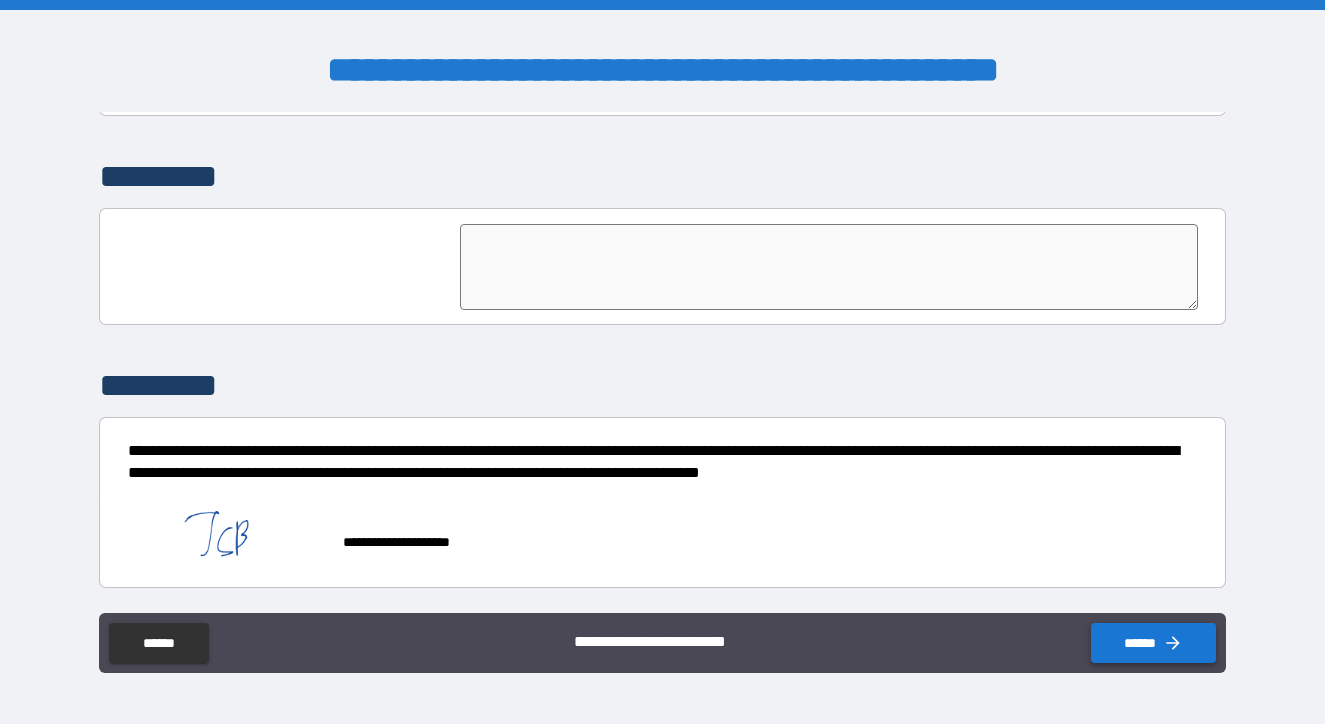 click on "******" at bounding box center [1153, 643] 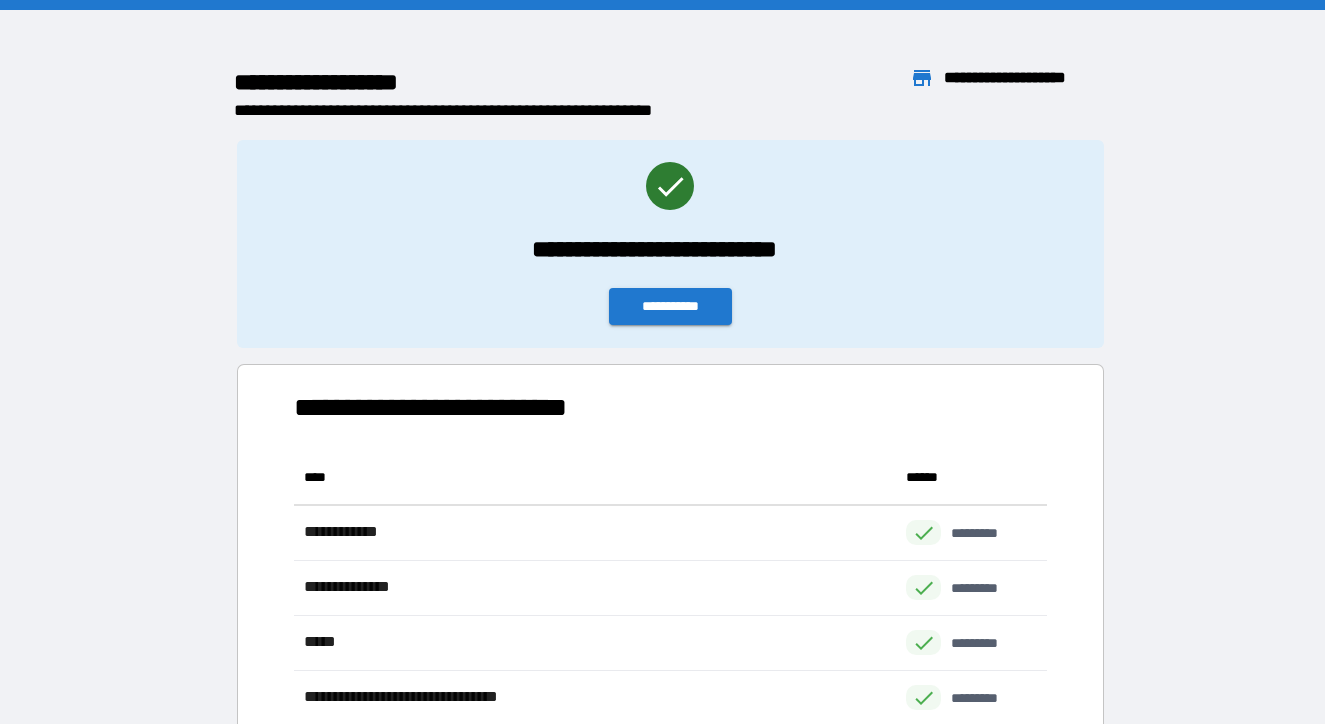 scroll, scrollTop: 1, scrollLeft: 0, axis: vertical 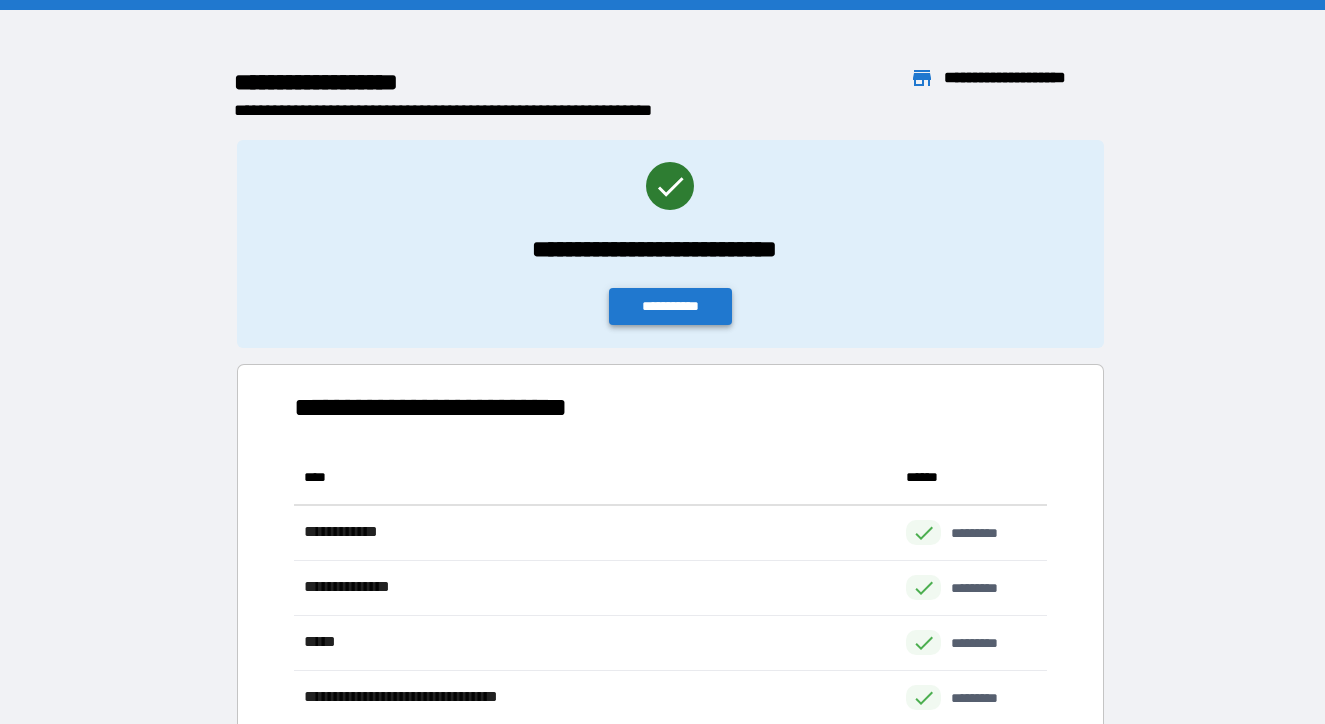 click on "**********" at bounding box center [671, 306] 